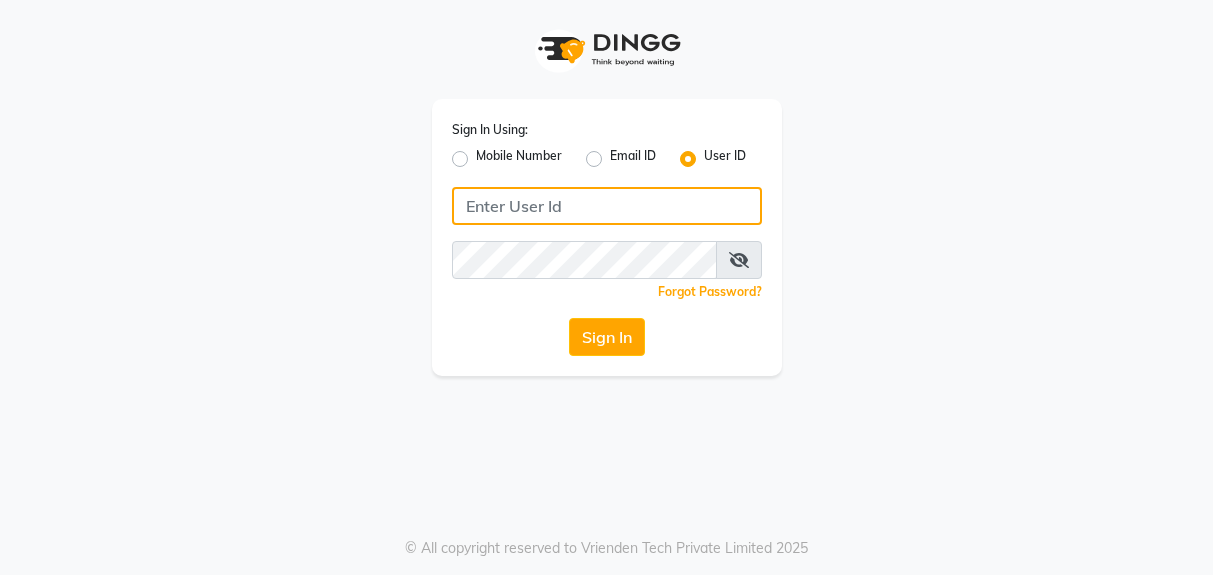 click 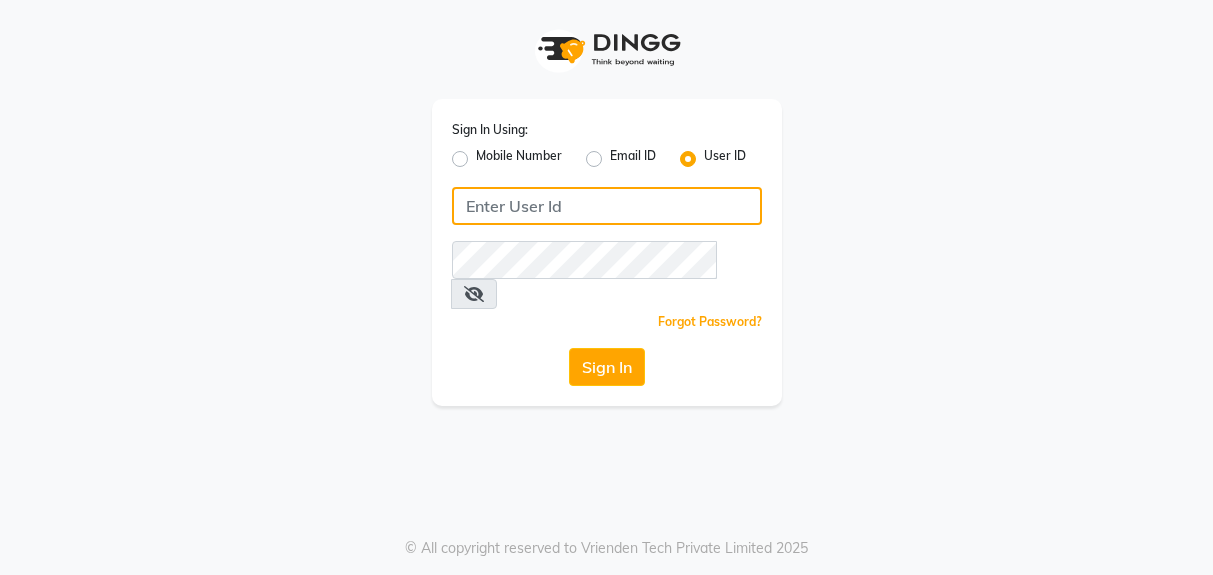 scroll, scrollTop: 0, scrollLeft: 0, axis: both 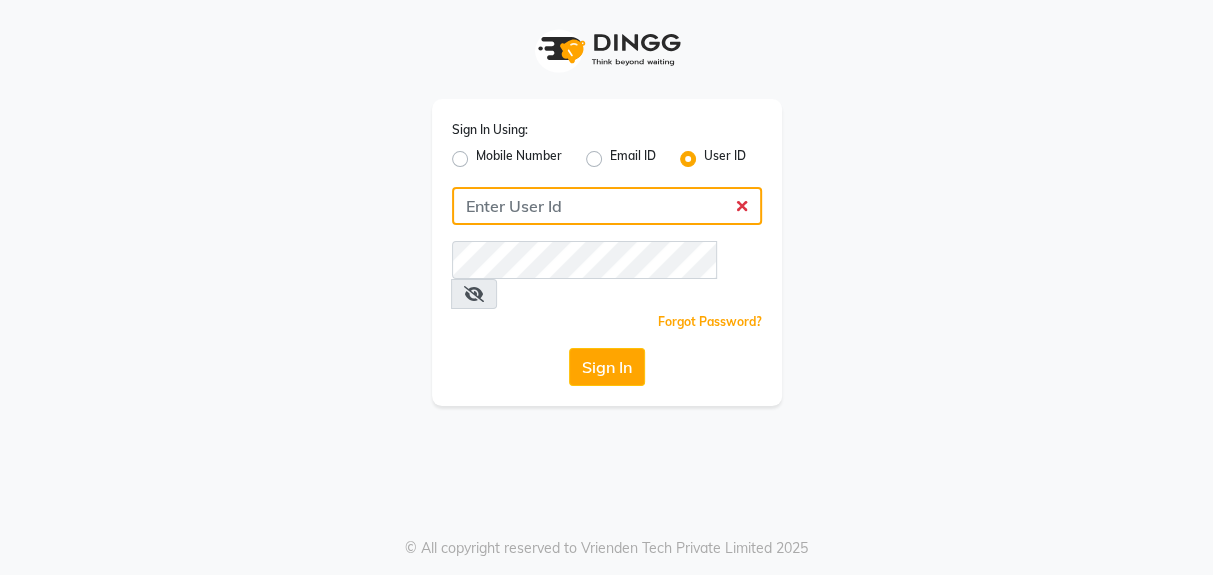 type on "kiros" 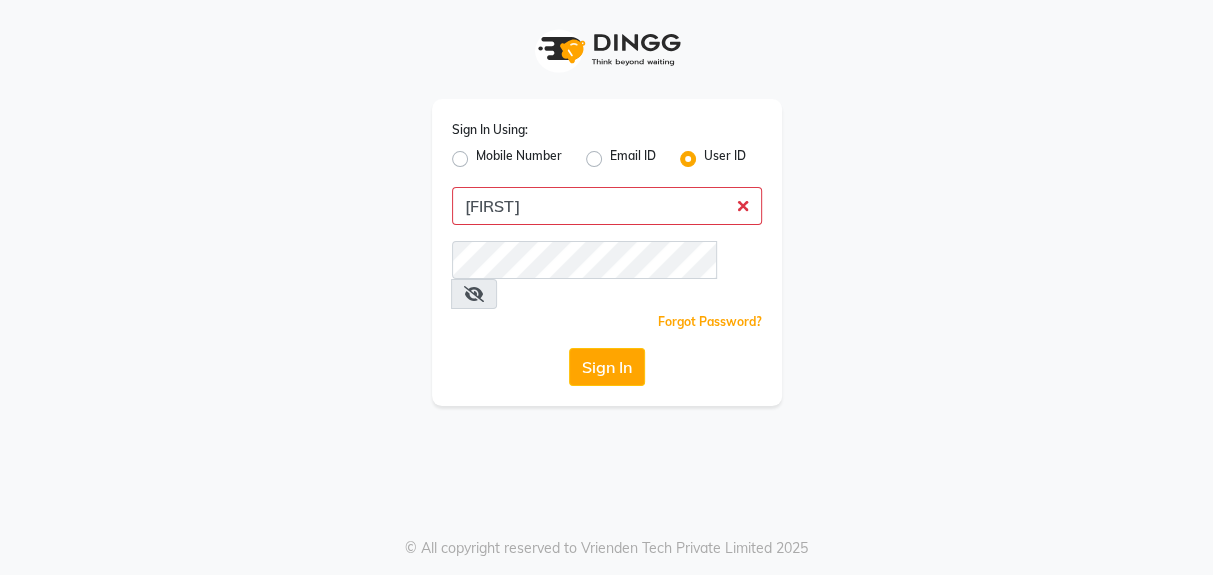click on "Sign In" 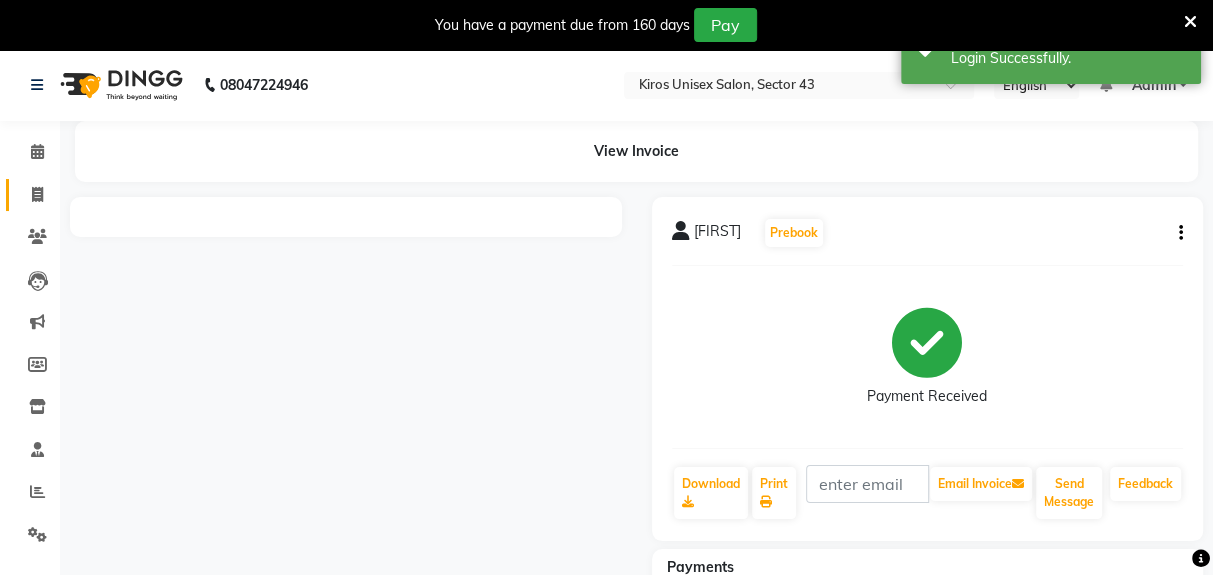 click 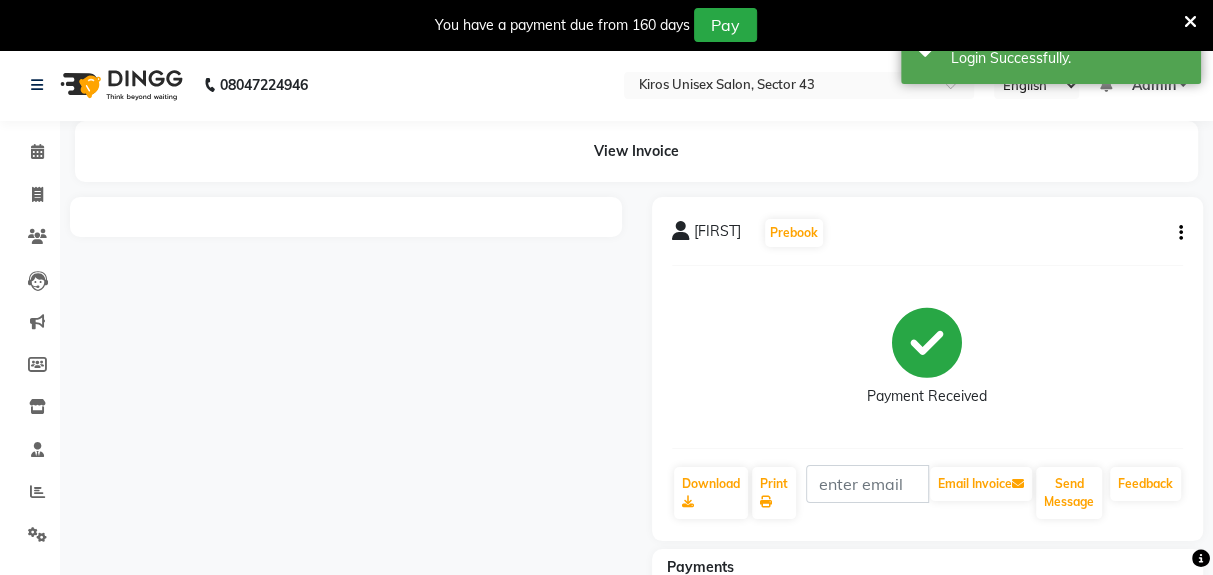 select on "service" 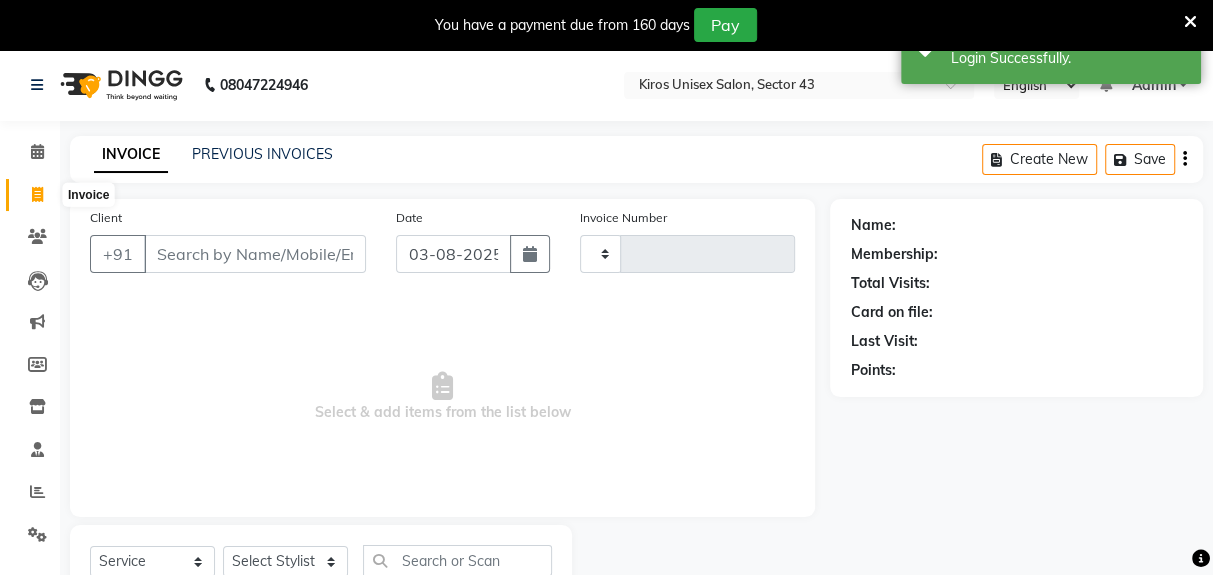 scroll, scrollTop: 4, scrollLeft: 0, axis: vertical 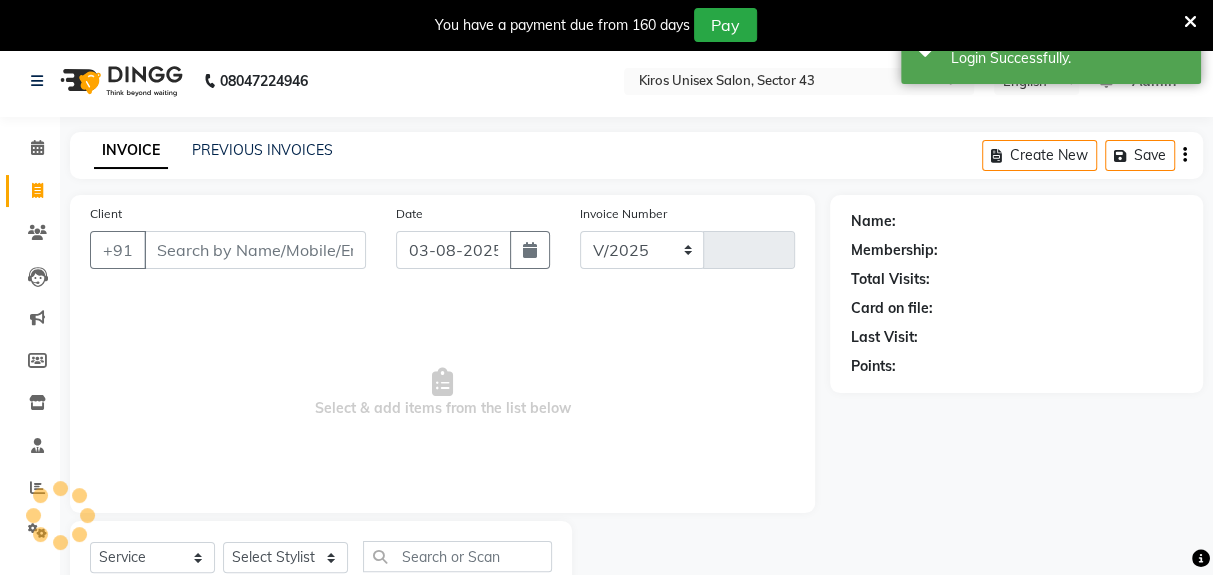 select on "5694" 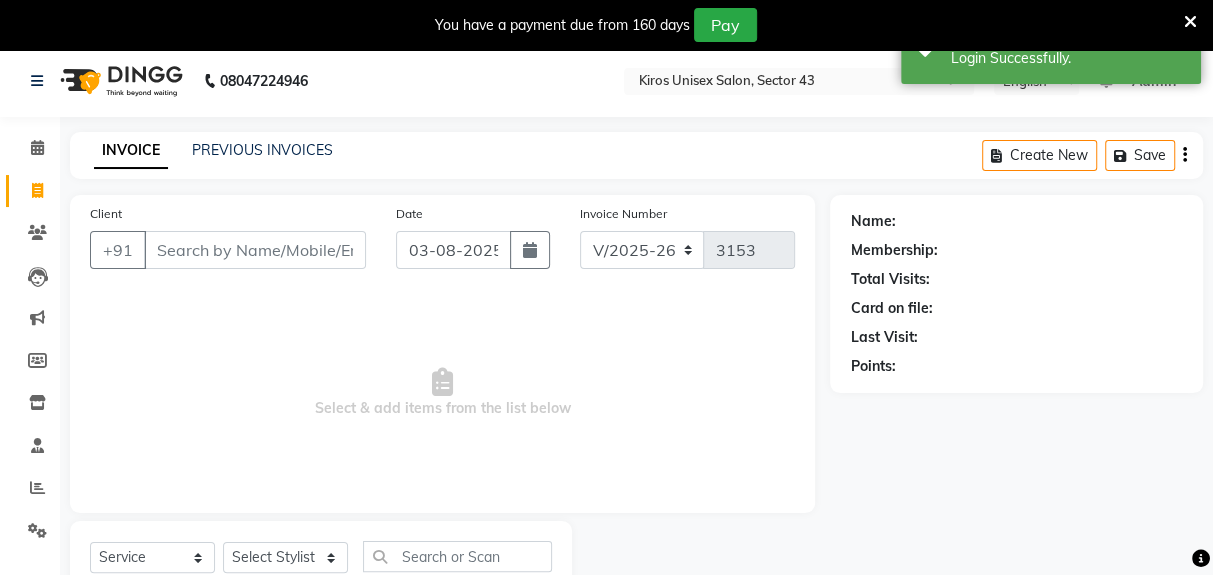 scroll, scrollTop: 73, scrollLeft: 0, axis: vertical 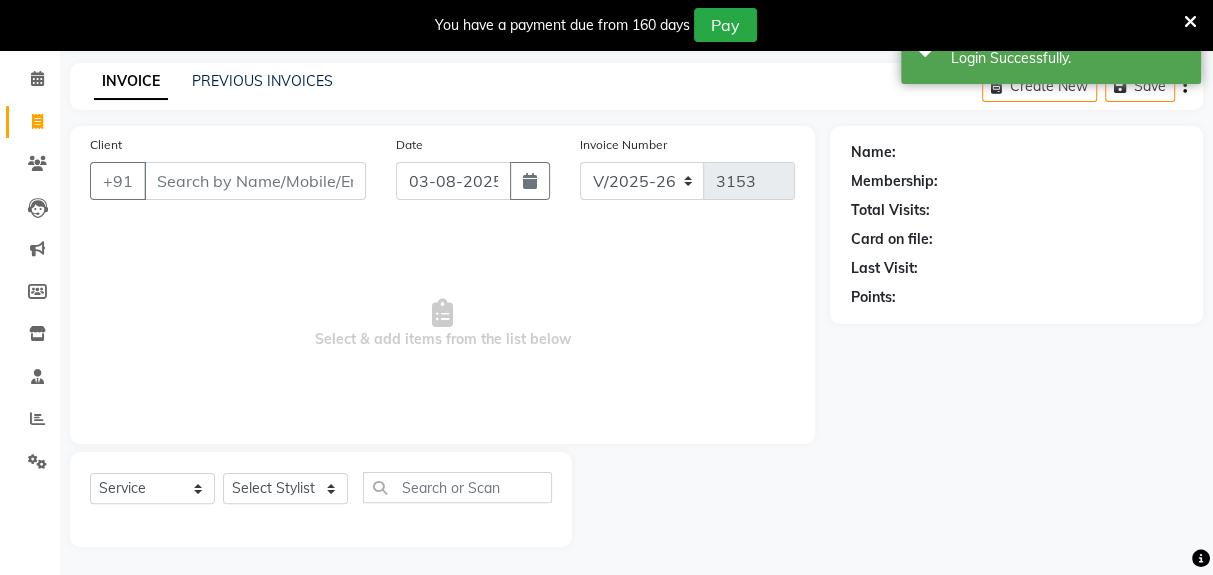 click on "Client" at bounding box center (255, 181) 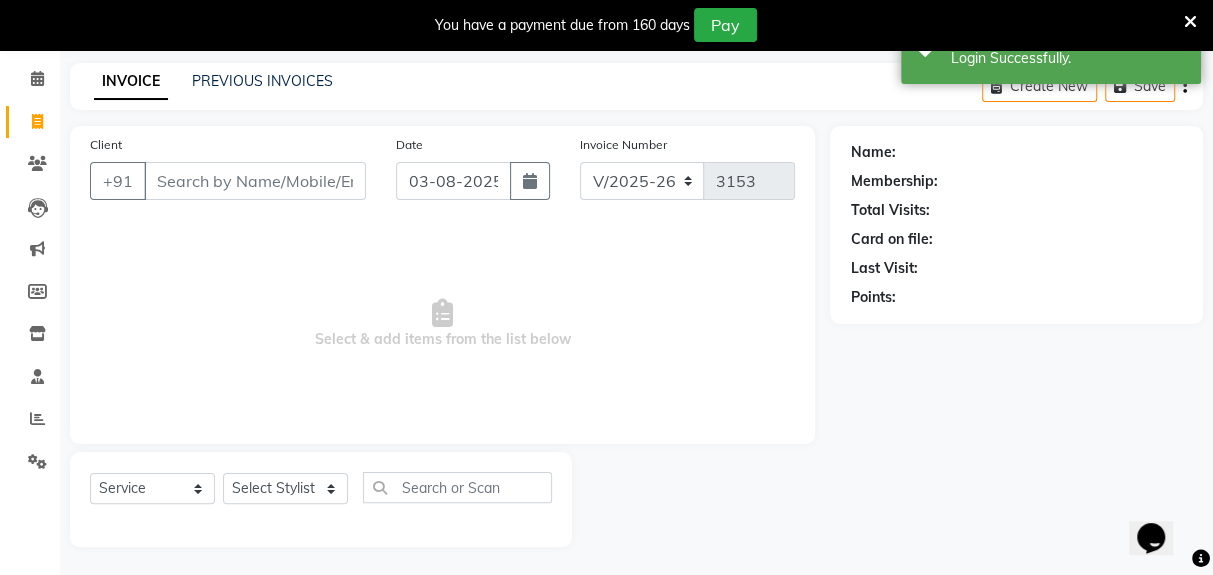 scroll, scrollTop: 0, scrollLeft: 0, axis: both 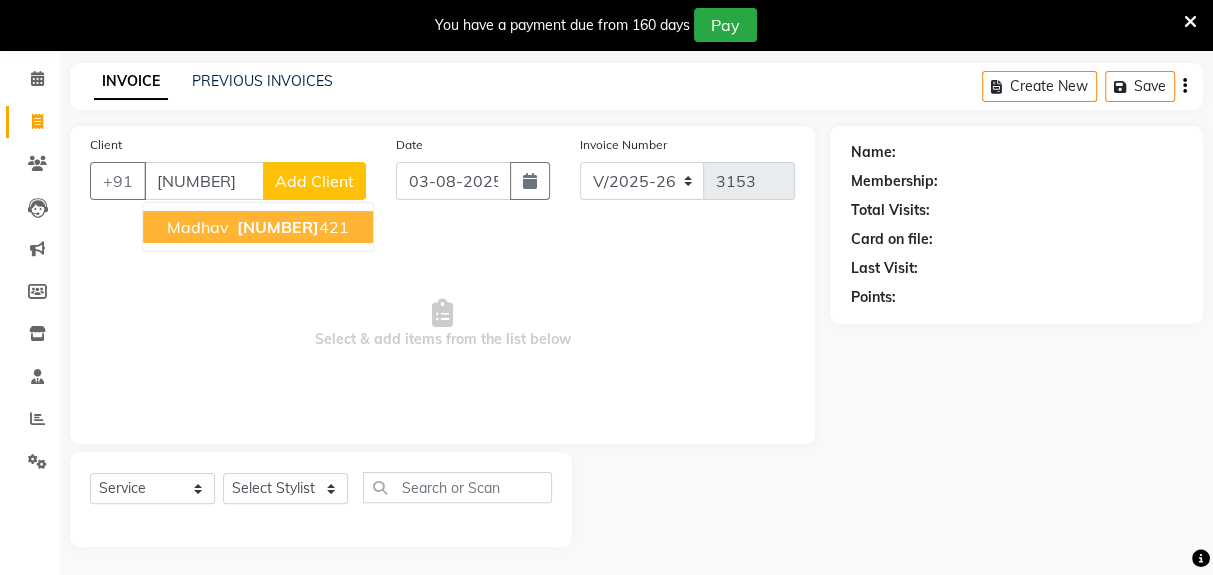 click on "Madhav" at bounding box center (198, 227) 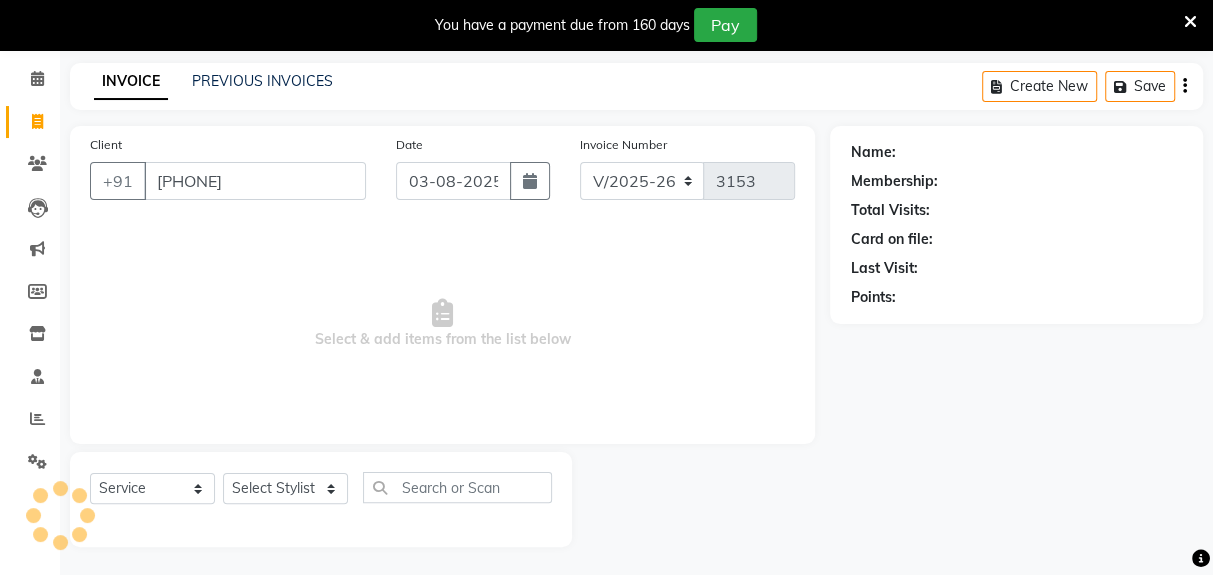 type on "[PHONE]" 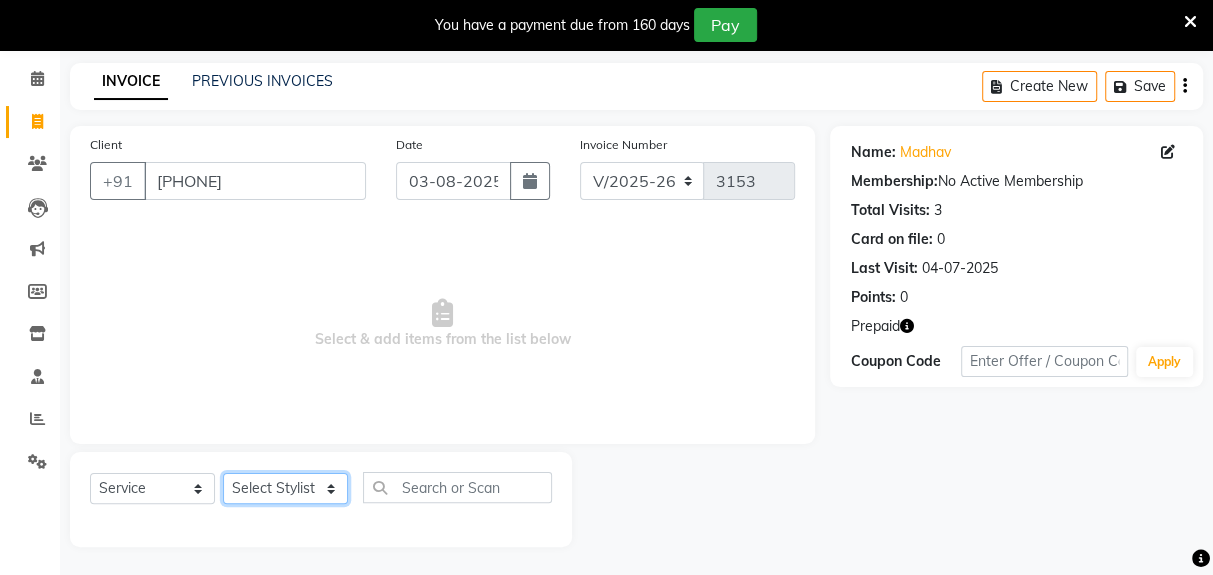 click on "Select Stylist [NAME] [NAME] [NAME] [NAME] [NAME] [NAME] [NAME] [NAME] [NAME] [NAME] [NAME]" 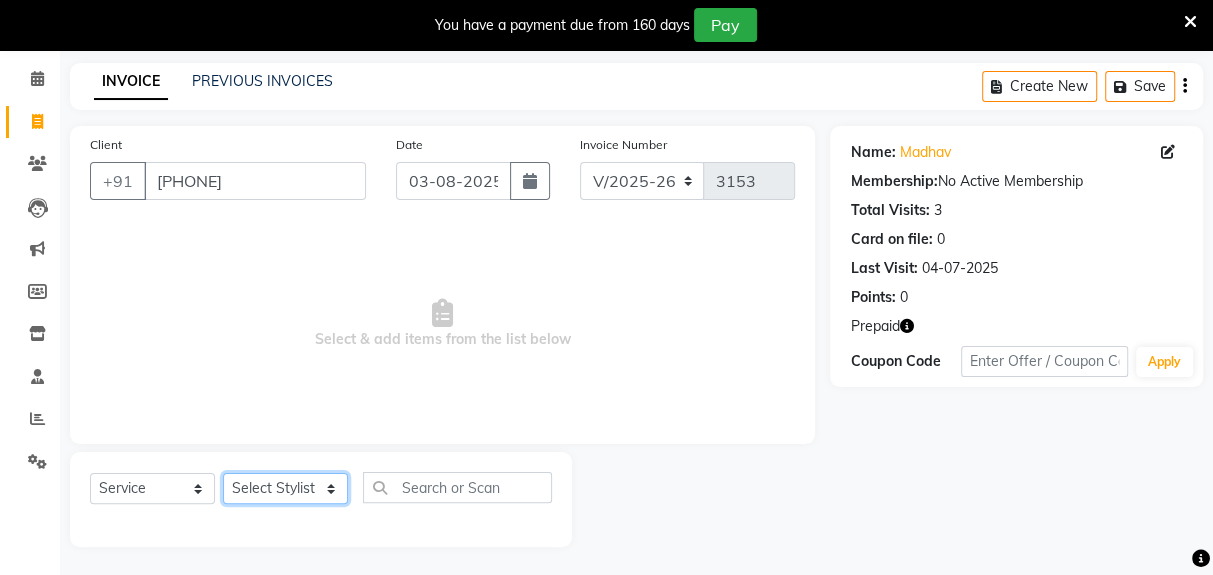 select on "39650" 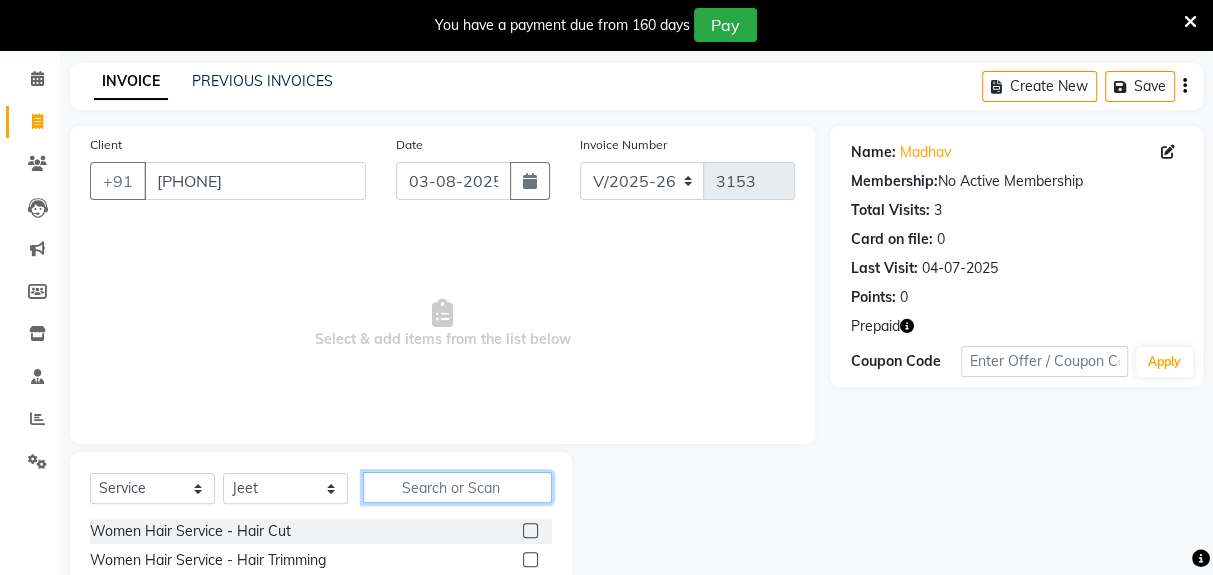 click 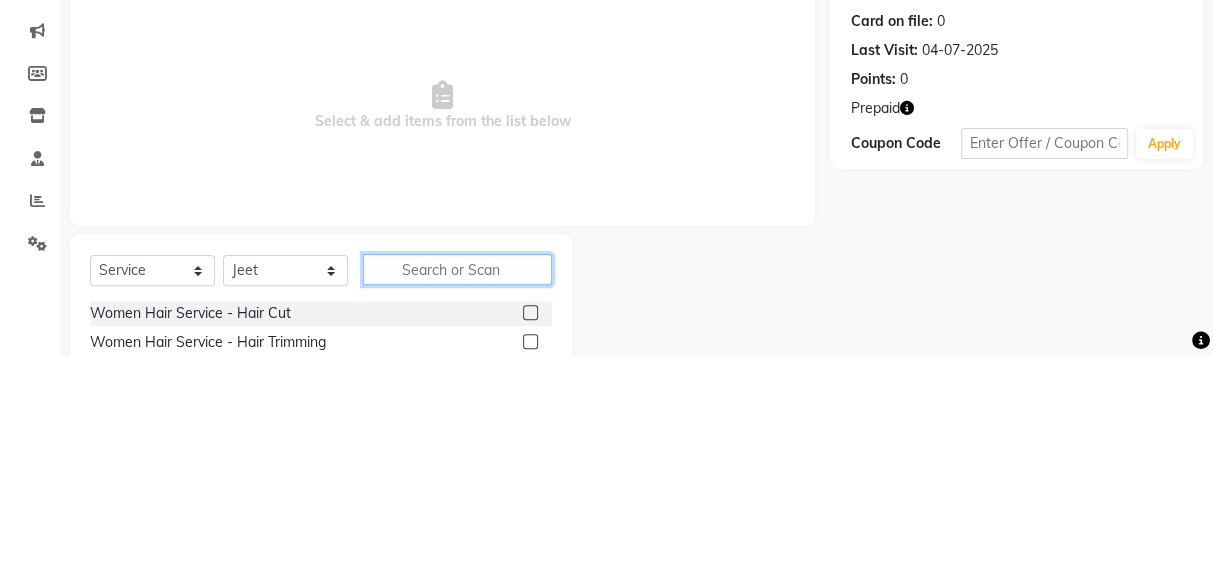 scroll, scrollTop: 123, scrollLeft: 0, axis: vertical 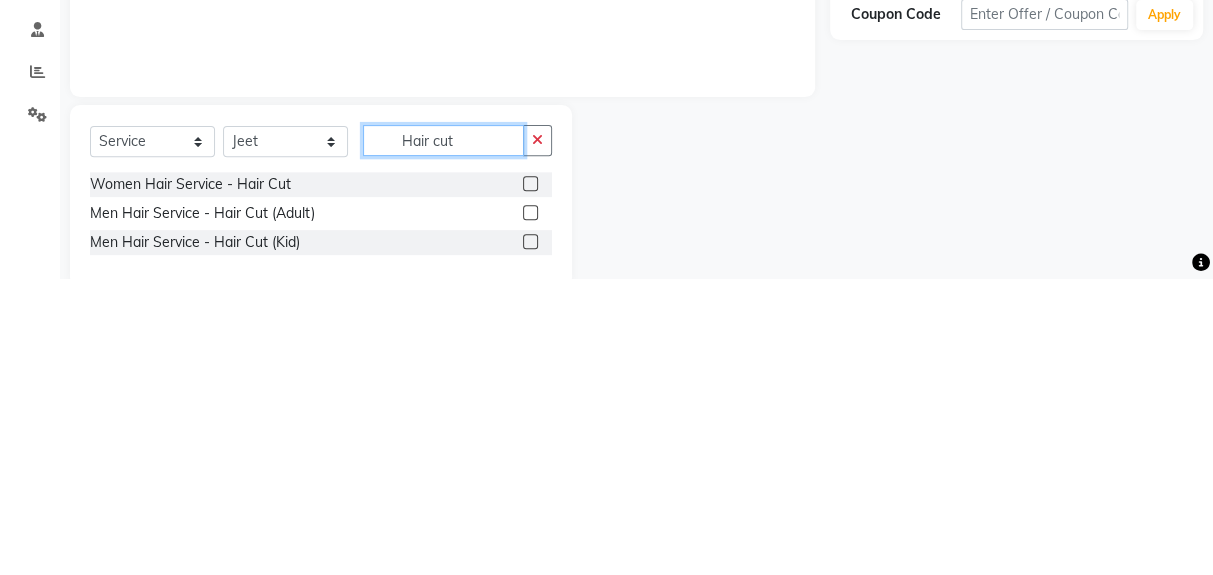 type on "Hair cut" 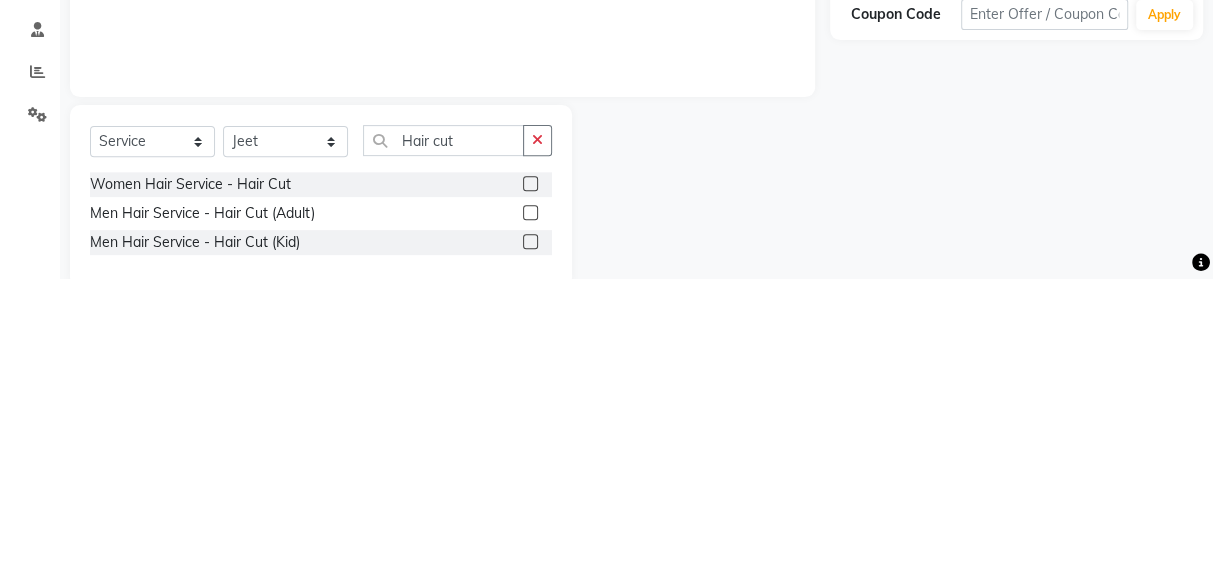 click on "Men Hair Service - Hair Cut (Adult)" 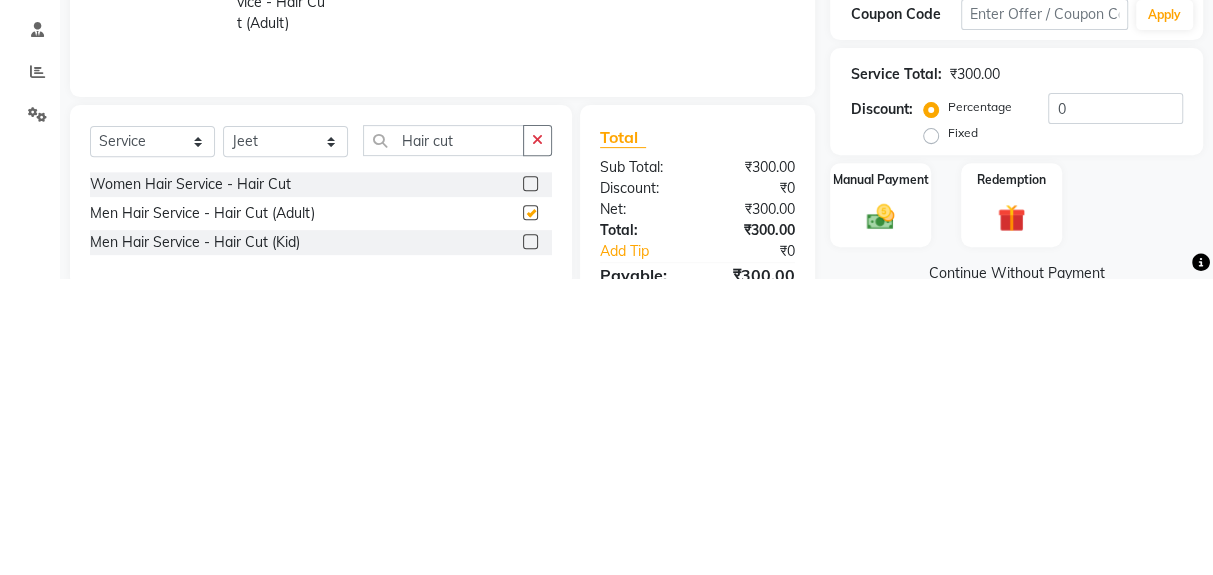 checkbox on "false" 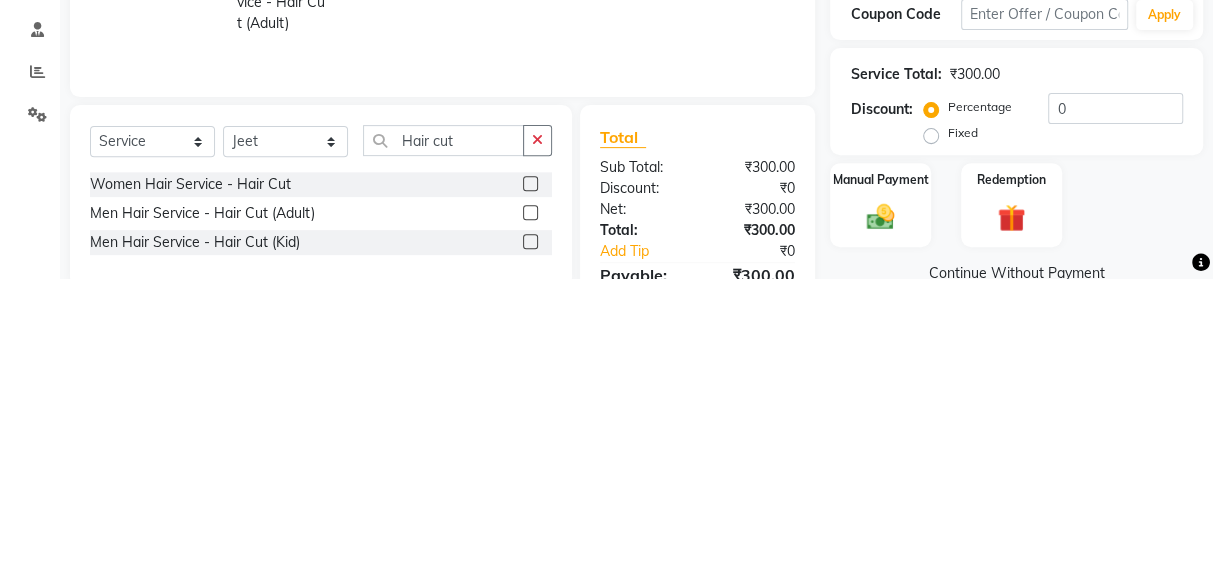 scroll, scrollTop: 123, scrollLeft: 0, axis: vertical 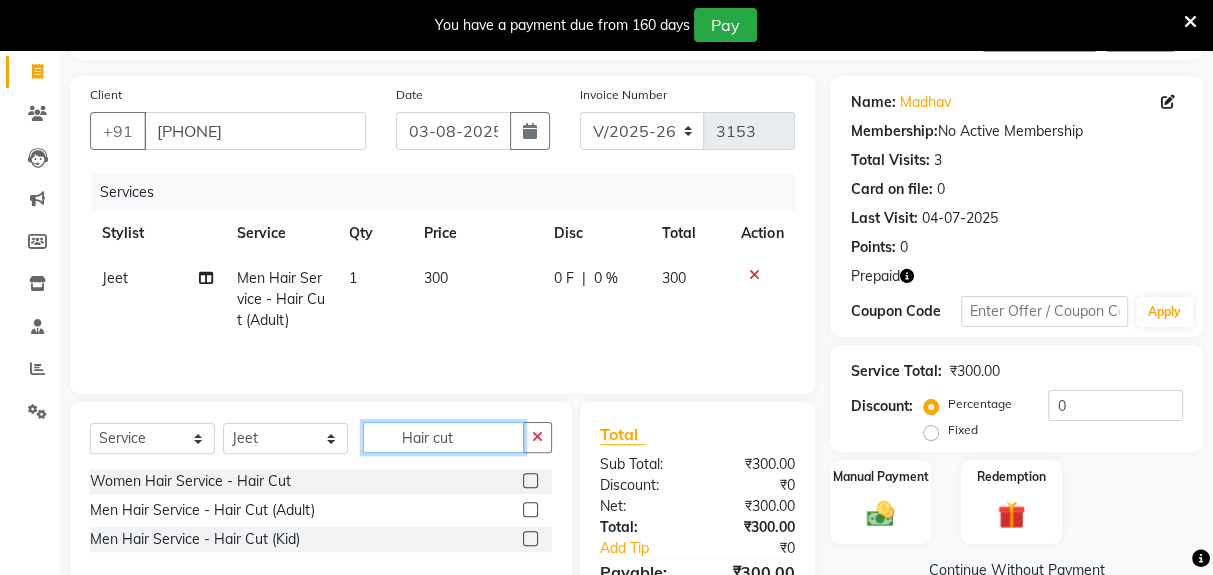click on "Hair cut" 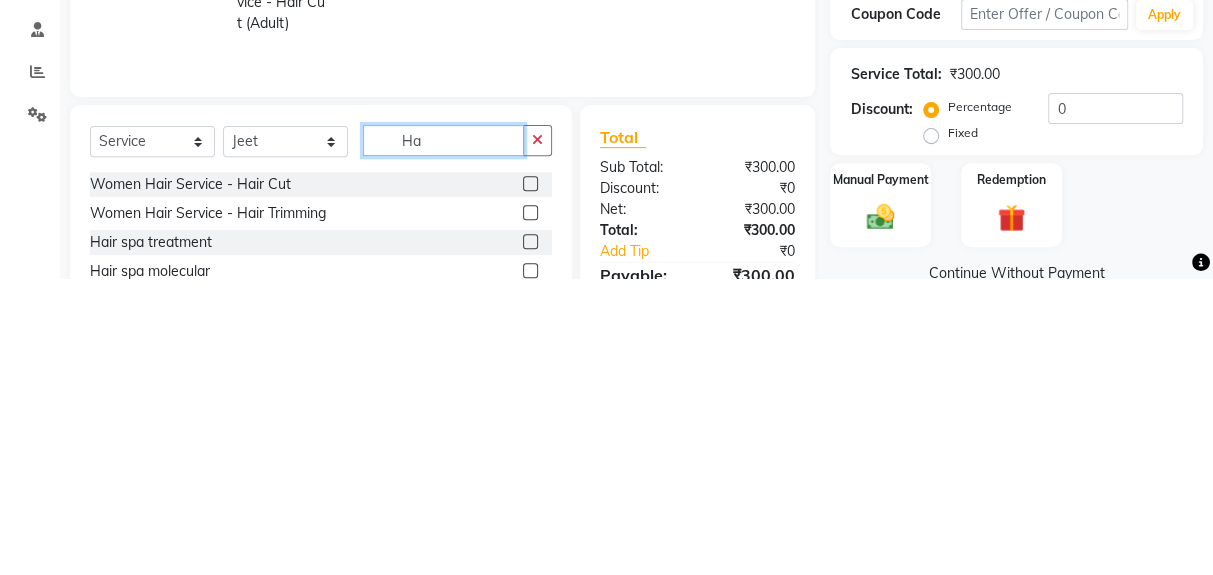 type on "H" 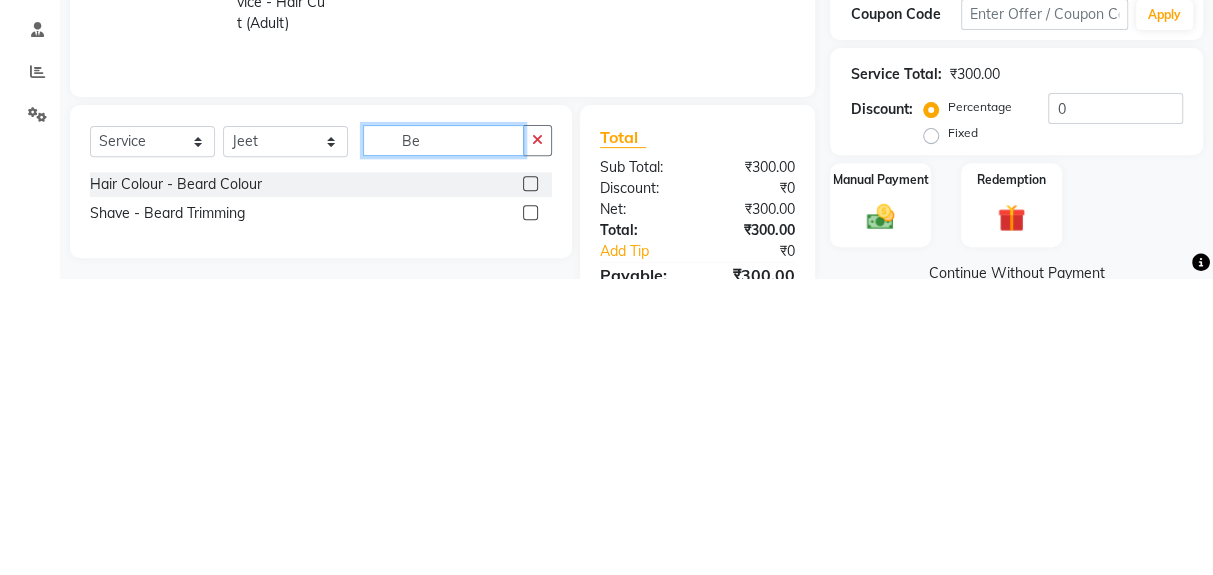type on "Be" 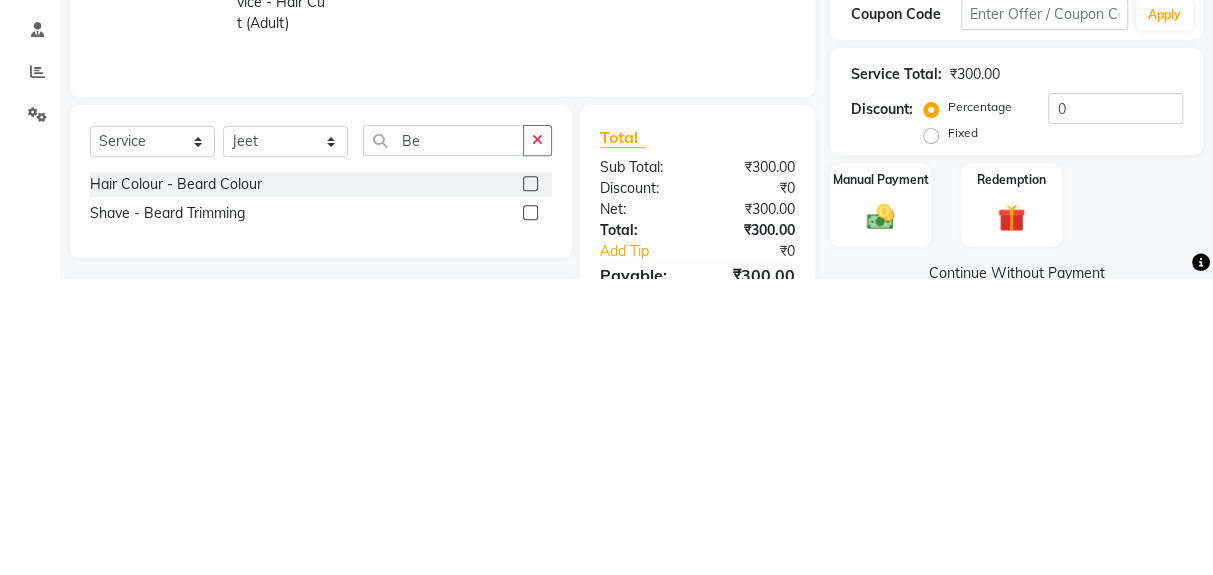 click on "Shave - Beard Trimming" 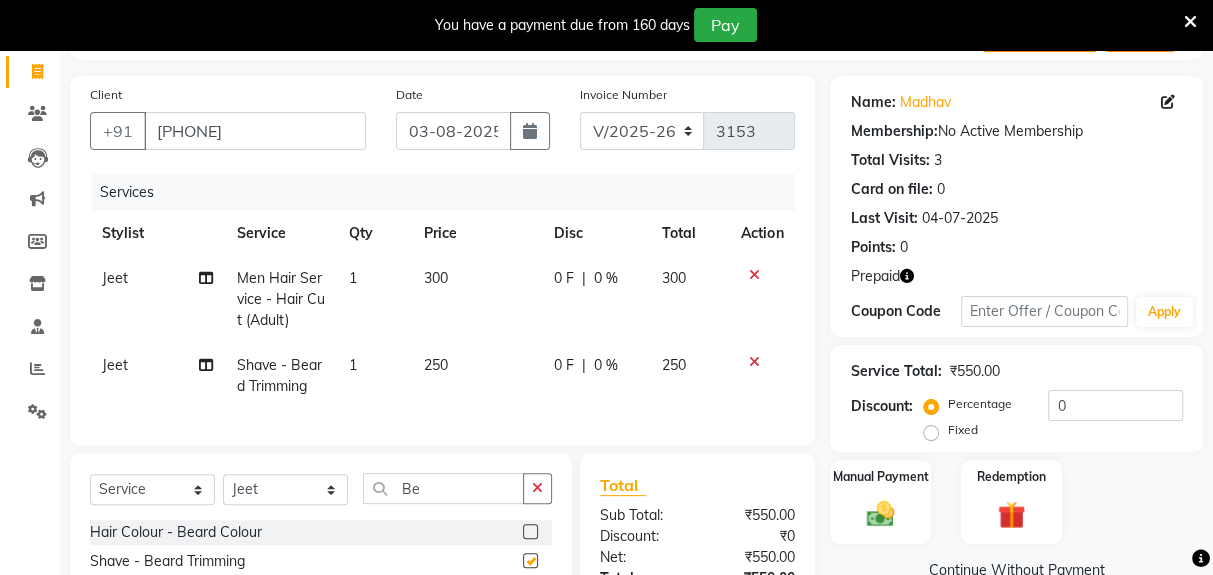 checkbox on "false" 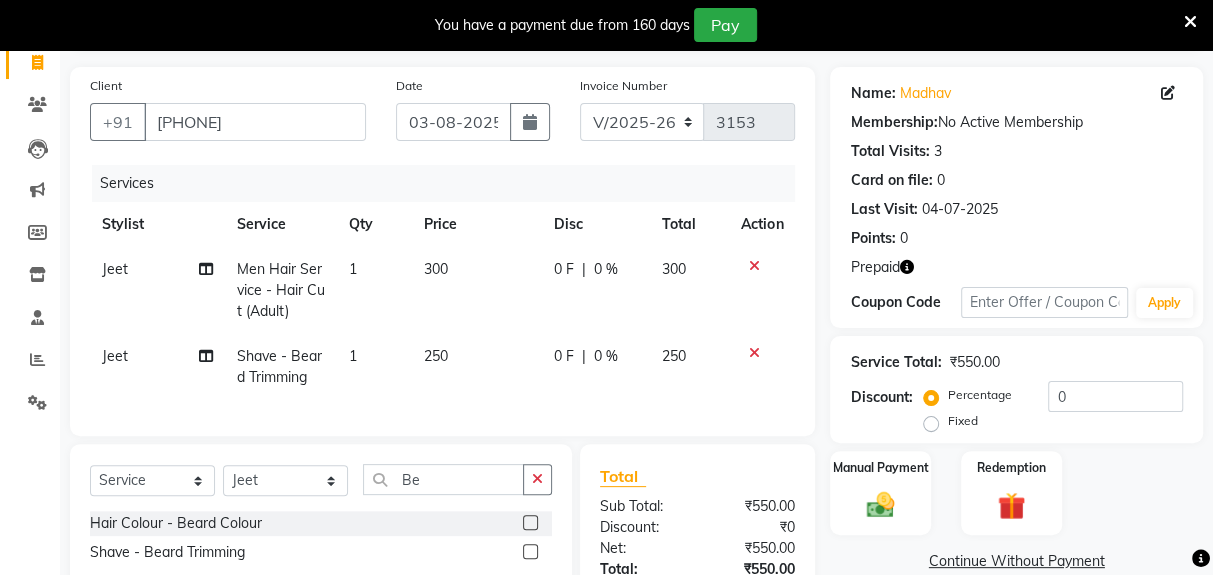 scroll, scrollTop: 194, scrollLeft: 0, axis: vertical 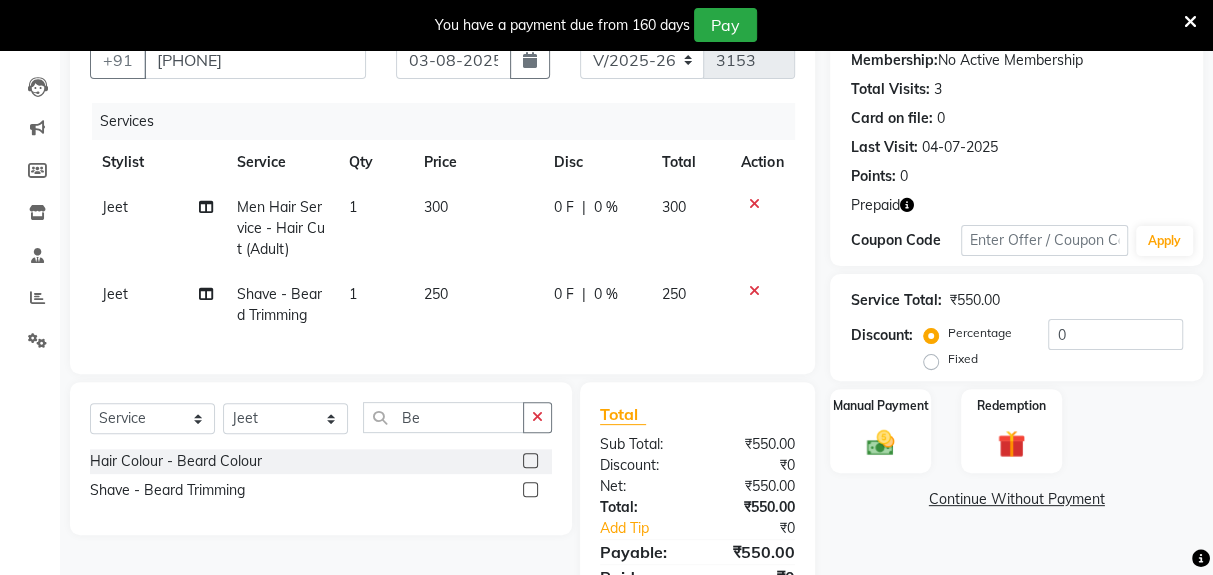 click on "Redemption" 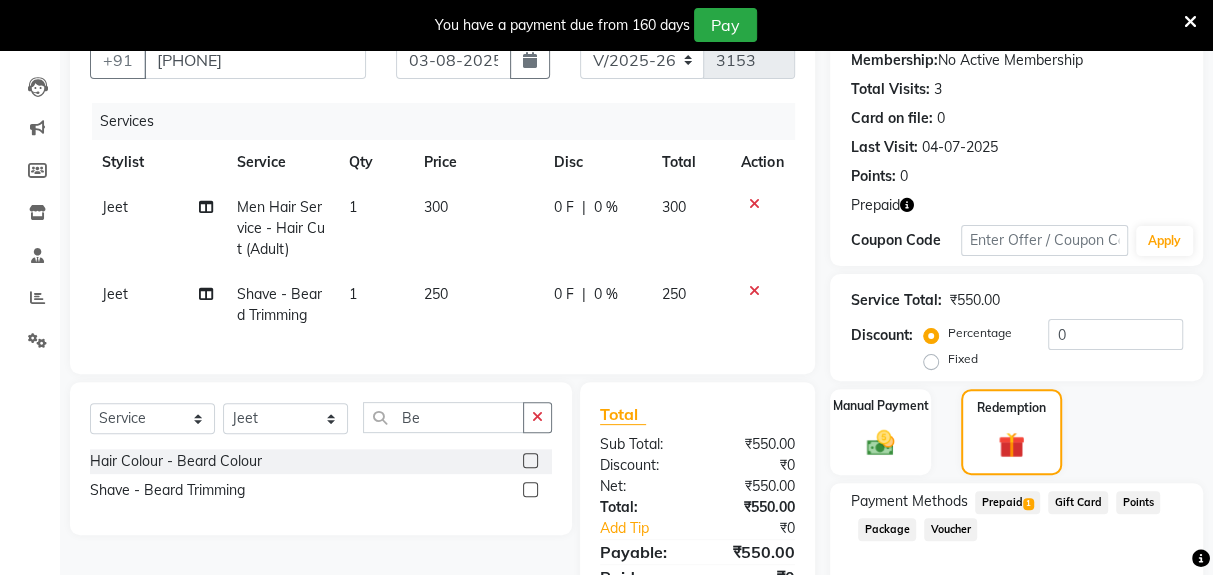 click on "Prepaid  1" 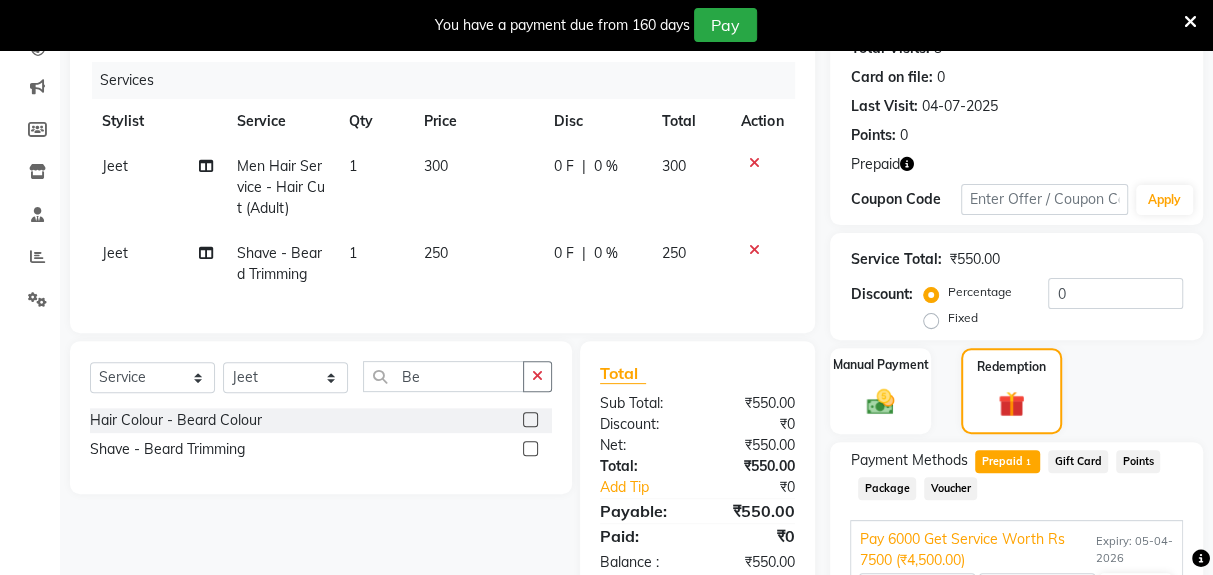 scroll, scrollTop: 268, scrollLeft: 0, axis: vertical 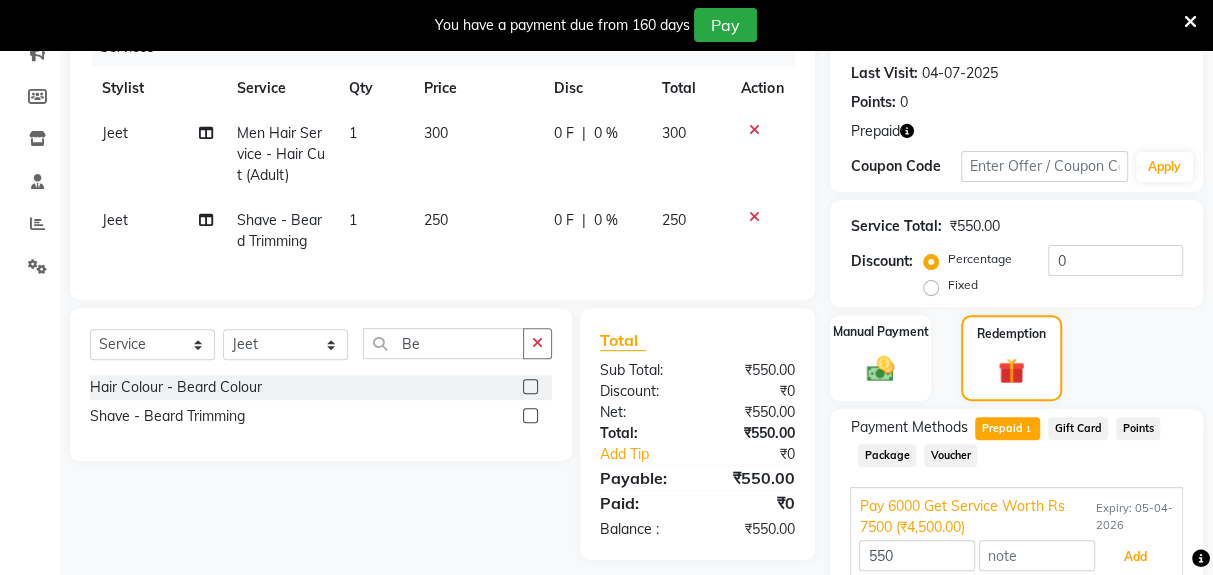 click on "Add" at bounding box center (1135, 557) 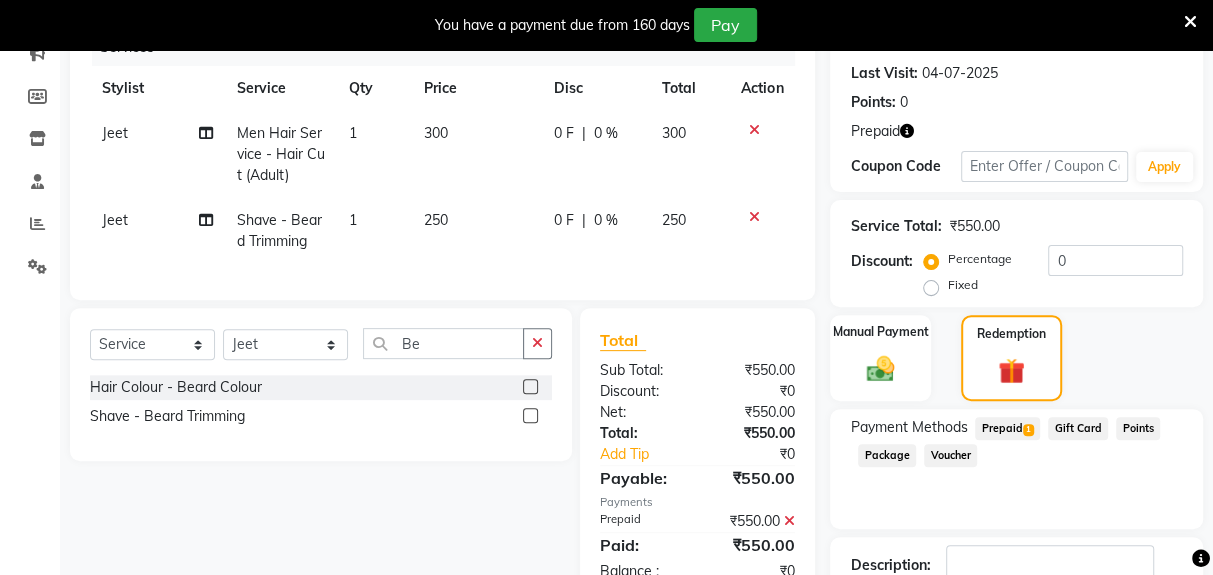 scroll, scrollTop: 317, scrollLeft: 0, axis: vertical 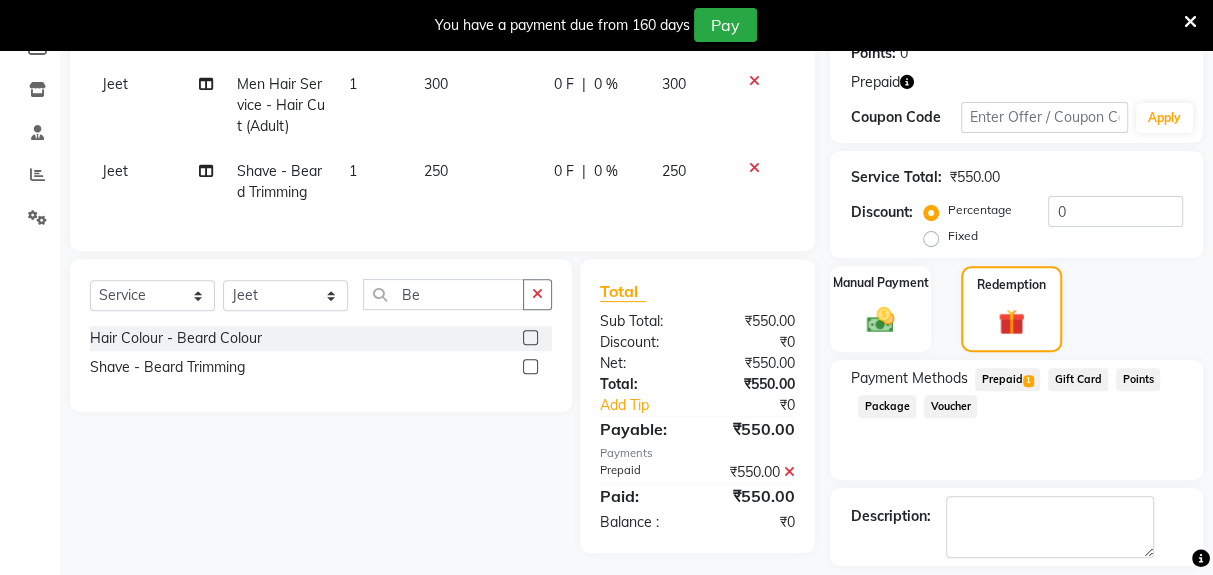 click on "Checkout" 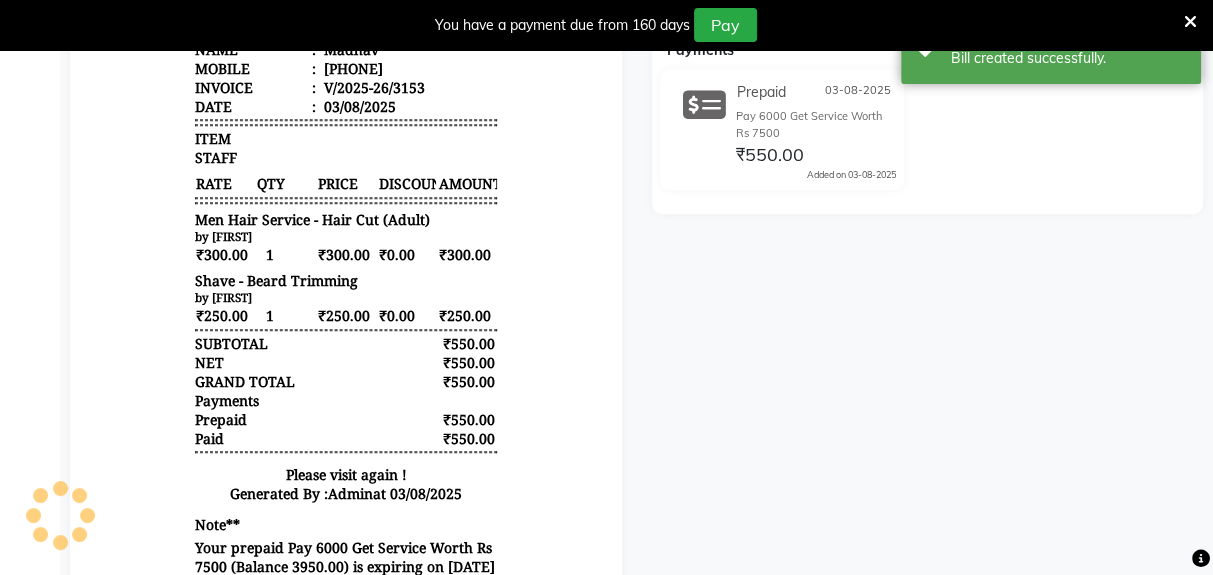 scroll, scrollTop: 15, scrollLeft: 0, axis: vertical 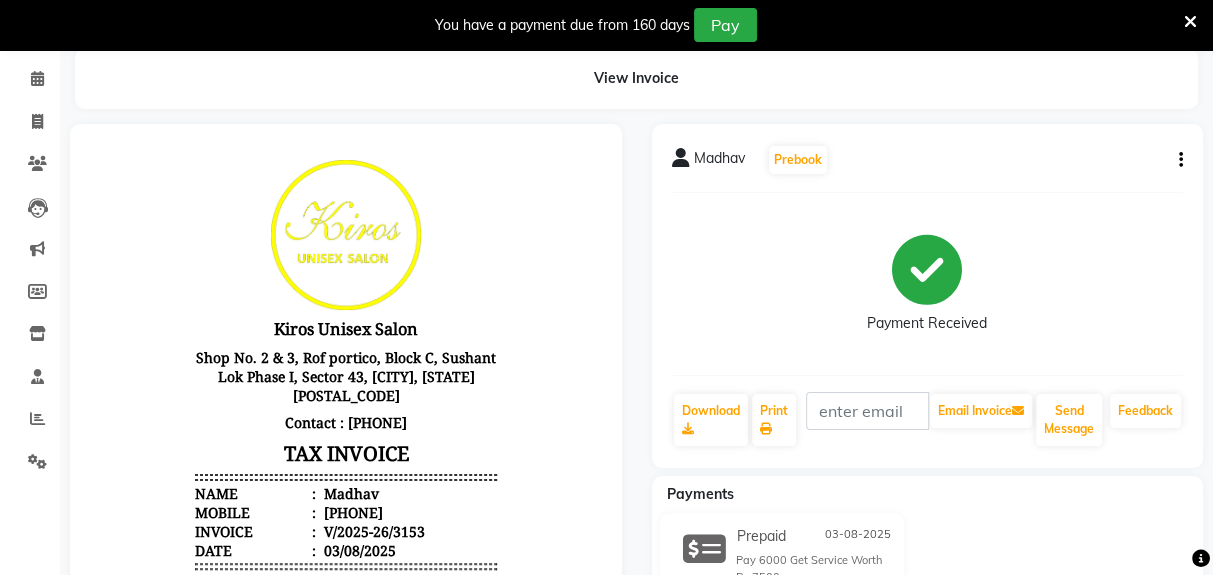 select on "service" 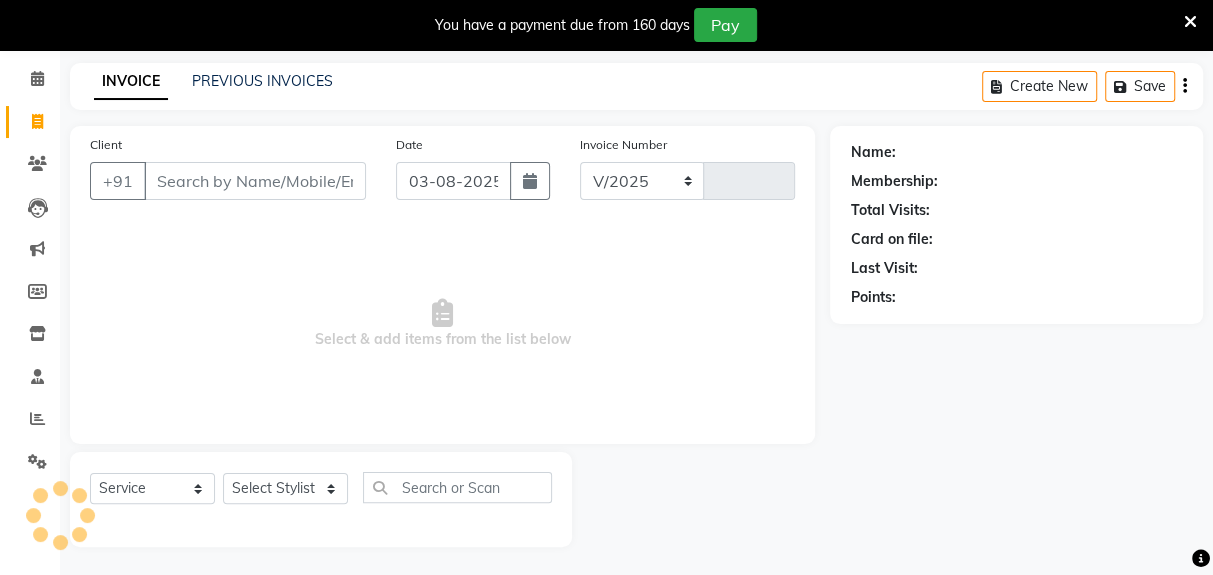 select on "5694" 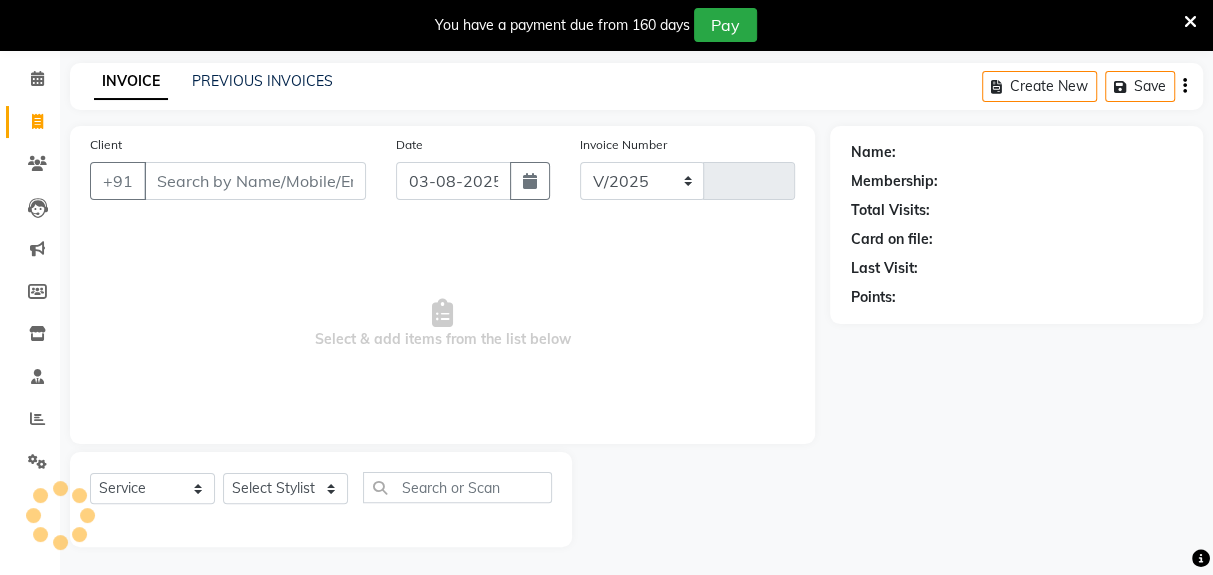 type on "3154" 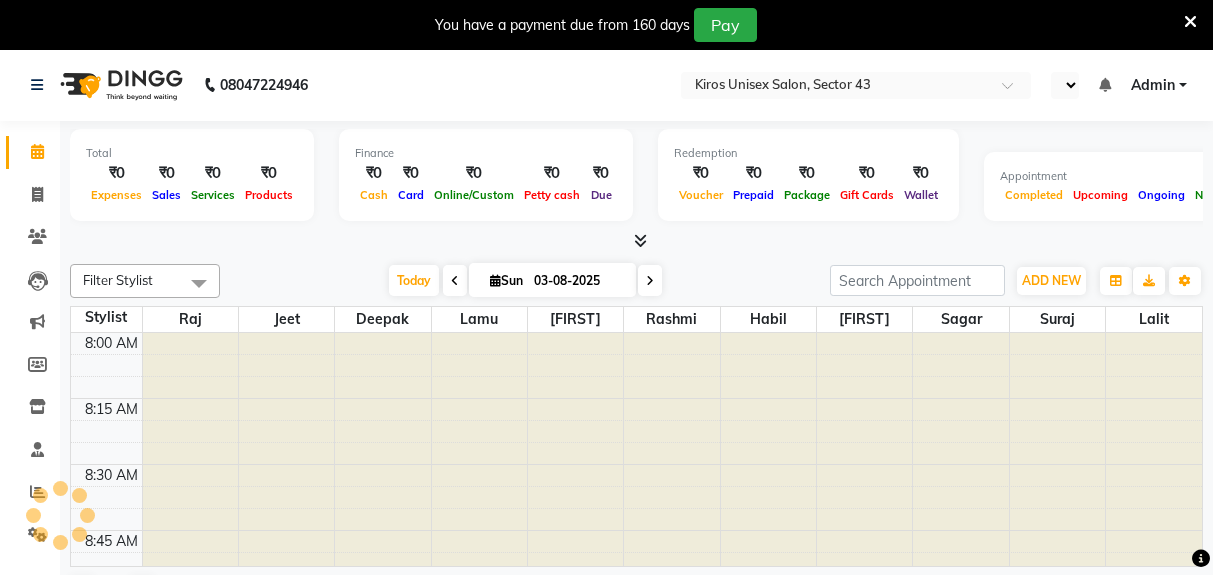 select on "en" 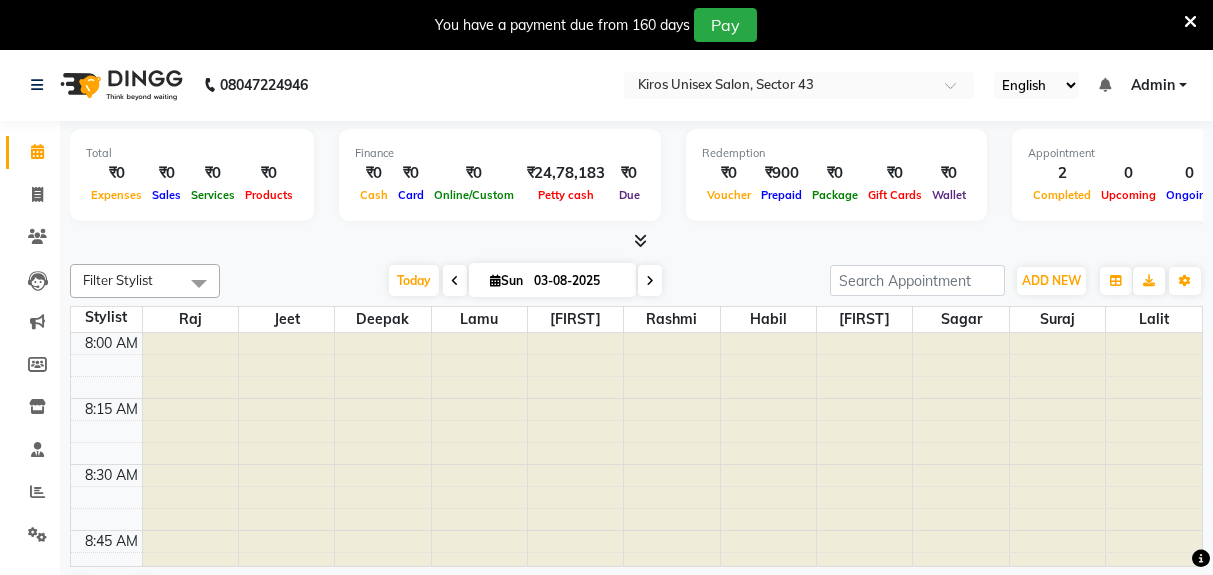 scroll, scrollTop: 0, scrollLeft: 0, axis: both 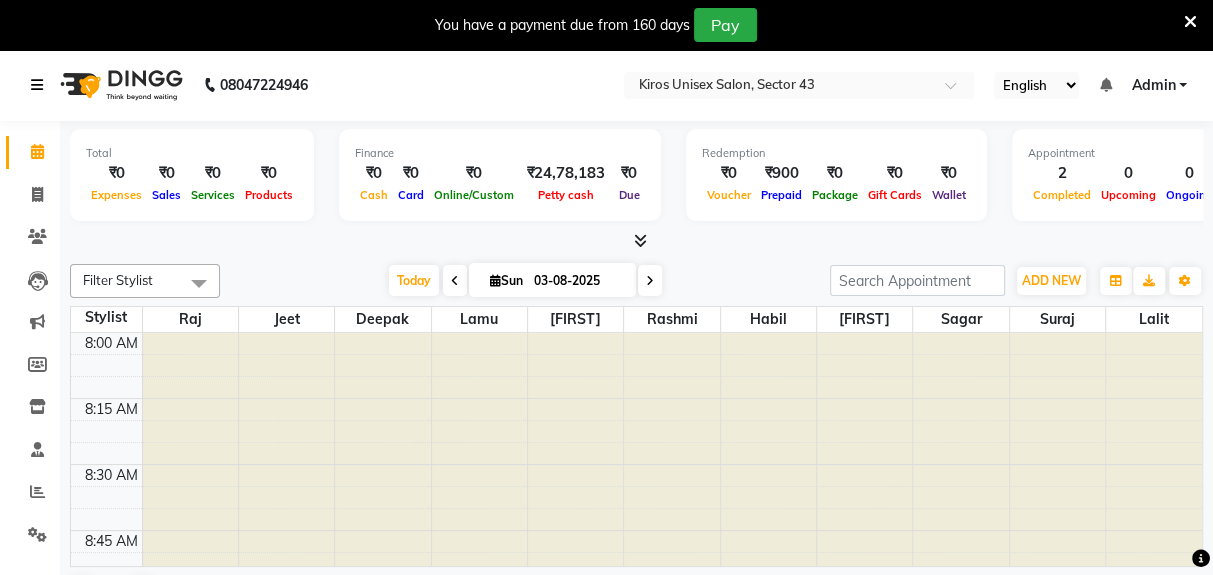 click at bounding box center [41, 85] 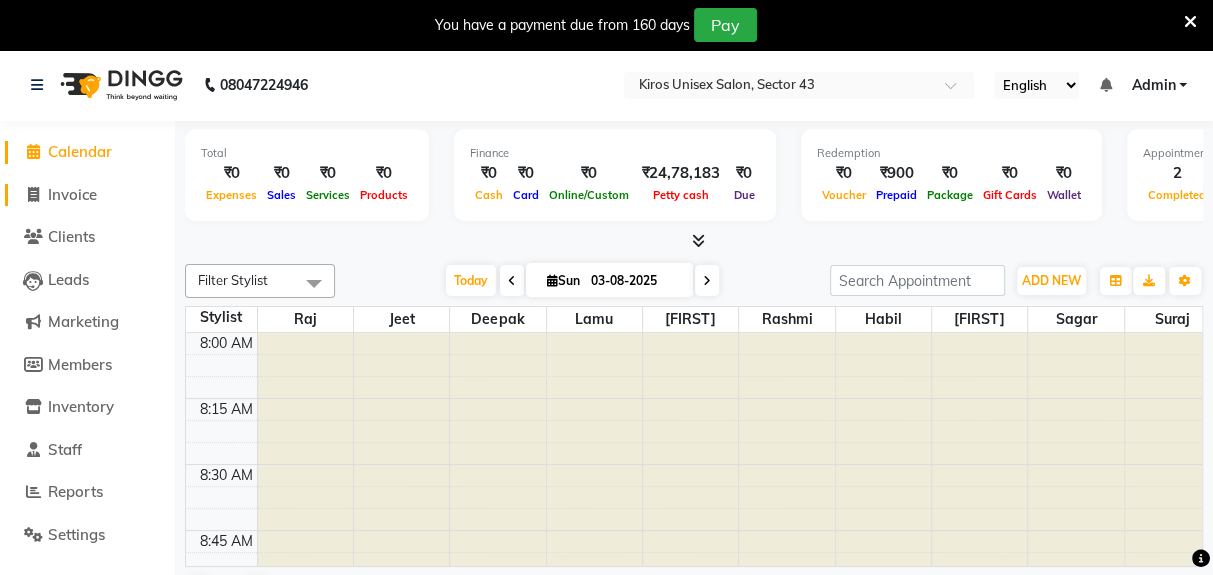 click on "Invoice" 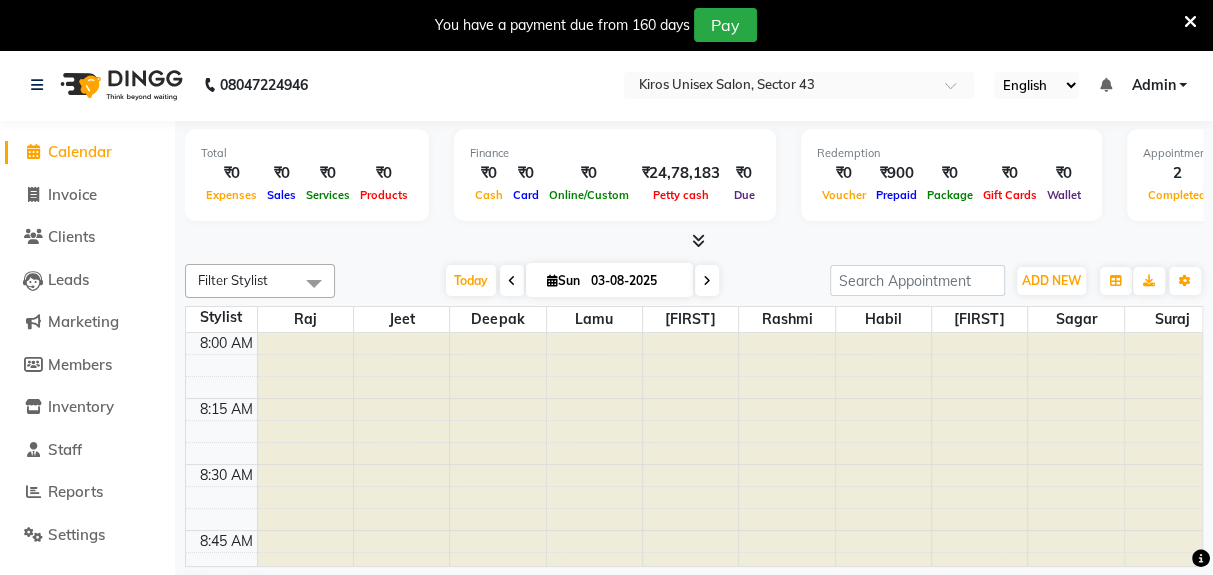 select on "service" 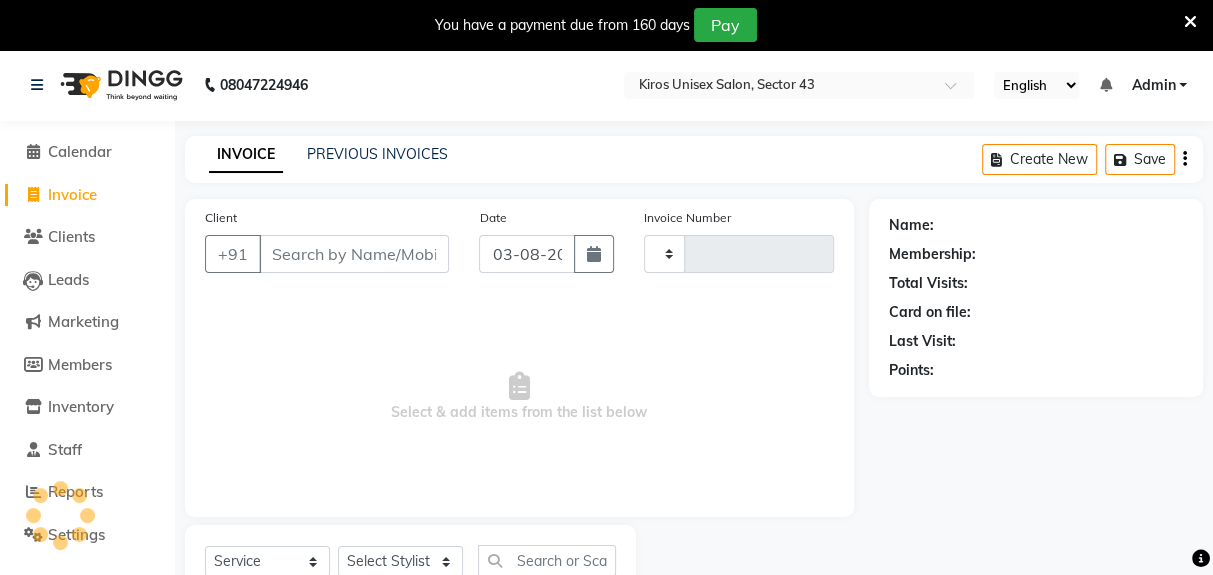 type on "3154" 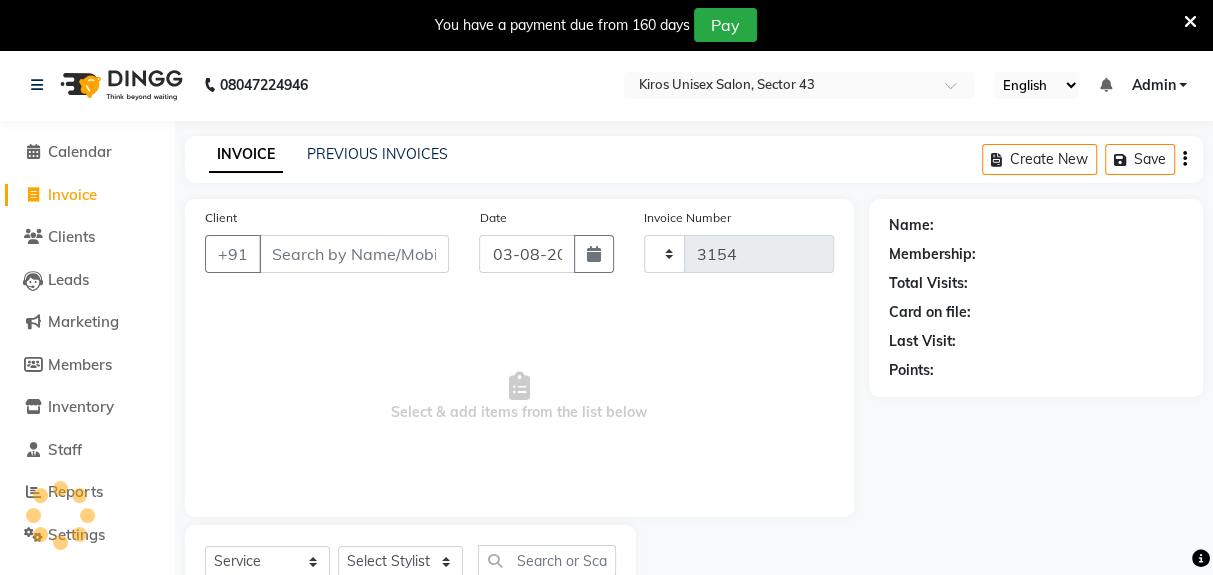 select on "5694" 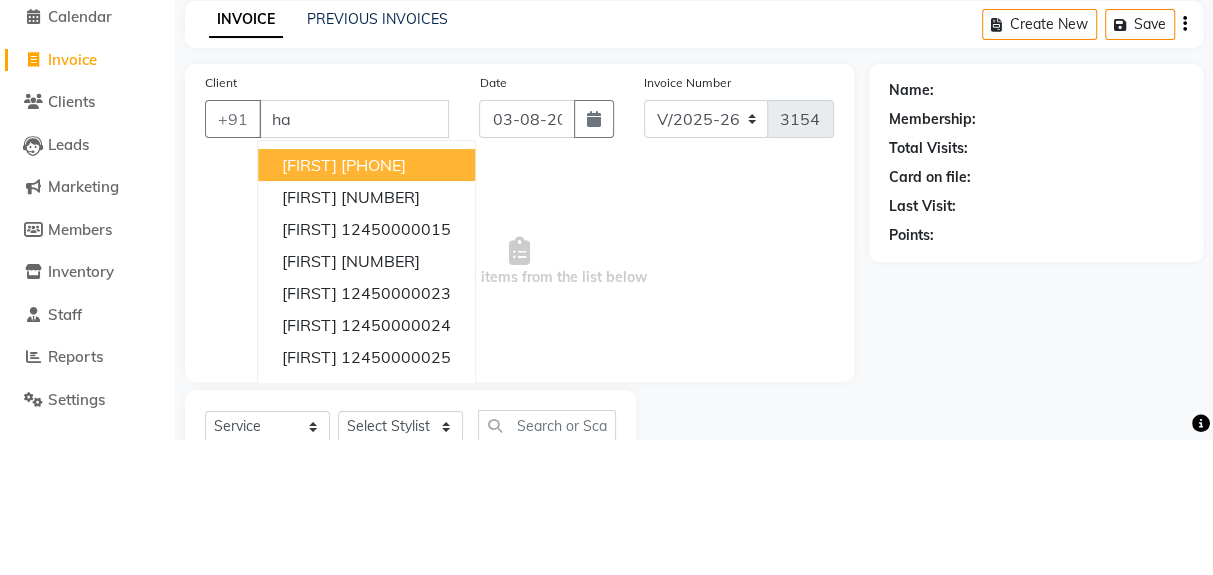 type on "h" 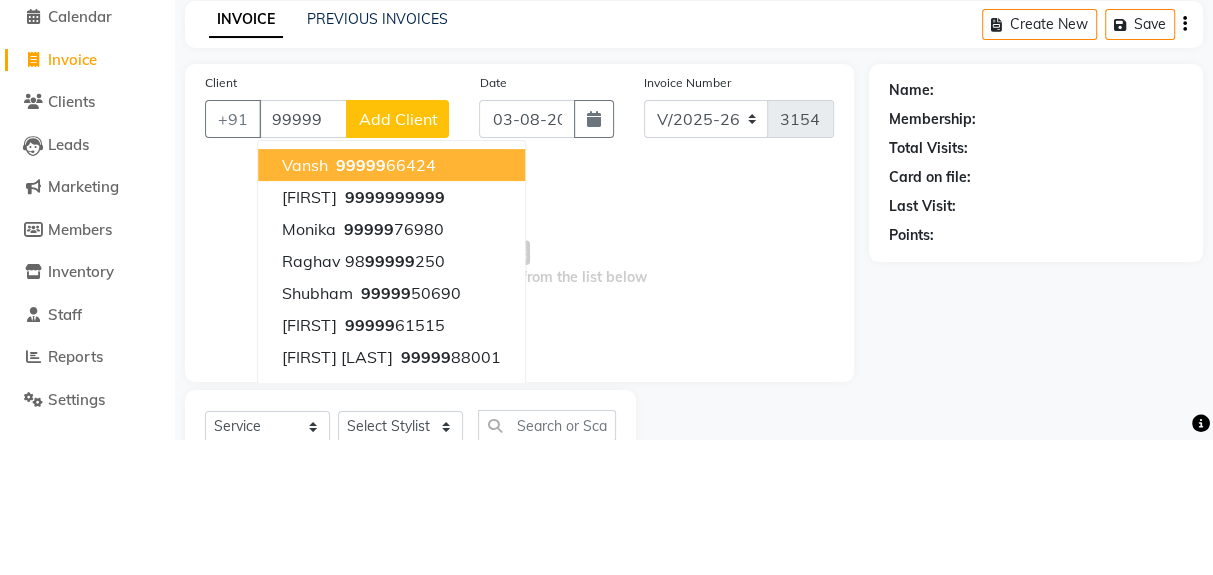 click on "99999" 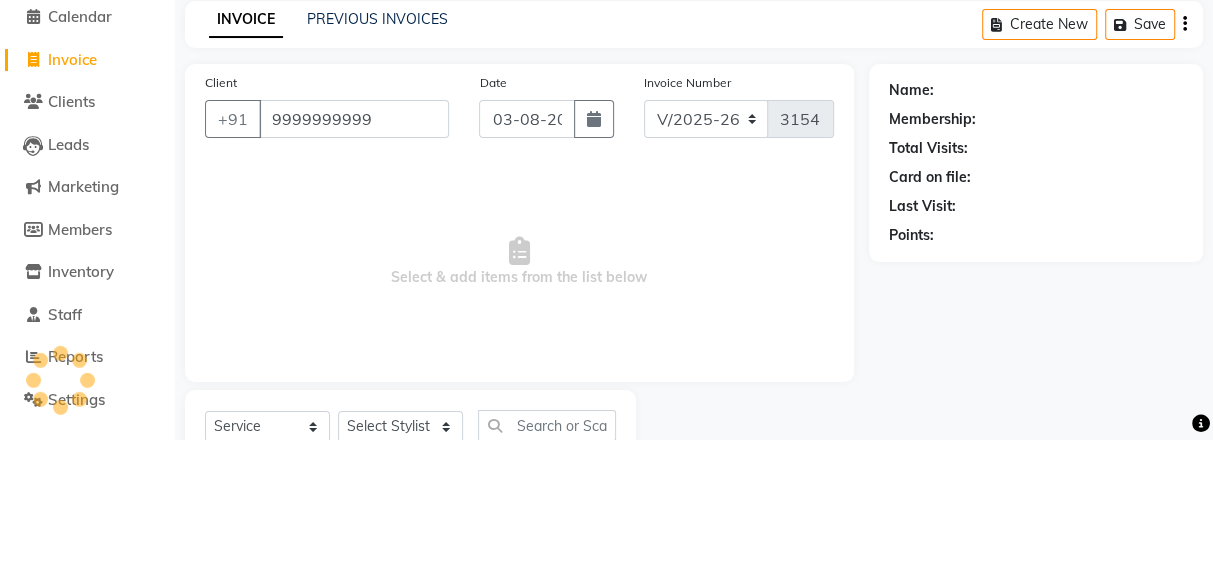 type on "9999999999" 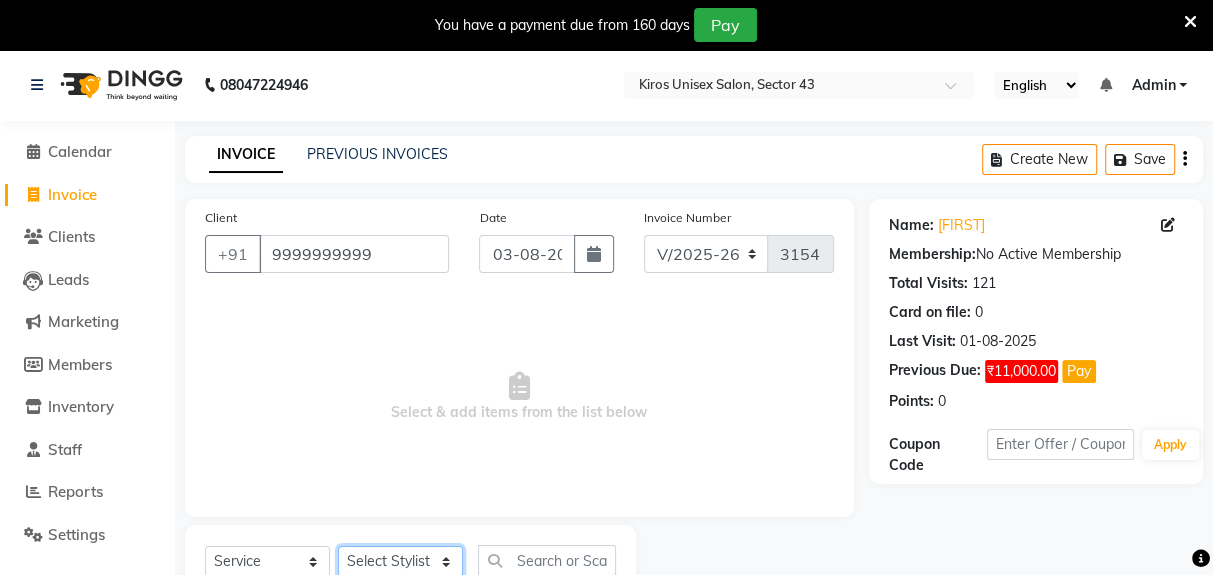 click on "Select Stylist [NAME] [NAME] [NAME] [NAME] [NAME] [NAME] [NAME] [NAME] [NAME] [NAME] [NAME]" 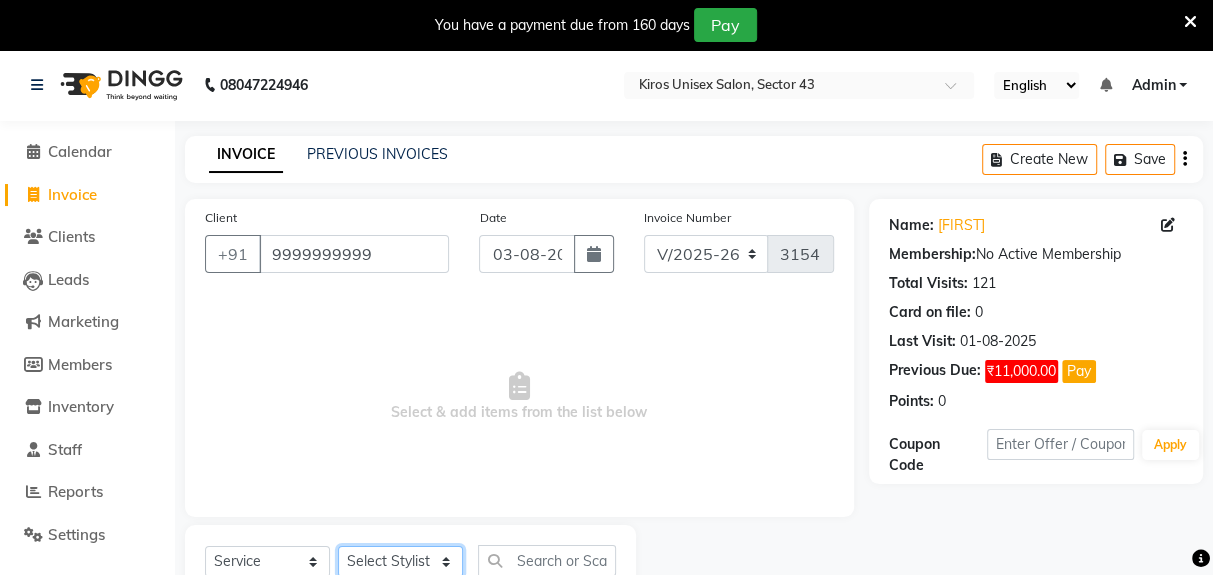 select on "39650" 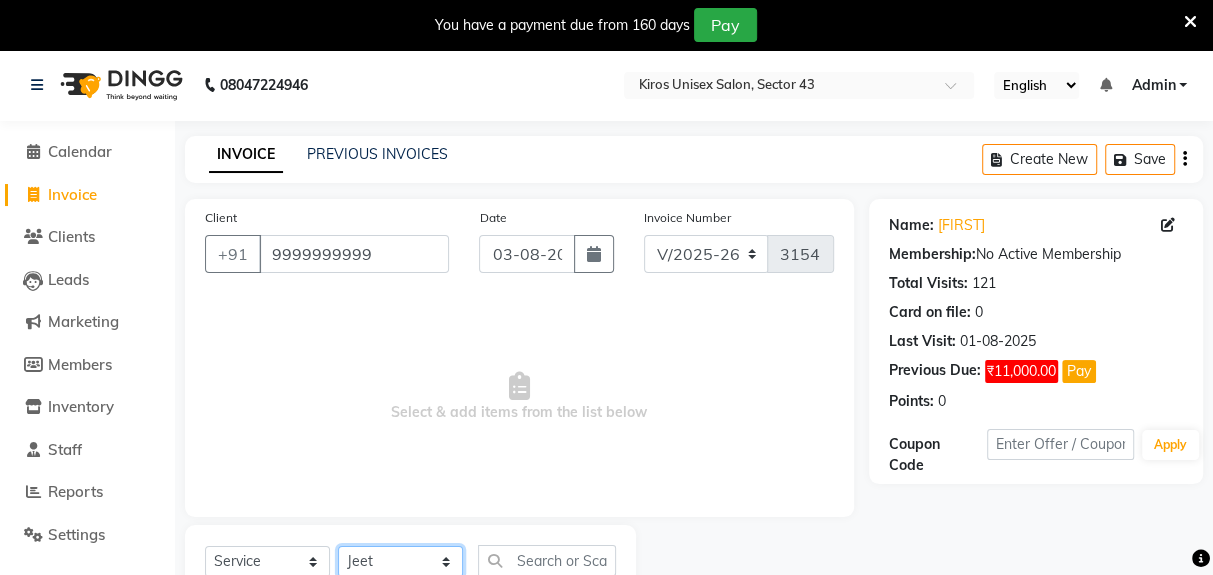 scroll, scrollTop: 140, scrollLeft: 0, axis: vertical 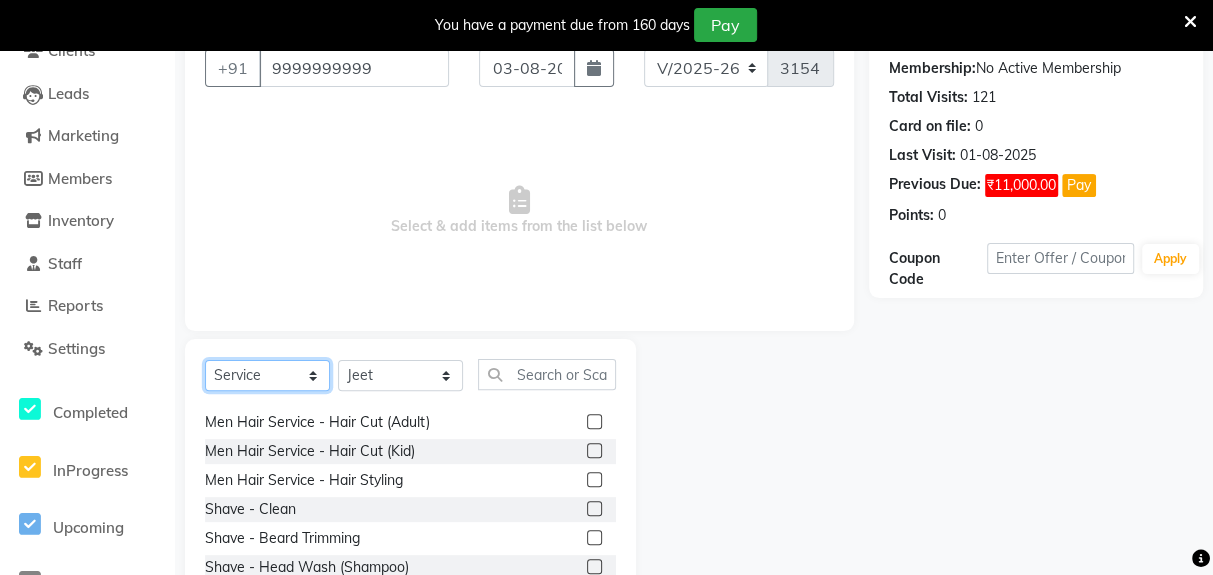 click on "Select  Service  Product  Membership  Package Voucher Prepaid Gift Card" 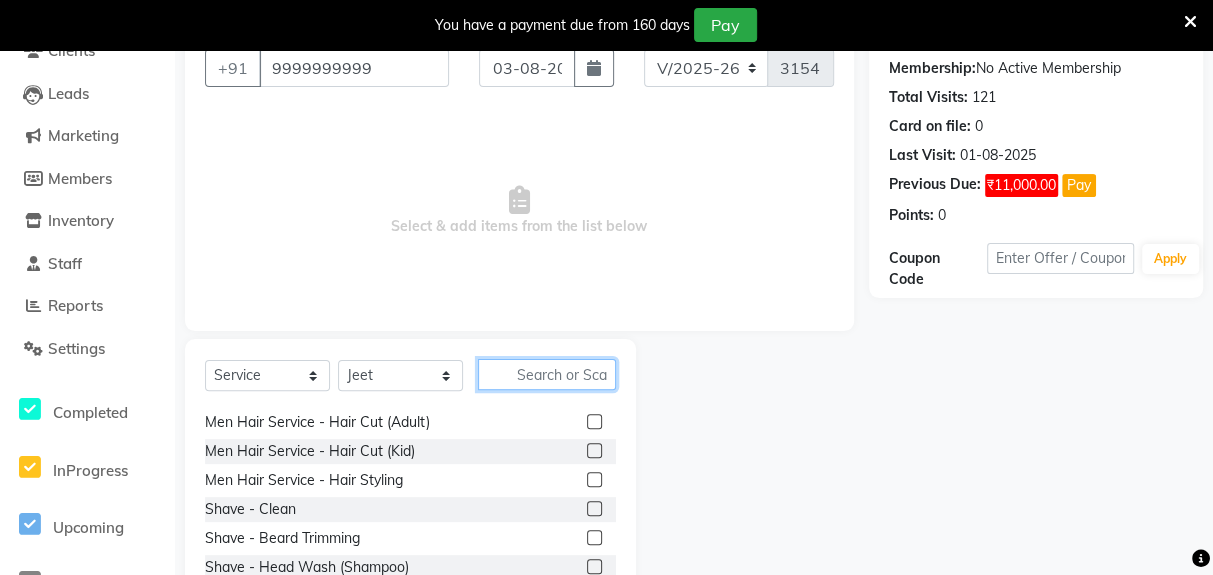 click 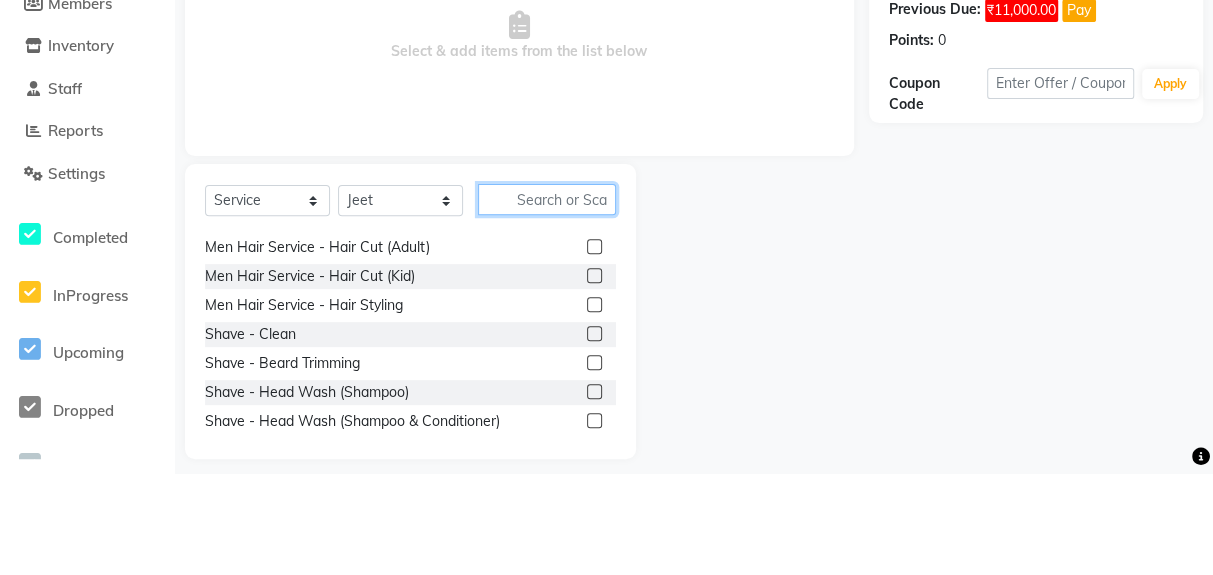 scroll, scrollTop: 259, scrollLeft: 0, axis: vertical 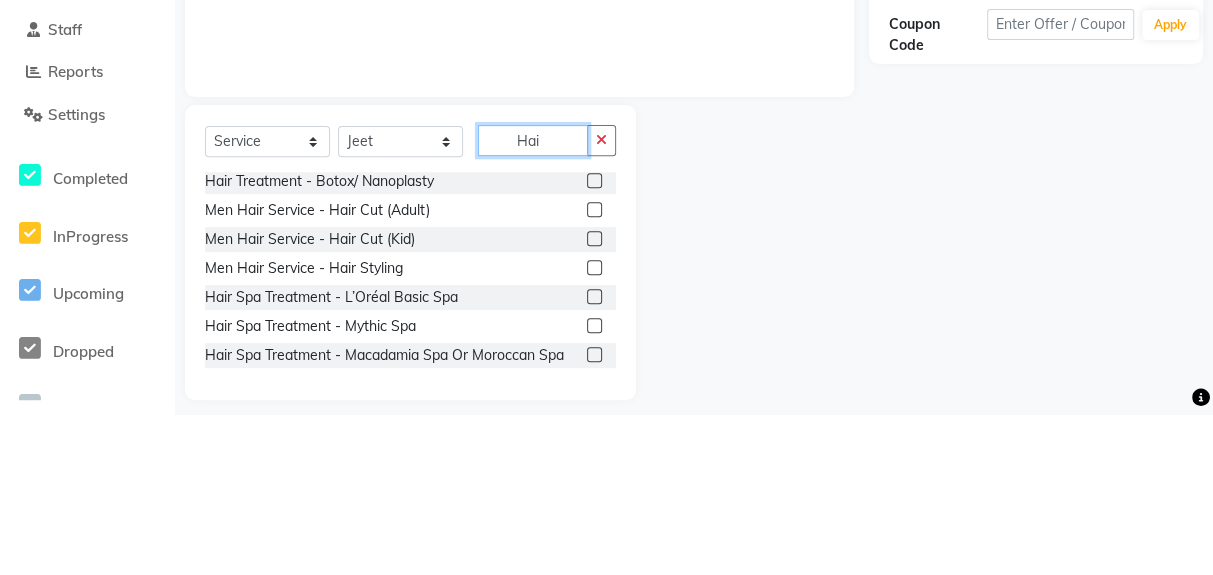type on "Hai" 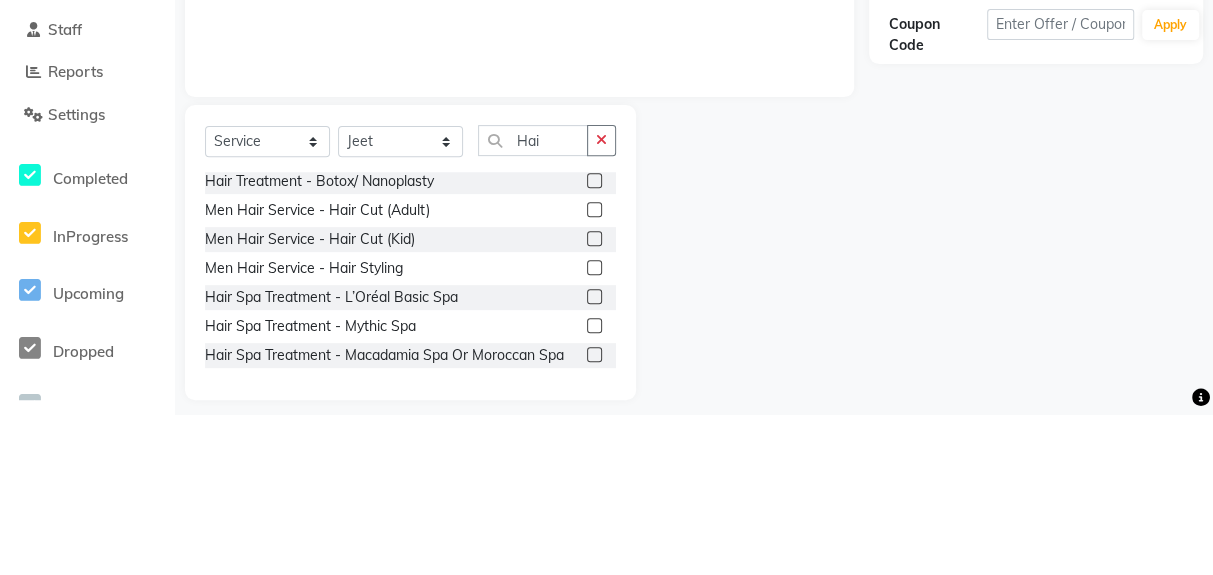 click 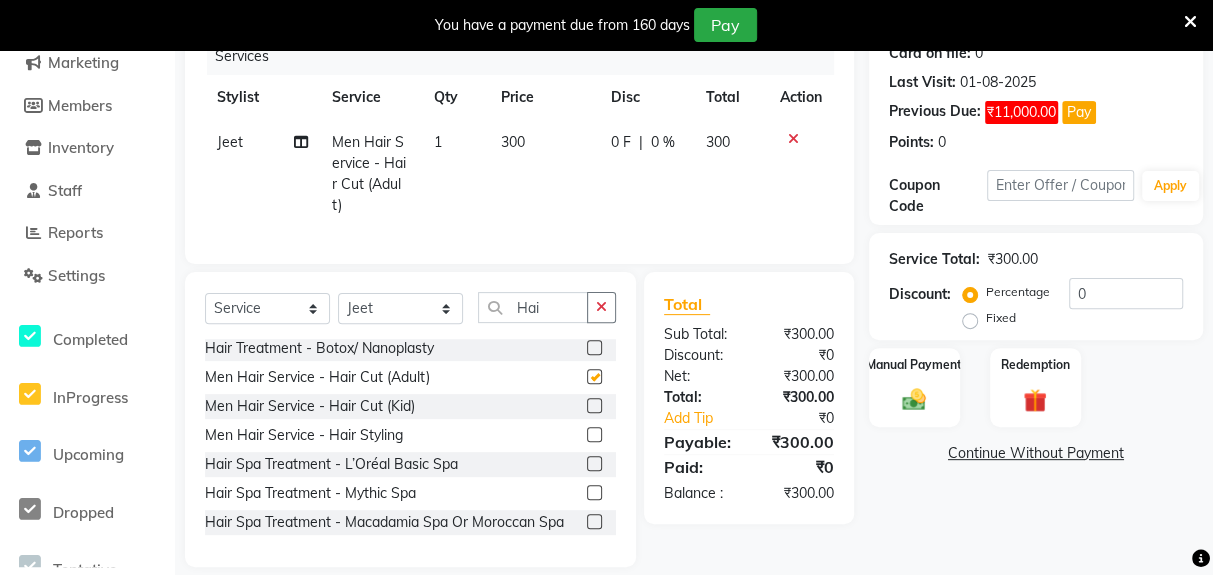 checkbox on "false" 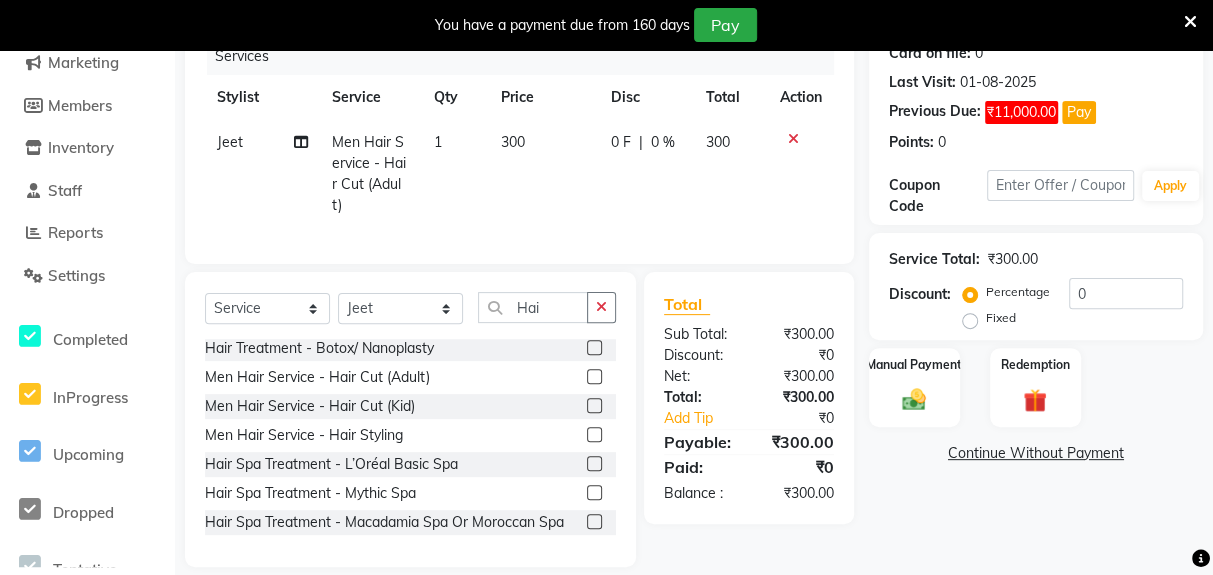 click on "Manual Payment" 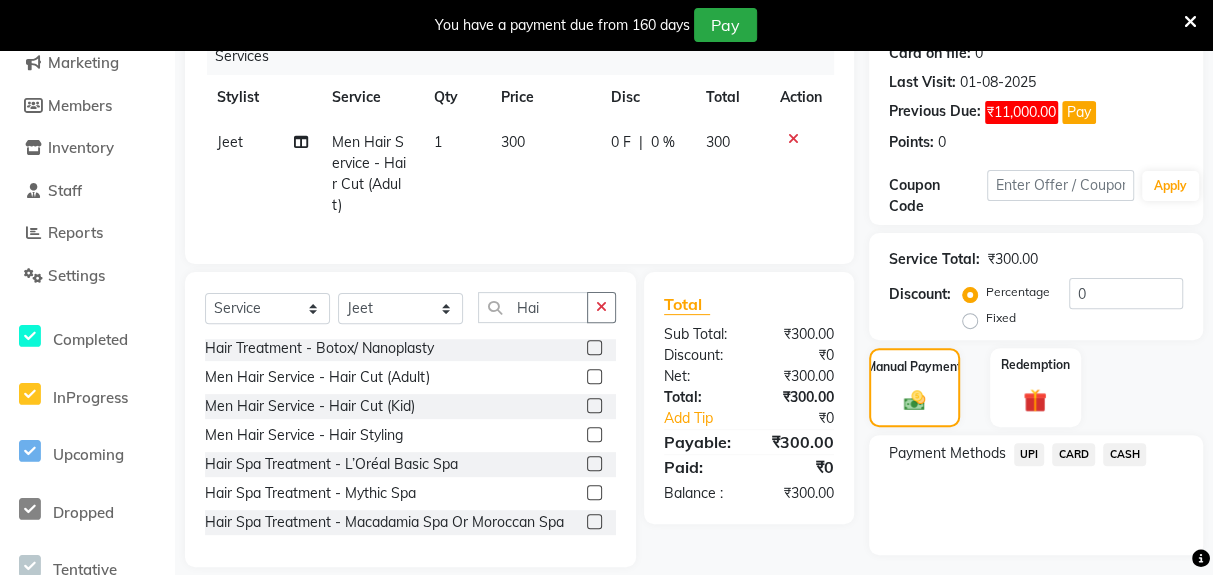 click on "300" 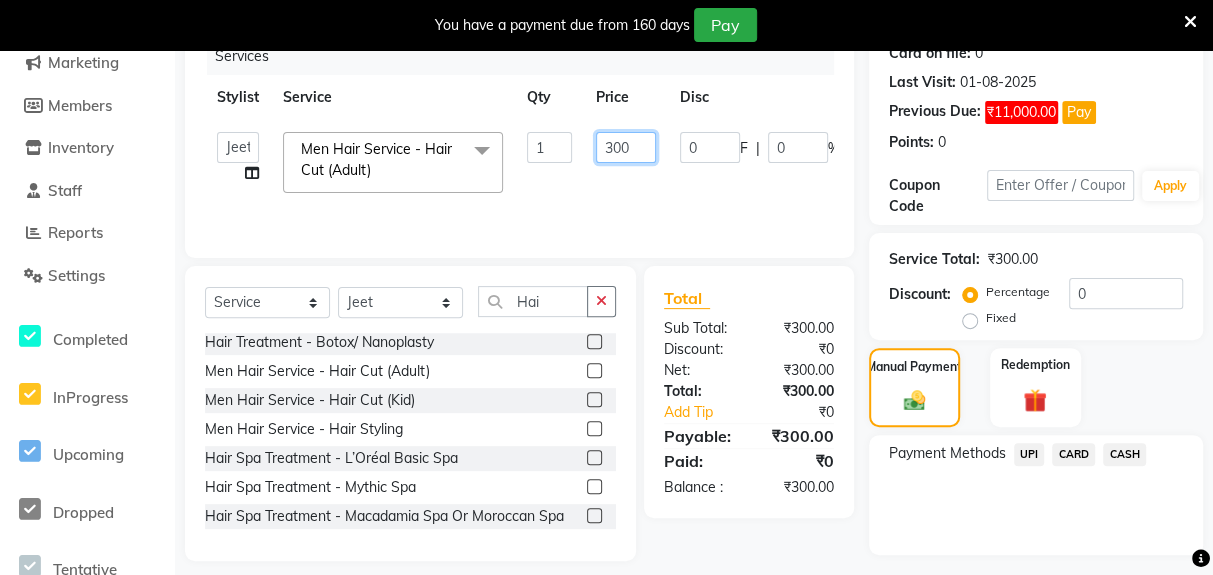 click on "300" 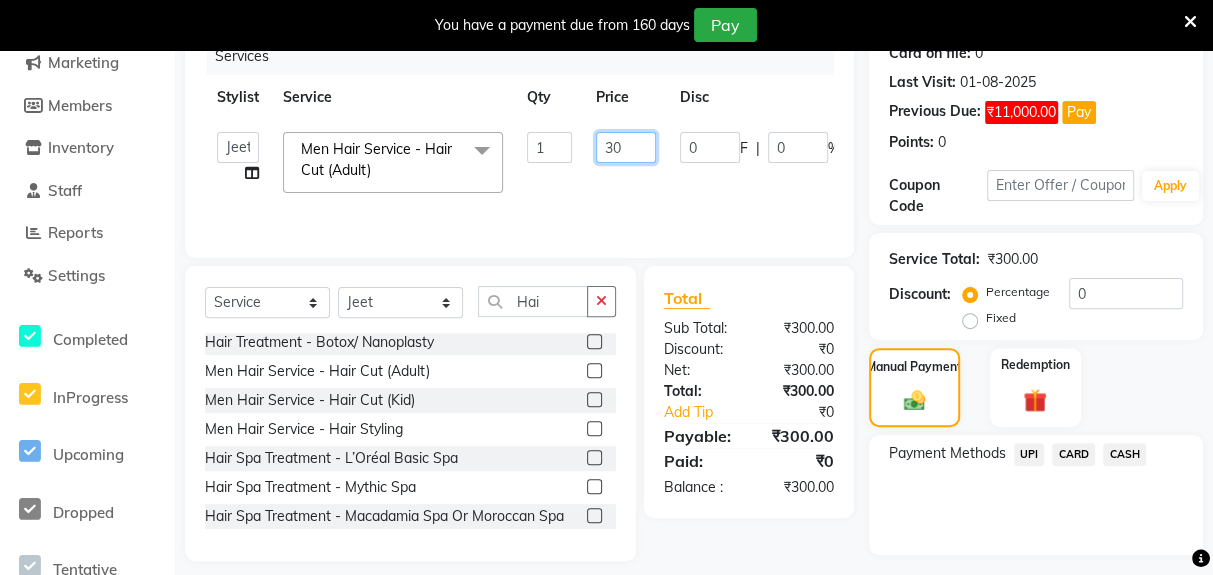 type on "3" 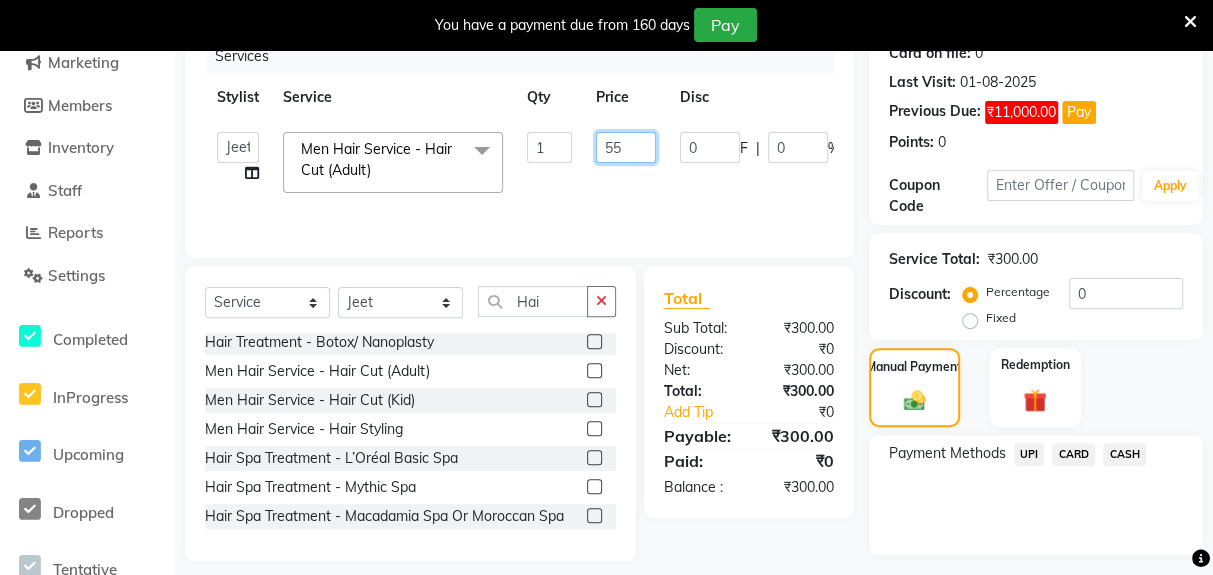 type on "550" 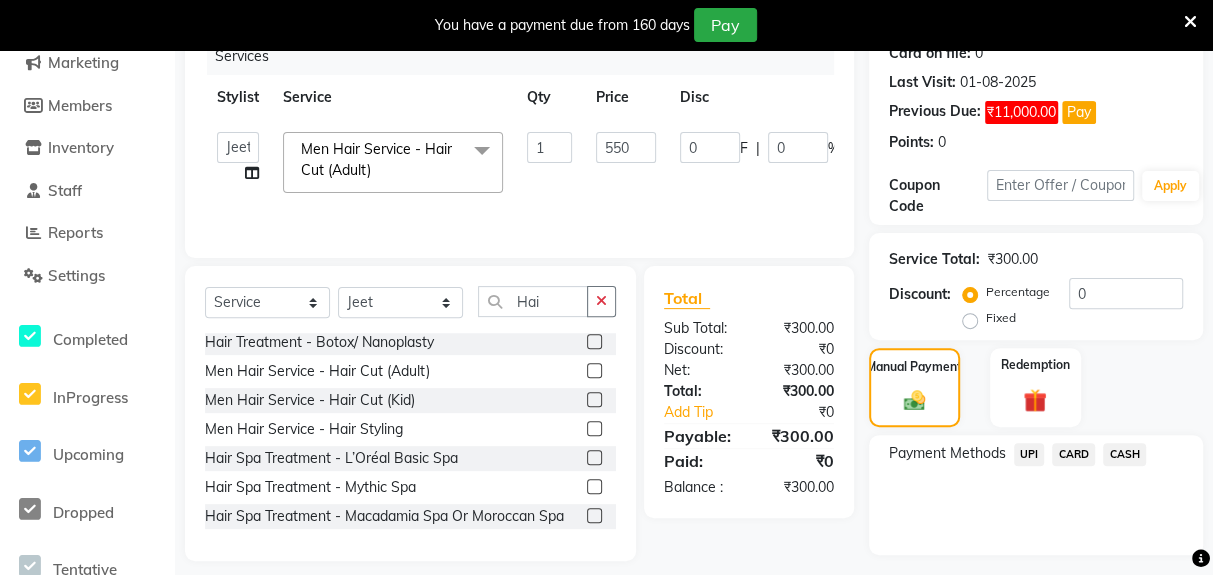 click on "Deepak   Gunjan   Habil   Jeet   Lalit   Lamu   Raj   Rashmi   Rony   Sagar   Suraj  Men Hair Service - Hair Cut (Adult)  x Women Hair Service - Hair Cut Women Hair Service - Hair Trimming Hair spa treatment Hair spa molecular  Style Moroccan argan Style dead see minerals Face massage Under arms waxing Head Wash - L’Oréal Head Wash - Sulphate Free Head Wash - Gk Styling - Blow Dry Styling - Ironing Styling - Curls Styling - Combo: Head Wash (L’Oréal) And Blow Dry Threading - Eyebrow/ Upper Lip/ Chin/ Forehead Threading - Side Locks Threading - Full Face Hair Colour - Majirel Female Hair Colour - Inoa Female Hair Colour - Application Female Hair Colour - Majirel Hair Colour - Inoa Hair Colour - Application Hair Colour - Beard Colour Hair Spa - L’Oréal Basic Hair Spa - Mythic Spa Hair Spa - Macadamia Spa / Moroccan Hair Treatment Hair Spa - Ola Plex Hair Treatment - Dandruff/ Hair Fall Treatment Hair Treatment - Smoothening Hair Treatment - Keratin Hair Treatment - Botox/ Nanoplasty Nail Paint - Hand" 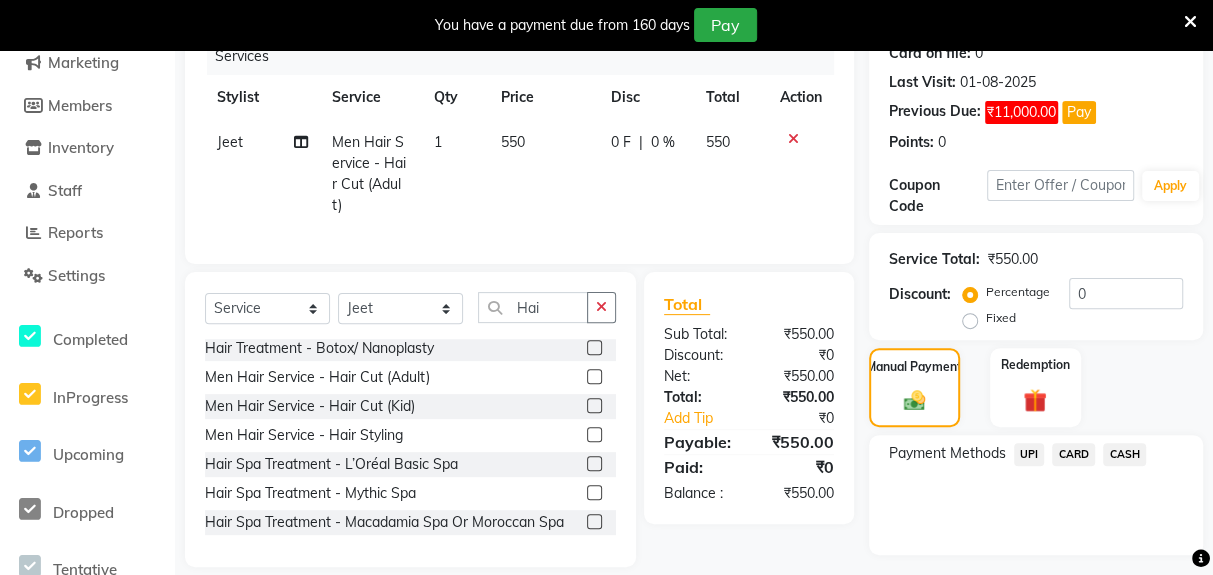 click on "CASH" 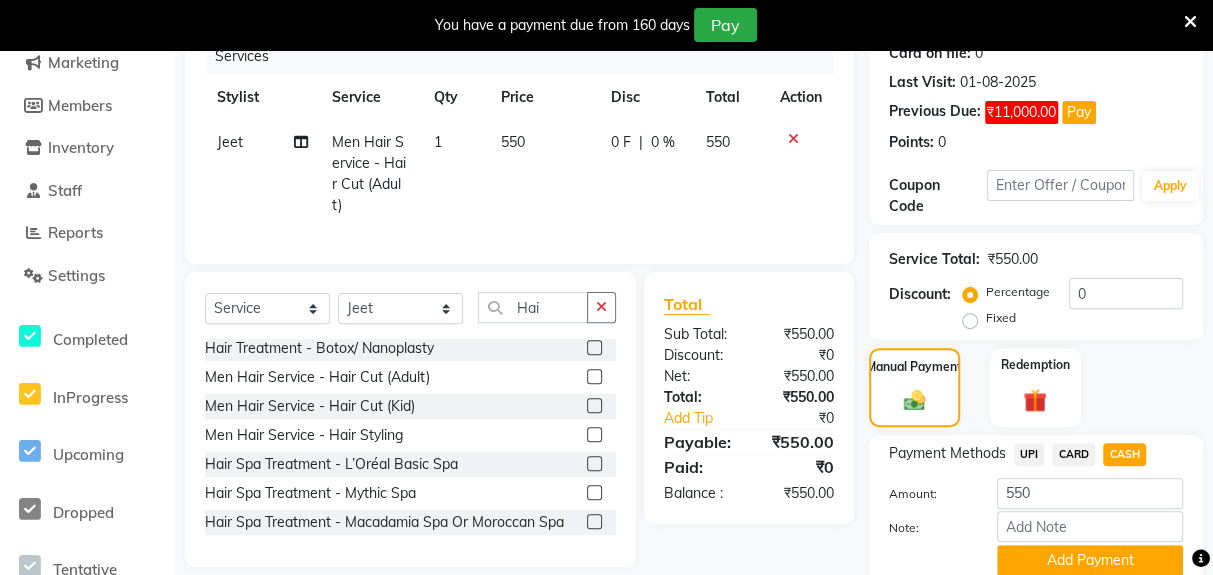 scroll, scrollTop: 250, scrollLeft: 0, axis: vertical 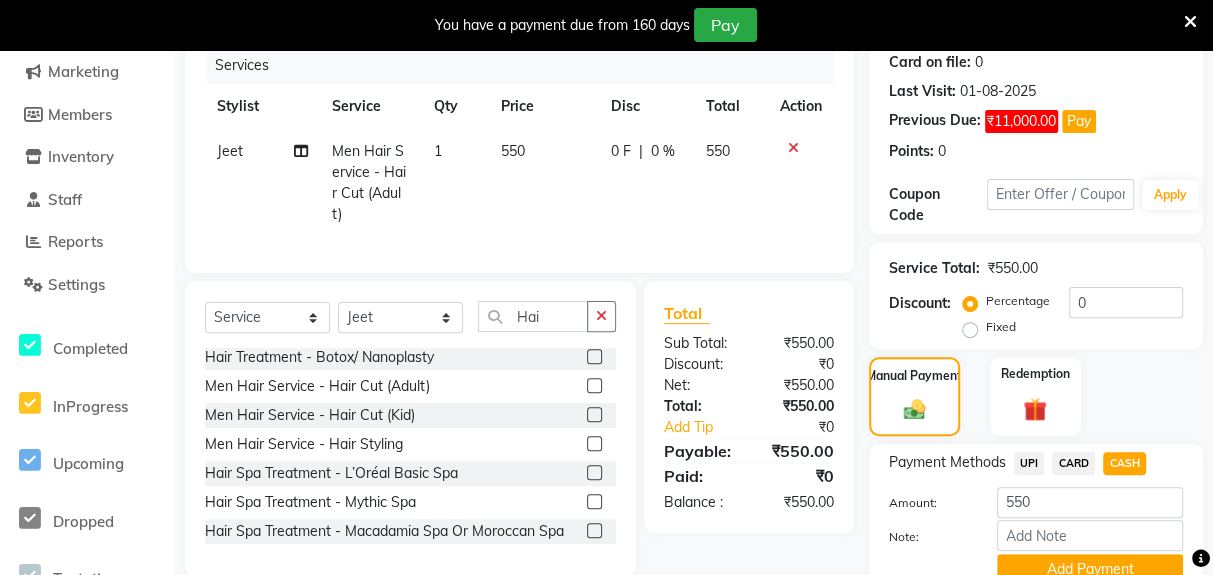 click on "Add Payment" 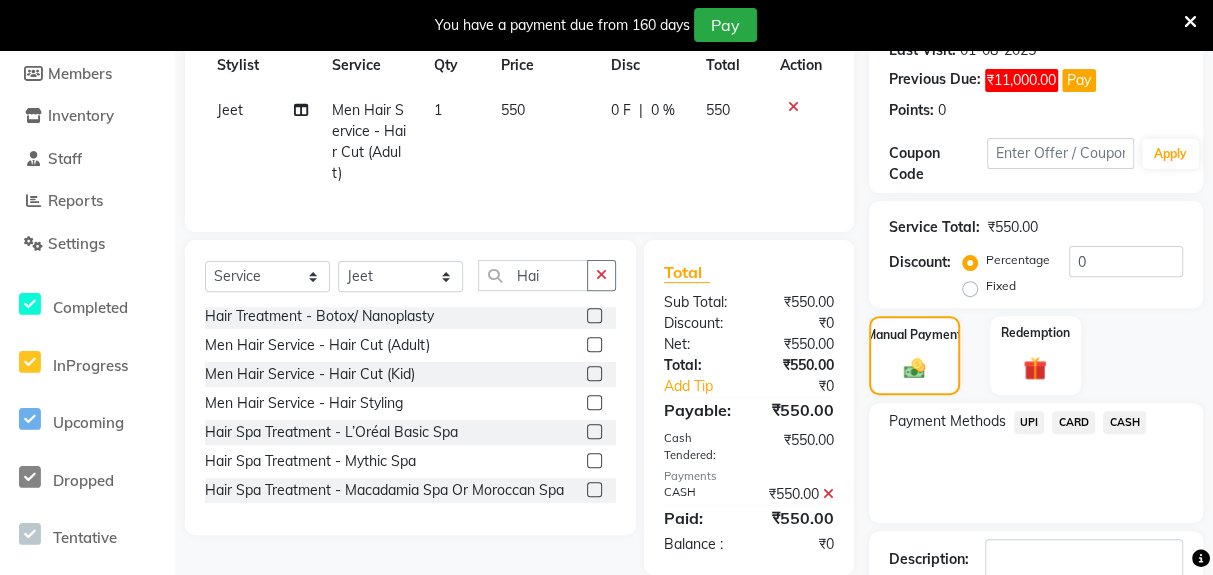 scroll, scrollTop: 334, scrollLeft: 0, axis: vertical 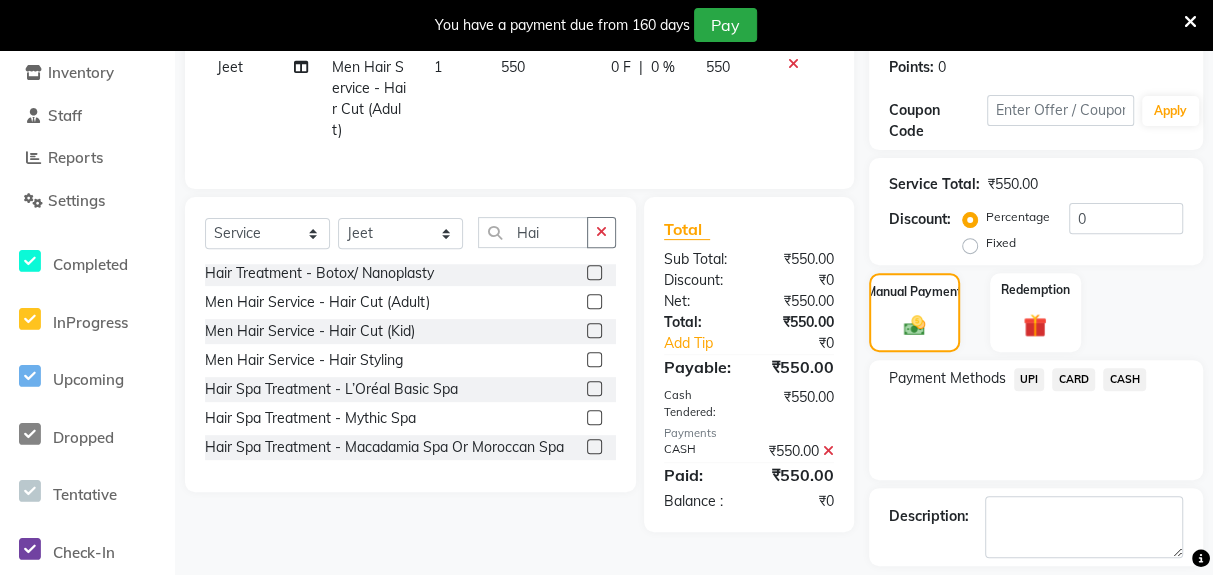 click on "Checkout" 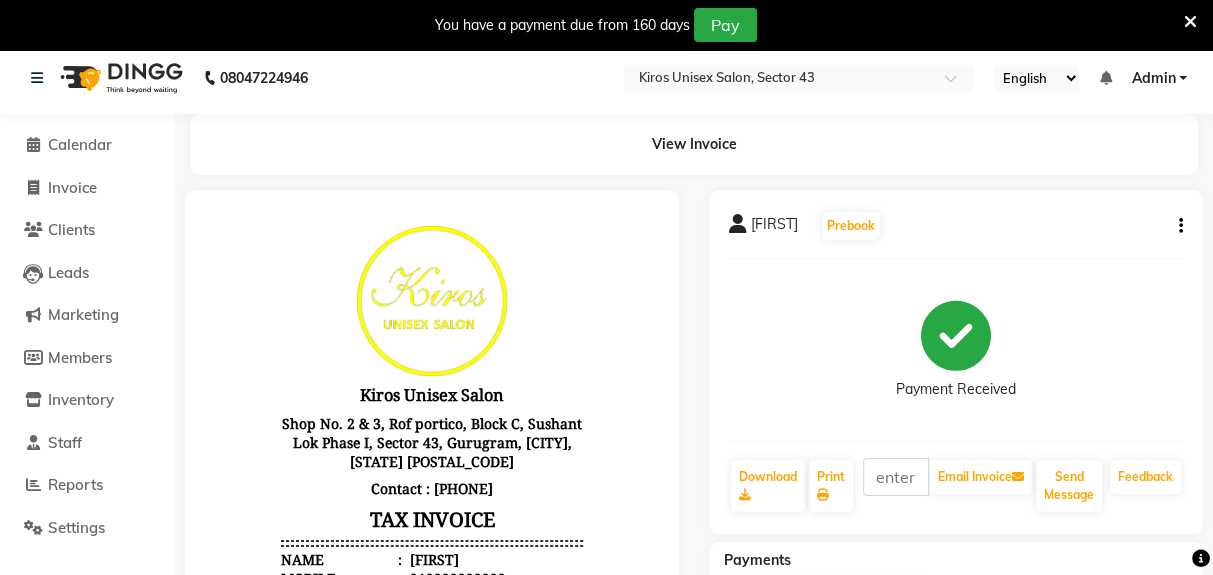 scroll, scrollTop: 0, scrollLeft: 0, axis: both 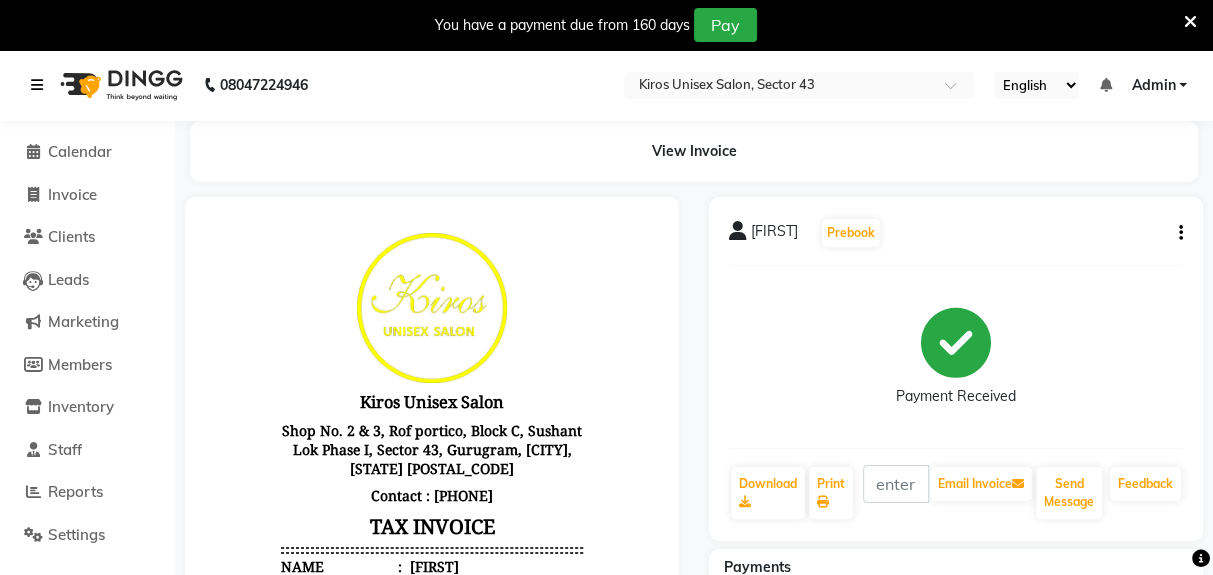 click at bounding box center (41, 85) 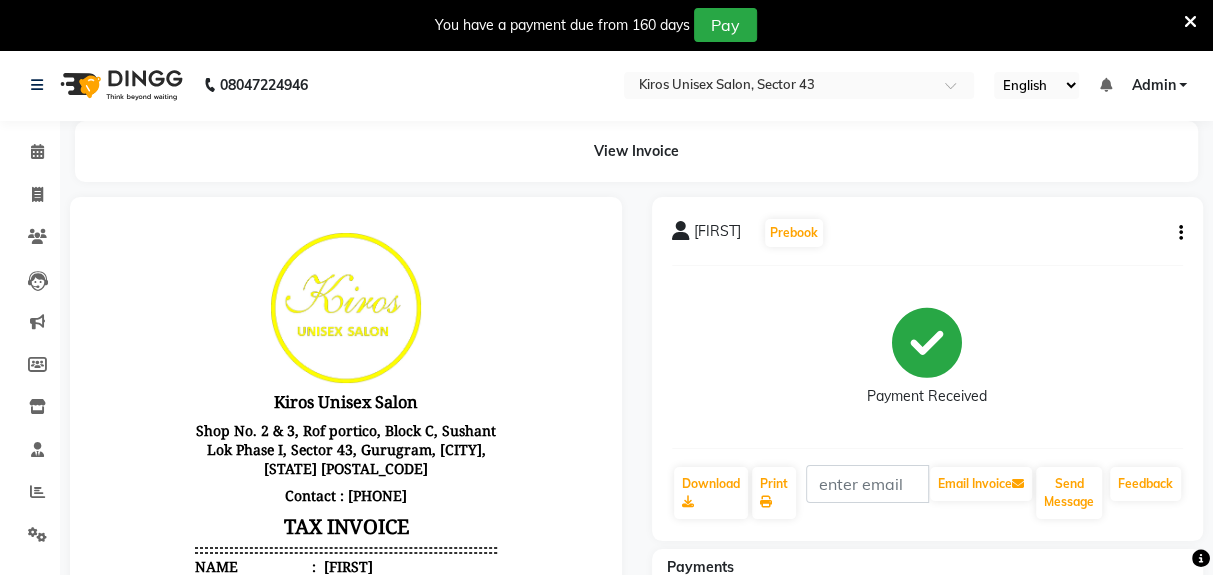 select on "service" 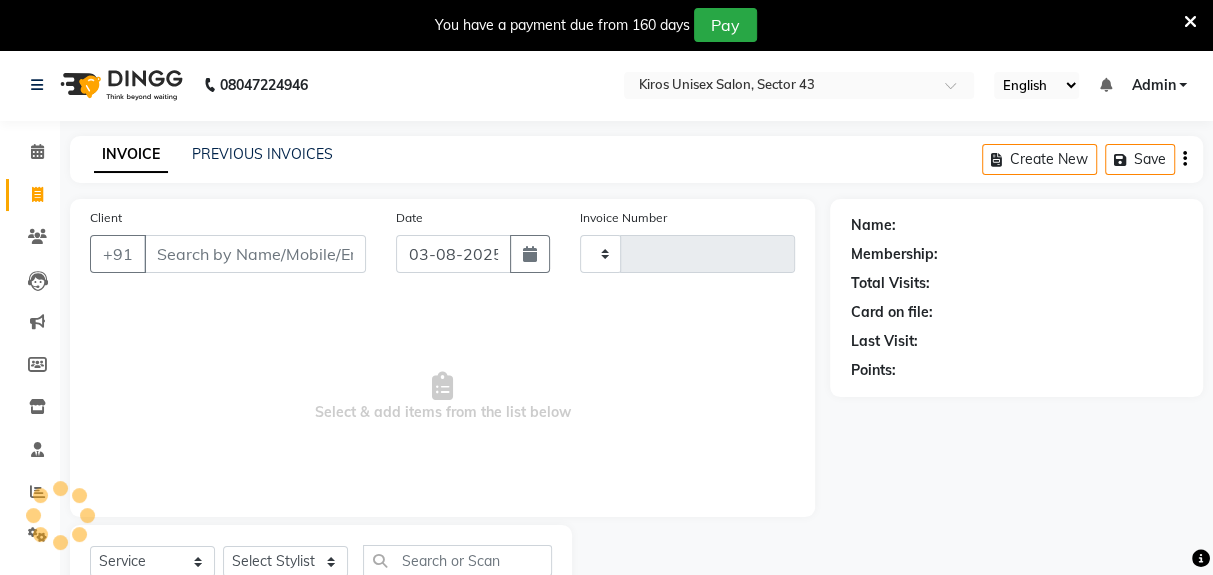 type on "3155" 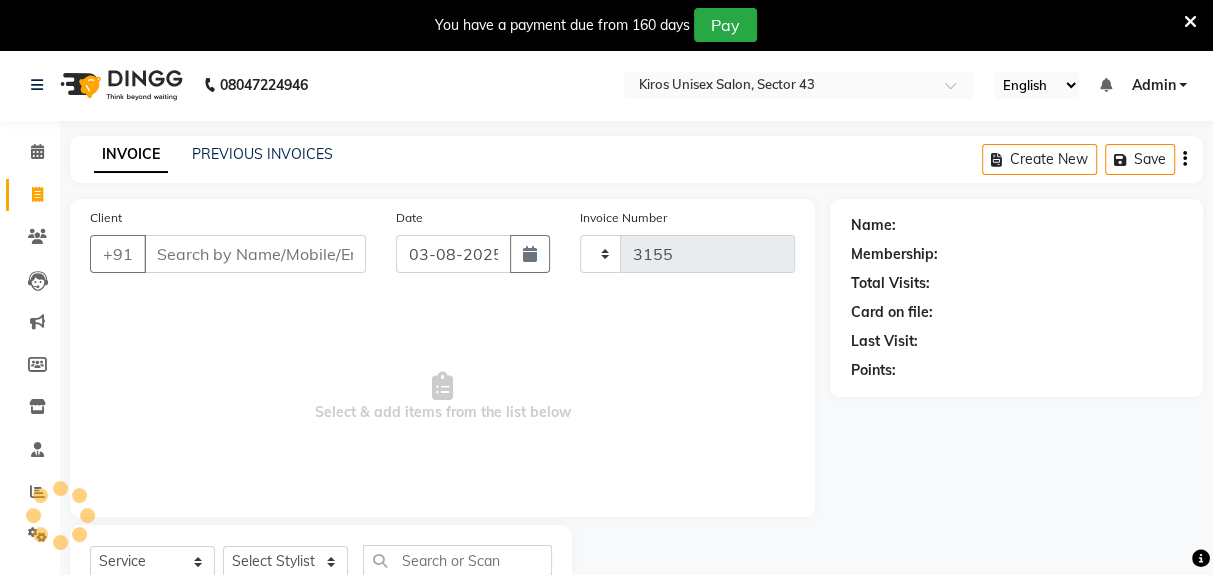 select on "5694" 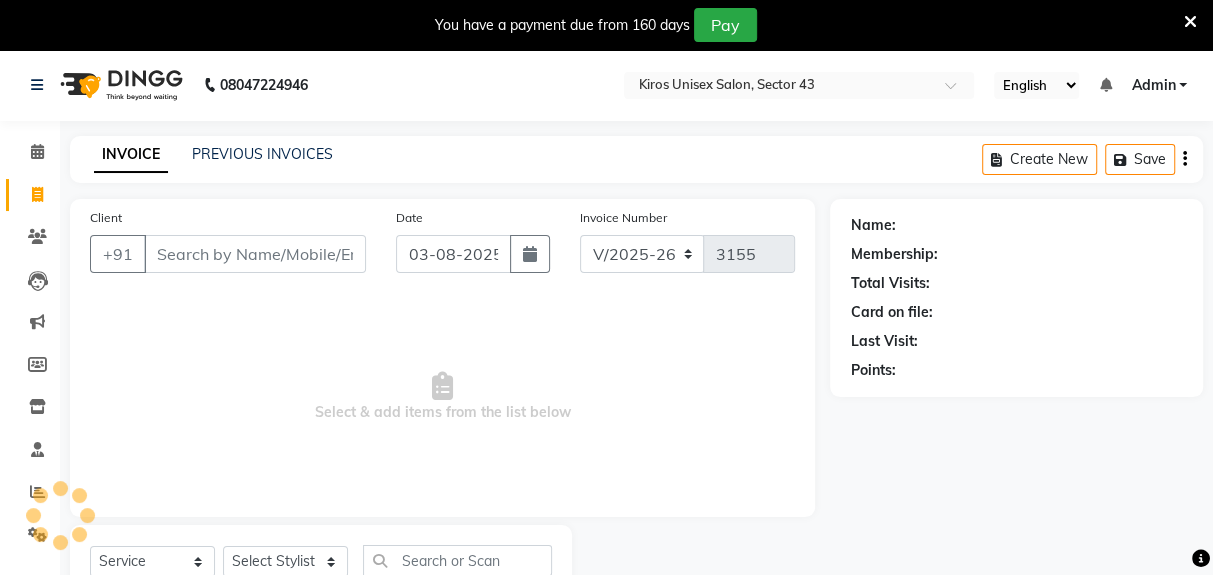 scroll, scrollTop: 73, scrollLeft: 0, axis: vertical 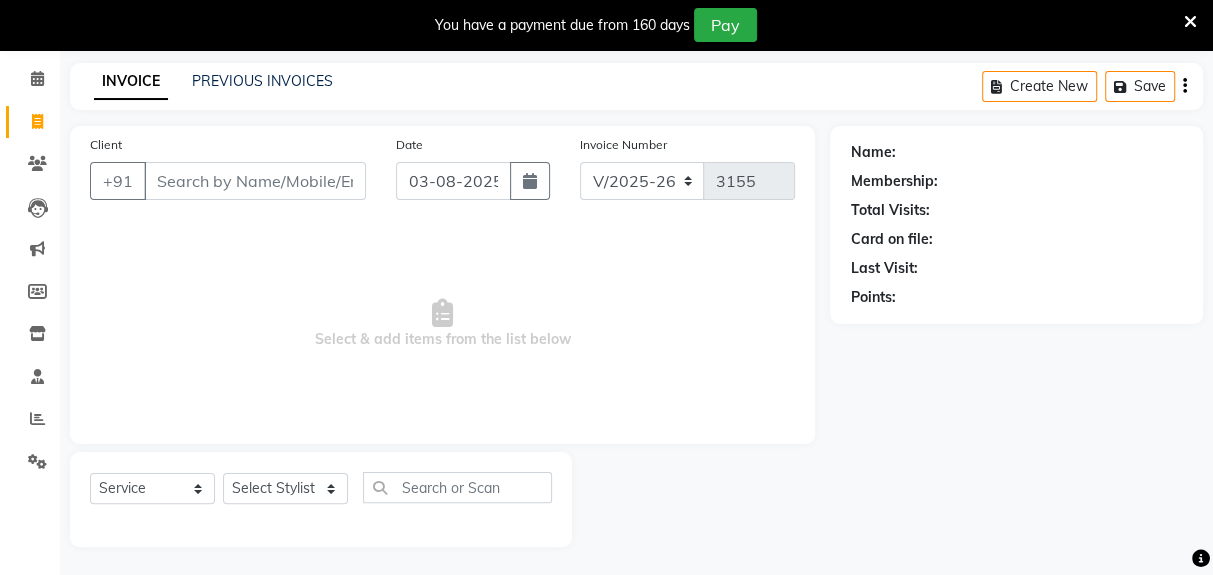click on "Client" at bounding box center (255, 181) 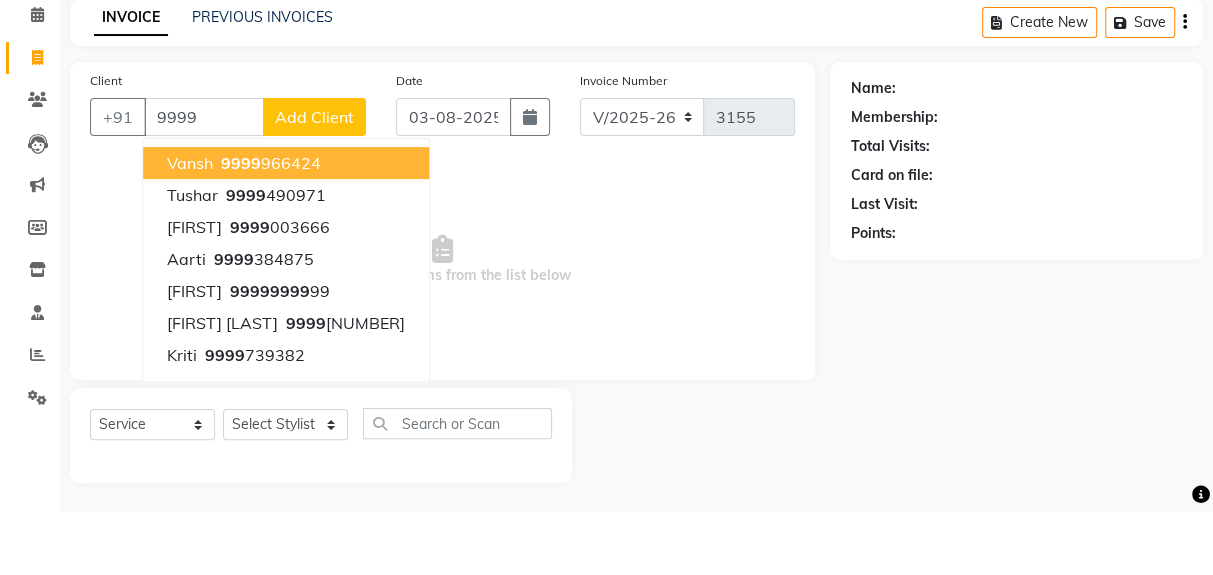 scroll, scrollTop: 73, scrollLeft: 0, axis: vertical 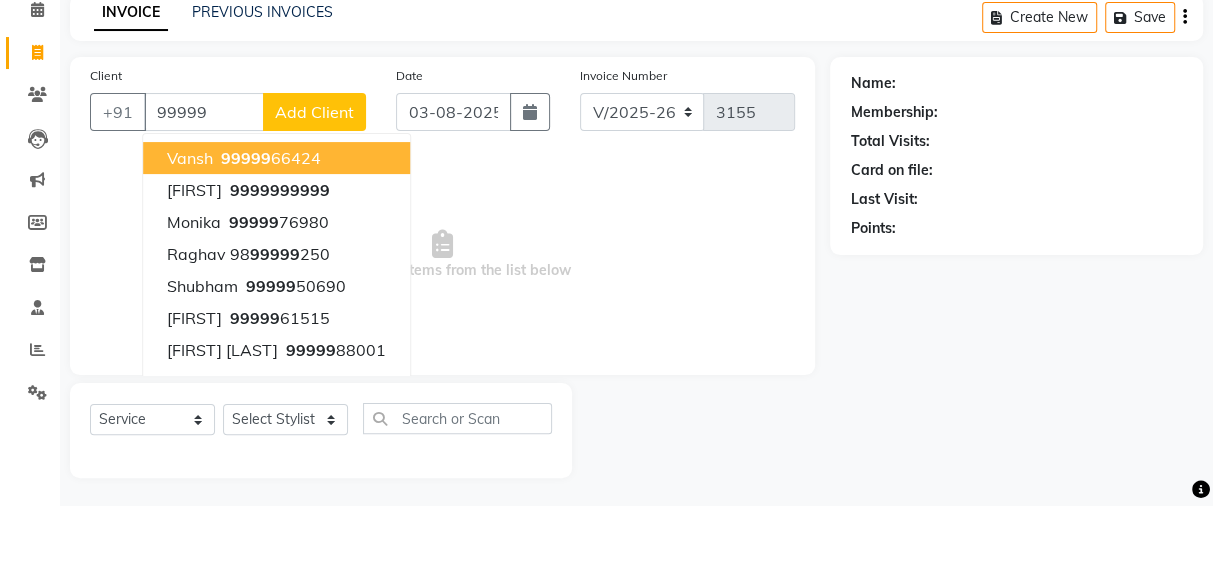 click on "99999" 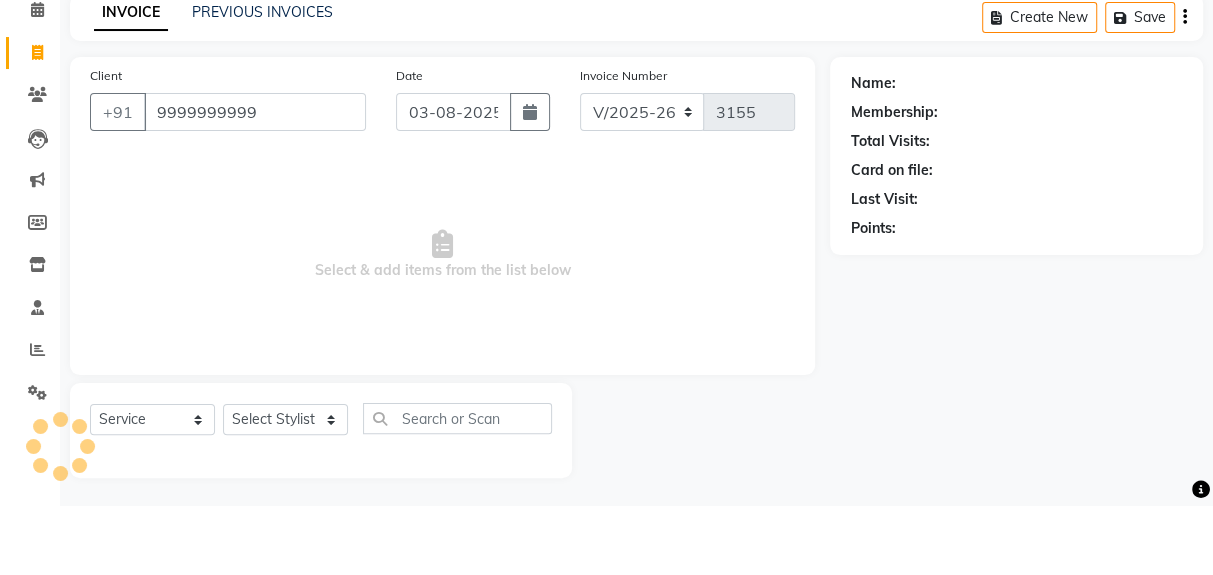 type on "9999999999" 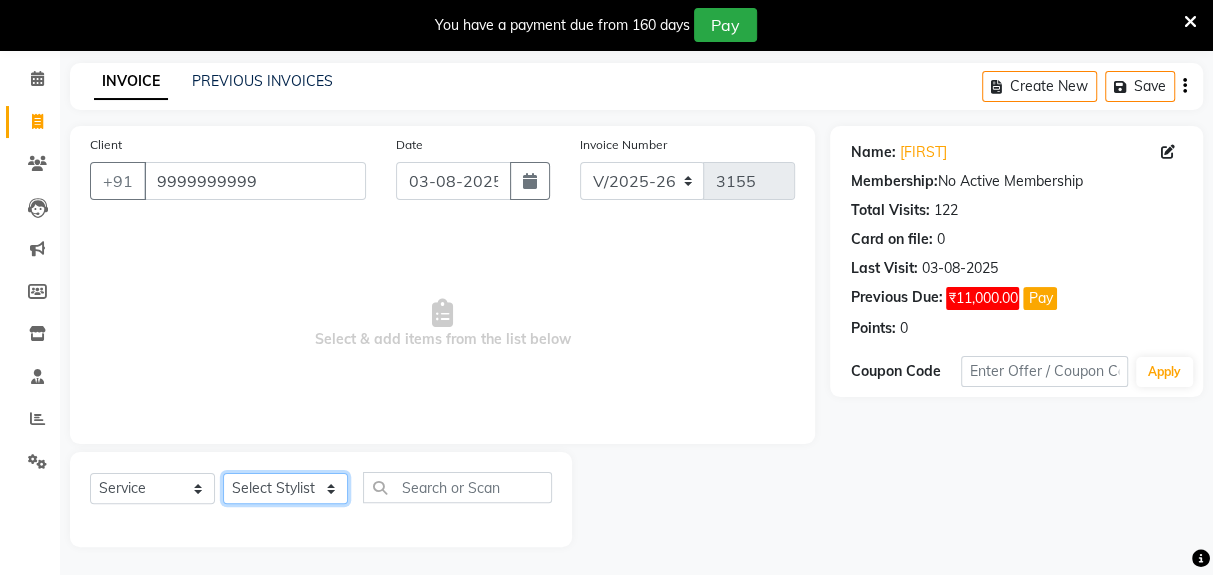 click on "Select Stylist [NAME] [NAME] [NAME] [NAME] [NAME] [NAME] [NAME] [NAME] [NAME] [NAME] [NAME]" 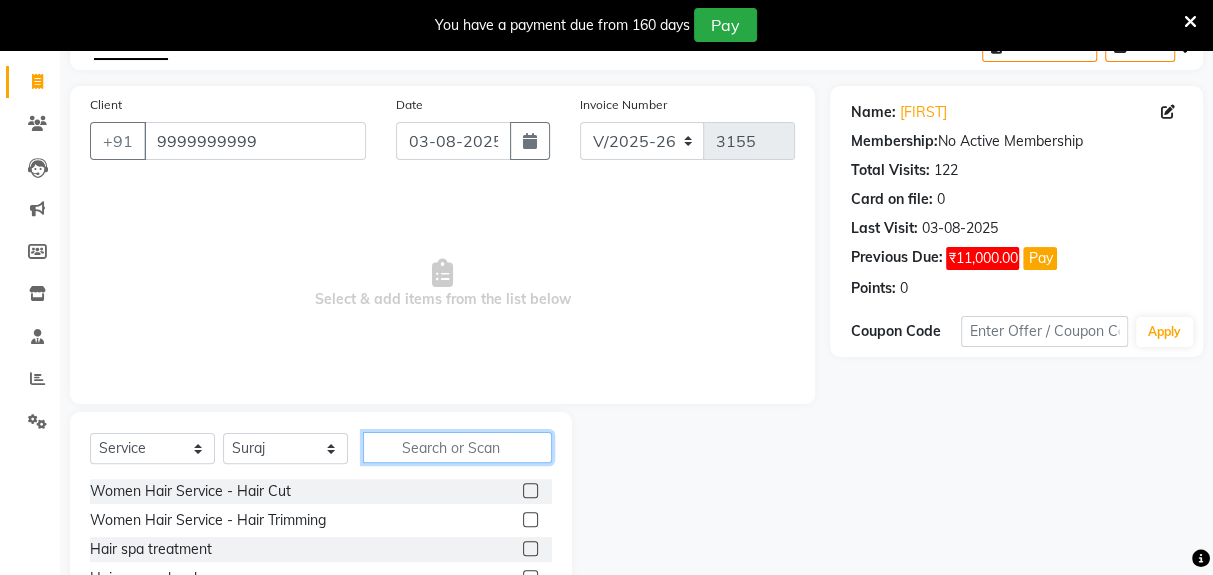 click 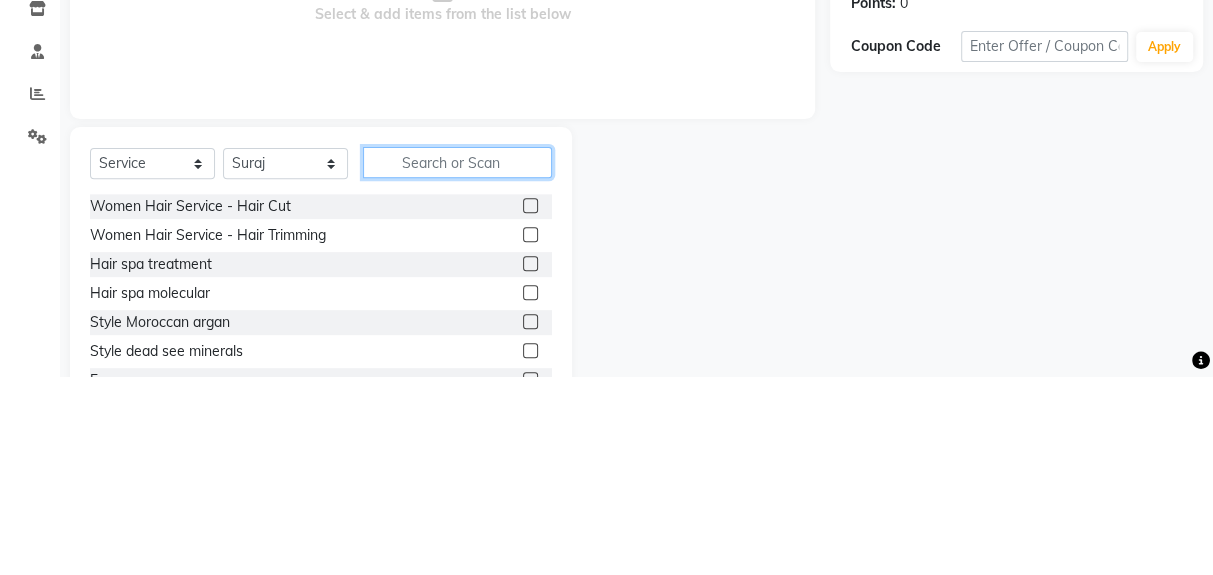 scroll, scrollTop: 200, scrollLeft: 0, axis: vertical 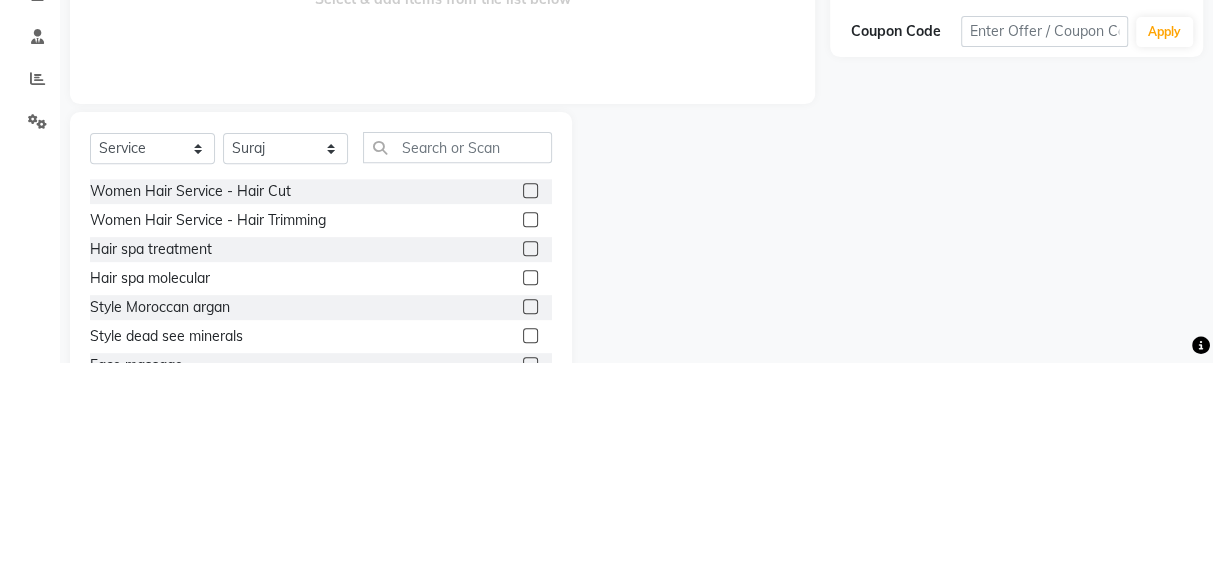 click 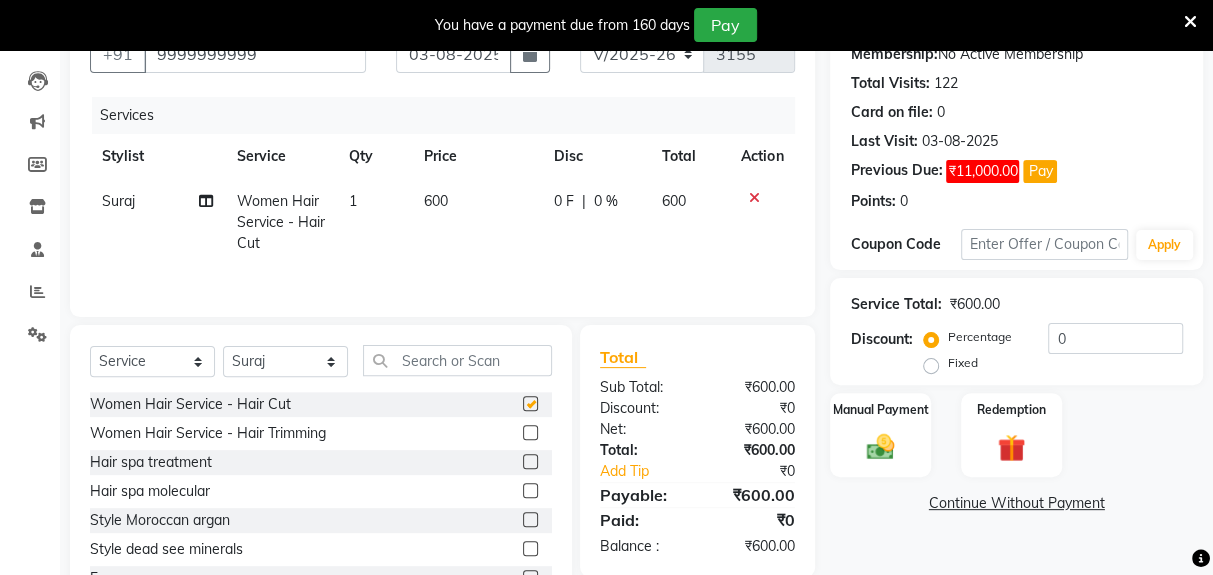checkbox on "false" 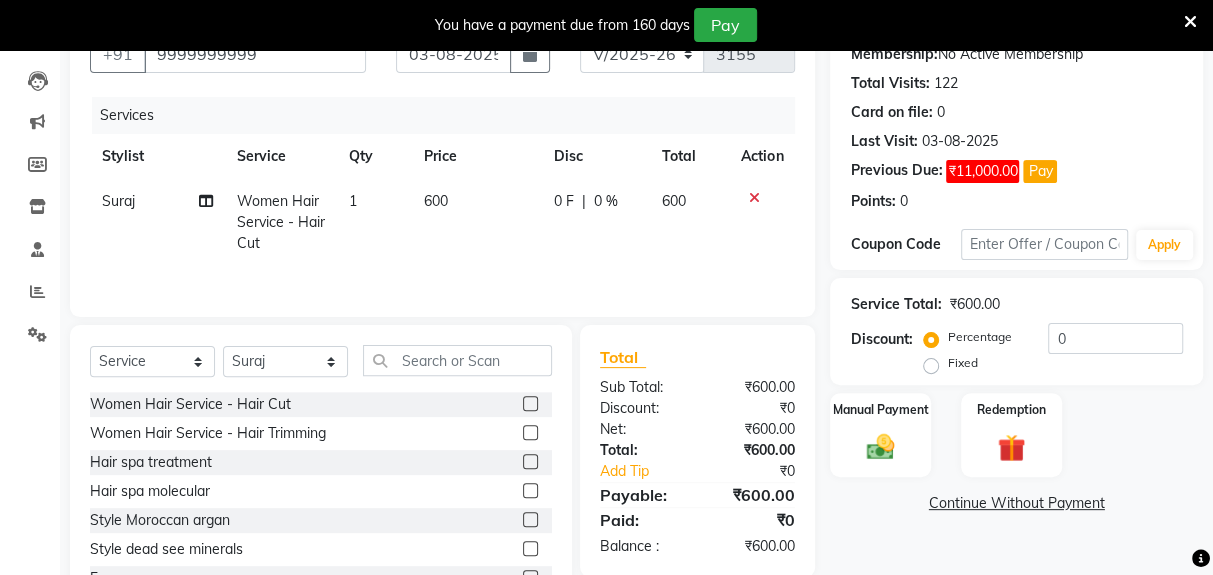 click on "600" 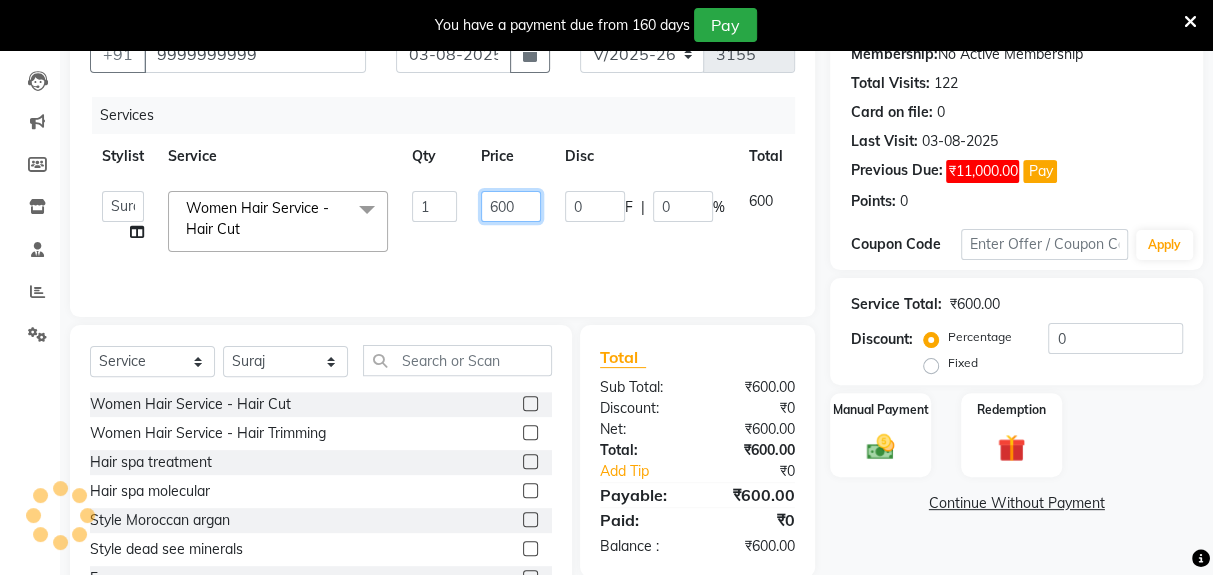 click on "600" 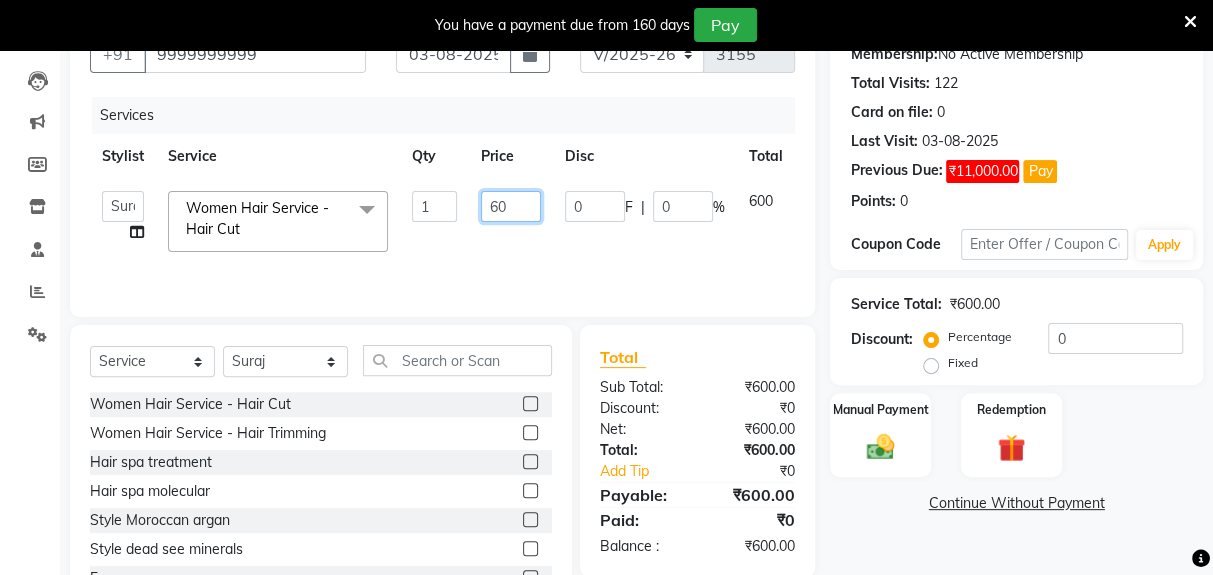 type on "6" 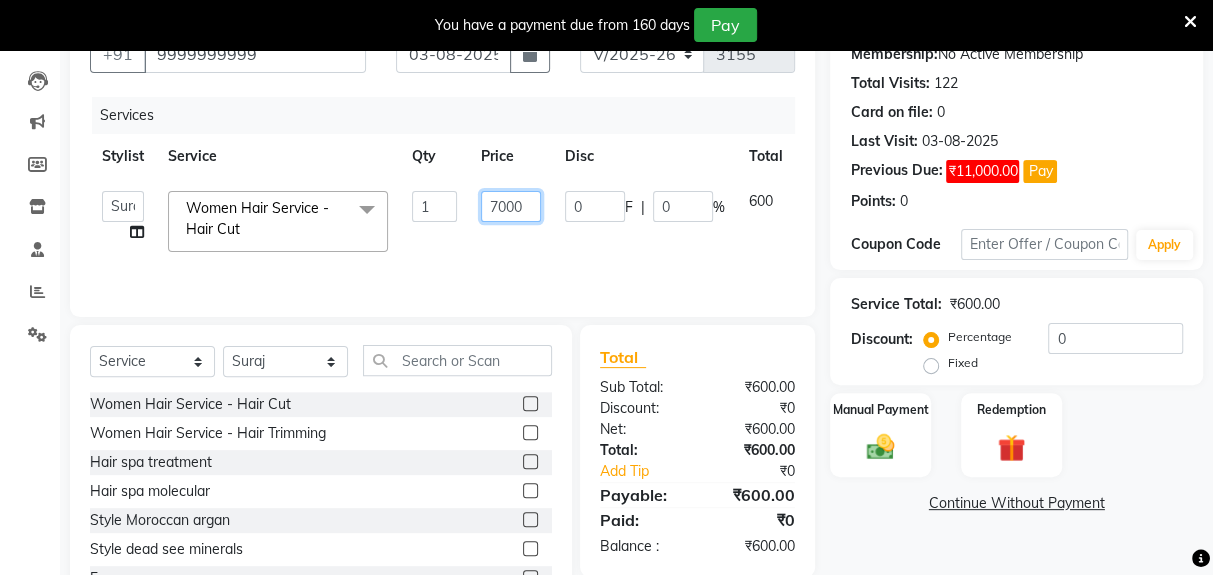 type on "700" 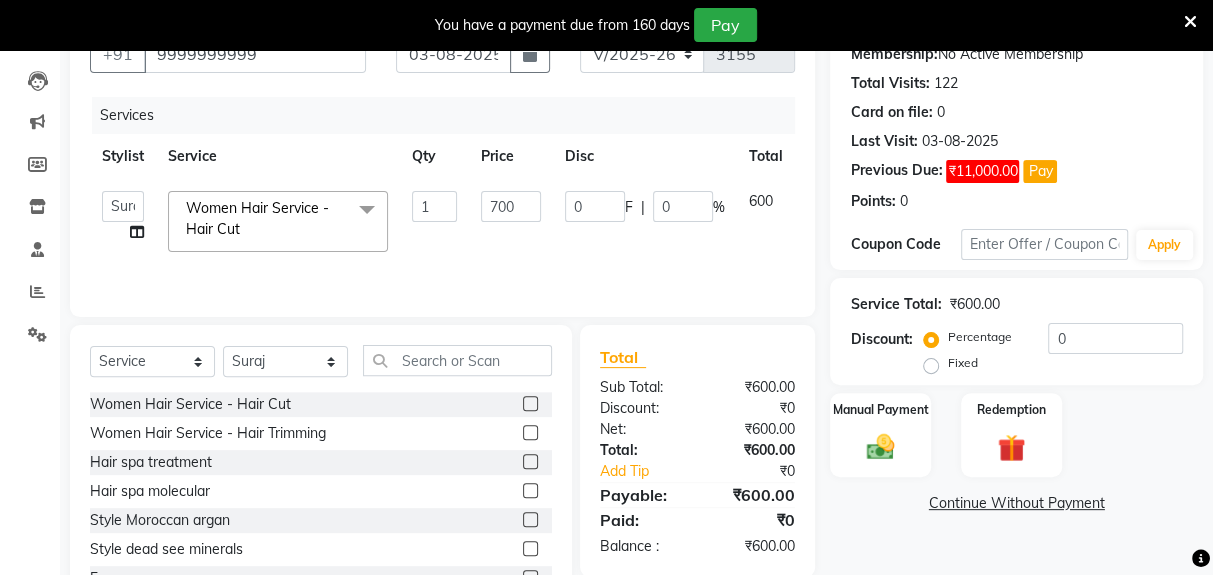 click on "Client +91 9999999999 Date 03-08-2025 Invoice Number V/2025 V/2025-26 3155 Services Stylist Service Qty Price Disc Total Action  Deepak   Gunjan   Habil   Jeet   Lalit   Lamu   Raj   Rashmi   Rony   Sagar   Suraj  Women Hair Service - Hair Cut  x Women Hair Service - Hair Cut Women Hair Service - Hair Trimming Hair spa treatment Hair spa molecular  Style Moroccan argan Style dead see minerals Face massage Under arms waxing Head Wash - L’Oréal Head Wash - Sulphate Free Head Wash - Gk Styling - Blow Dry Styling - Ironing Styling - Curls Styling - Combo: Head Wash (L’Oréal) And Blow Dry Threading - Eyebrow/ Upper Lip/ Chin/ Forehead Threading - Side Locks Threading - Full Face Hair Colour - Majirel Female Hair Colour - Inoa Female Hair Colour - Application Female Hair Colour - Majirel Hair Colour - Inoa Hair Colour - Application Hair Colour - Beard Colour Hair Spa - L’Oréal Basic Hair Spa - Mythic Spa Hair Spa - Macadamia Spa / Moroccan Hair Treatment Hair Spa - Ola Plex Hair Treatment - Smoothening 1" 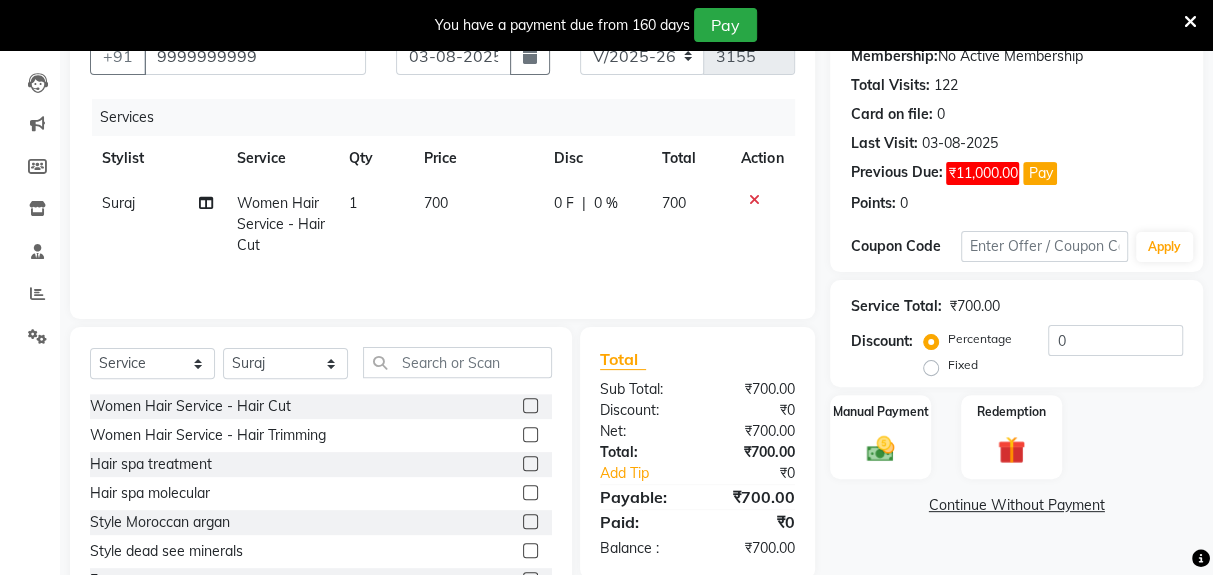 scroll, scrollTop: 179, scrollLeft: 0, axis: vertical 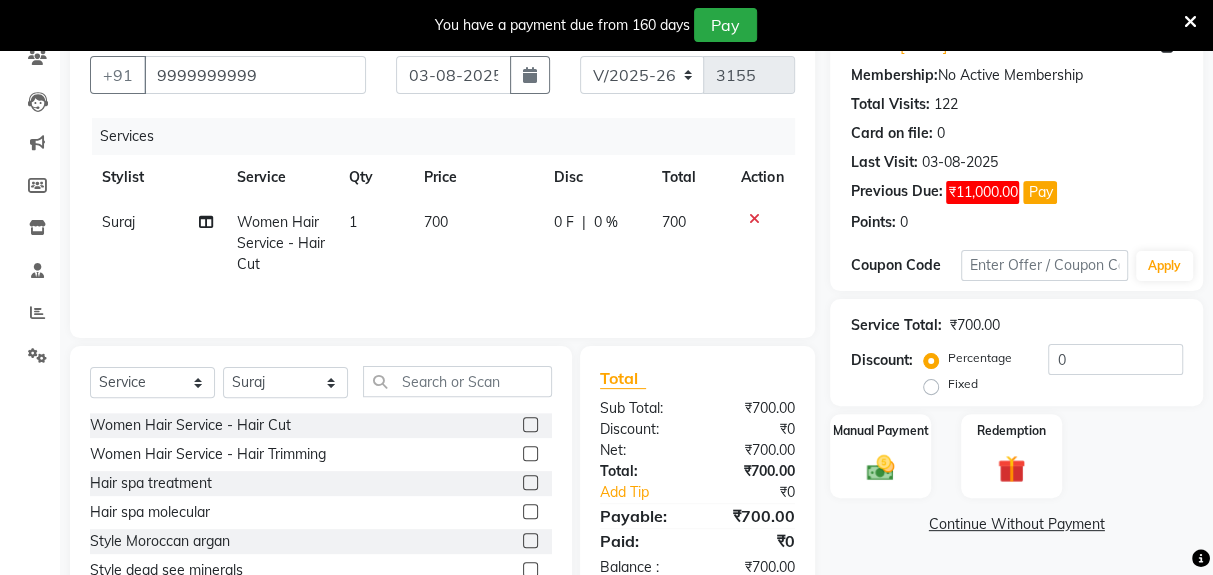 click 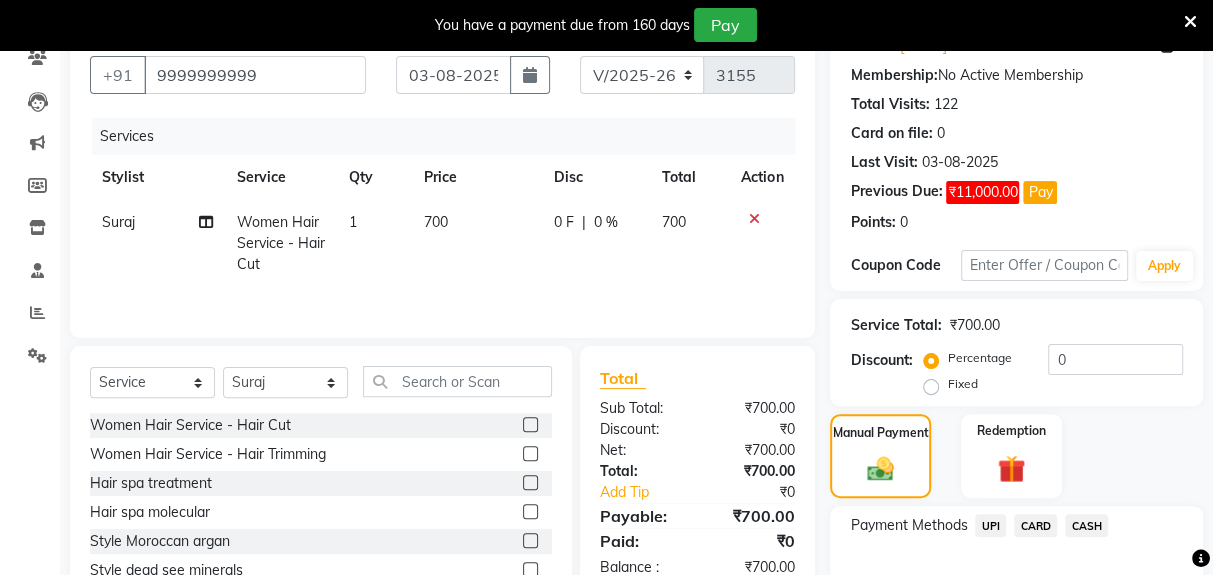 click on "CASH" 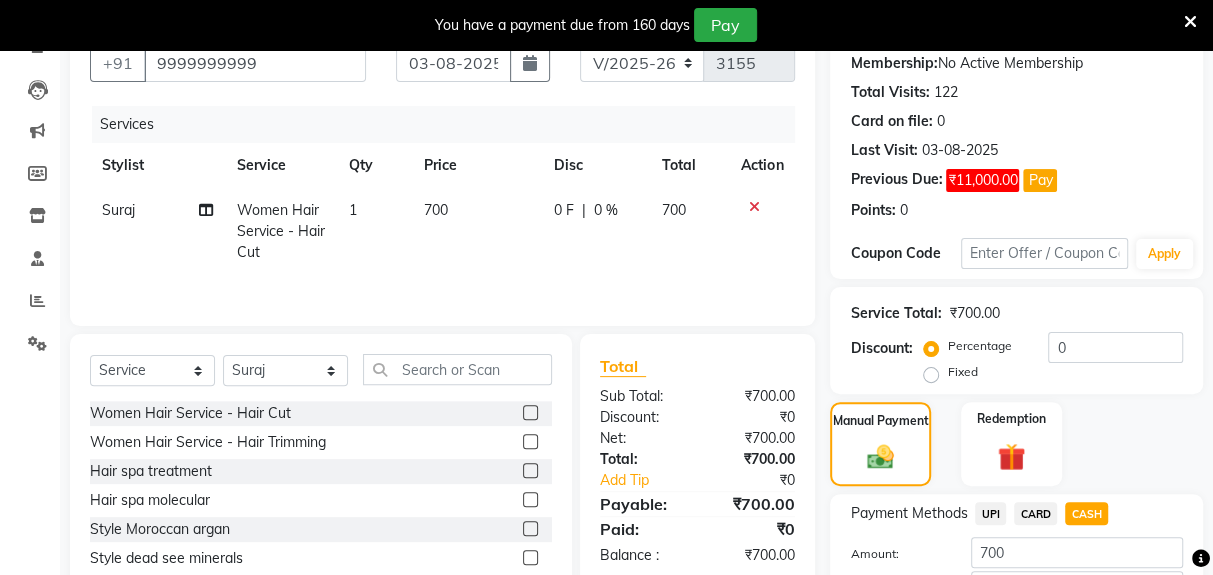 scroll, scrollTop: 241, scrollLeft: 0, axis: vertical 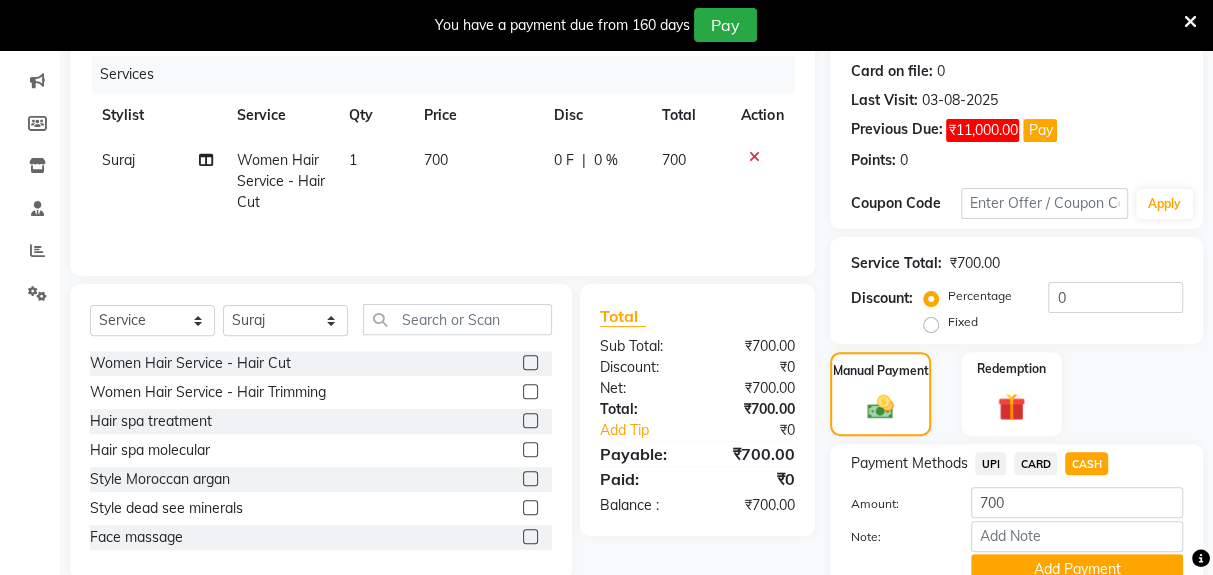 click on "Add Payment" 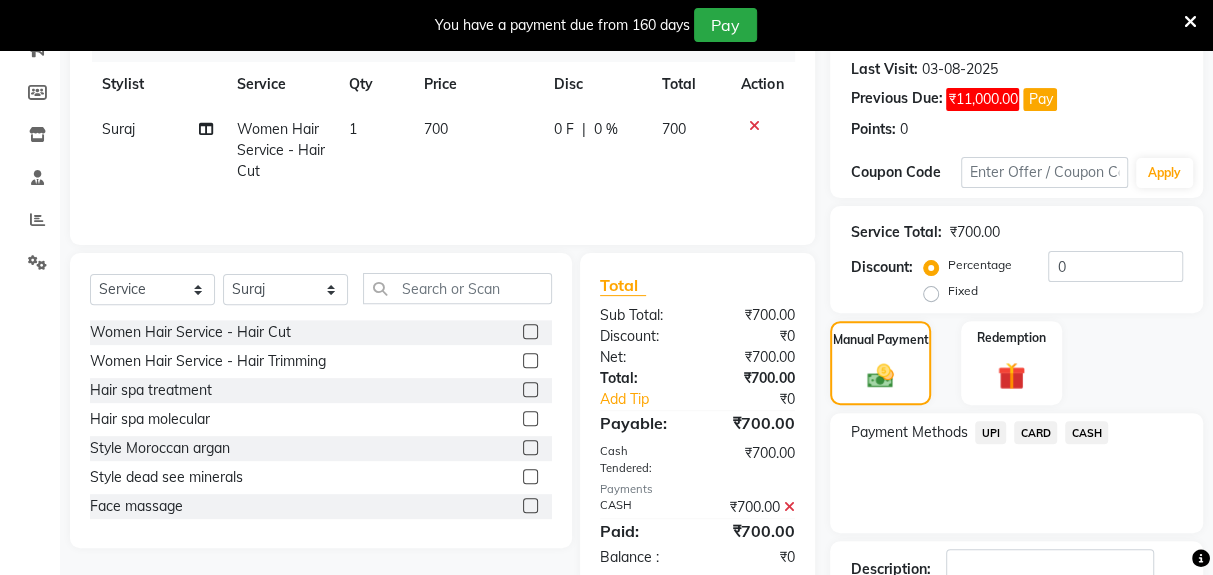 scroll, scrollTop: 325, scrollLeft: 0, axis: vertical 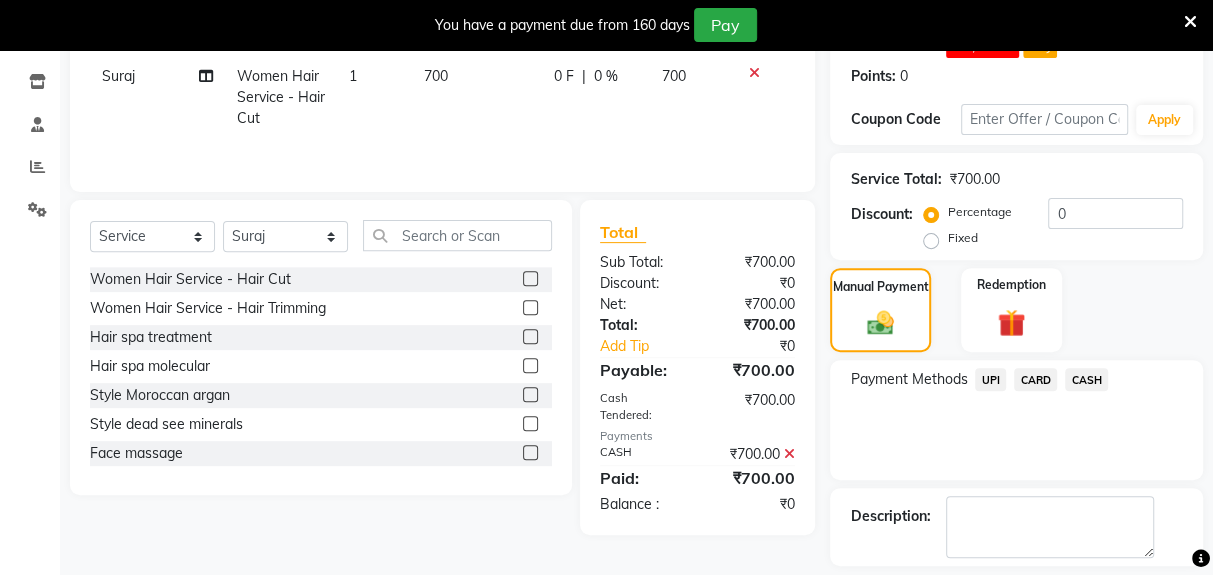 click on "Checkout" 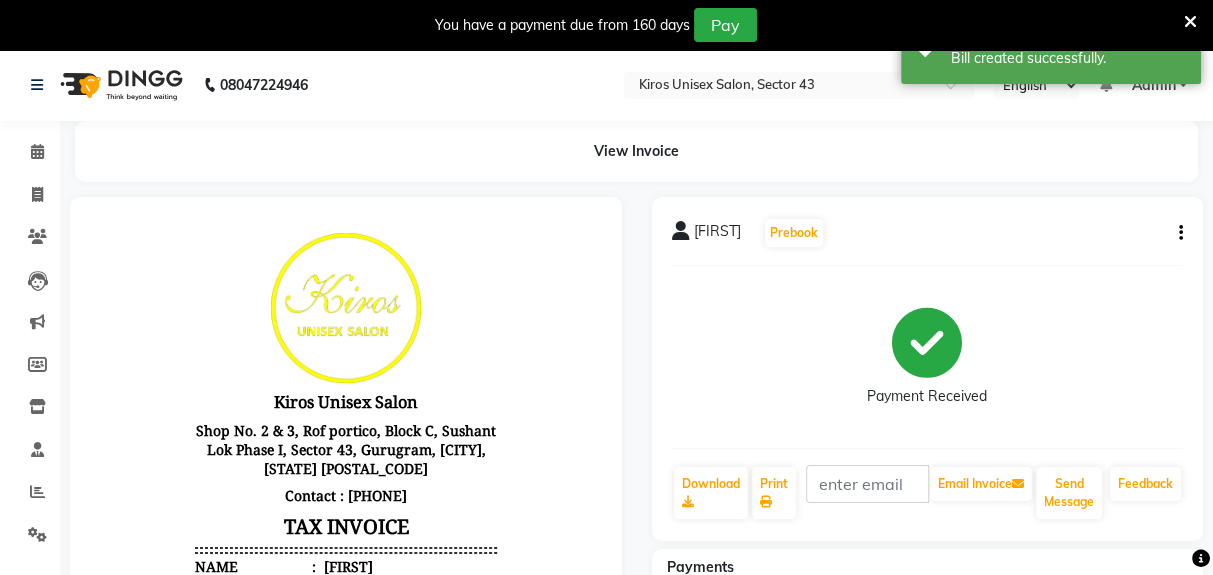 scroll, scrollTop: 0, scrollLeft: 0, axis: both 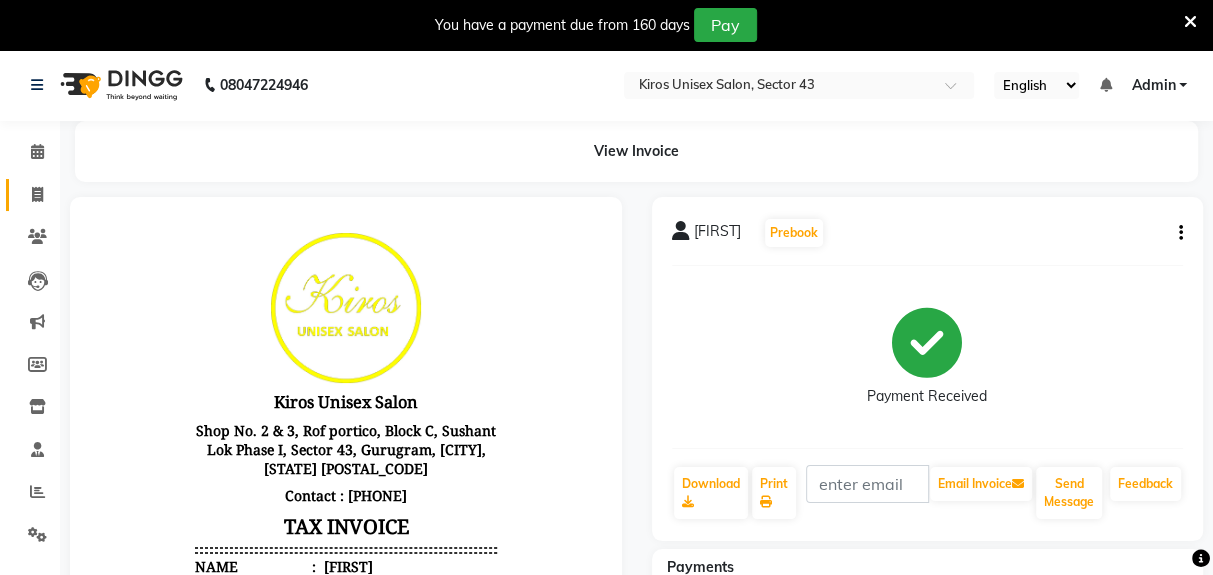click 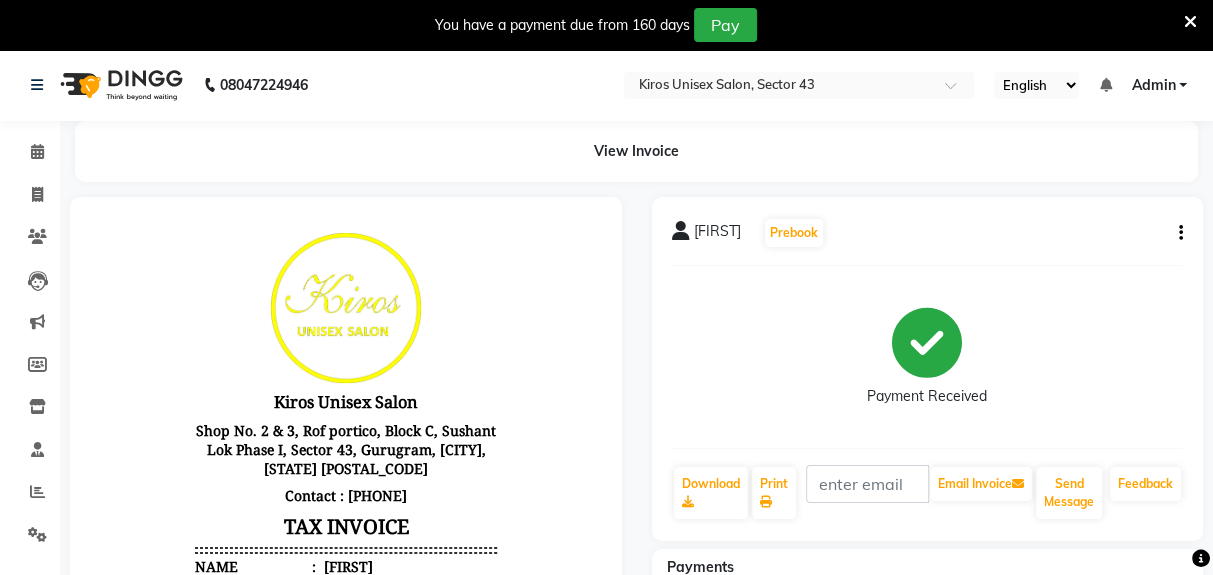 select on "service" 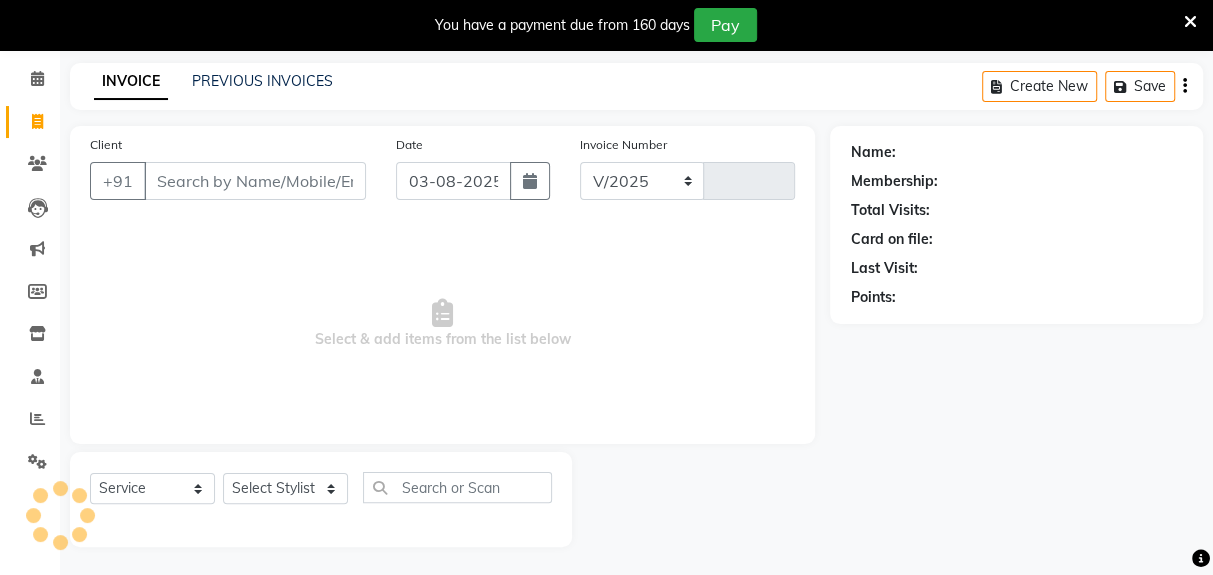select on "5694" 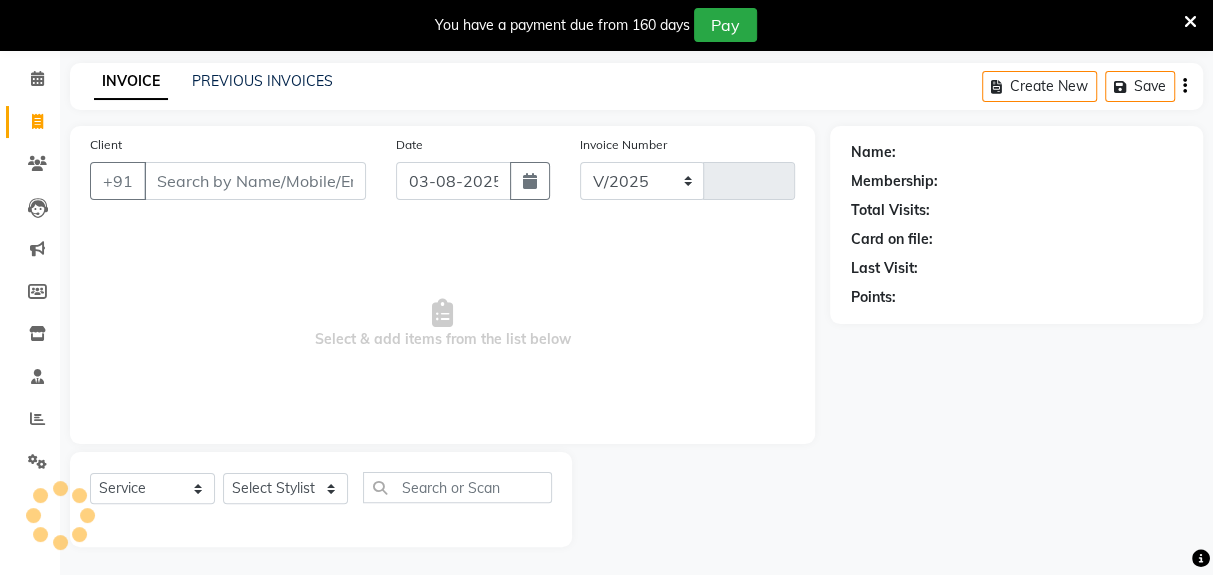 type on "3156" 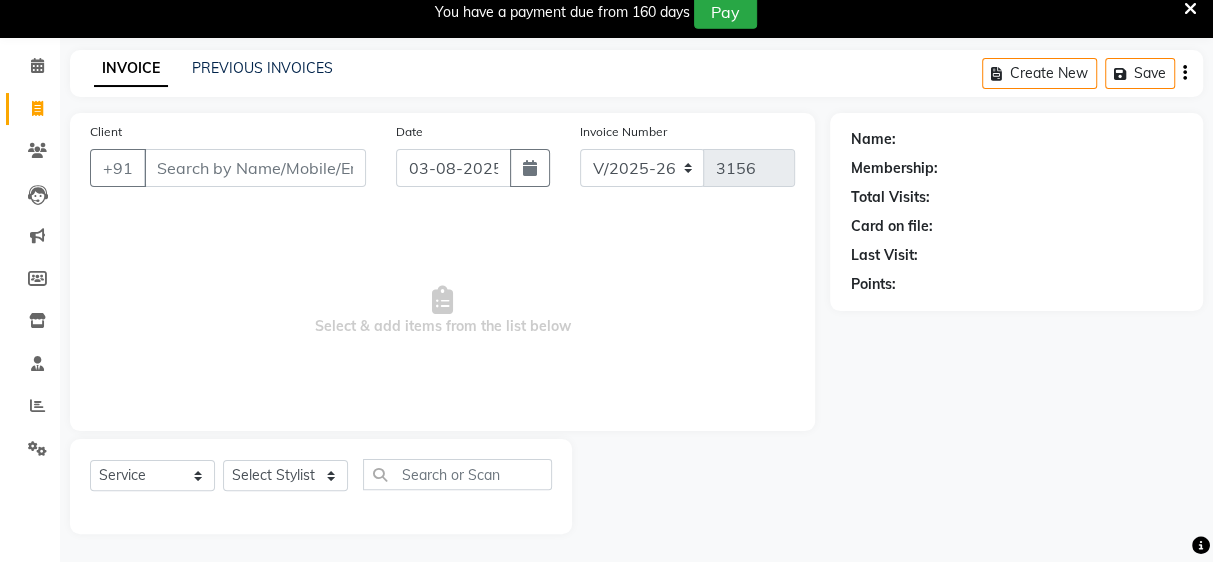 scroll, scrollTop: 73, scrollLeft: 0, axis: vertical 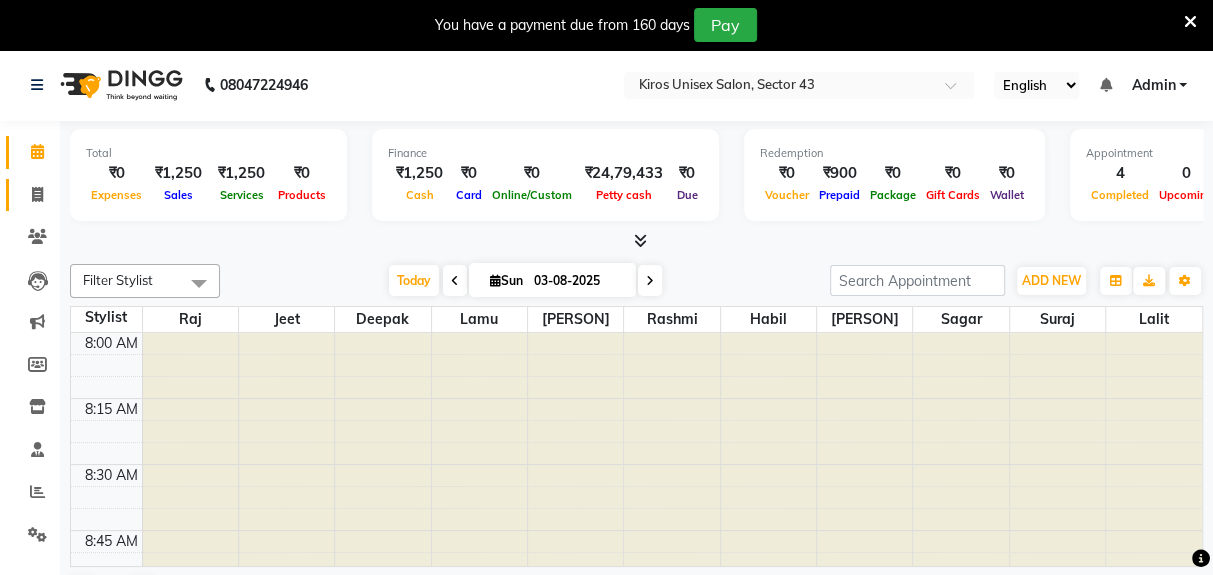 click 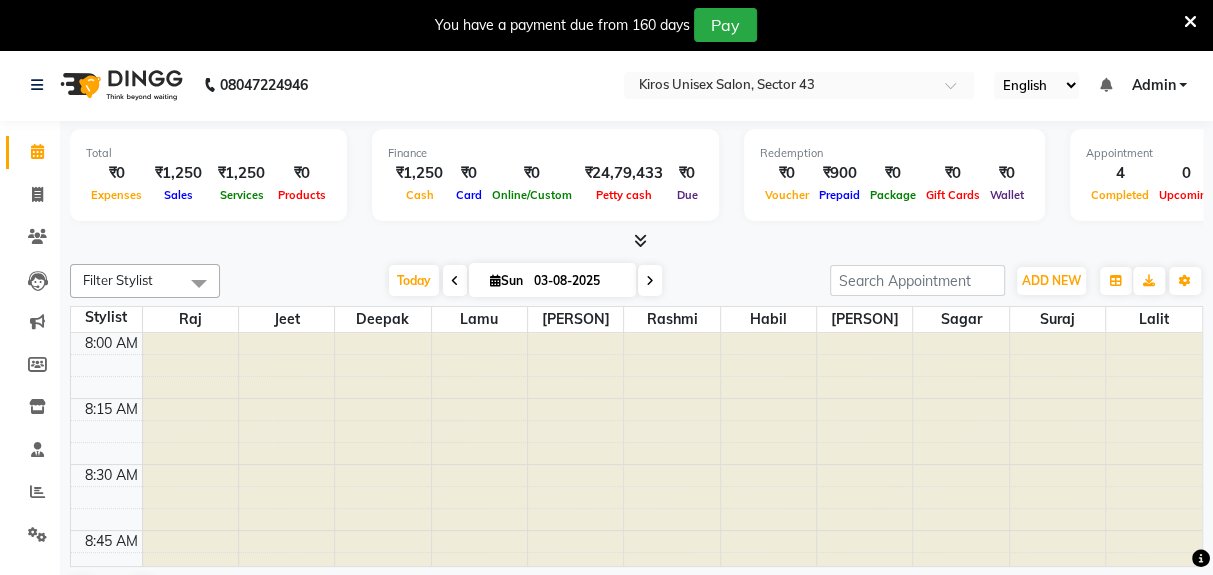 select on "service" 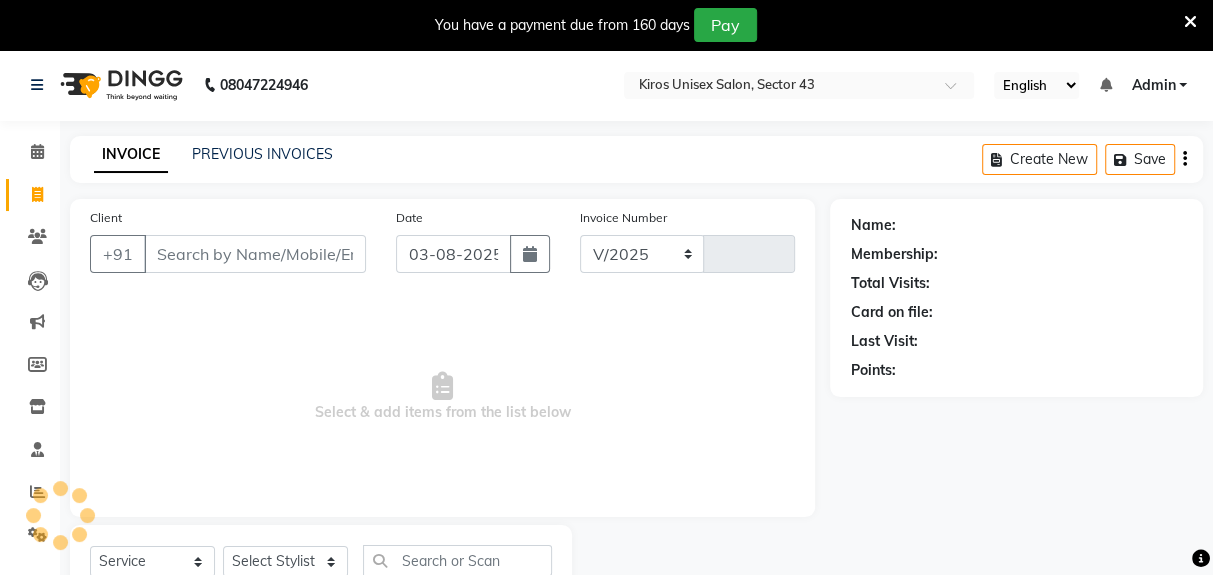 select on "5694" 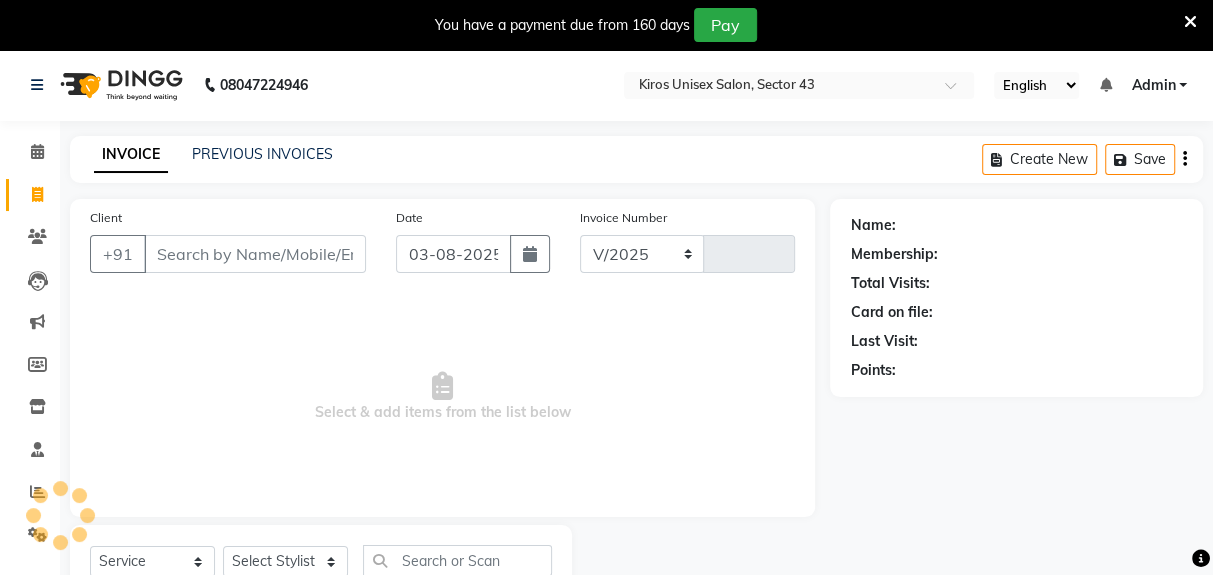 type on "3156" 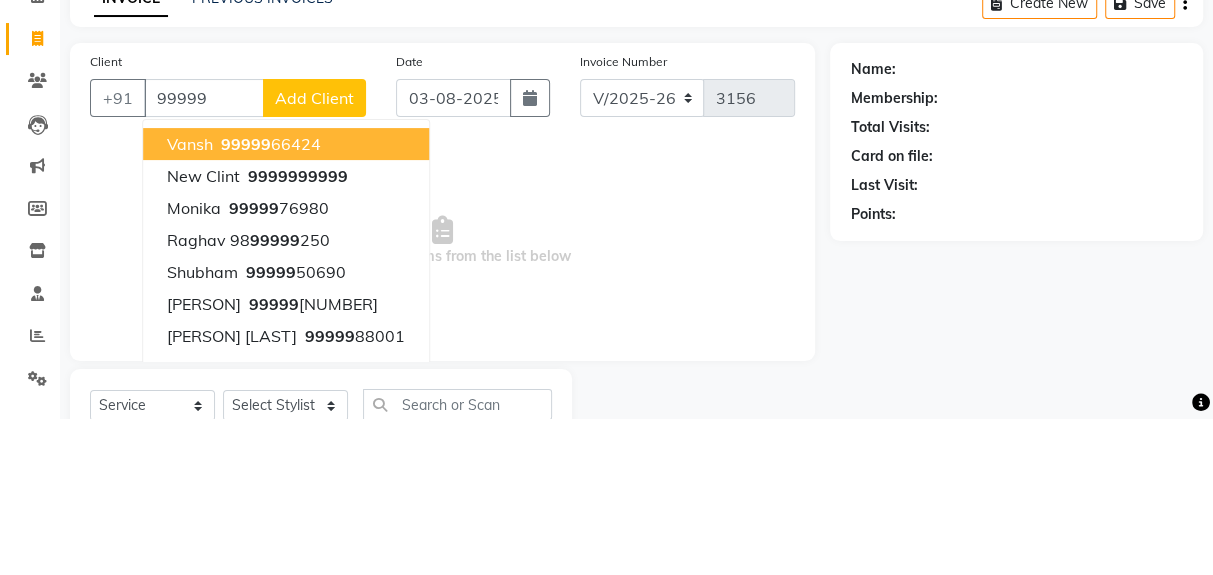 click on "99999" 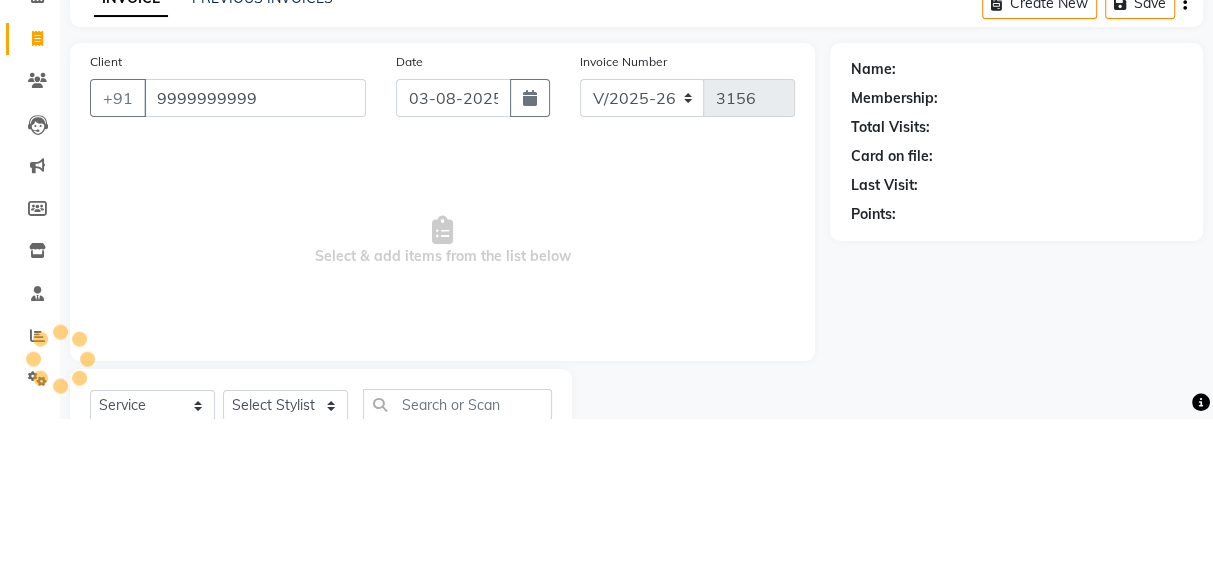 type on "9999999999" 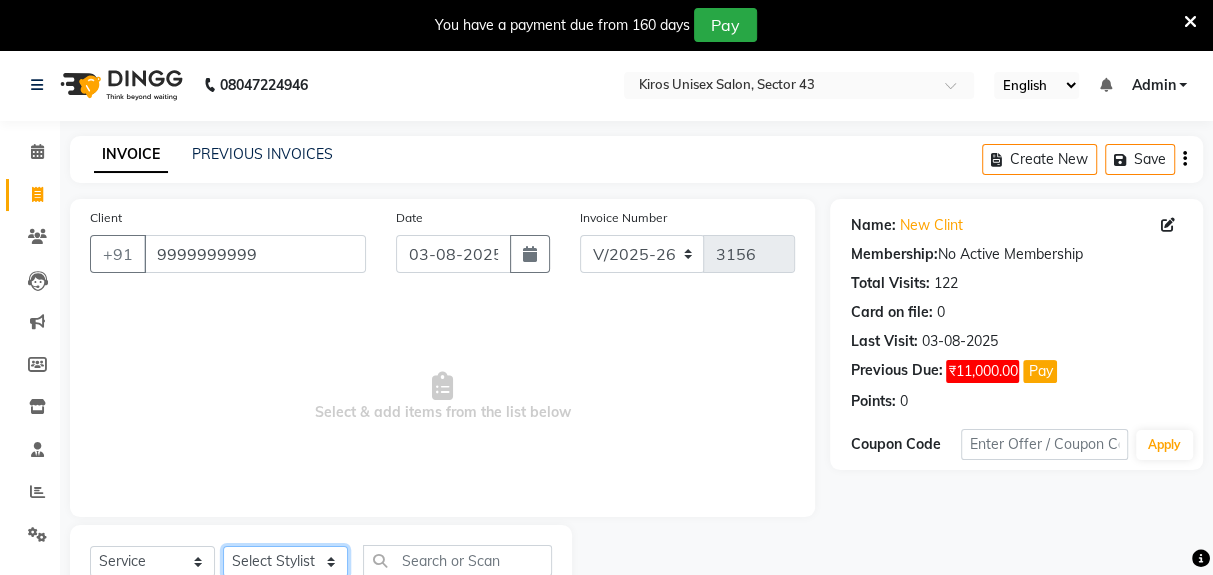click on "Select Stylist [NAME] [NAME] [NAME] [NAME] [NAME] [NAME] [NAME] [NAME] [NAME] [NAME] [NAME]" 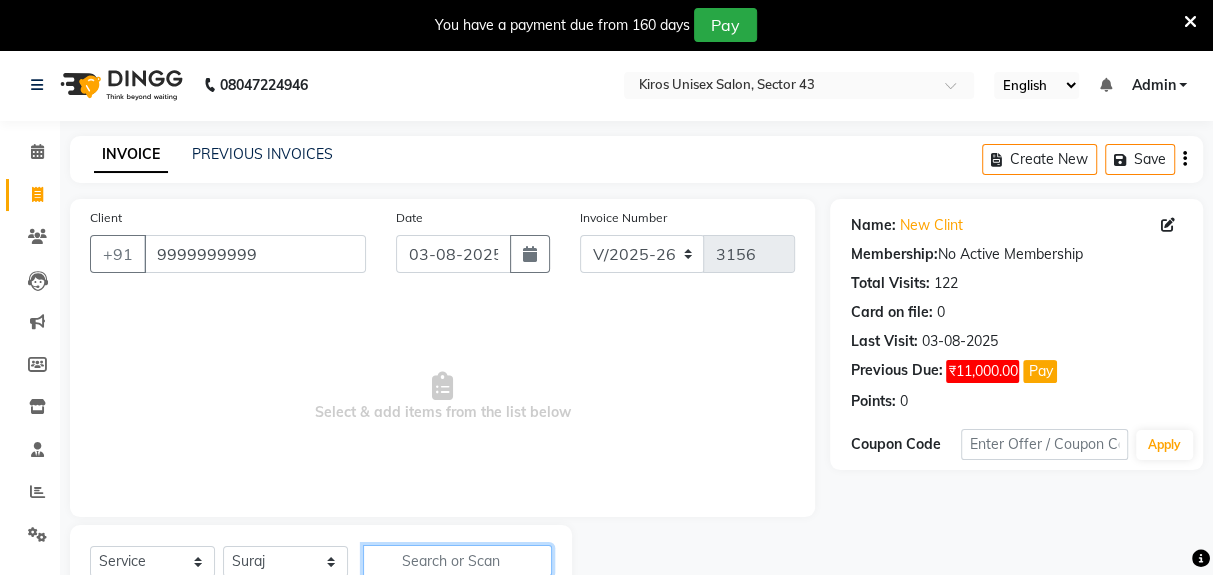 click 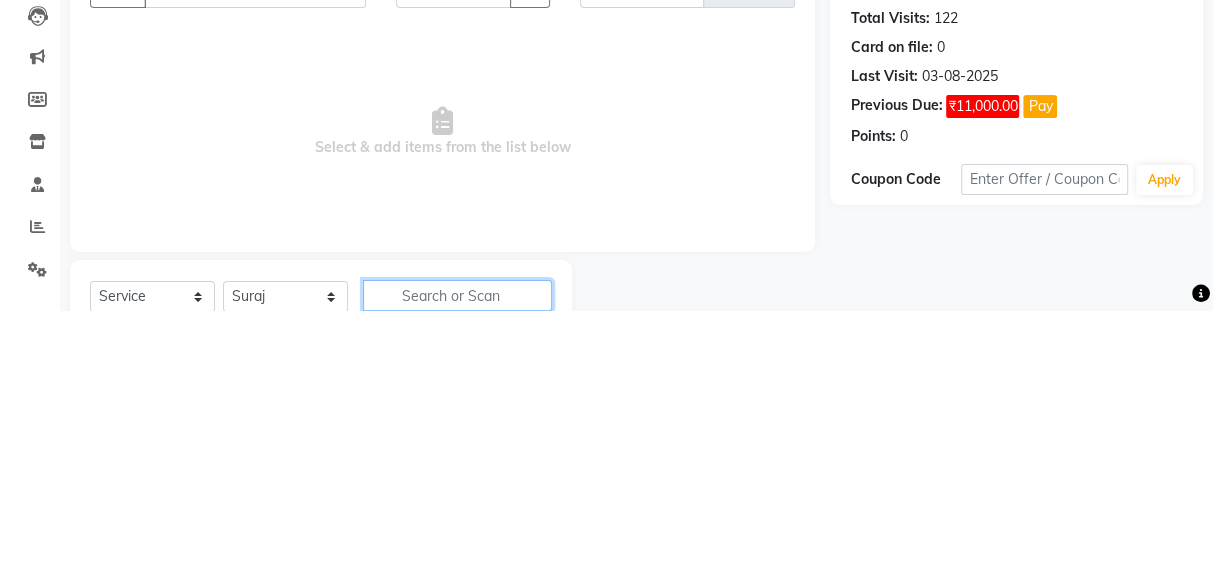 scroll, scrollTop: 123, scrollLeft: 0, axis: vertical 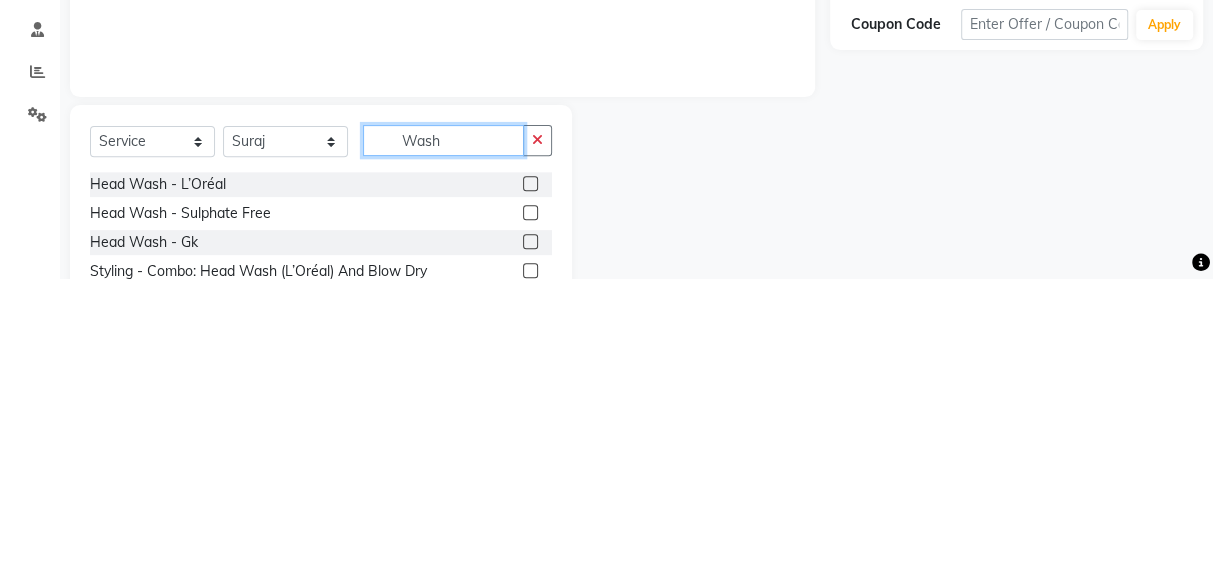 type on "Wash" 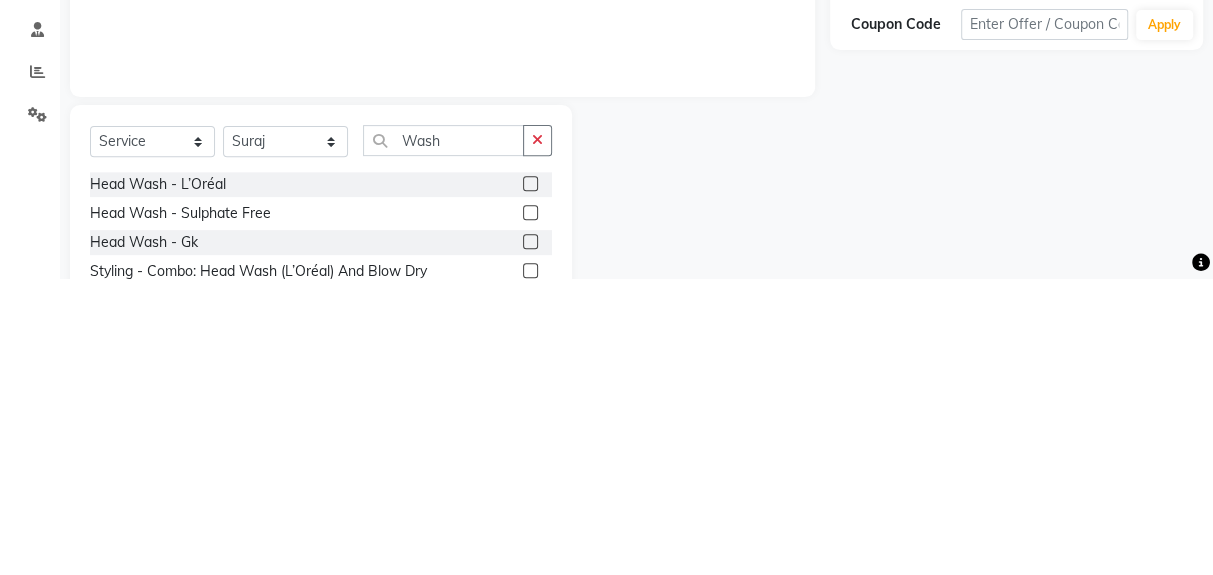 click 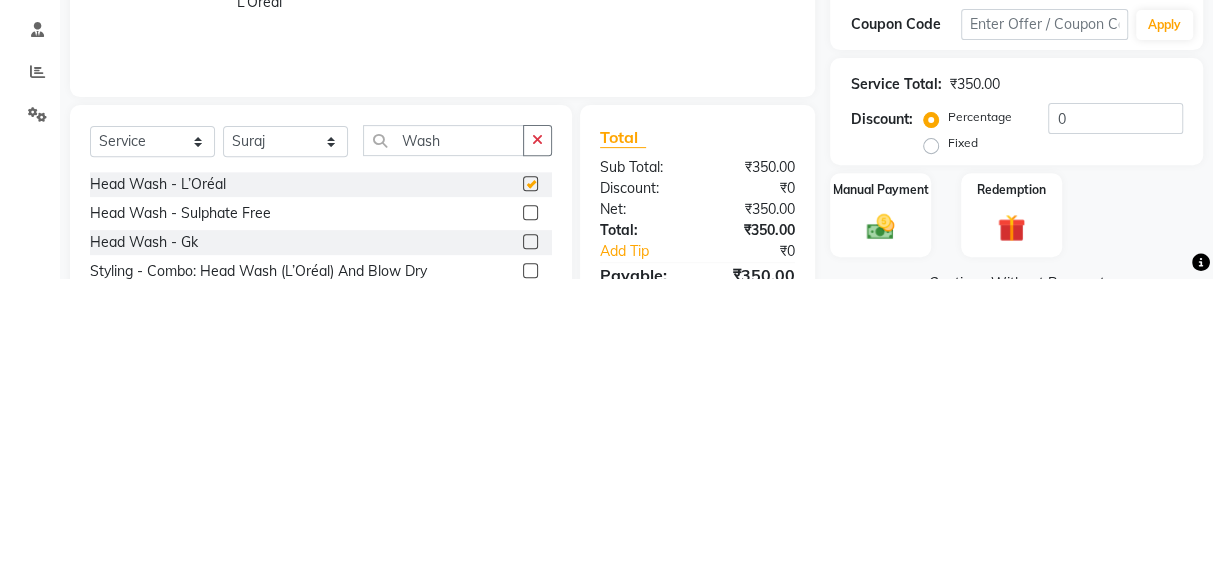 scroll, scrollTop: 123, scrollLeft: 0, axis: vertical 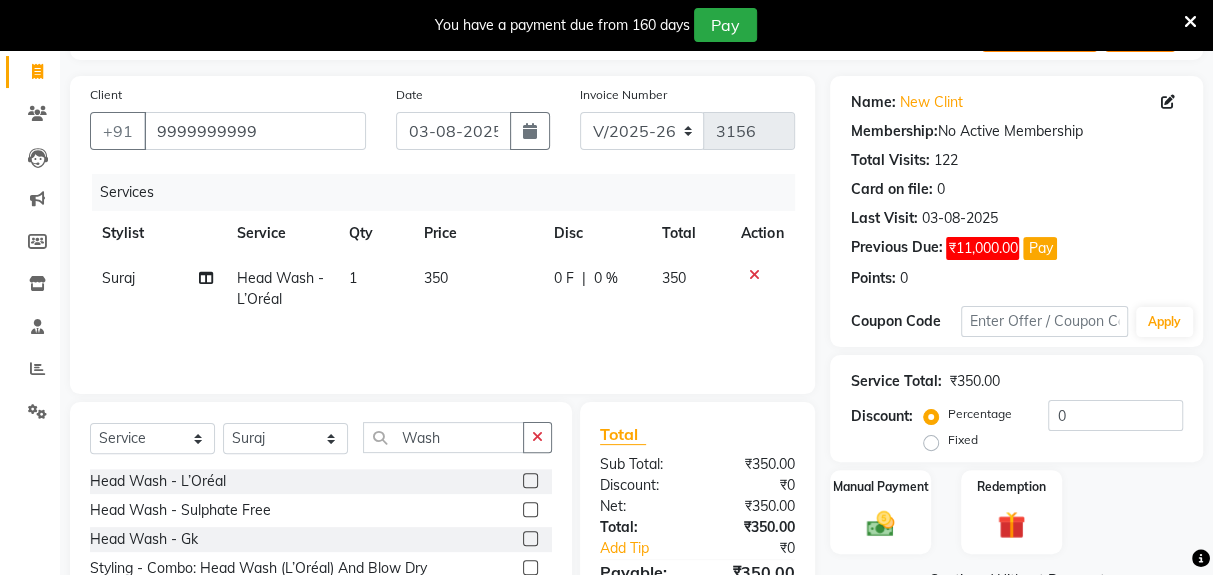 click on "Head Wash - L’Oréal" 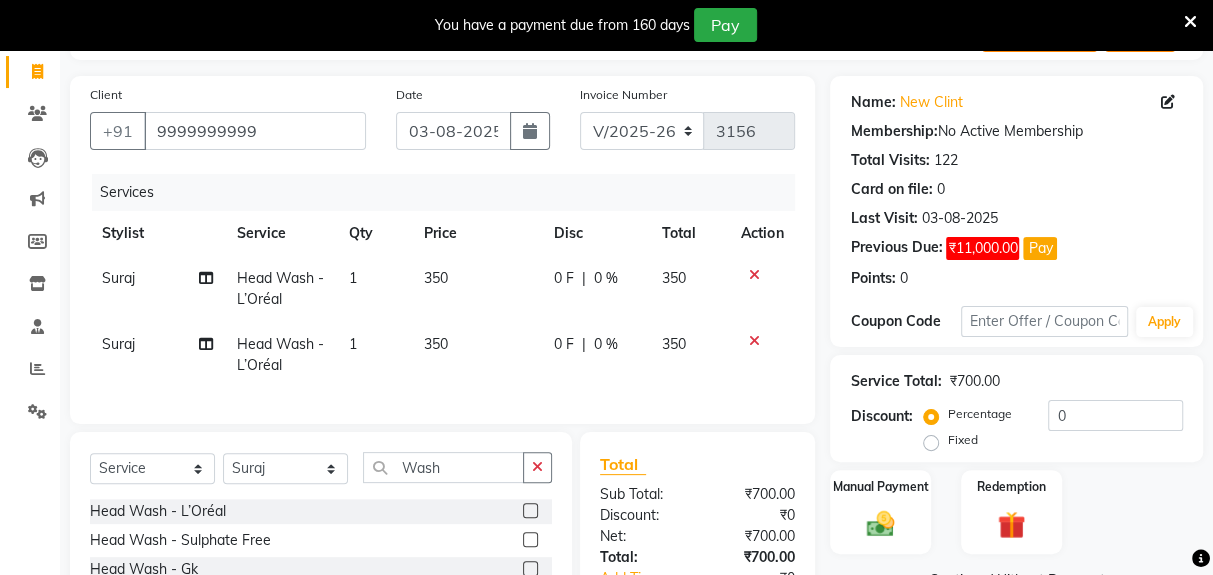click 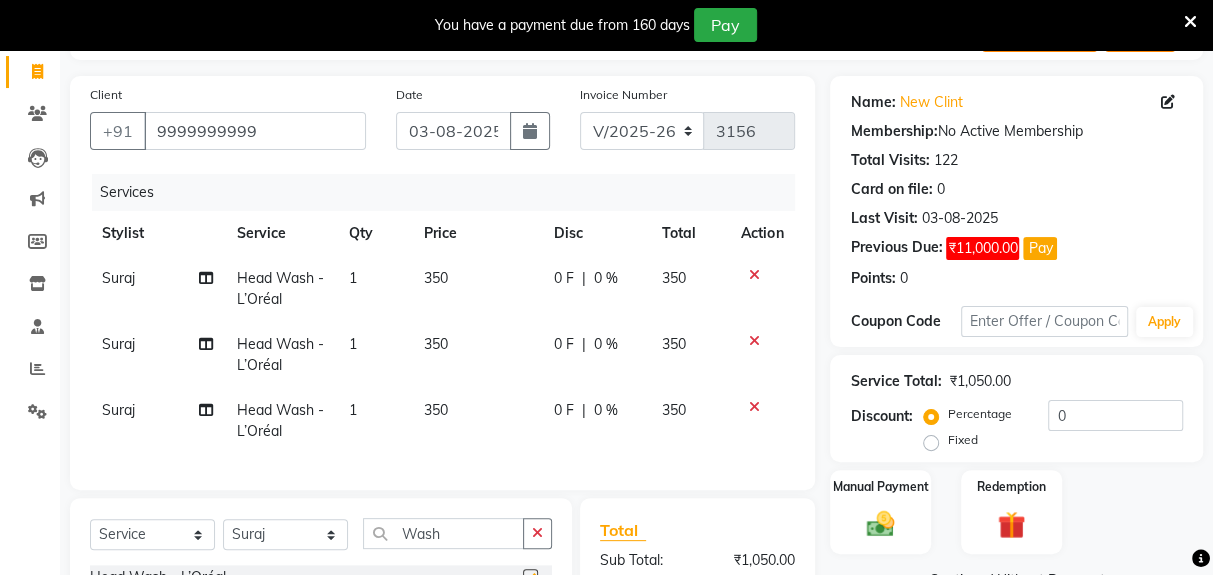 checkbox on "false" 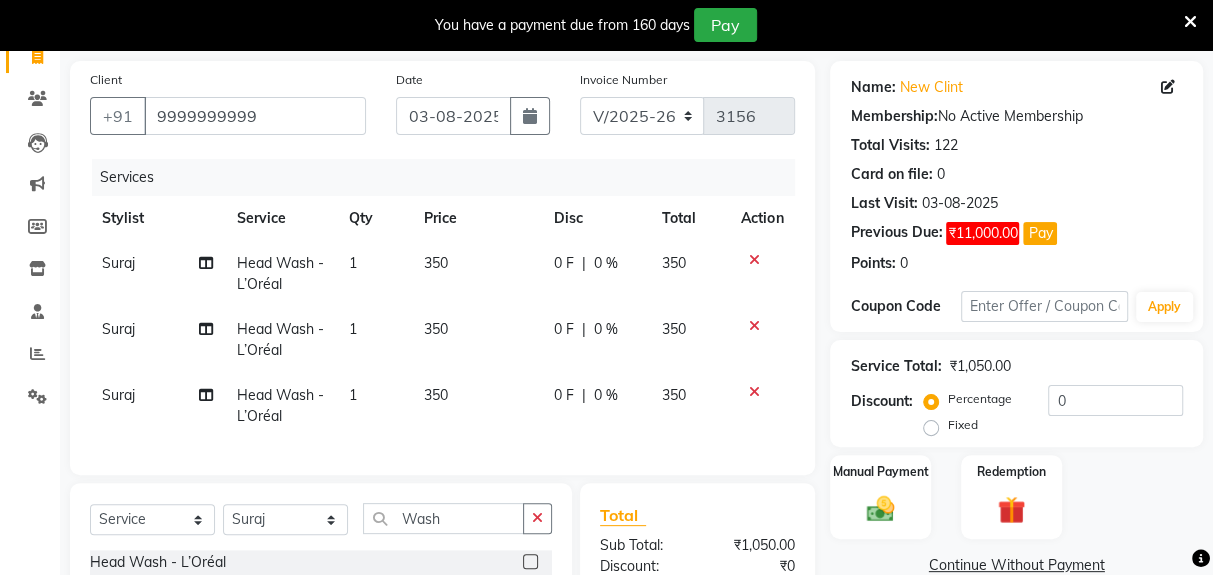 scroll, scrollTop: 160, scrollLeft: 0, axis: vertical 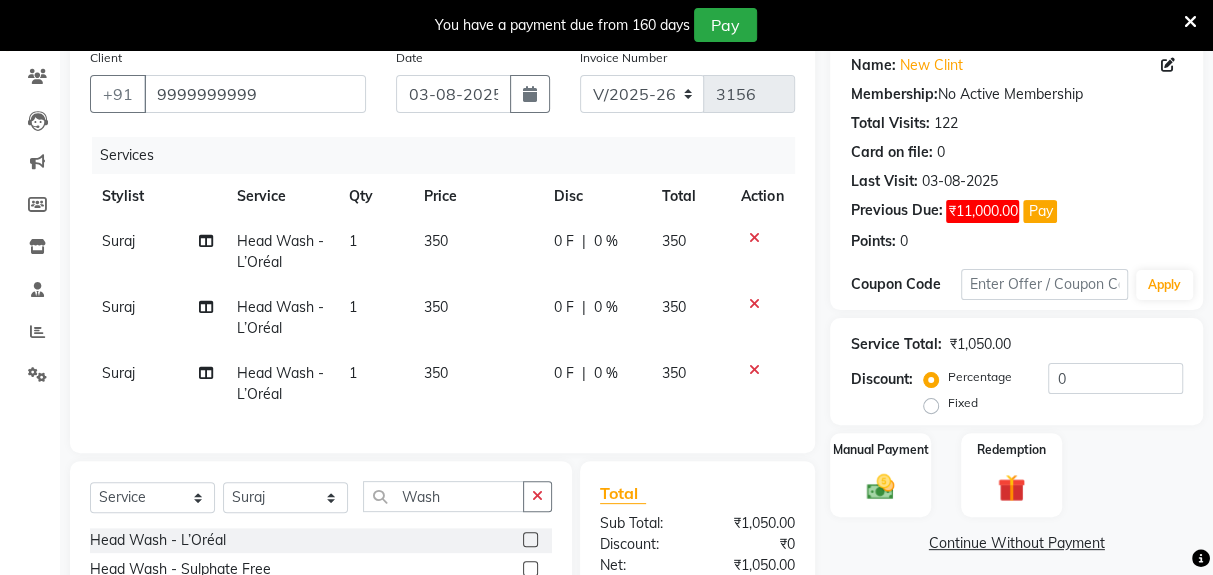 click 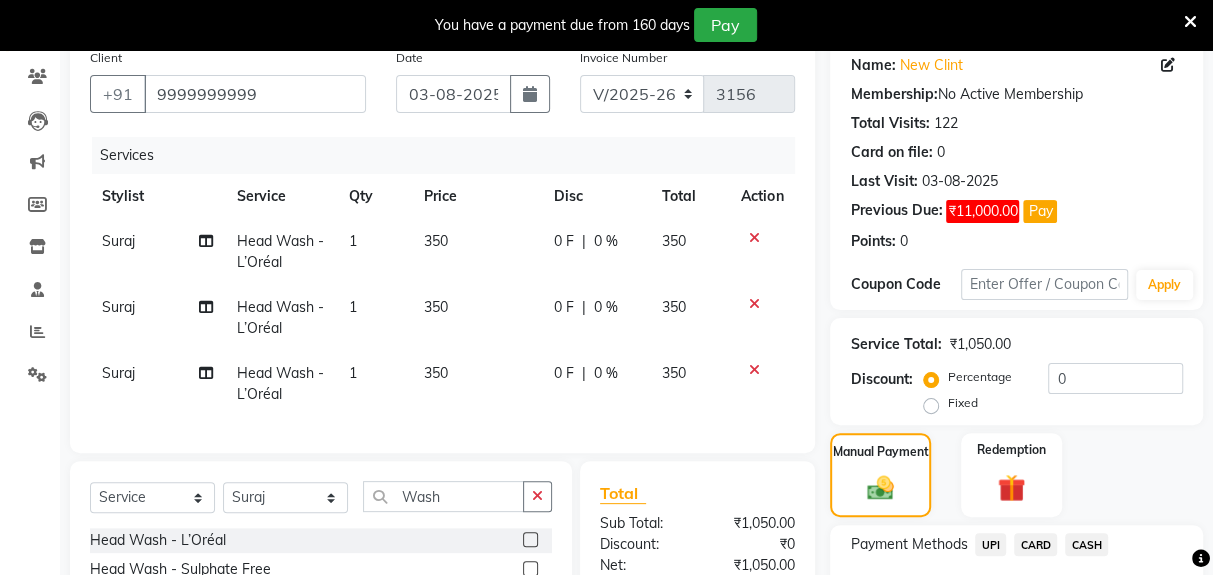 scroll, scrollTop: 261, scrollLeft: 0, axis: vertical 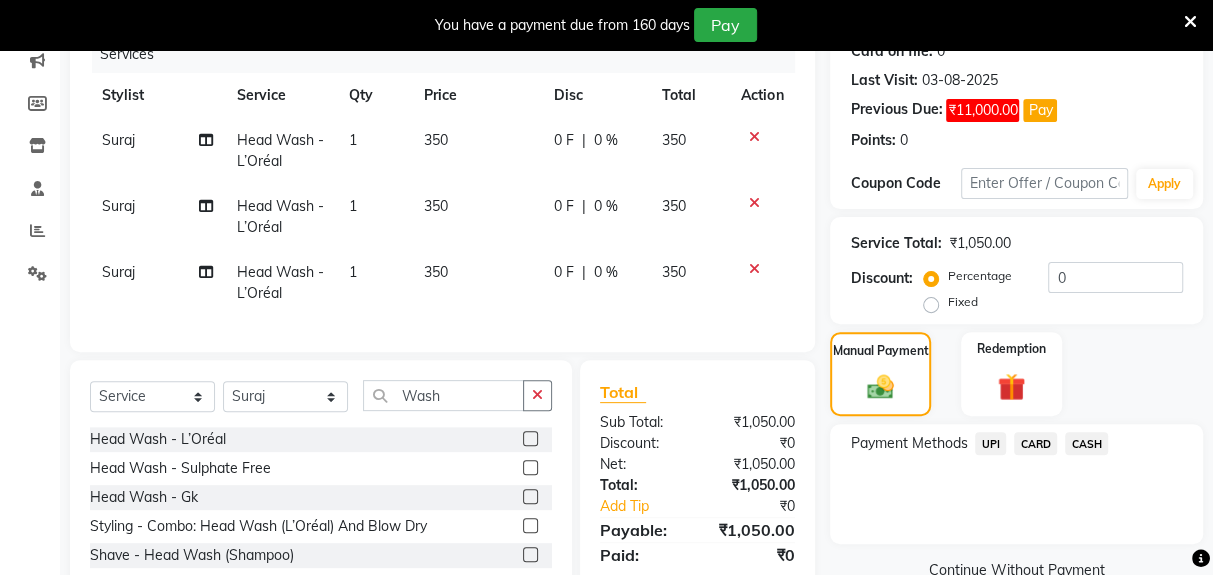 click on "UPI" 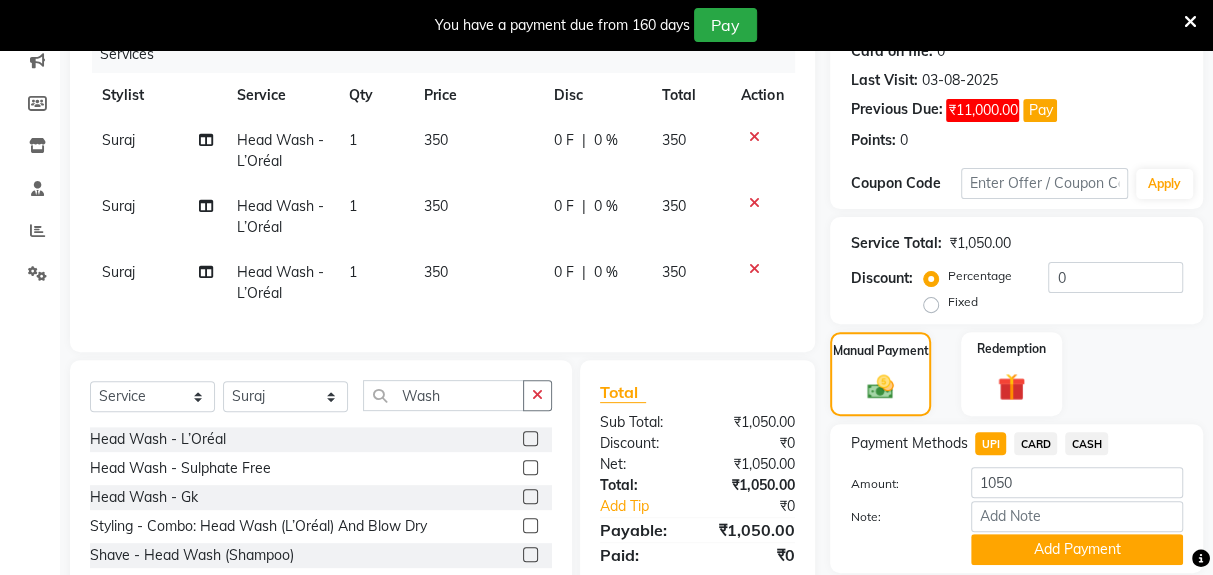 click on "Add Payment" 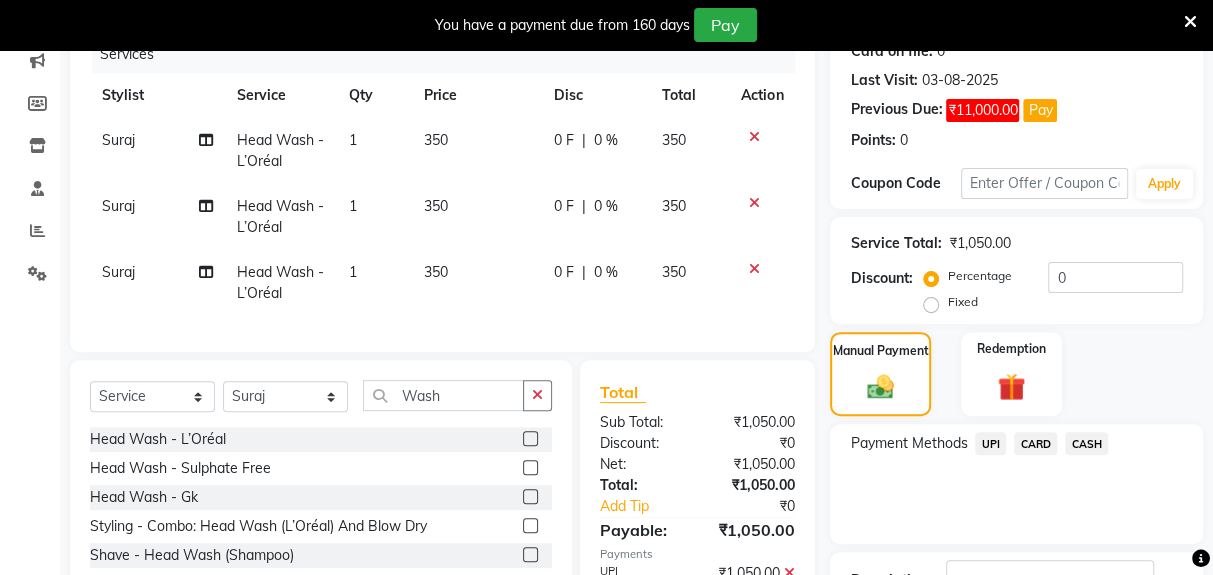 scroll, scrollTop: 325, scrollLeft: 0, axis: vertical 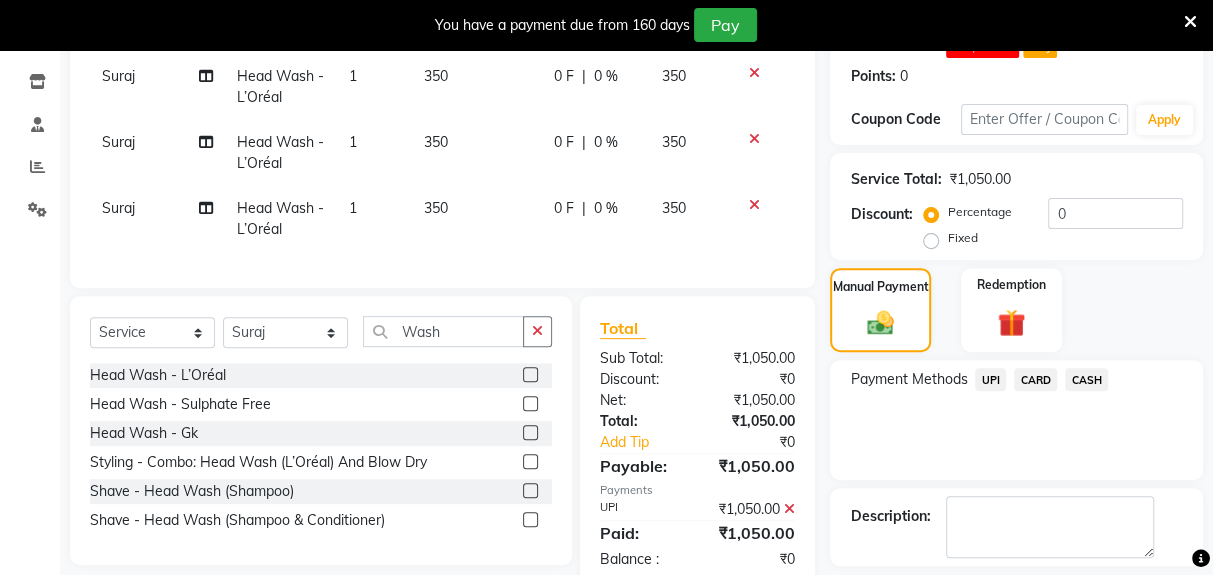 click on "Checkout" 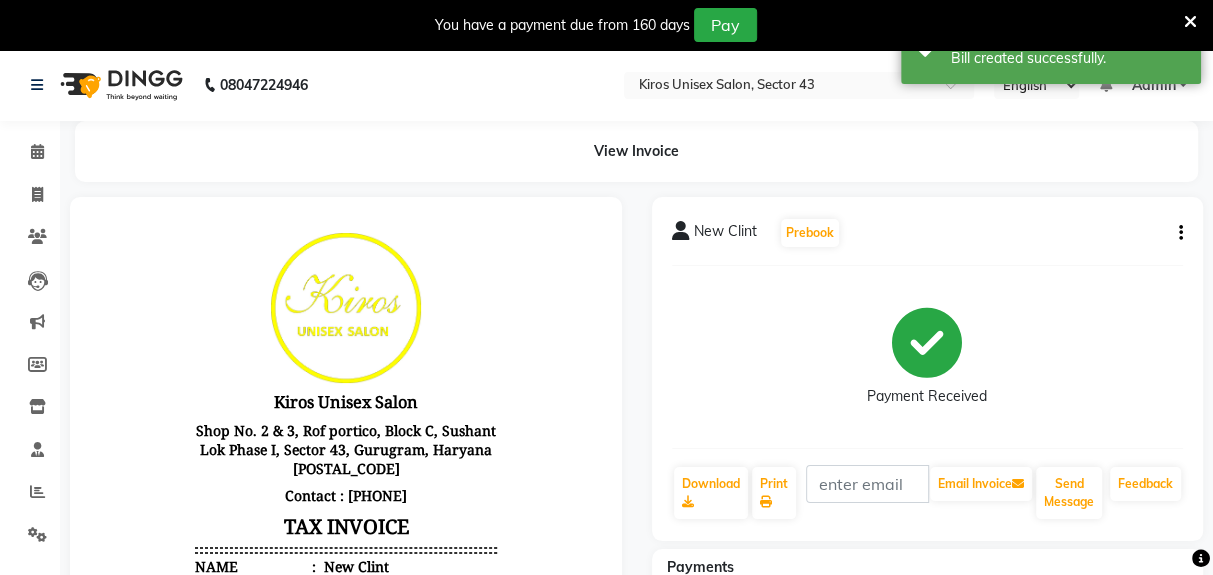 scroll, scrollTop: 0, scrollLeft: 0, axis: both 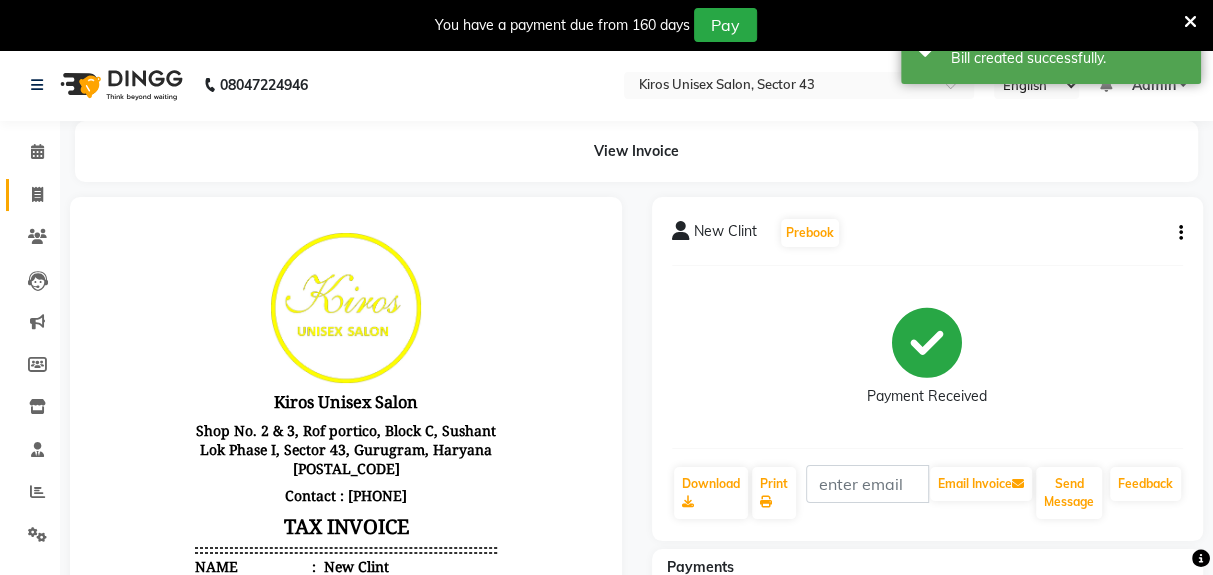 click 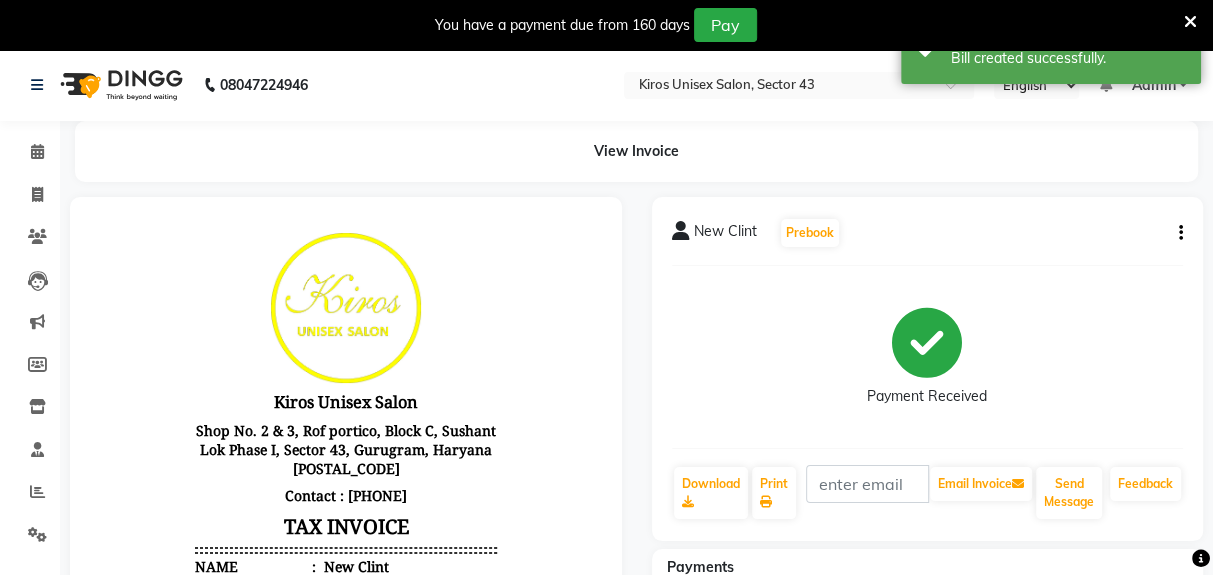 select on "service" 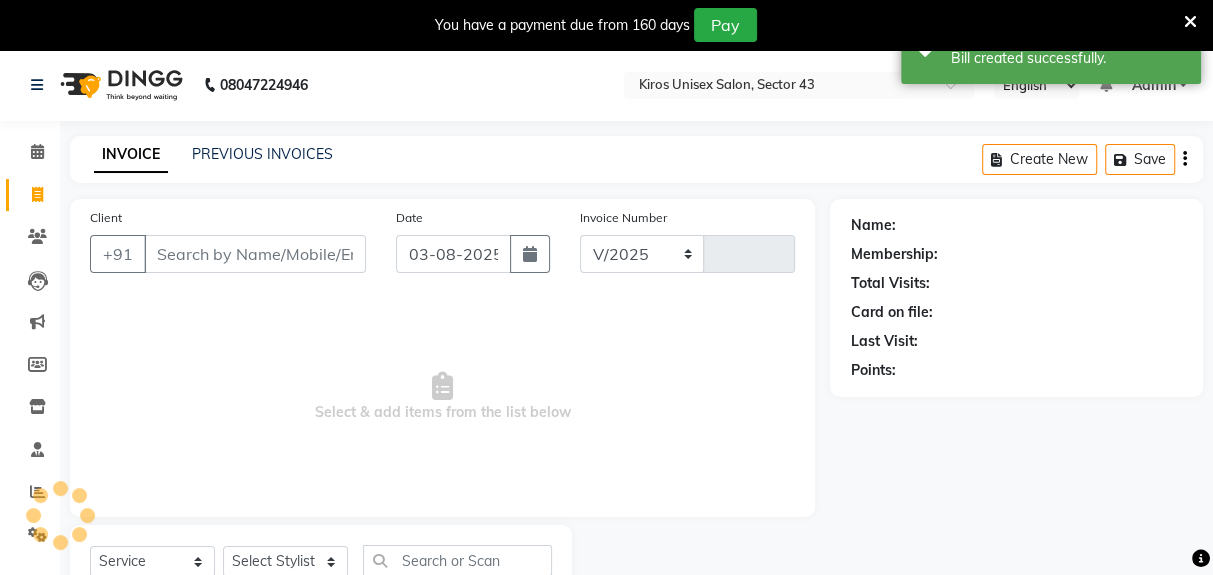 select on "5694" 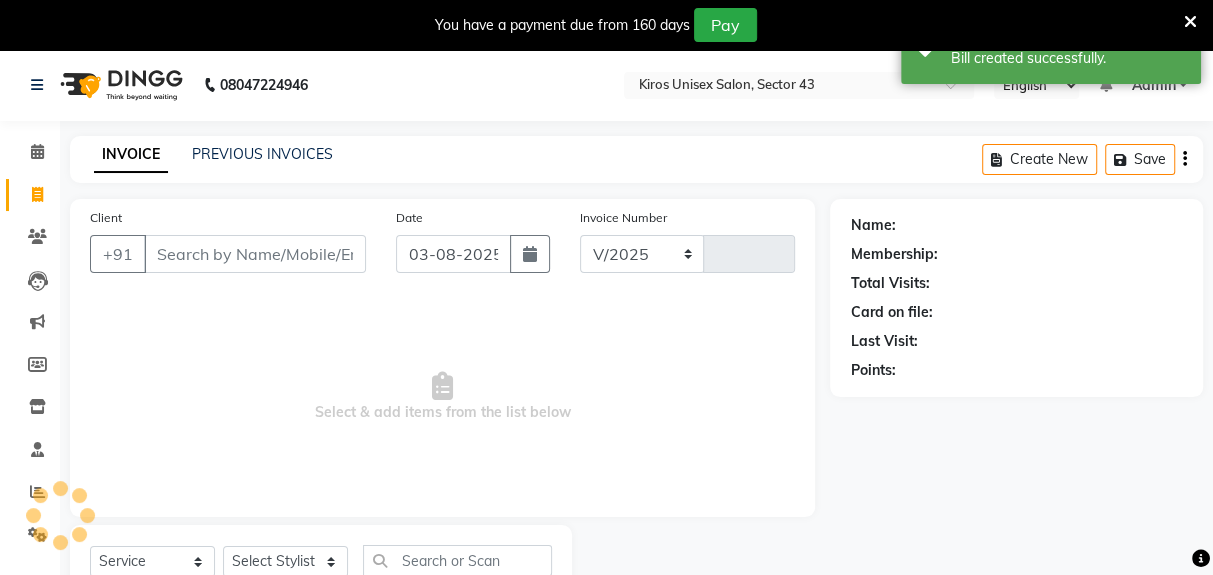 type on "3157" 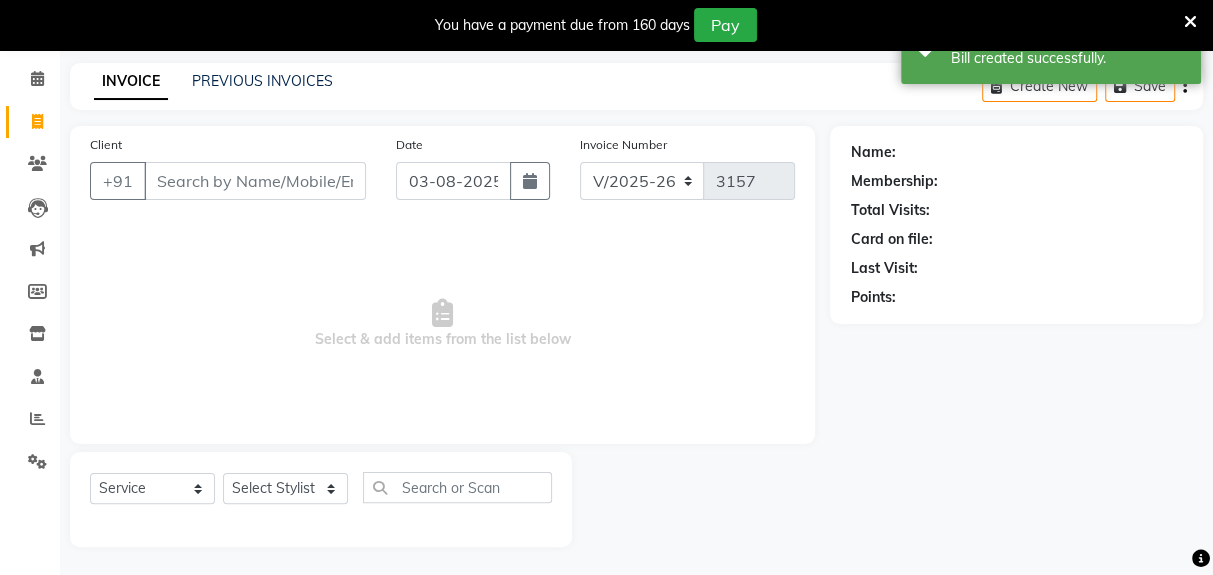 scroll, scrollTop: 73, scrollLeft: 0, axis: vertical 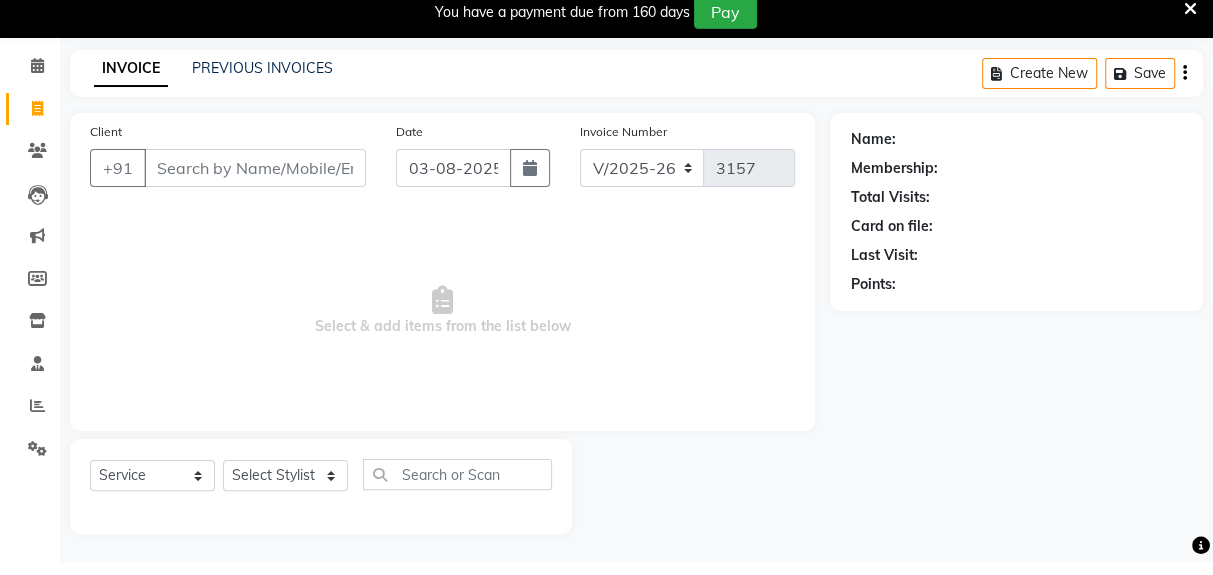 click on "Client" at bounding box center [255, 181] 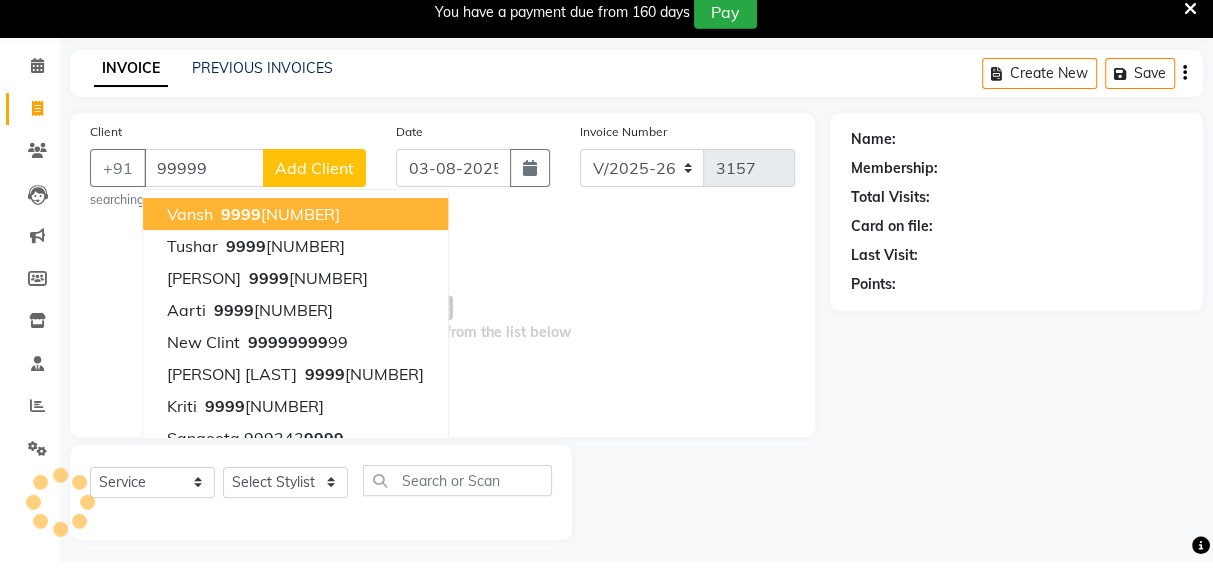 scroll, scrollTop: 73, scrollLeft: 0, axis: vertical 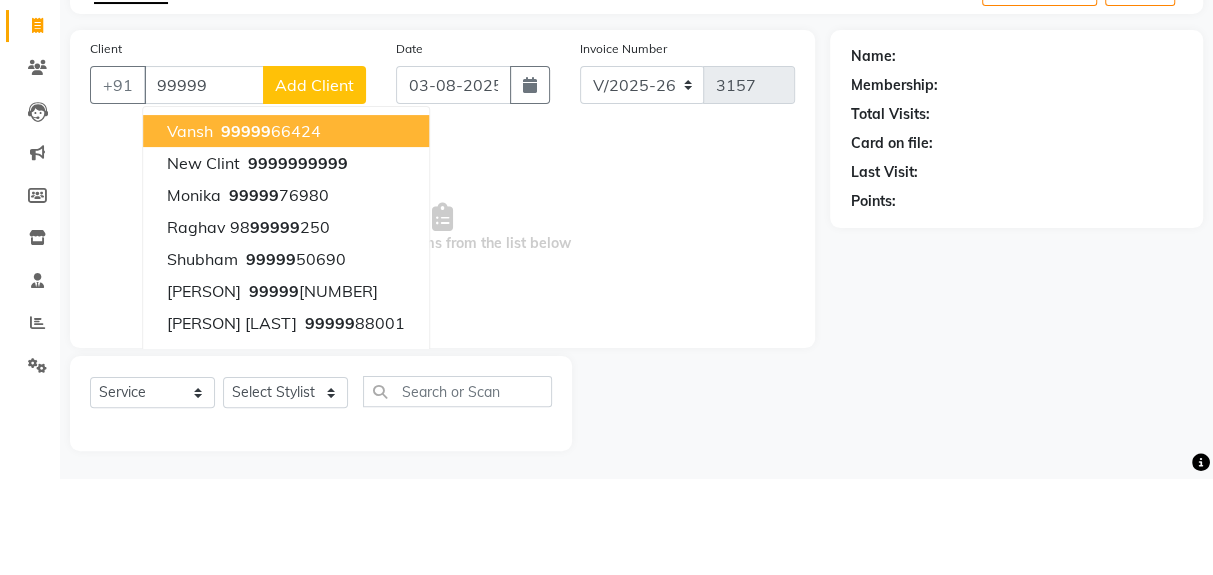 click on "99999" 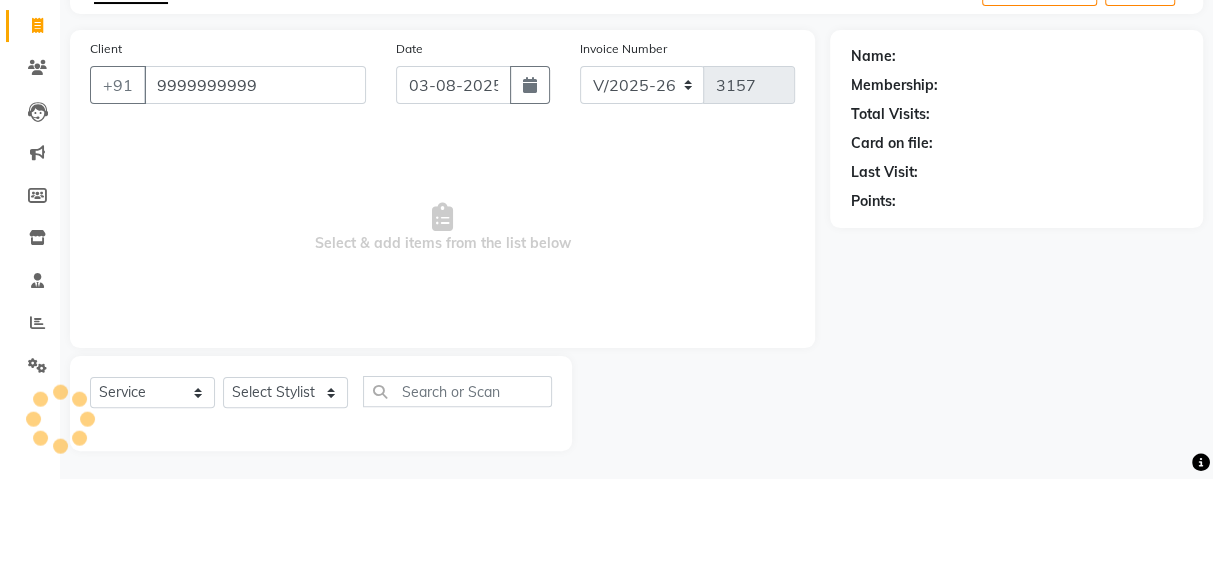 type on "9999999999" 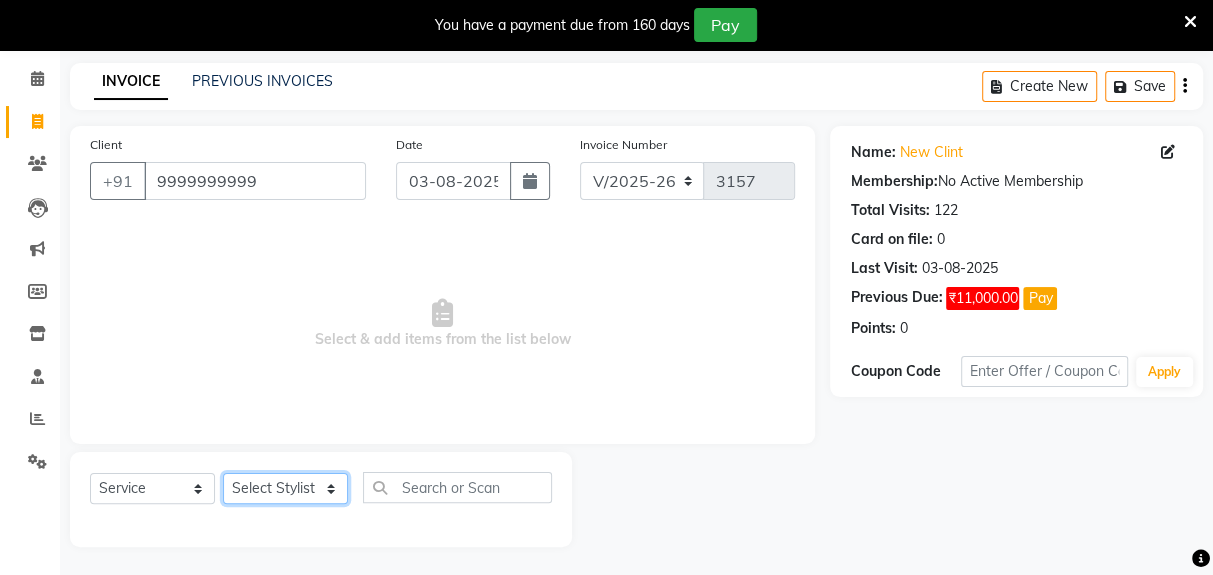 click on "Select Stylist [NAME] [NAME] [NAME] [NAME] [NAME] [NAME] [NAME] [NAME] [NAME] [NAME] [NAME]" 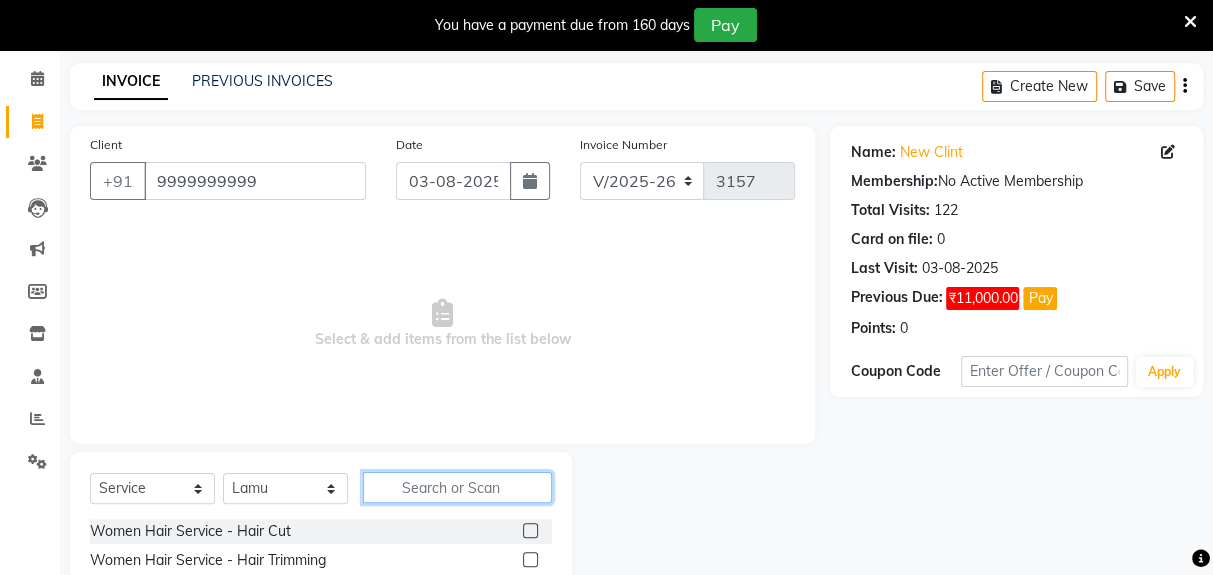 click 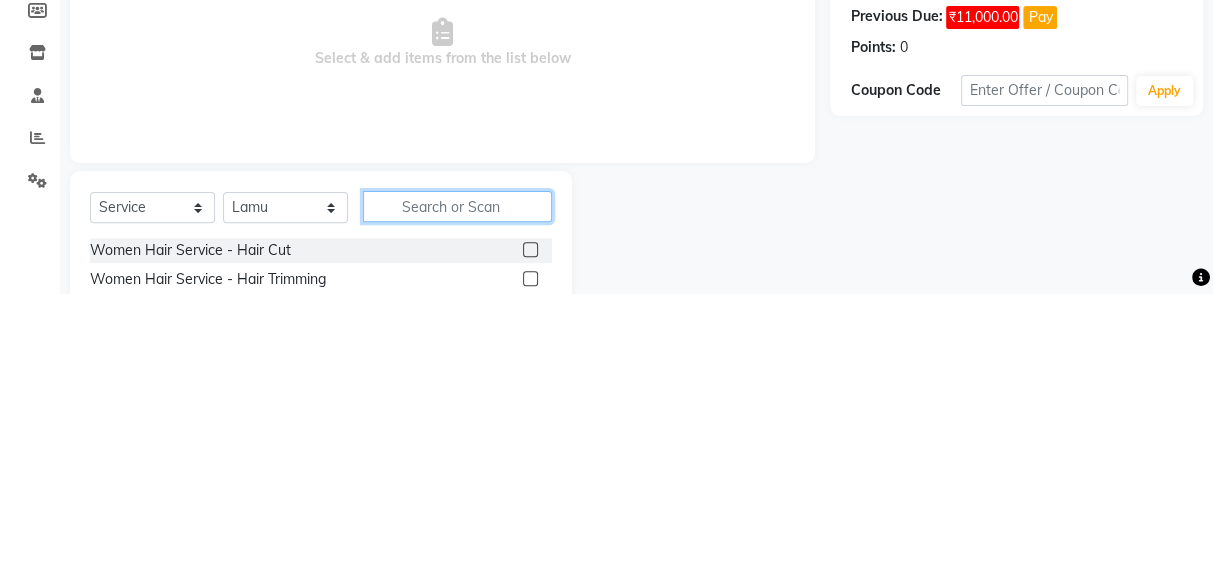 scroll, scrollTop: 123, scrollLeft: 0, axis: vertical 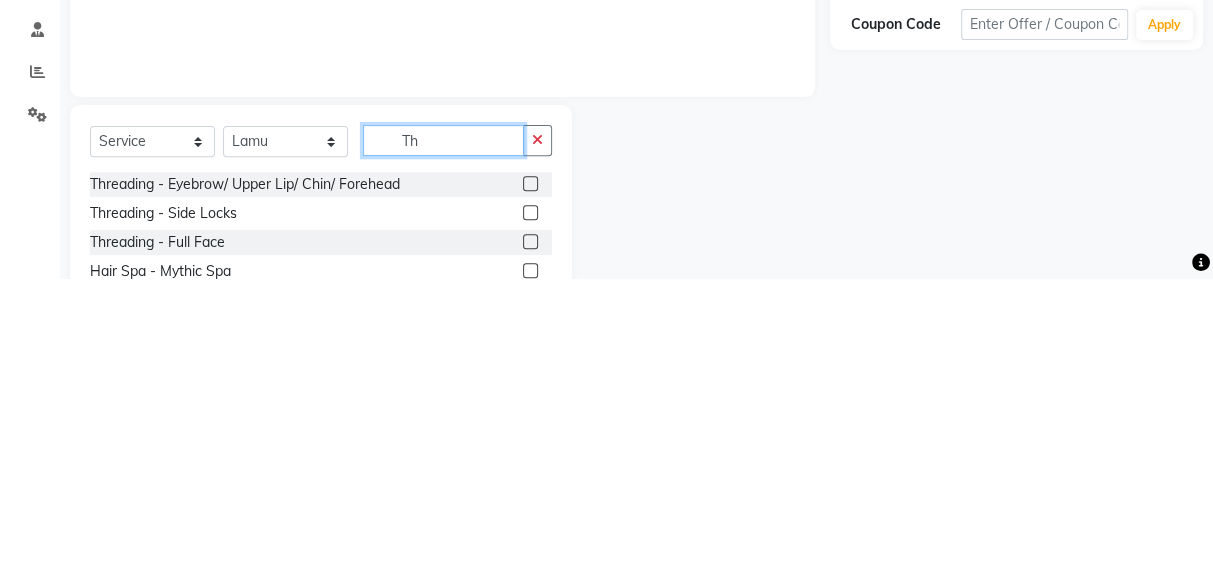 type on "Th" 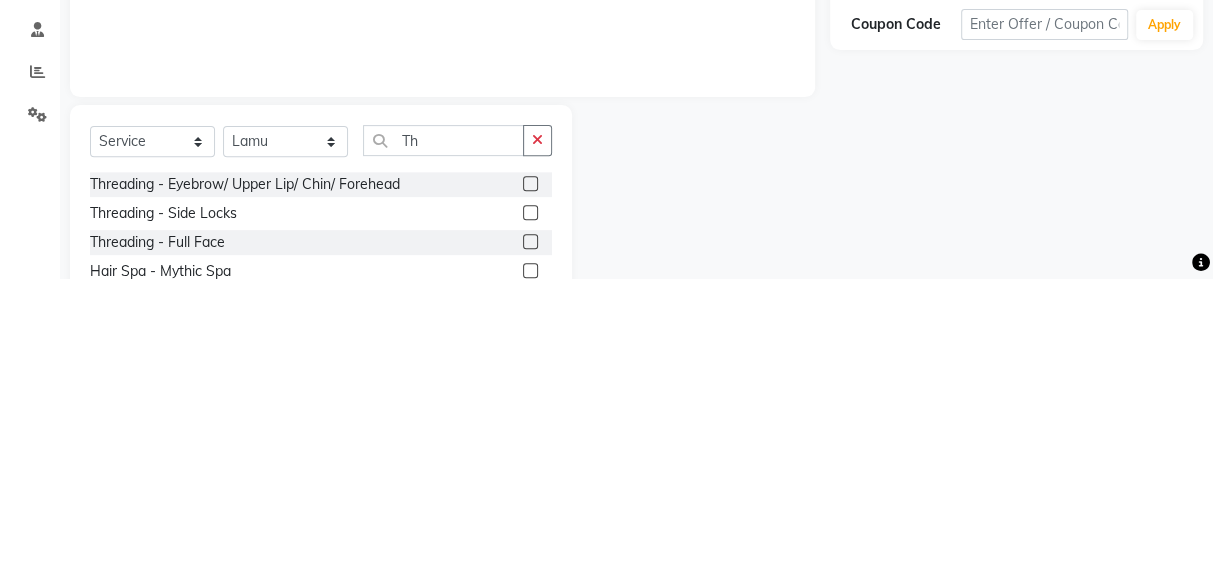 click 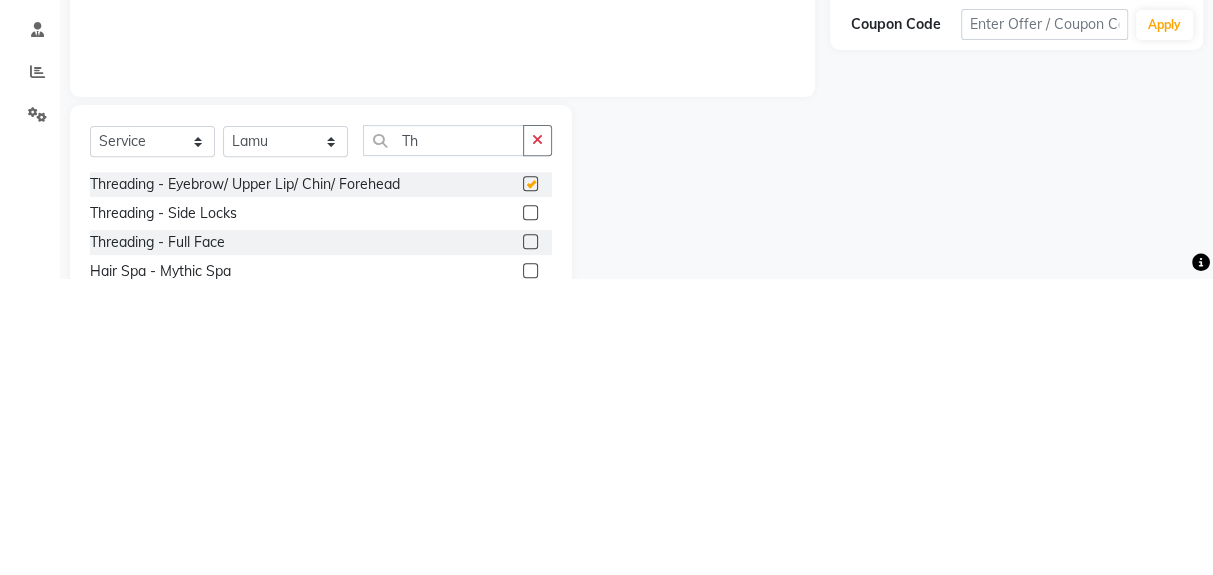 scroll, scrollTop: 123, scrollLeft: 0, axis: vertical 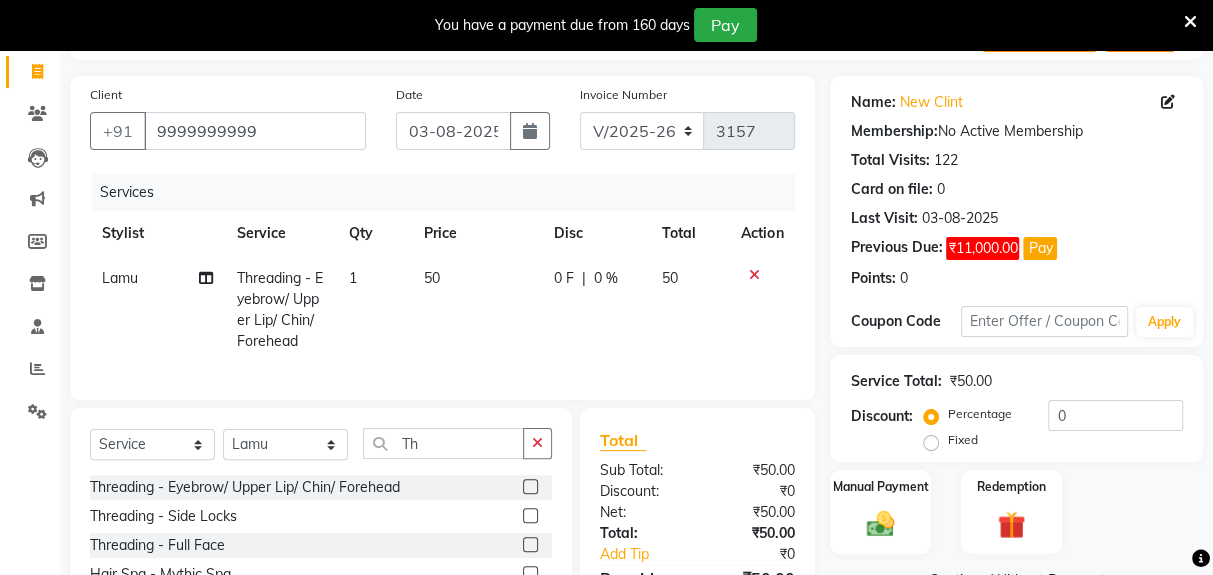 checkbox on "false" 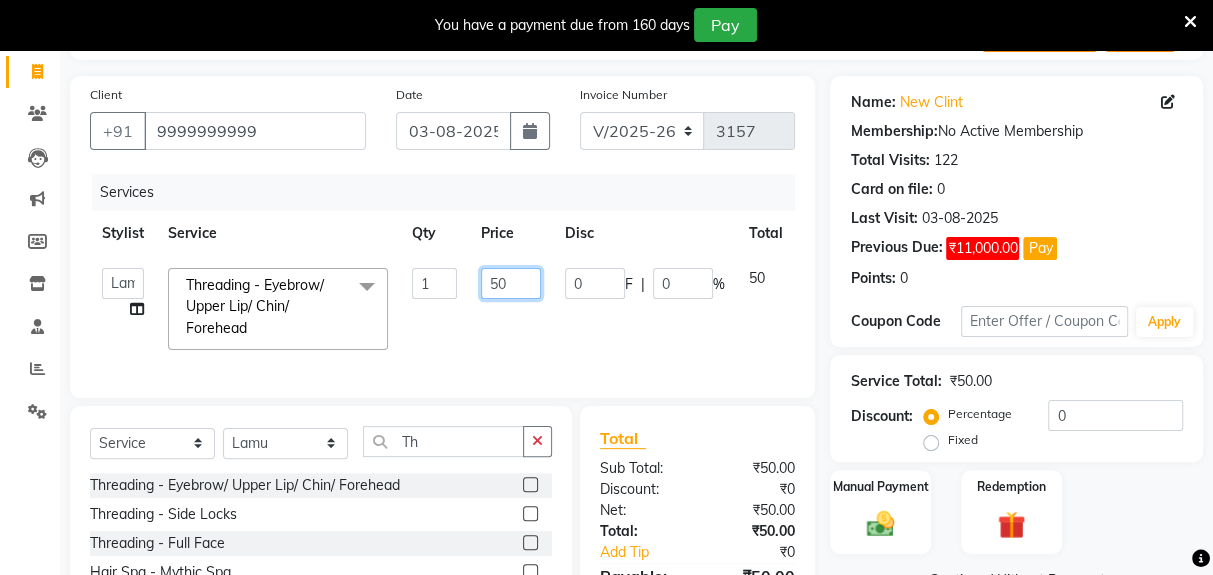 click on "50" 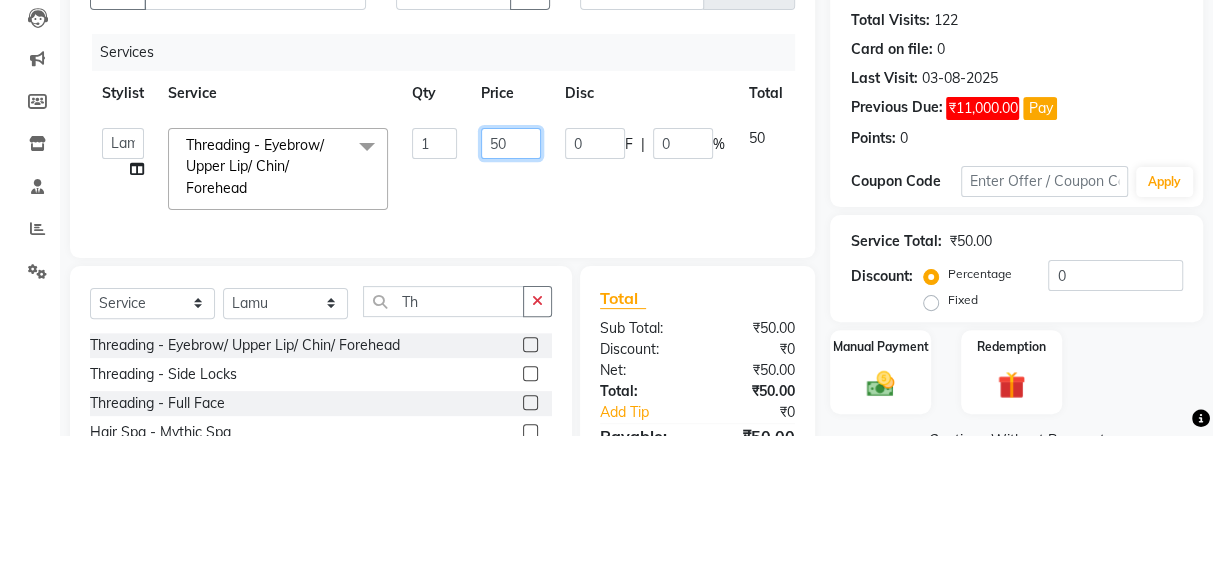 scroll, scrollTop: 123, scrollLeft: 0, axis: vertical 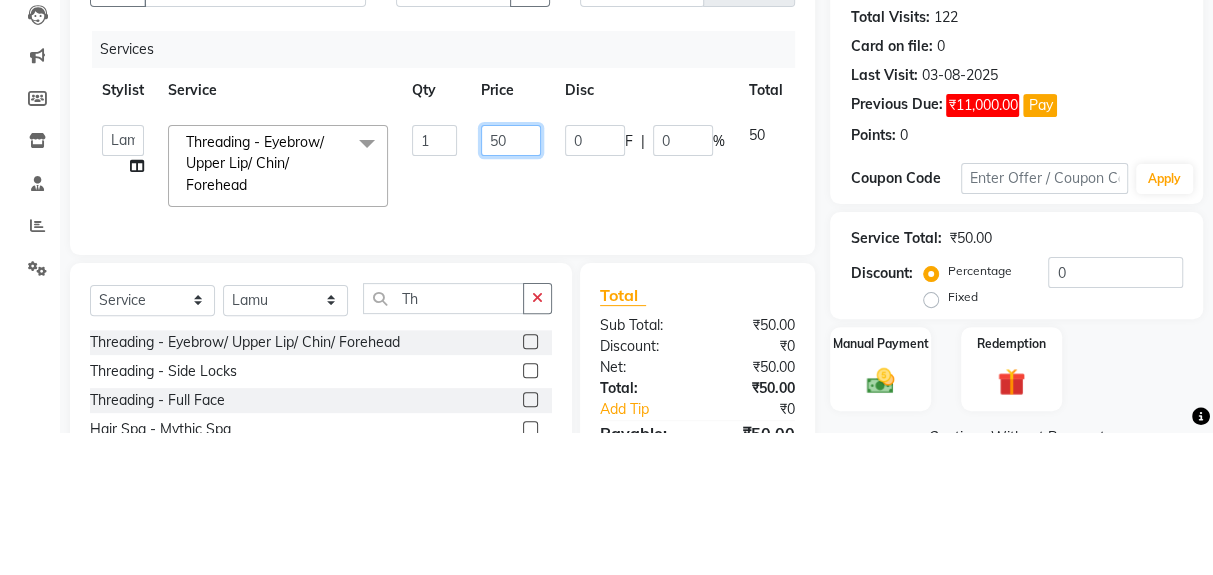 type on "5" 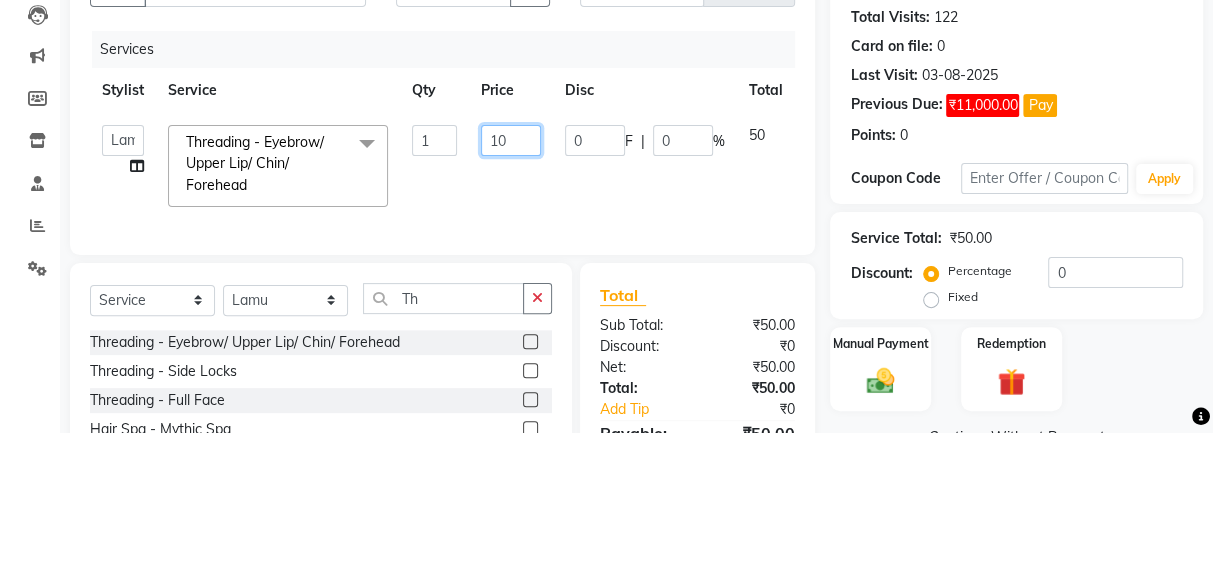 type on "100" 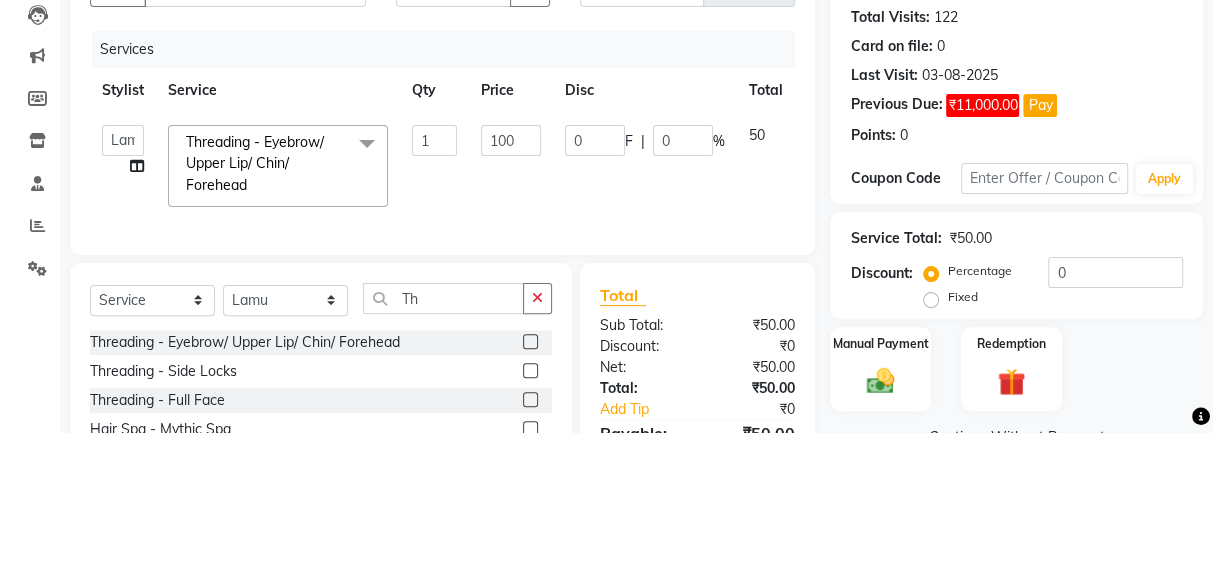 click on "Deepak   Gunjan   Habil   Jeet   Lalit   Lamu   Raj   Rashmi   Rony   Sagar   Suraj  Threading - Eyebrow/ Upper Lip/ Chin/ Forehead  x Women Hair Service - Hair Cut Women Hair Service - Hair Trimming Hair spa treatment Hair spa molecular  Style Moroccan argan Style dead see minerals Face massage Under arms waxing Head Wash - L’Oréal Head Wash - Sulphate Free Head Wash - Gk Styling - Blow Dry Styling - Ironing Styling - Curls Styling - Combo: Head Wash (L’Oréal) And Blow Dry Threading - Eyebrow/ Upper Lip/ Chin/ Forehead Threading - Side Locks Threading - Full Face Hair Colour - Majirel Female Hair Colour - Inoa Female Hair Colour - Application Female Hair Colour - Majirel Hair Colour - Inoa Hair Colour - Application Hair Colour - Beard Colour Hair Spa - L’Oréal Basic Hair Spa - Mythic Spa Hair Spa - Macadamia Spa / Moroccan Hair Treatment Hair Spa - Ola Plex Hair Treatment - Dandruff/ Hair Fall Treatment Hair Treatment - Smoothening Hair Treatment - Keratin Hair Treatment - Botox/ Nanoplasty 1 100" 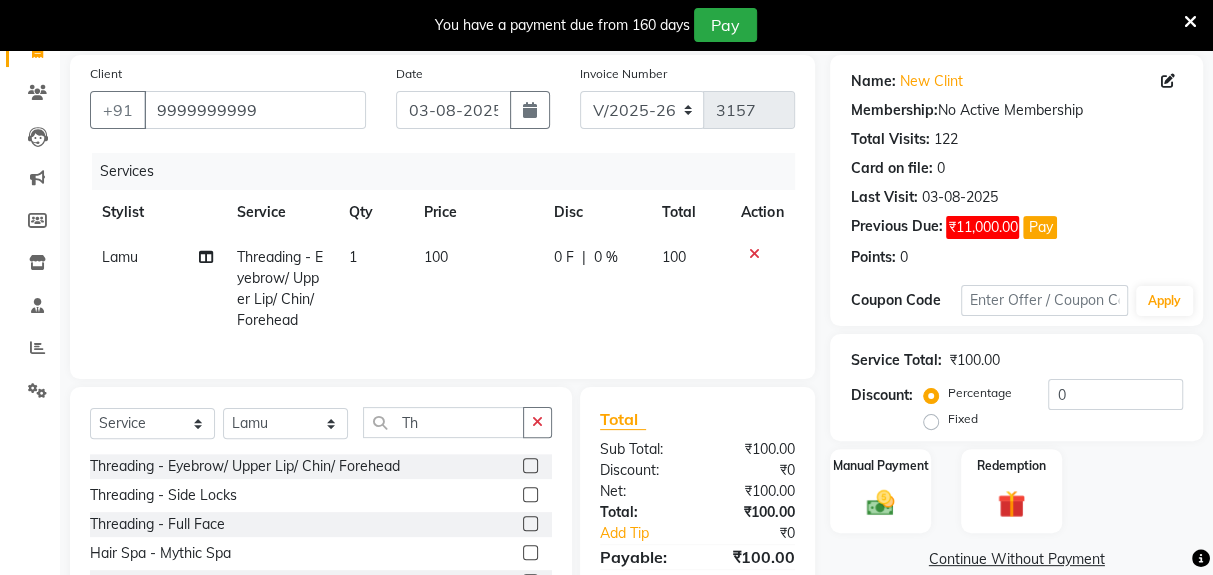 scroll, scrollTop: 192, scrollLeft: 0, axis: vertical 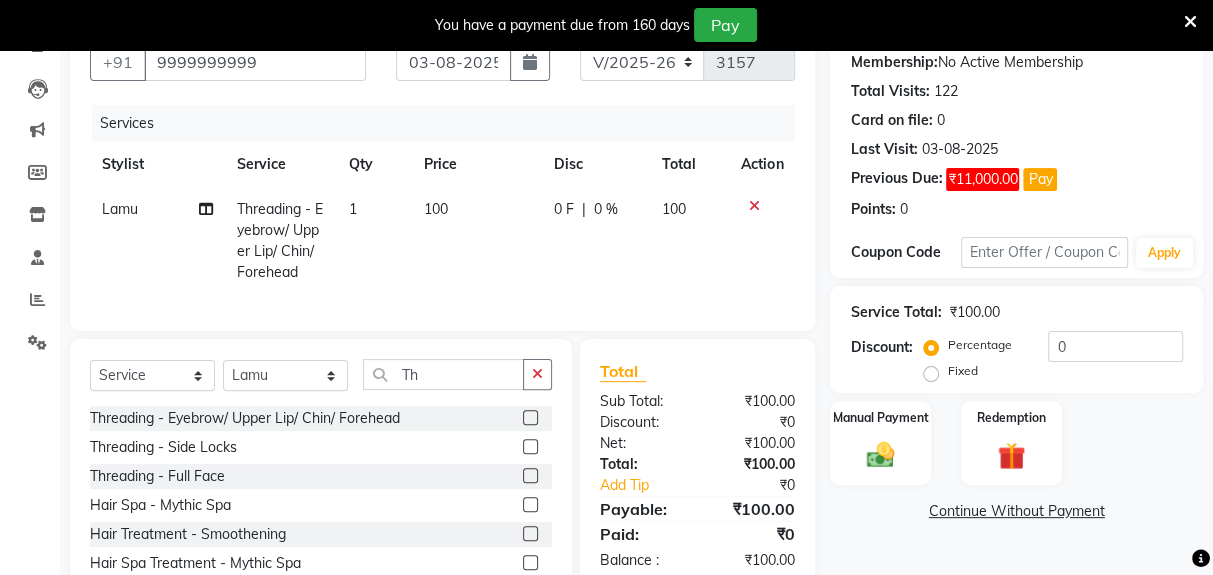 click 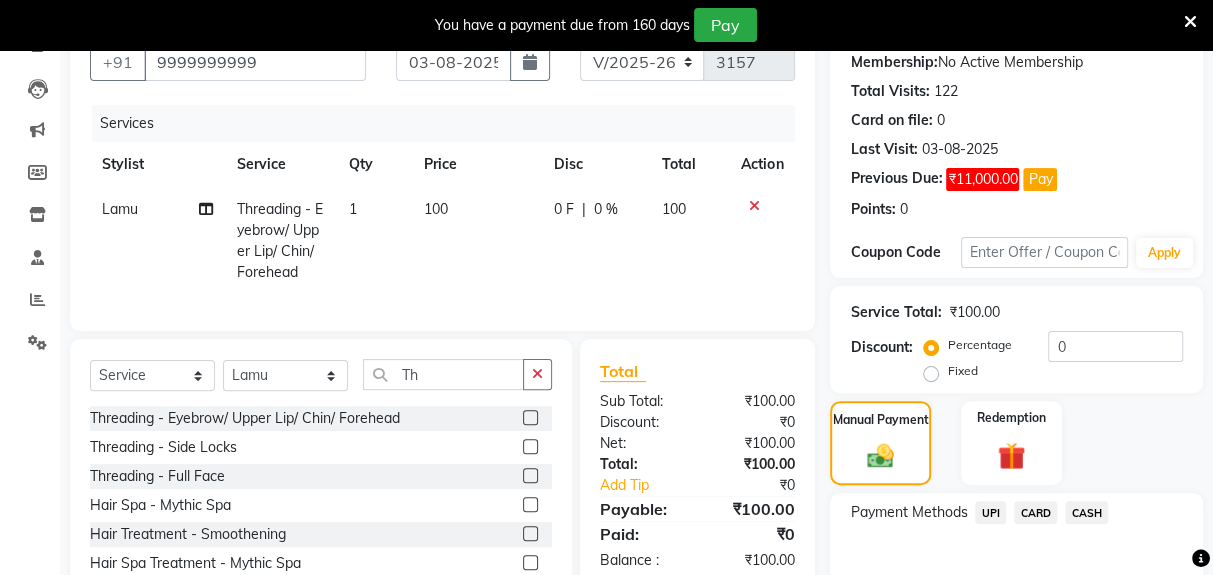click on "CASH" 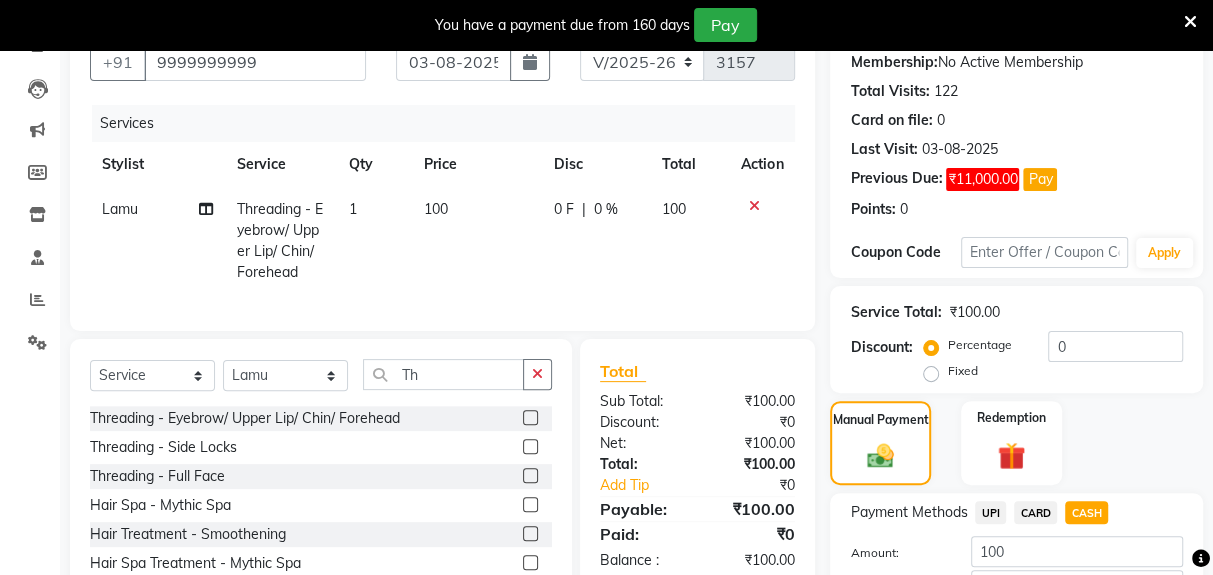 click on "Add Payment" 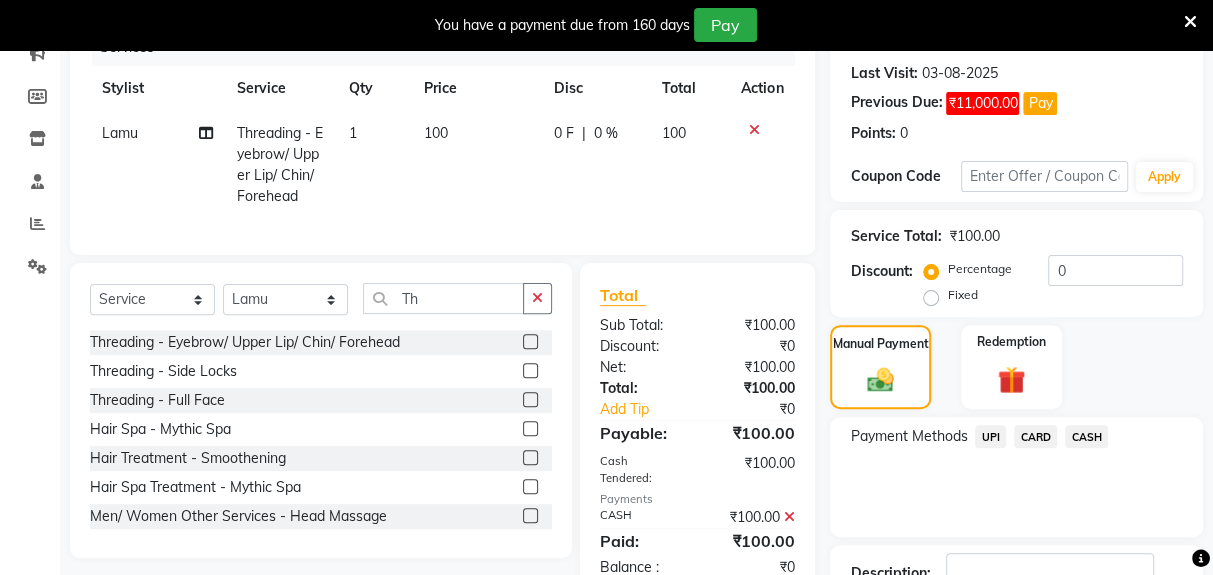 scroll, scrollTop: 325, scrollLeft: 0, axis: vertical 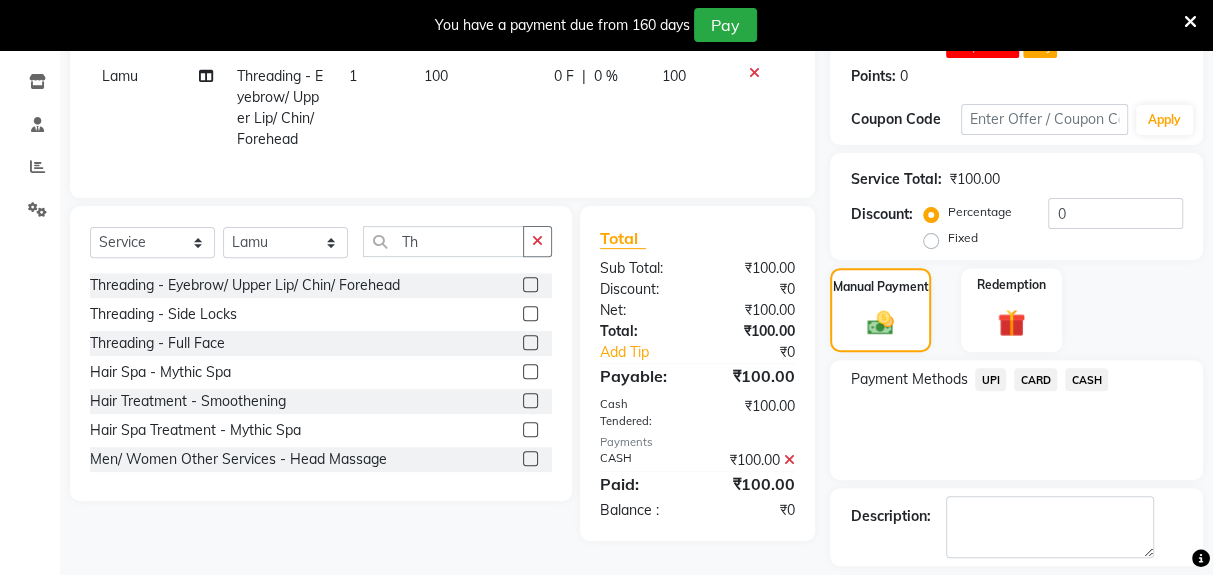 click on "Checkout" 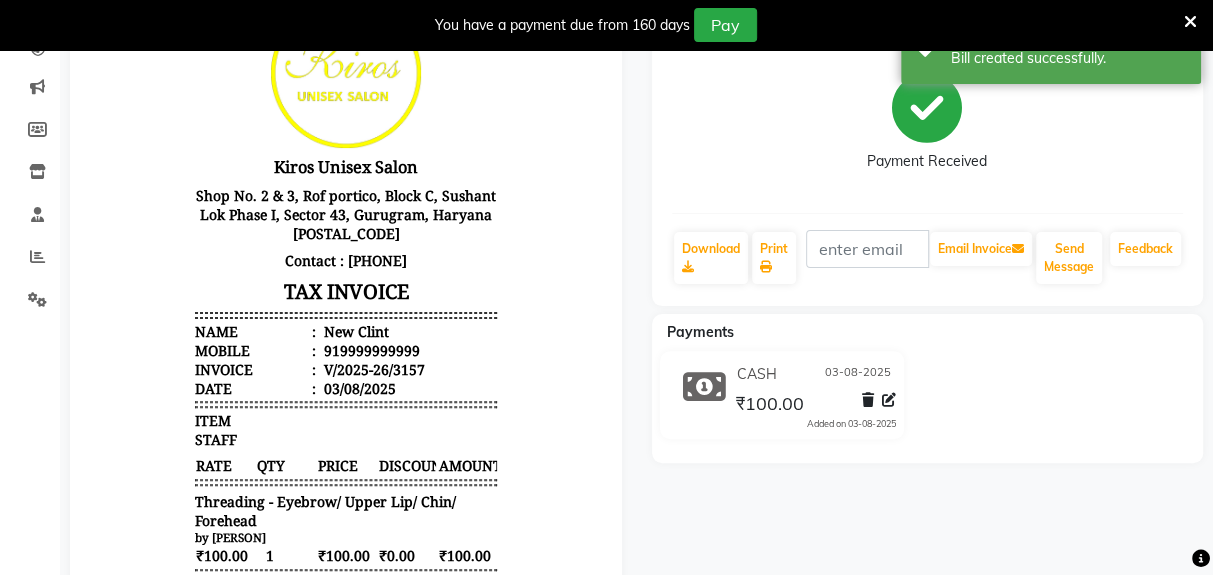 scroll, scrollTop: 0, scrollLeft: 0, axis: both 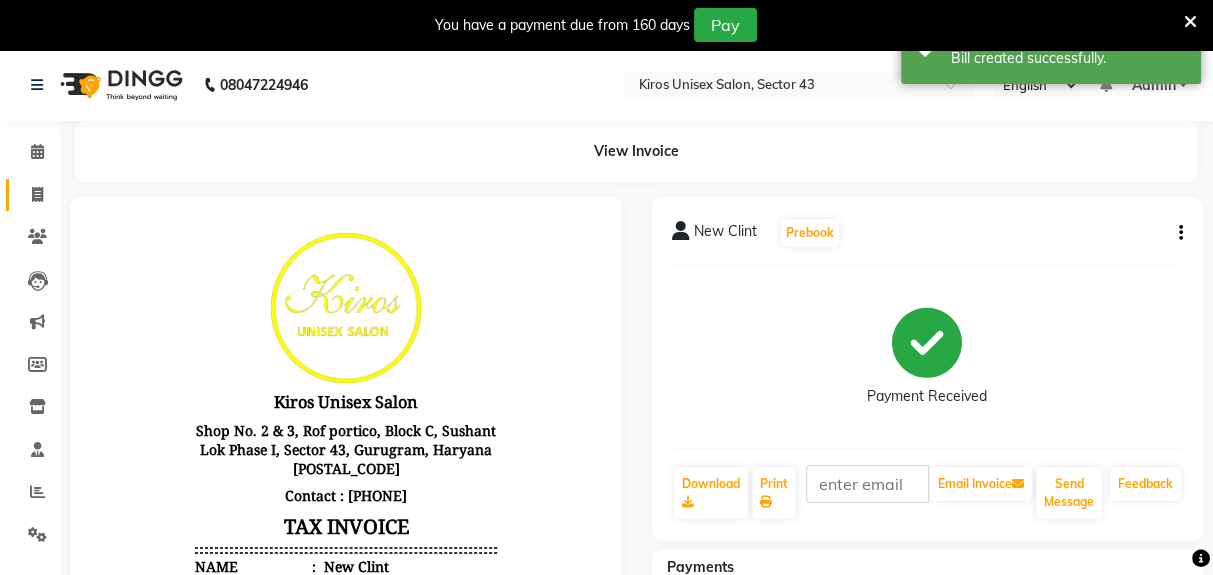 click 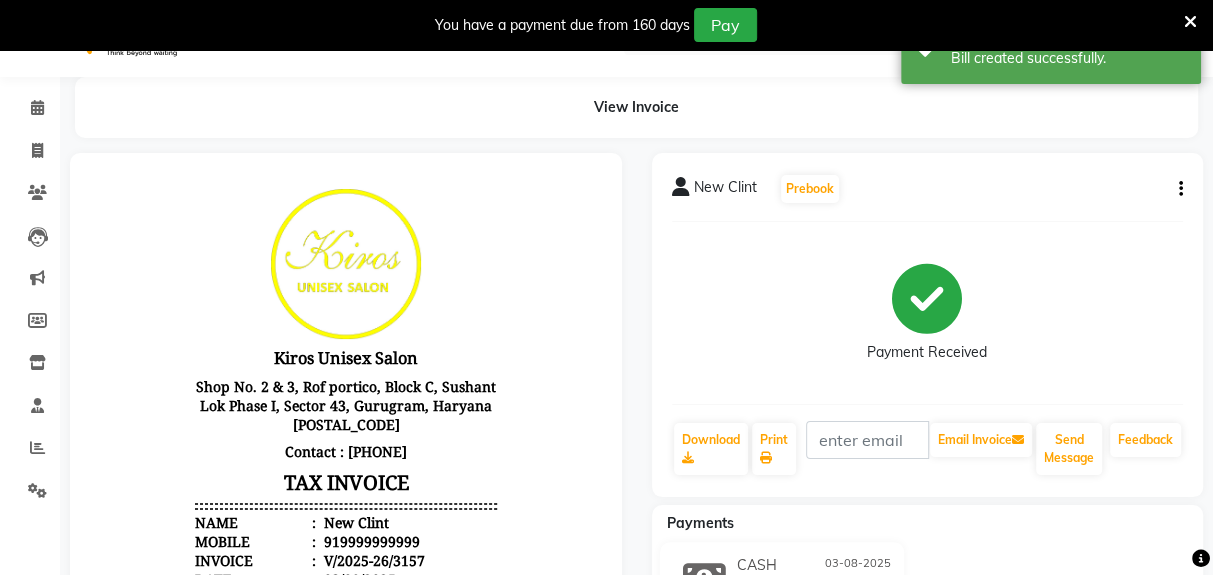 select on "service" 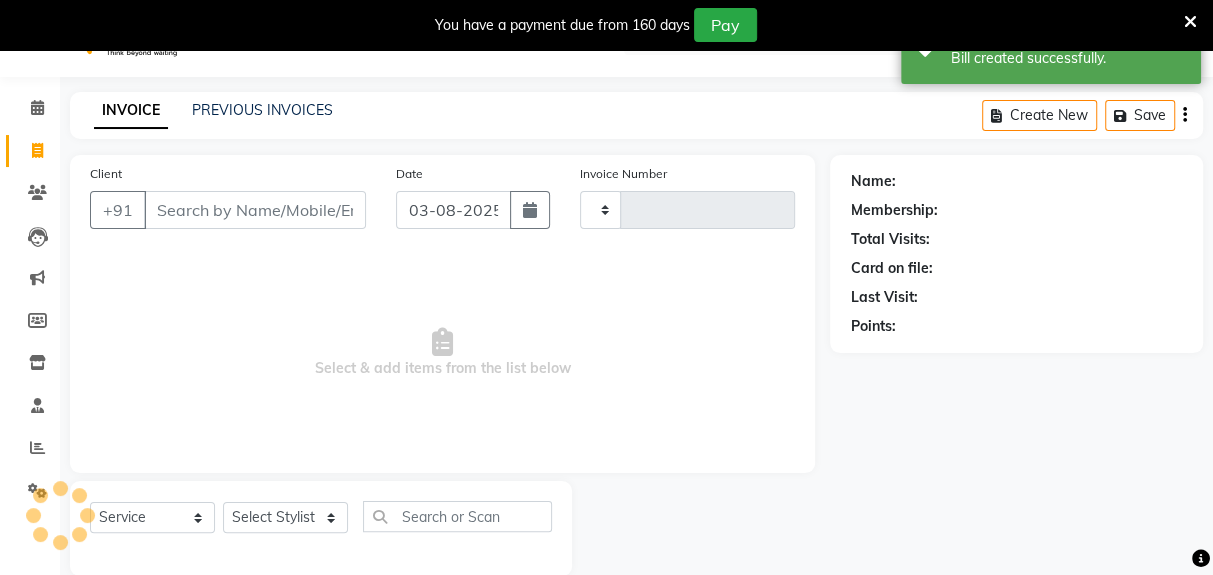 type on "3158" 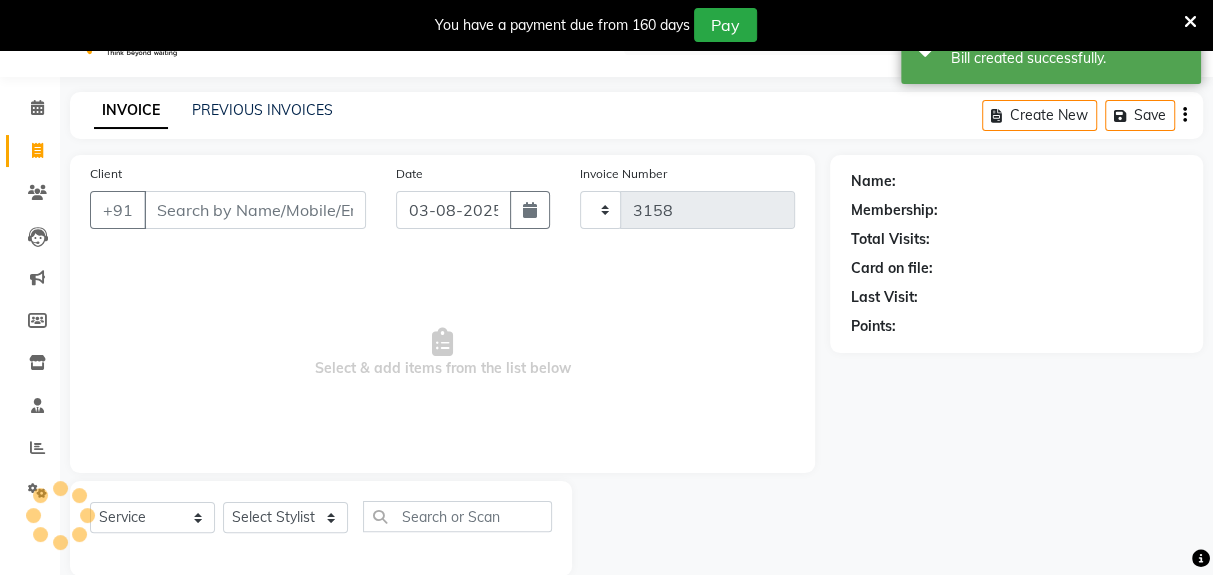 select on "5694" 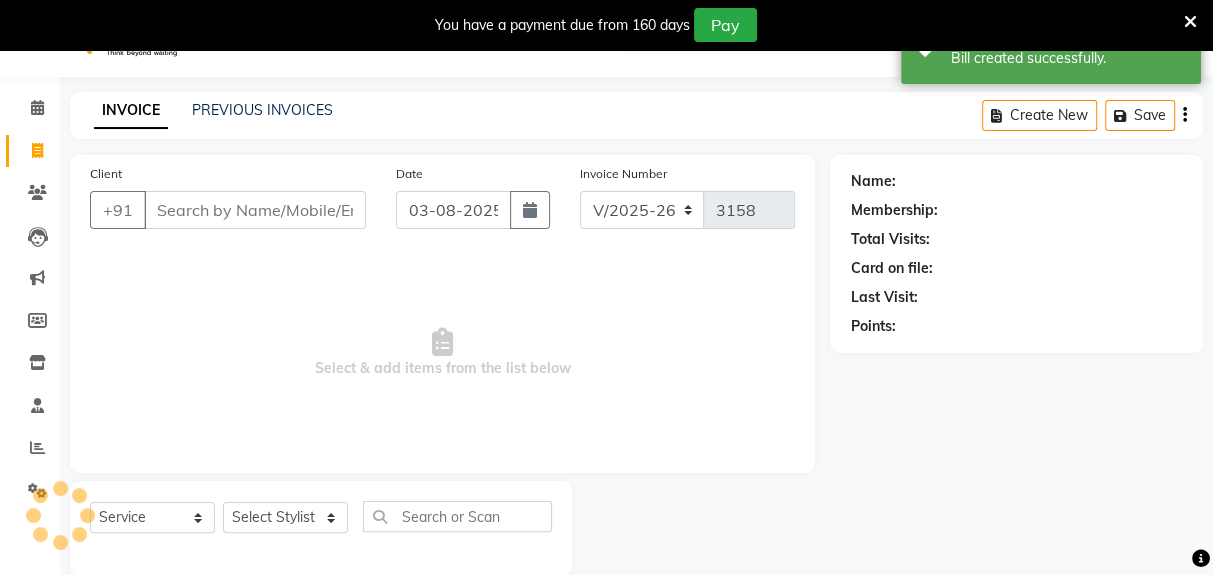 scroll, scrollTop: 73, scrollLeft: 0, axis: vertical 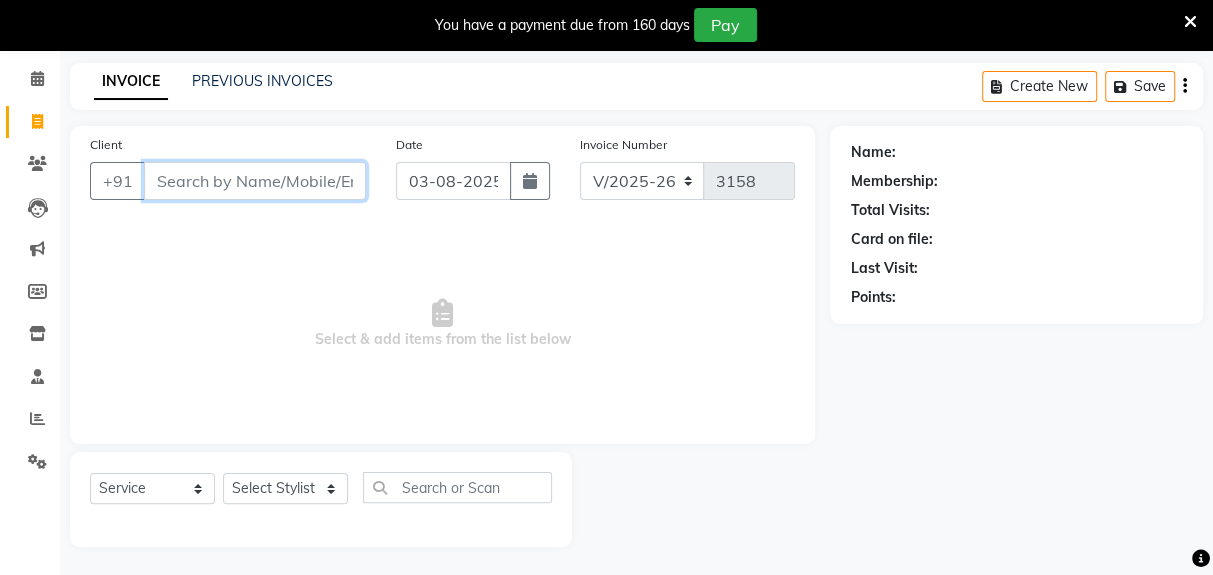 click on "Client" at bounding box center (255, 181) 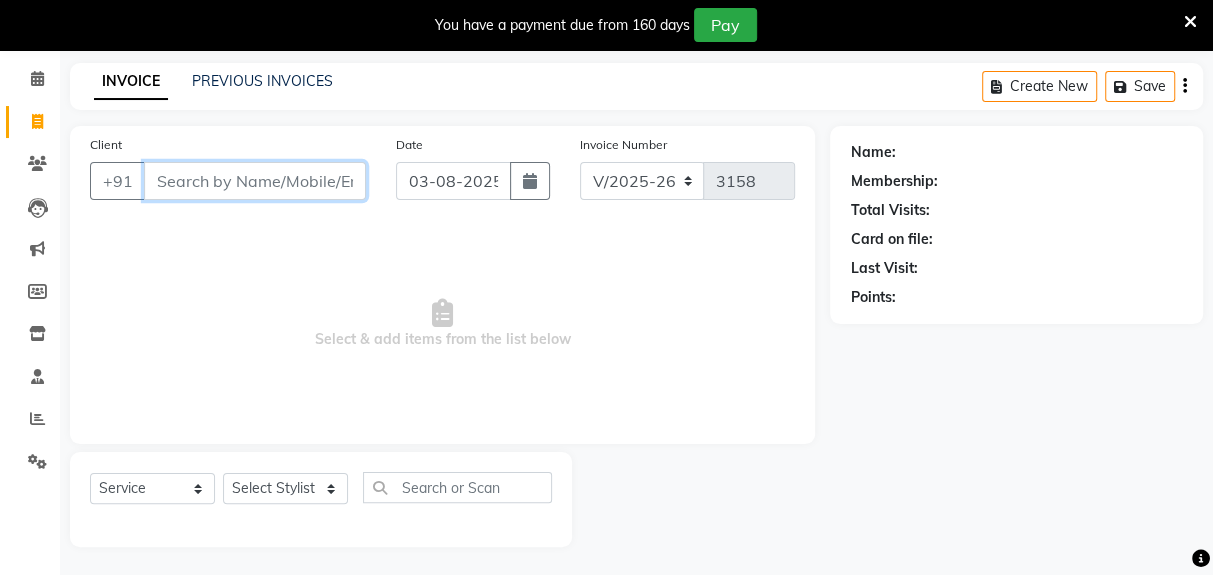 click on "Client" at bounding box center (255, 181) 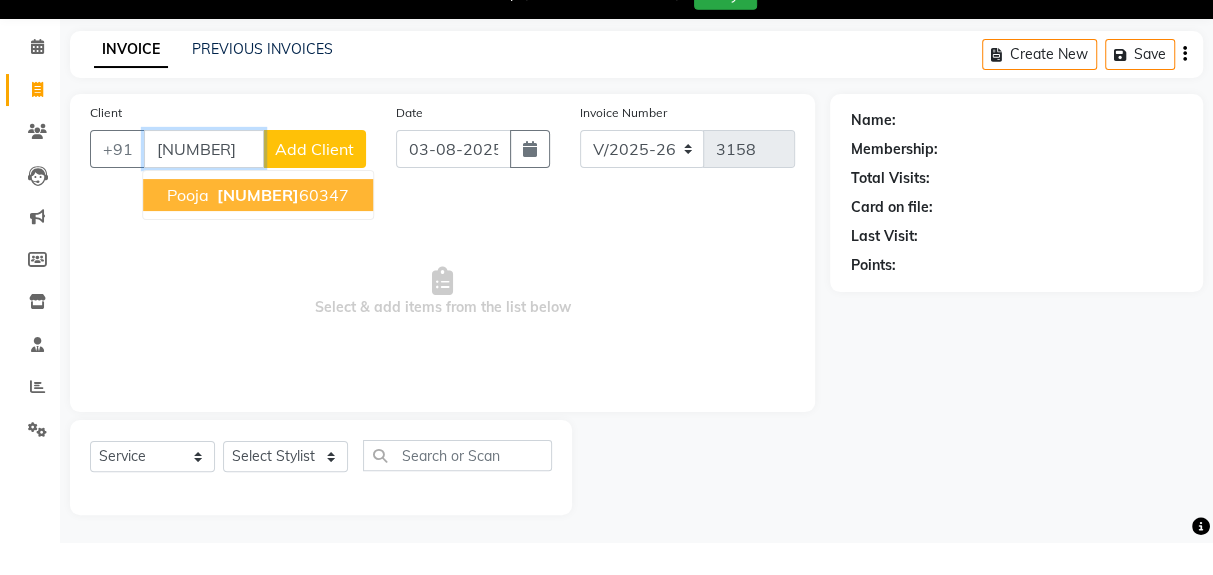 scroll, scrollTop: 73, scrollLeft: 0, axis: vertical 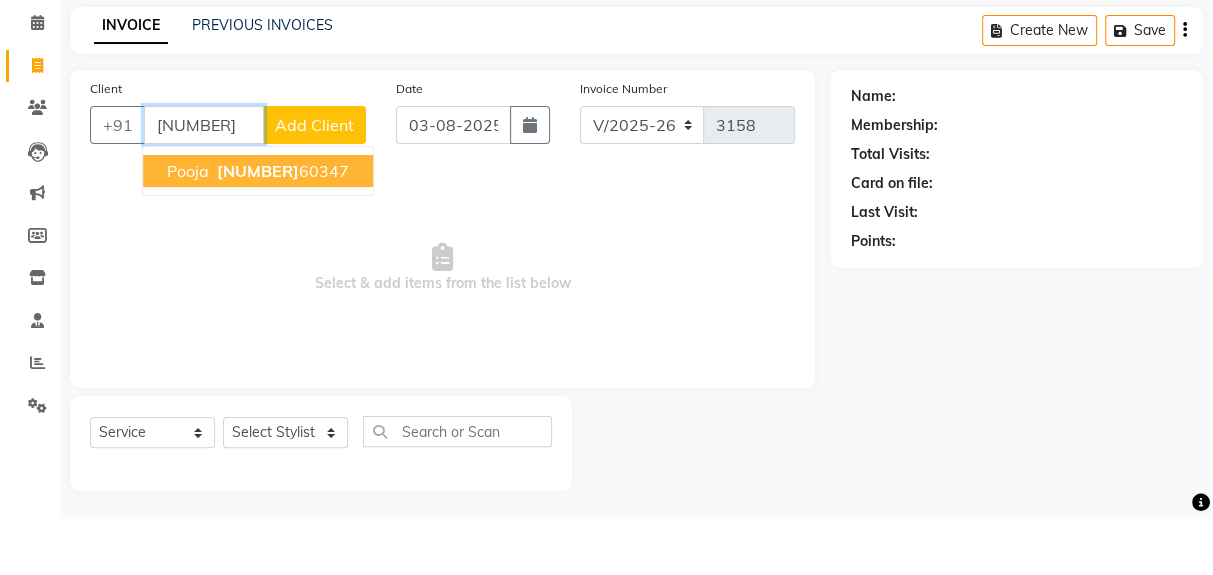 click on "76073 60347" at bounding box center (281, 227) 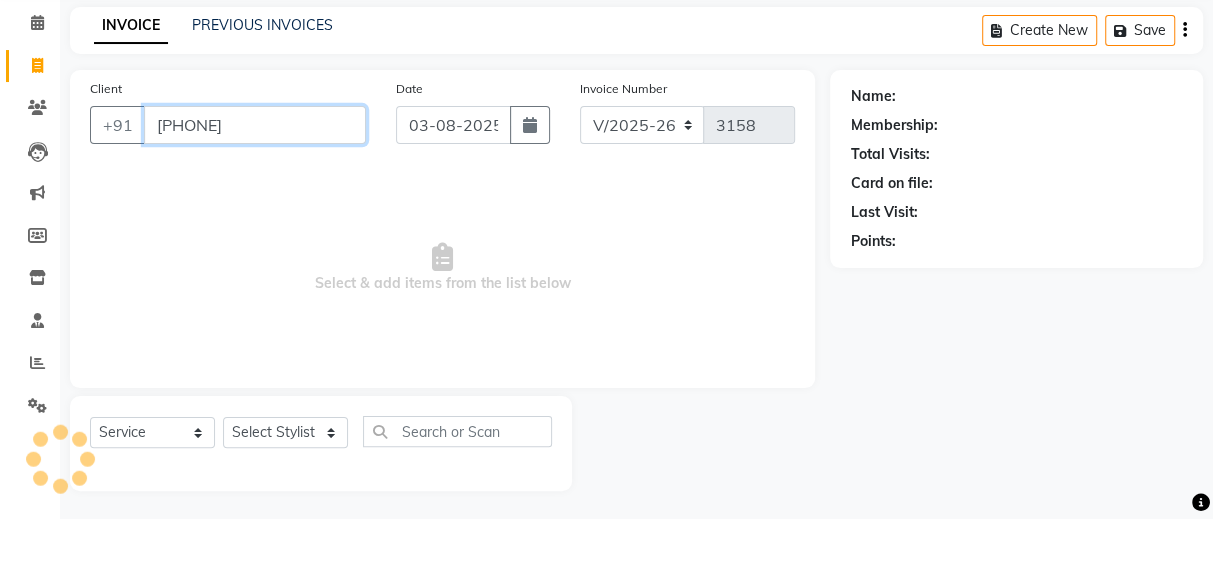 type on "[PHONE]" 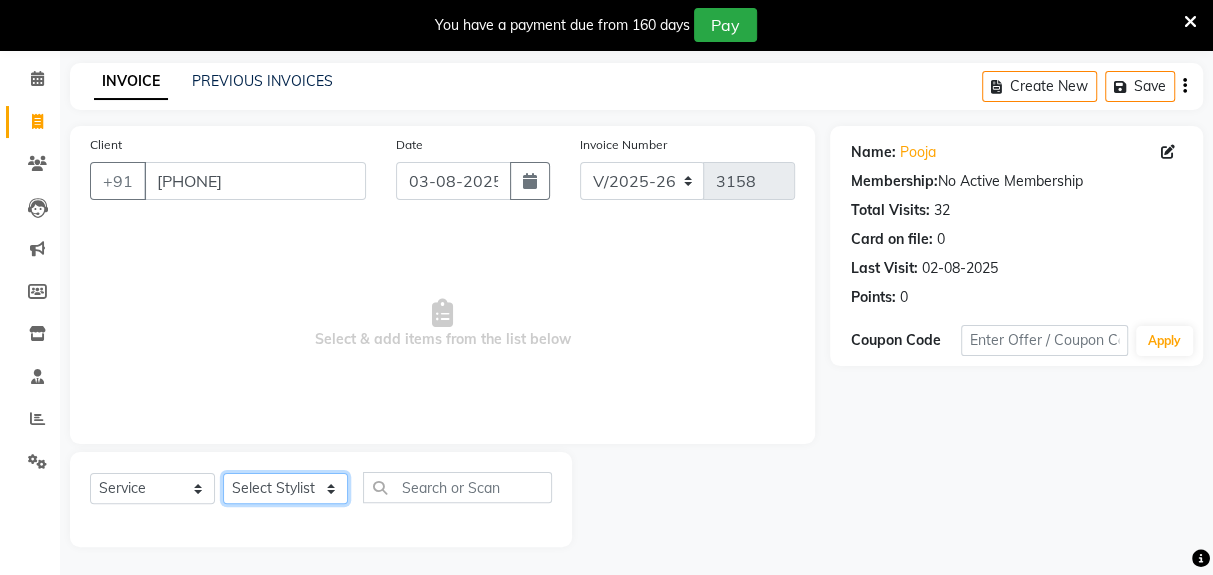 click on "Select Stylist [NAME] [NAME] [NAME] [NAME] [NAME] [NAME] [NAME] [NAME] [NAME] [NAME] [NAME]" 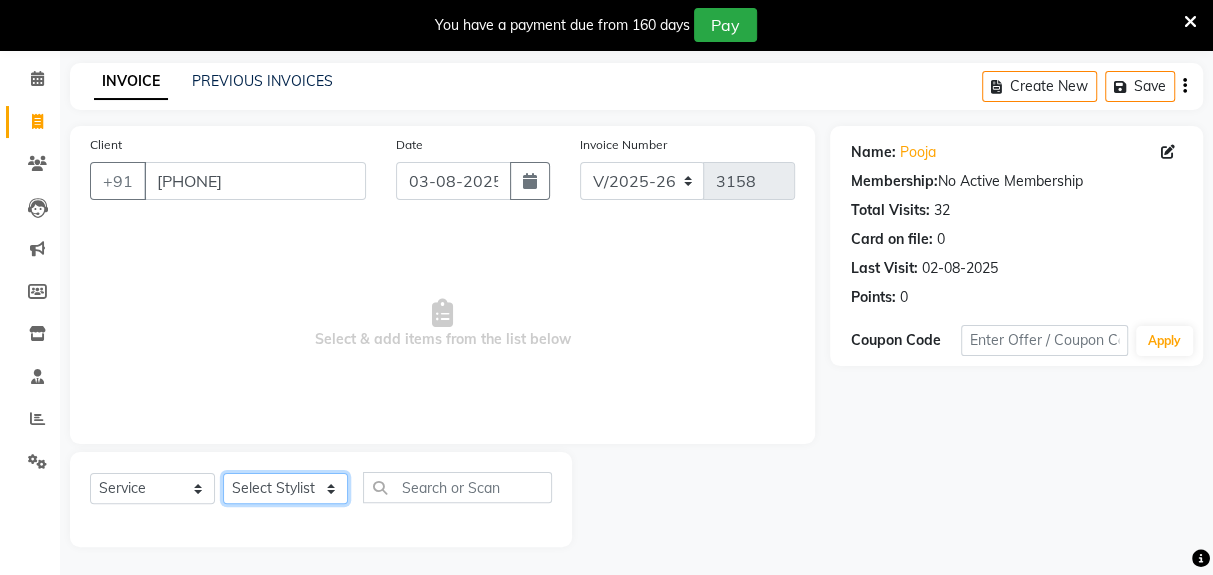 select on "78659" 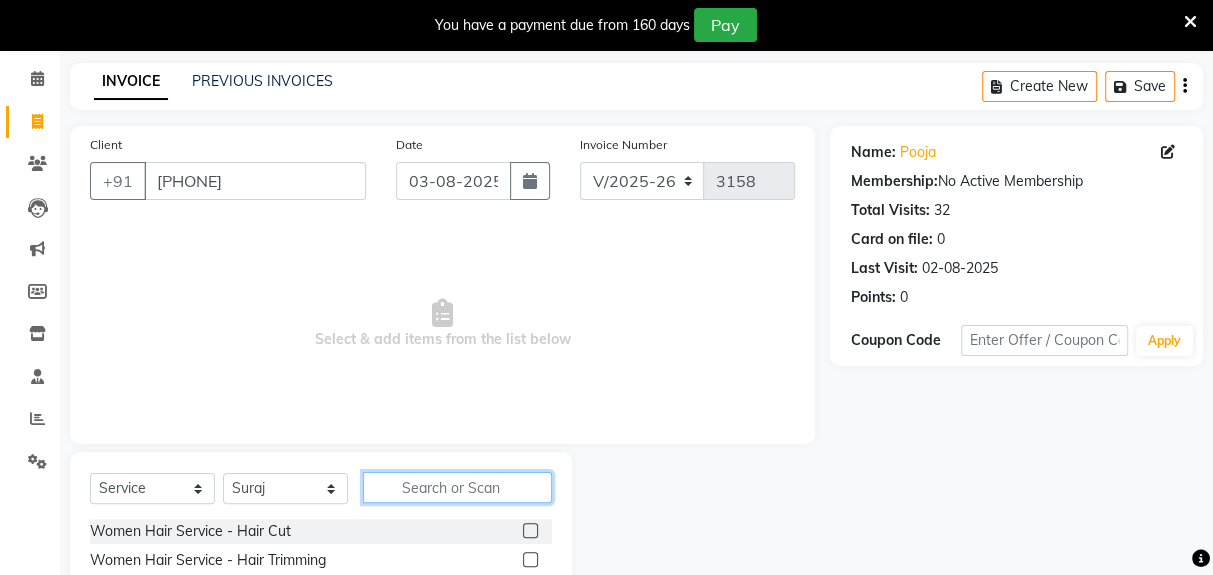 click 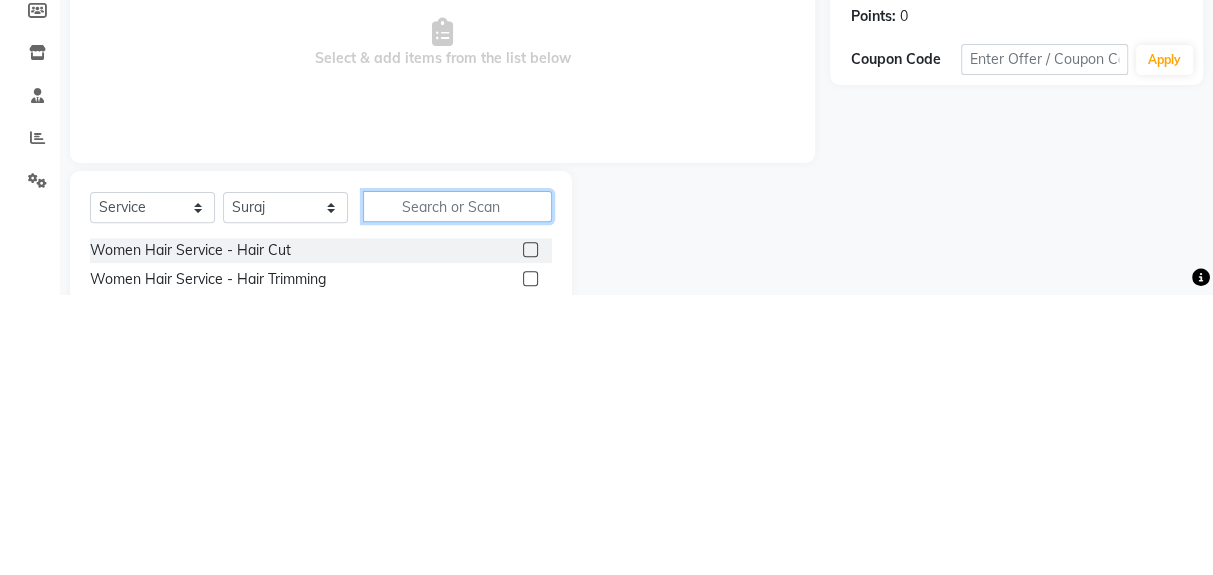 scroll, scrollTop: 123, scrollLeft: 0, axis: vertical 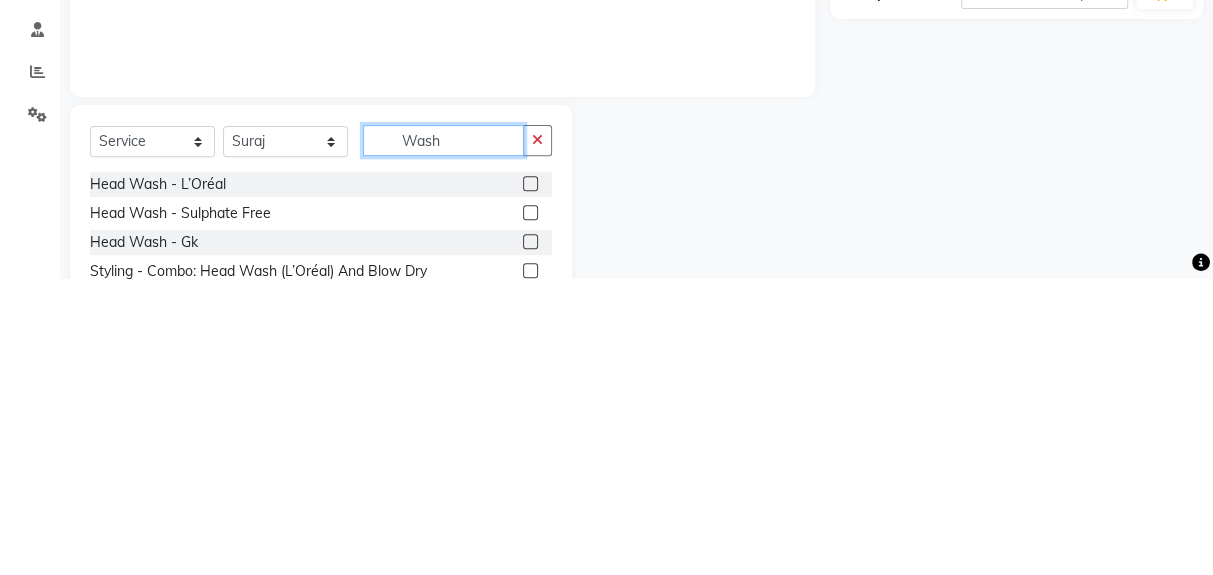 type on "Wash" 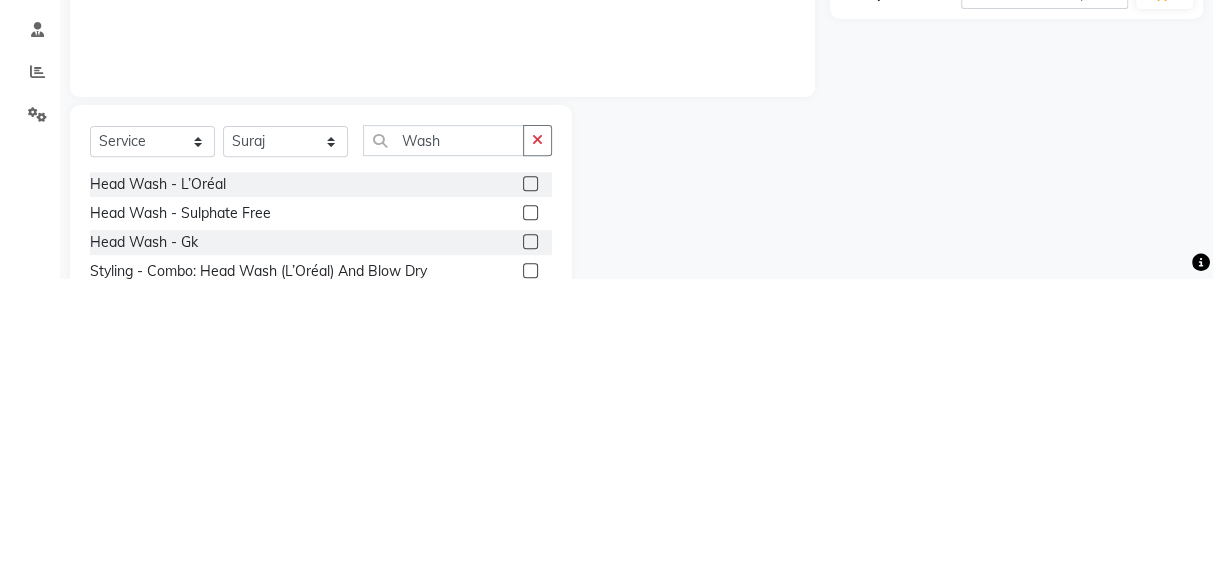 click 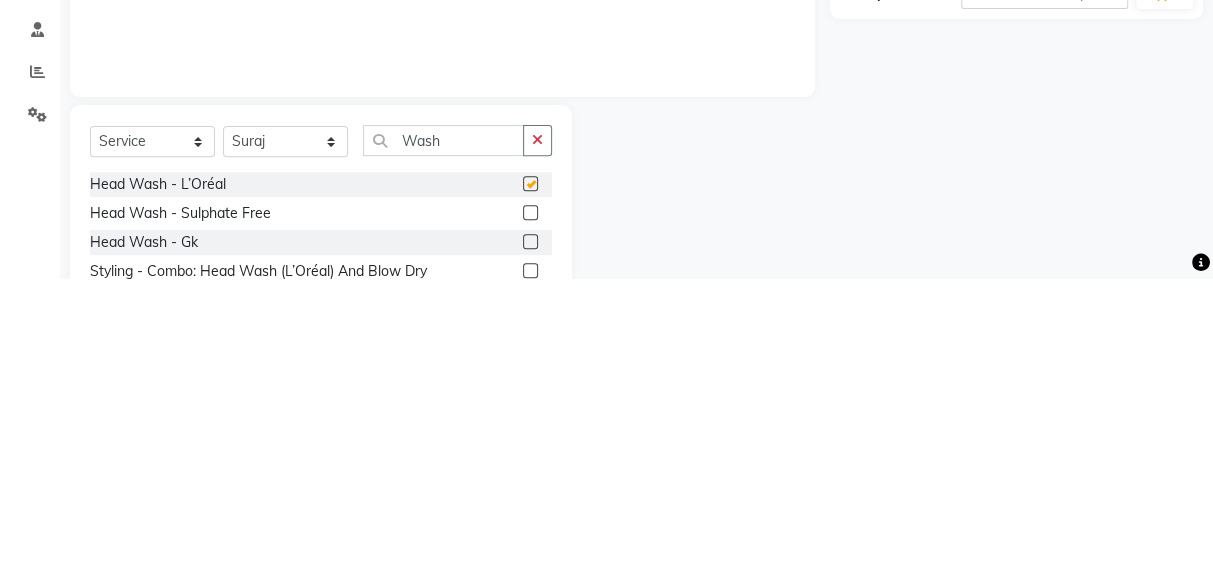 scroll, scrollTop: 123, scrollLeft: 0, axis: vertical 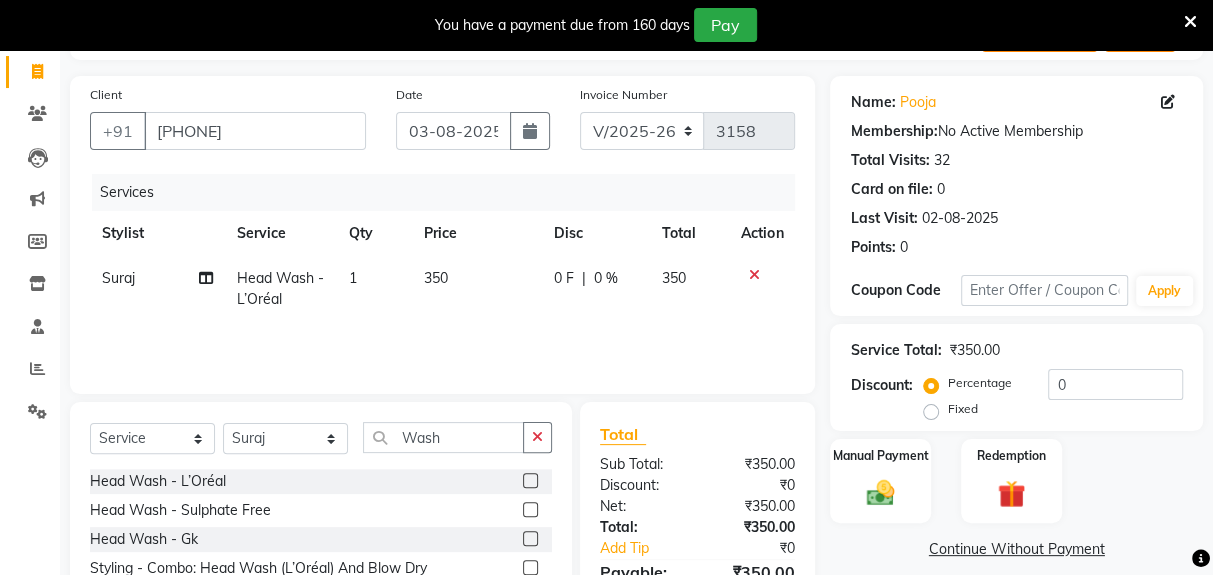 checkbox on "false" 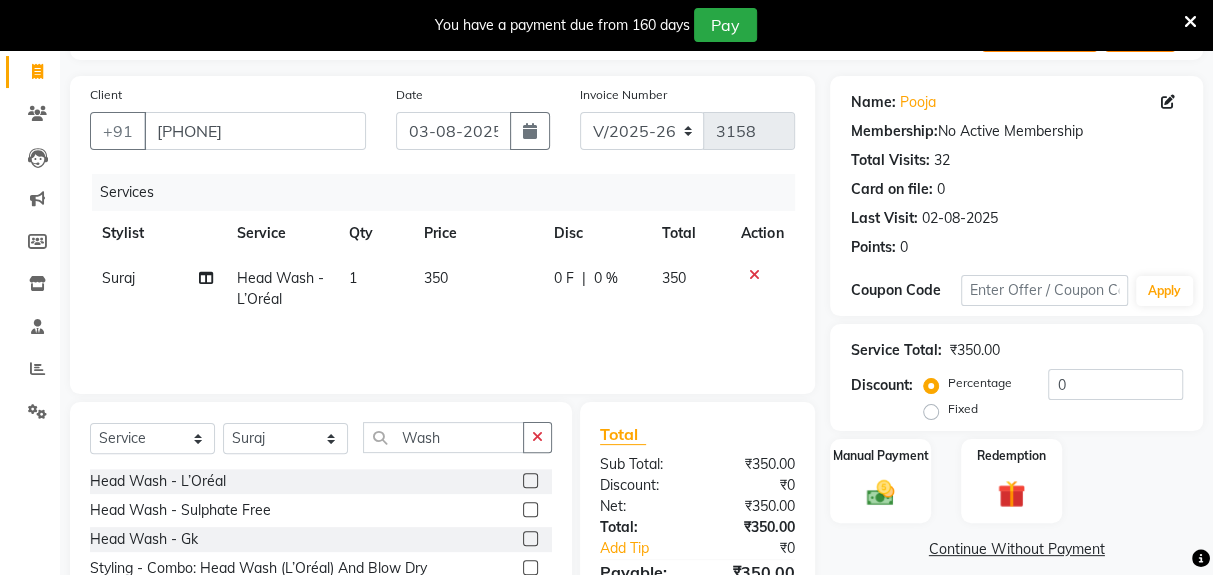 scroll, scrollTop: 165, scrollLeft: 0, axis: vertical 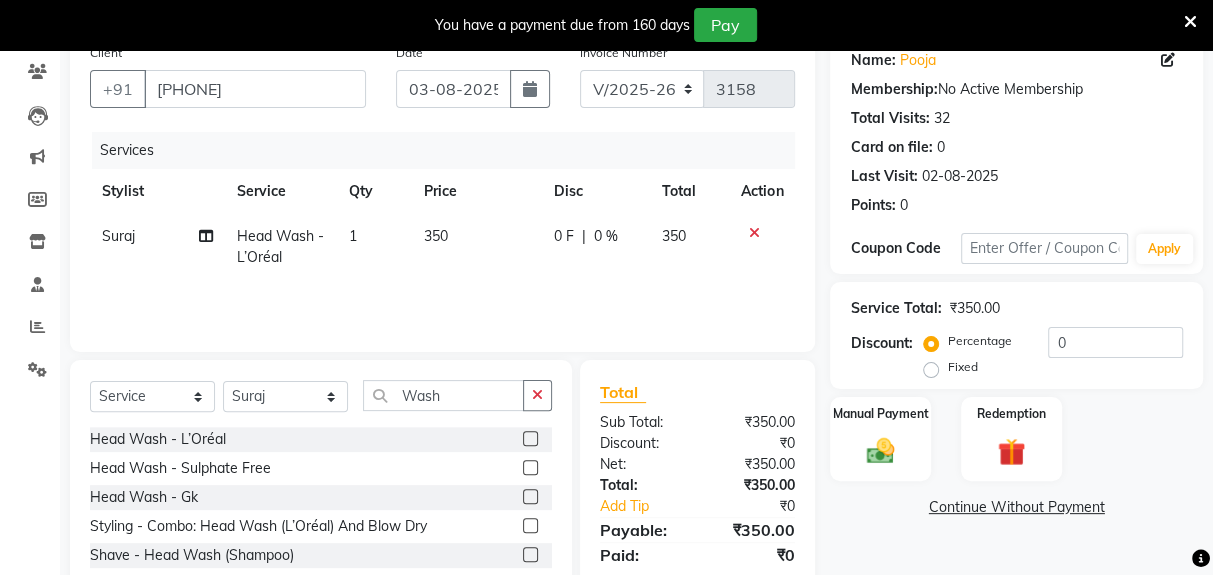 click 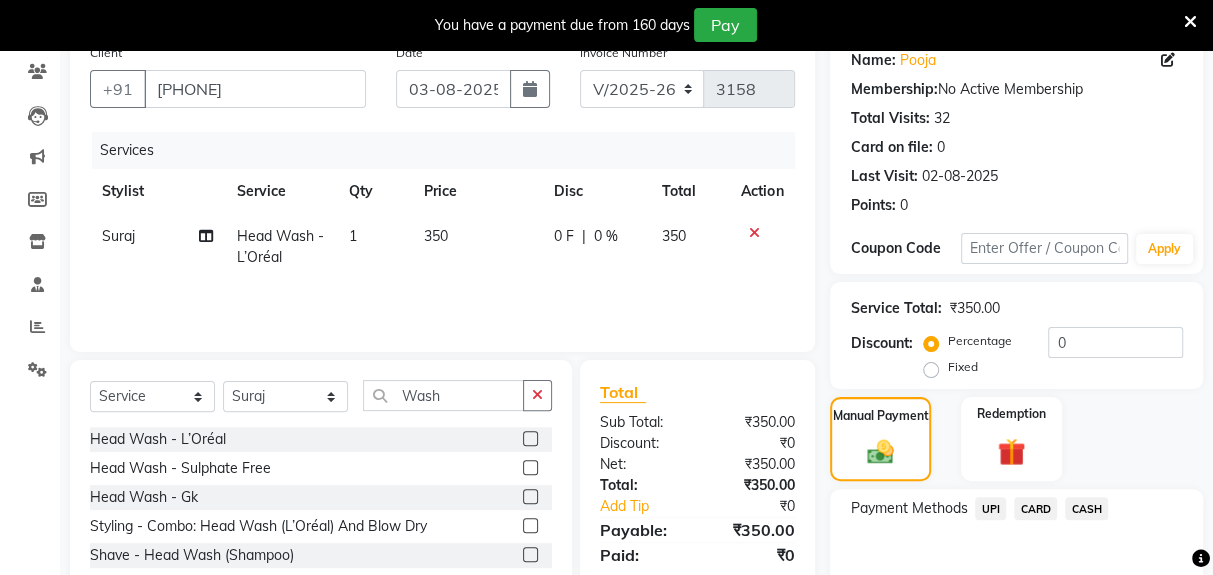 click on "UPI" 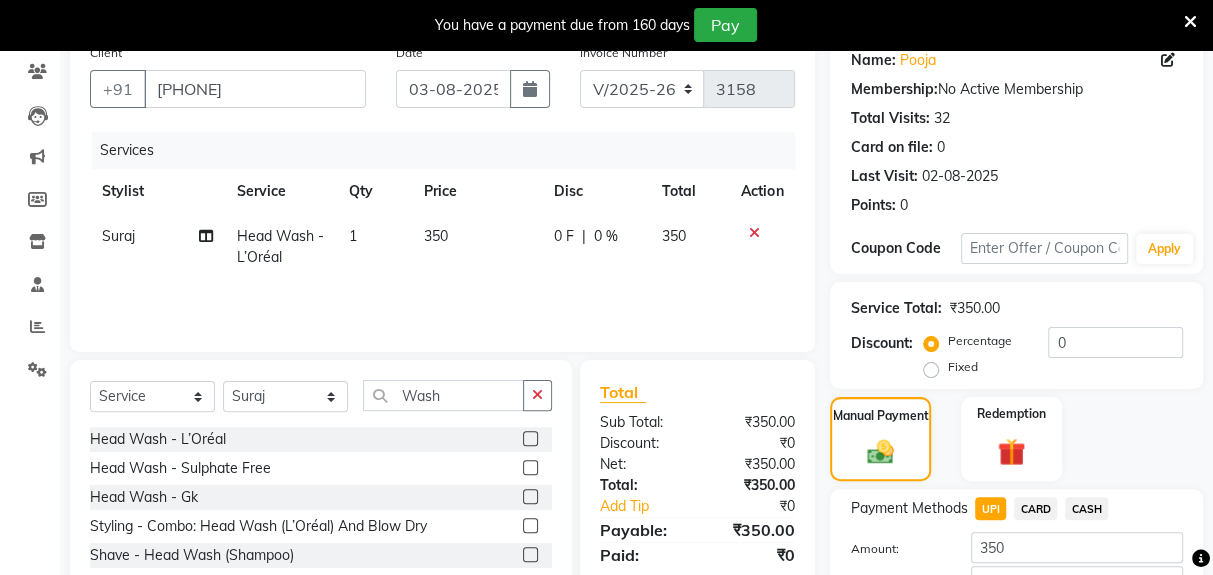 scroll, scrollTop: 210, scrollLeft: 0, axis: vertical 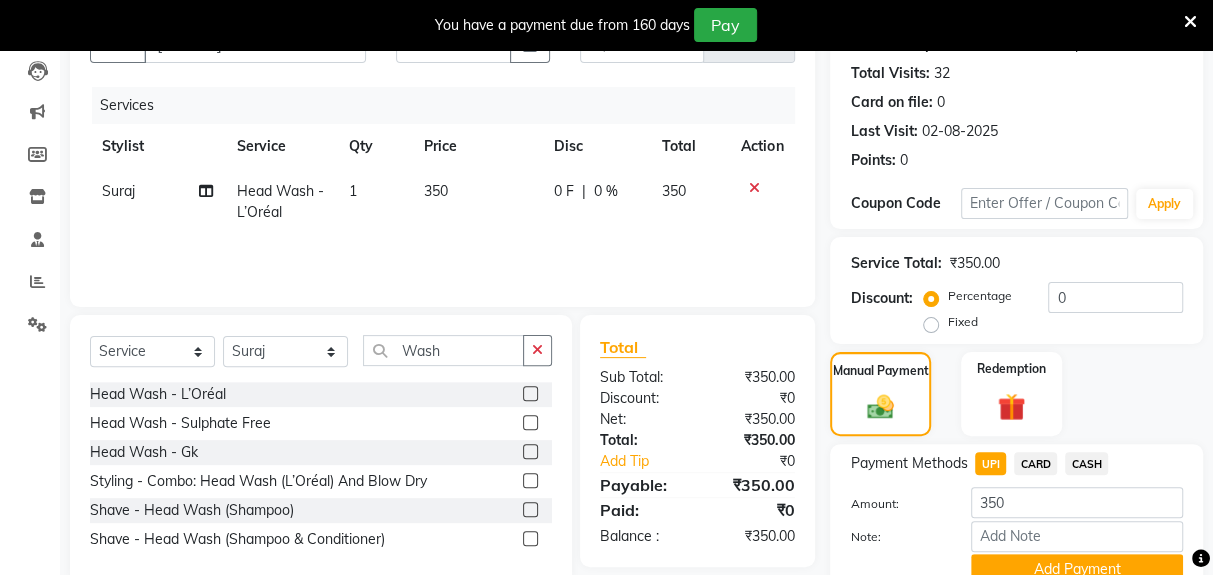 click on "Add Payment" 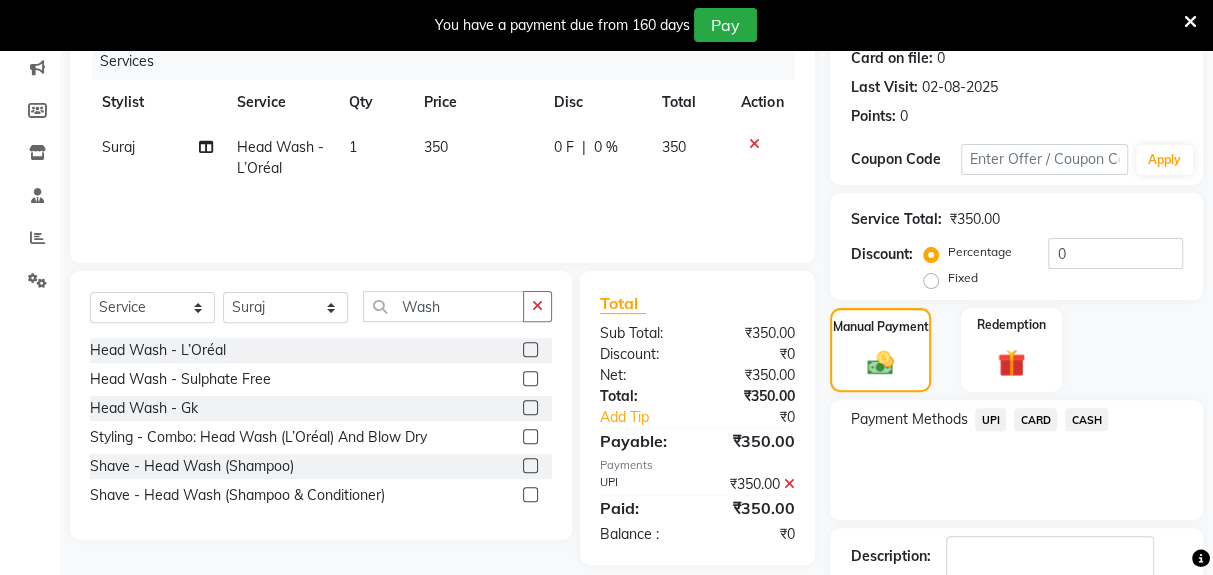 scroll, scrollTop: 294, scrollLeft: 0, axis: vertical 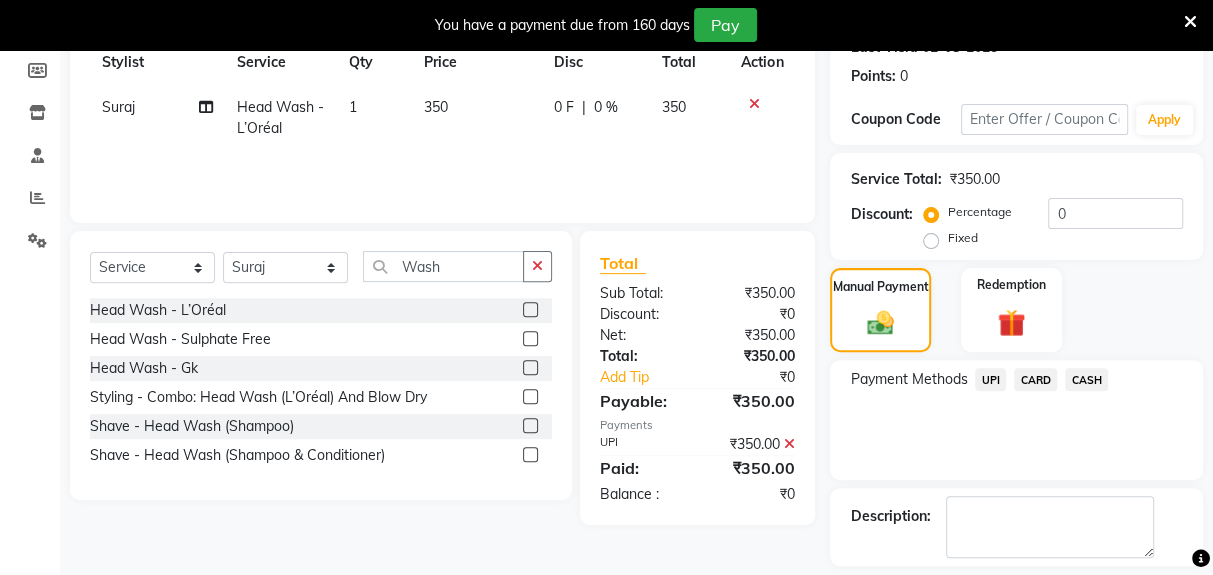 click on "Checkout" 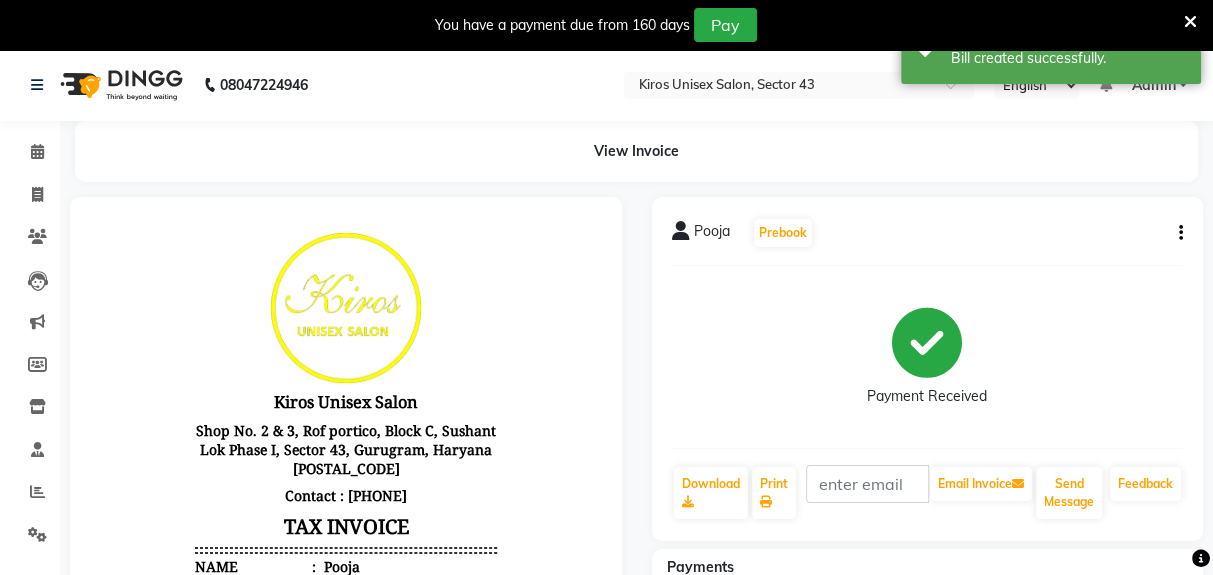scroll, scrollTop: 0, scrollLeft: 0, axis: both 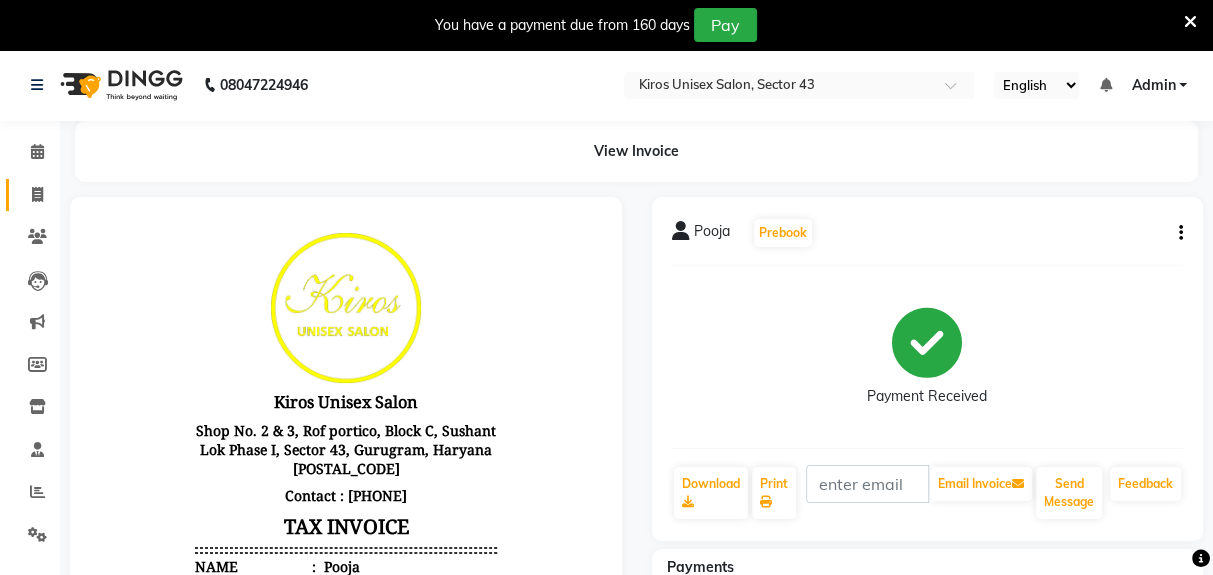 click 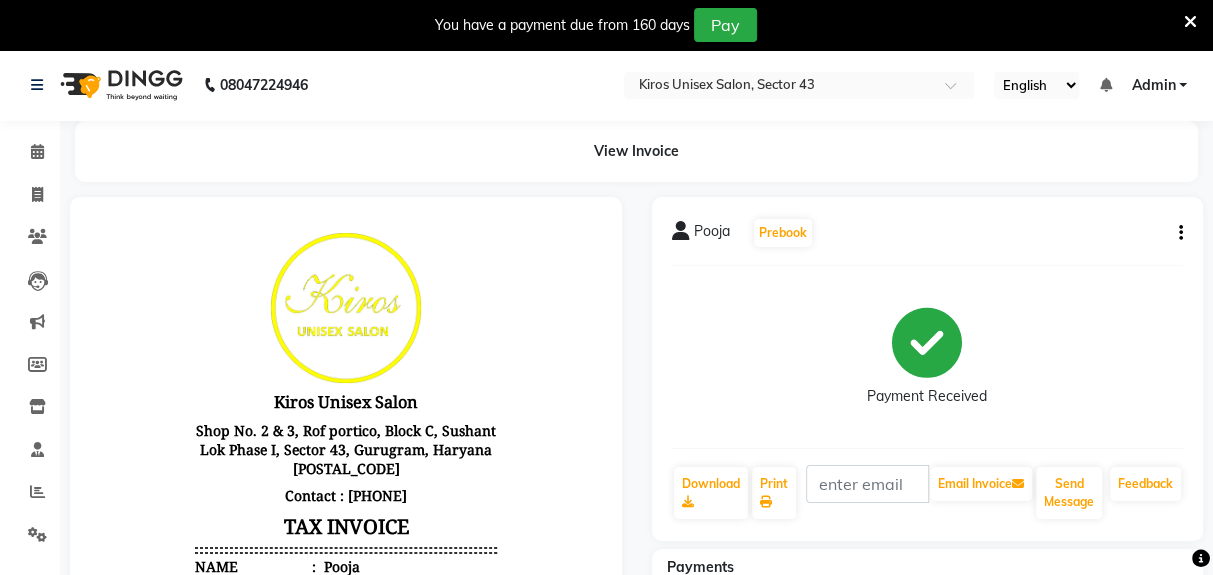 select on "service" 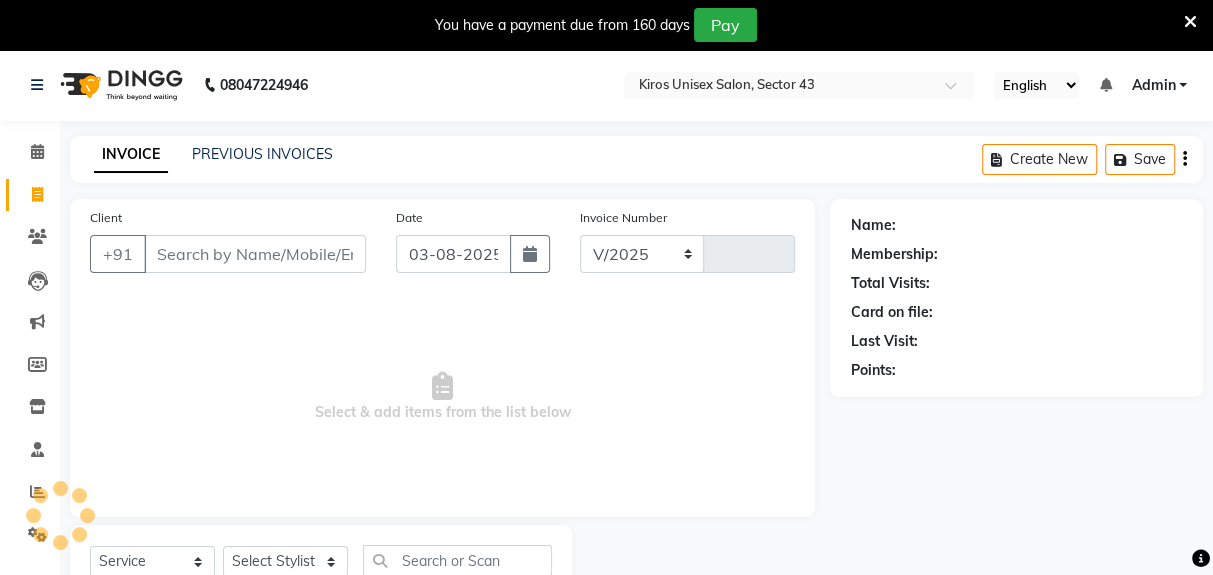 scroll, scrollTop: 73, scrollLeft: 0, axis: vertical 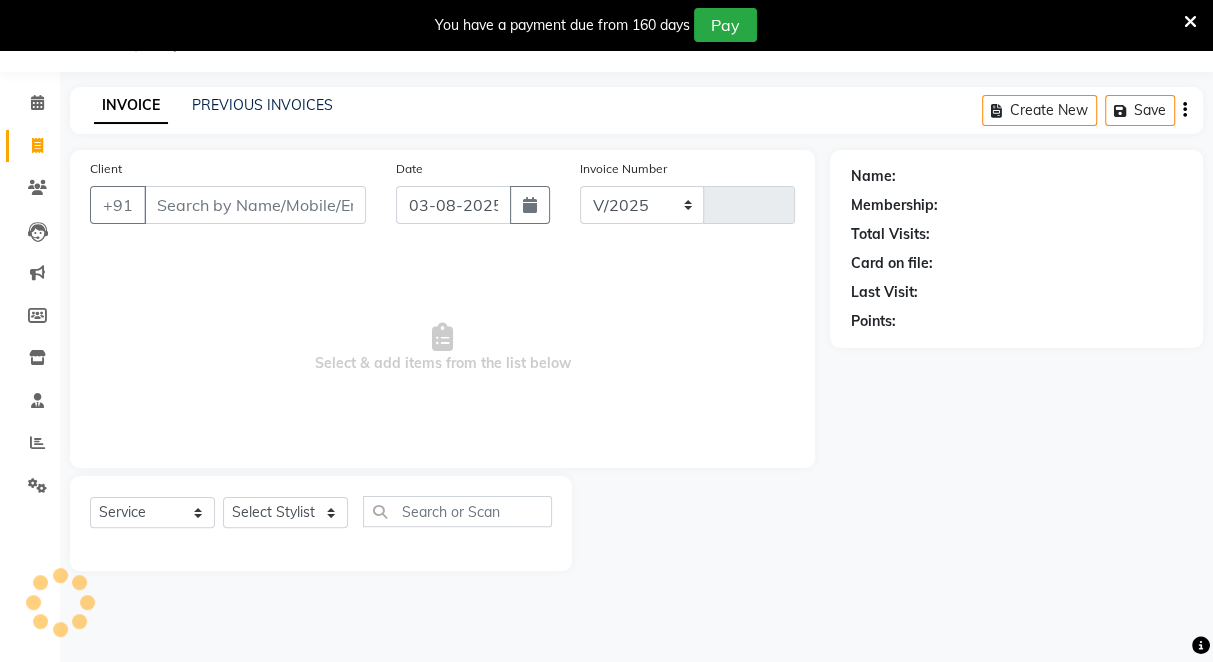 select on "5694" 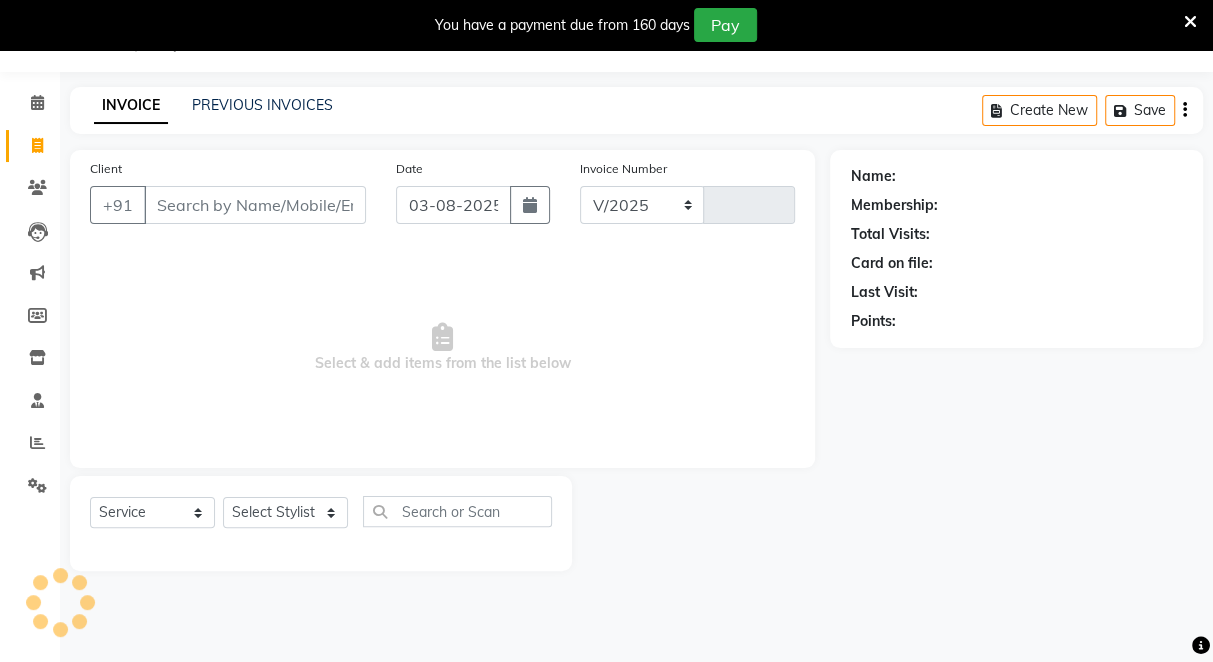 type on "3159" 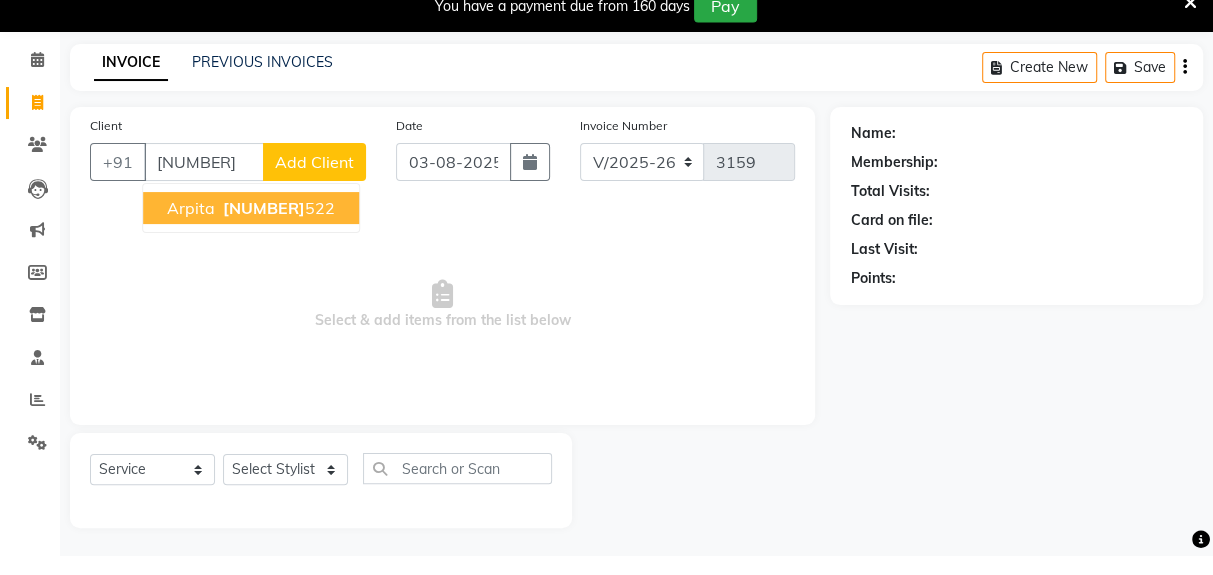 scroll, scrollTop: 73, scrollLeft: 0, axis: vertical 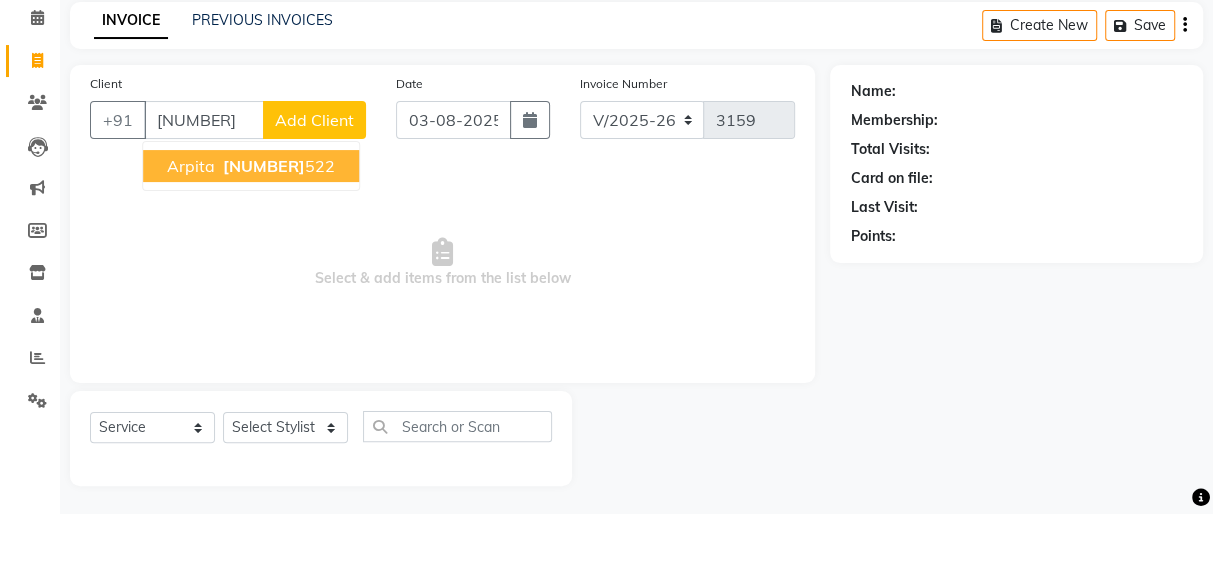 click on "8171273 522" at bounding box center [277, 227] 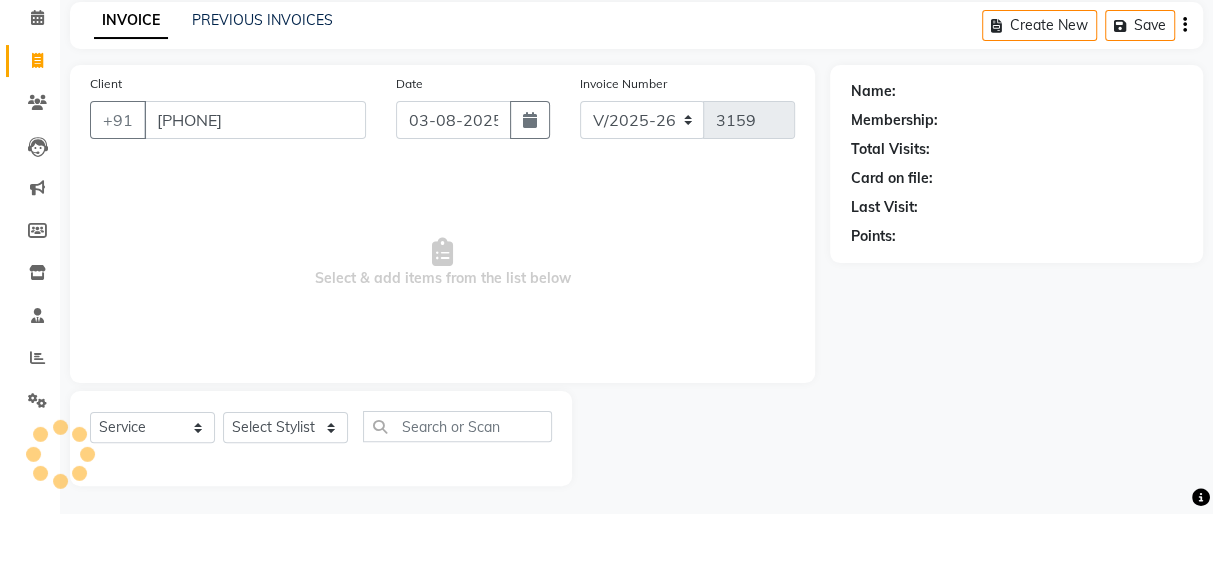 type on "[PHONE]" 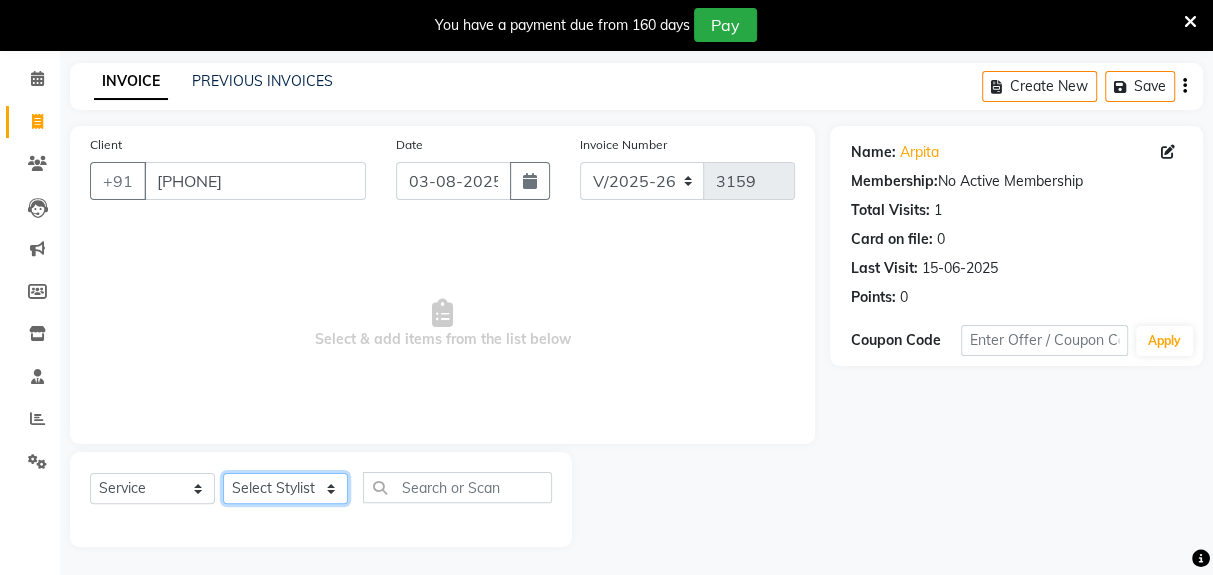 click on "Select Stylist [NAME] [NAME] [NAME] [NAME] [NAME] [NAME] [NAME] [NAME] [NAME] [NAME] [NAME]" 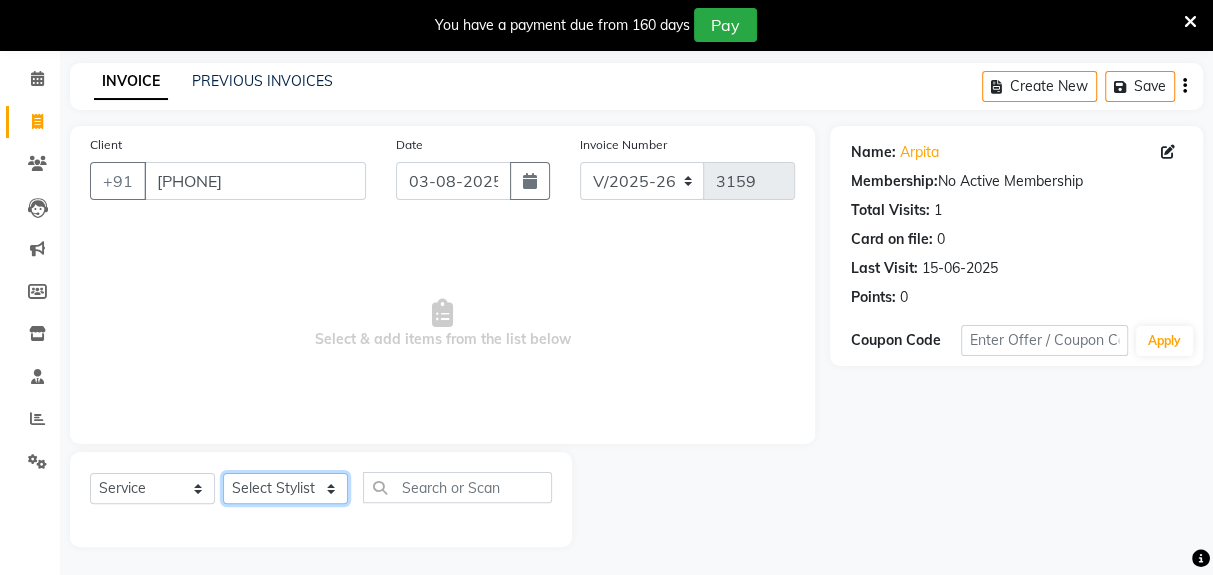 select on "67564" 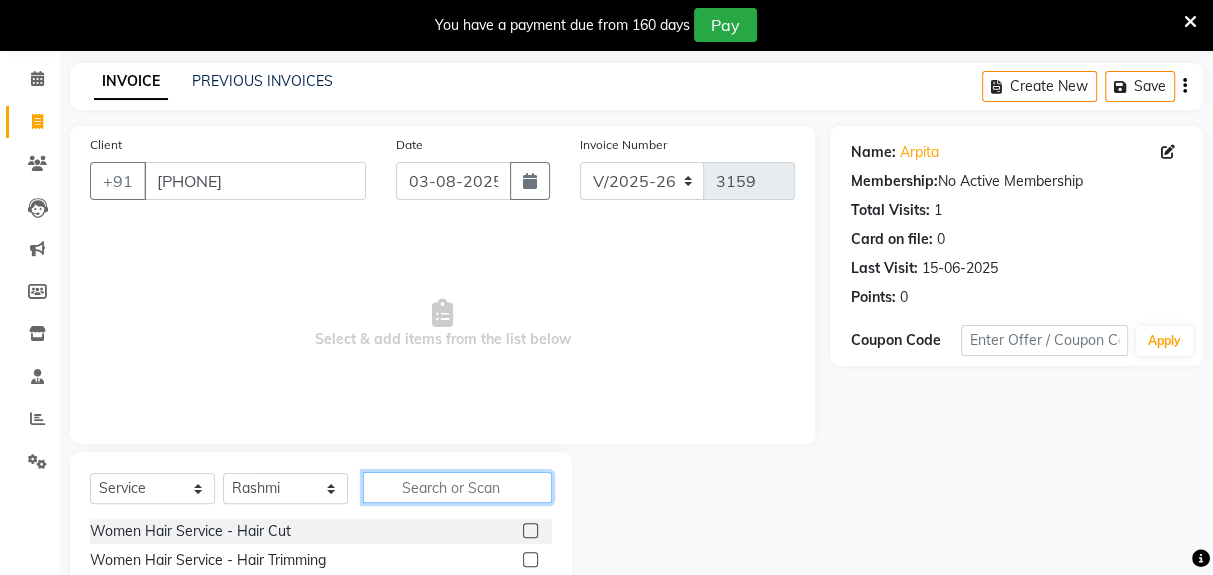 click 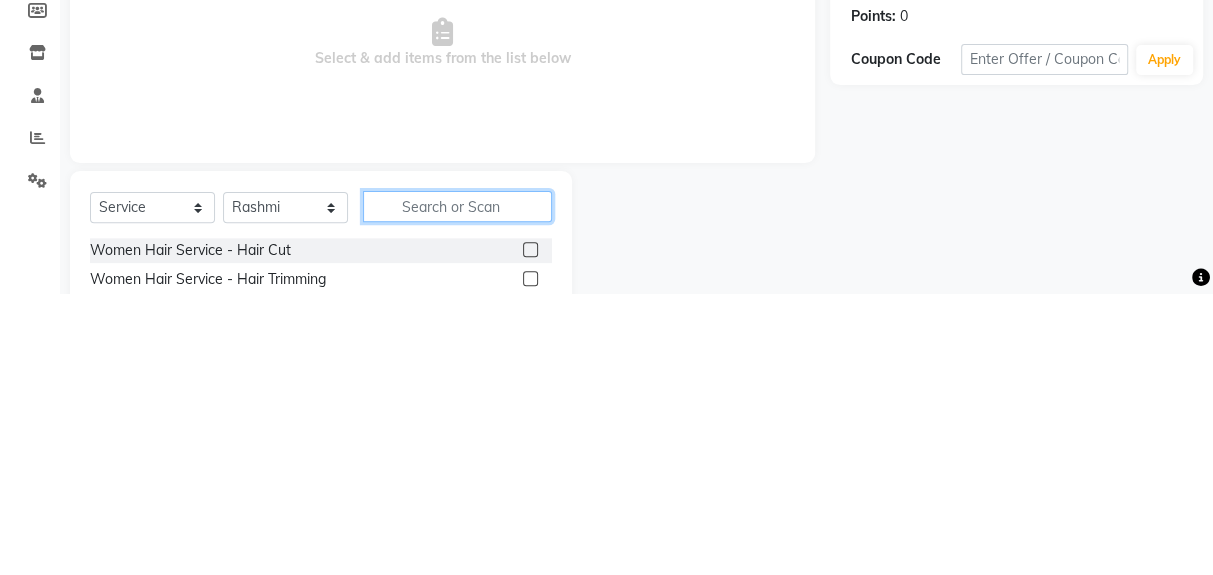scroll, scrollTop: 123, scrollLeft: 0, axis: vertical 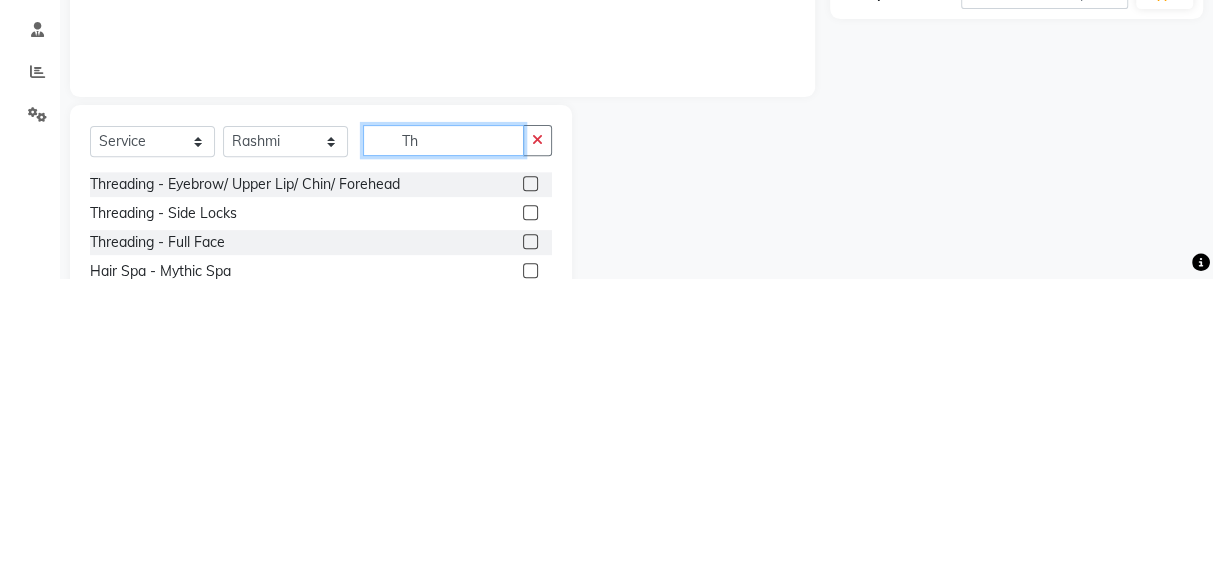 type on "Th" 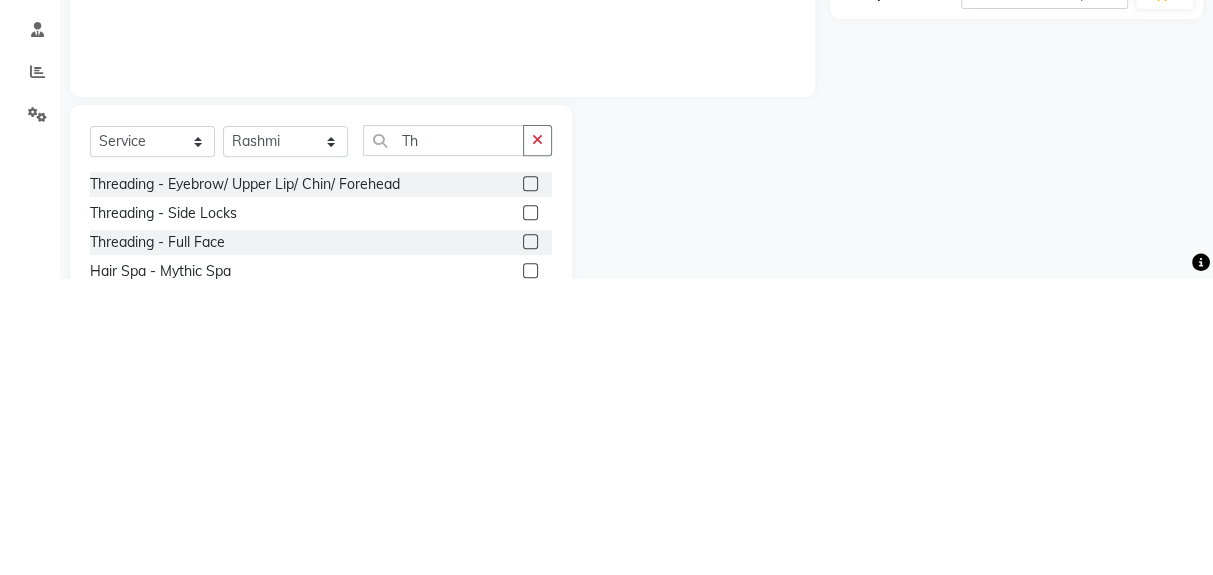 click 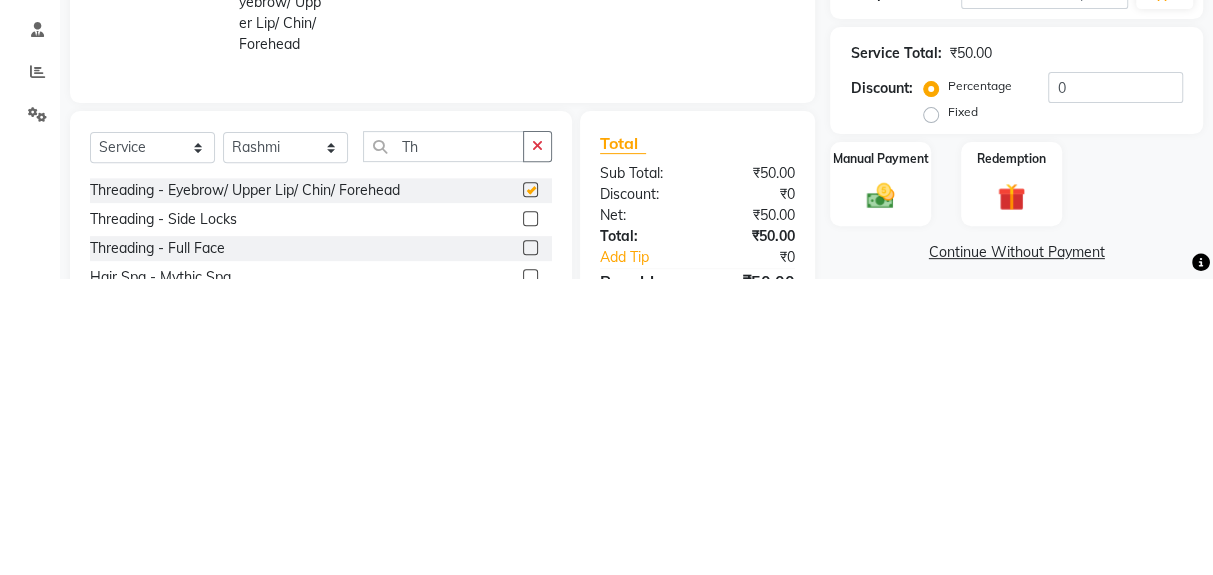scroll, scrollTop: 123, scrollLeft: 0, axis: vertical 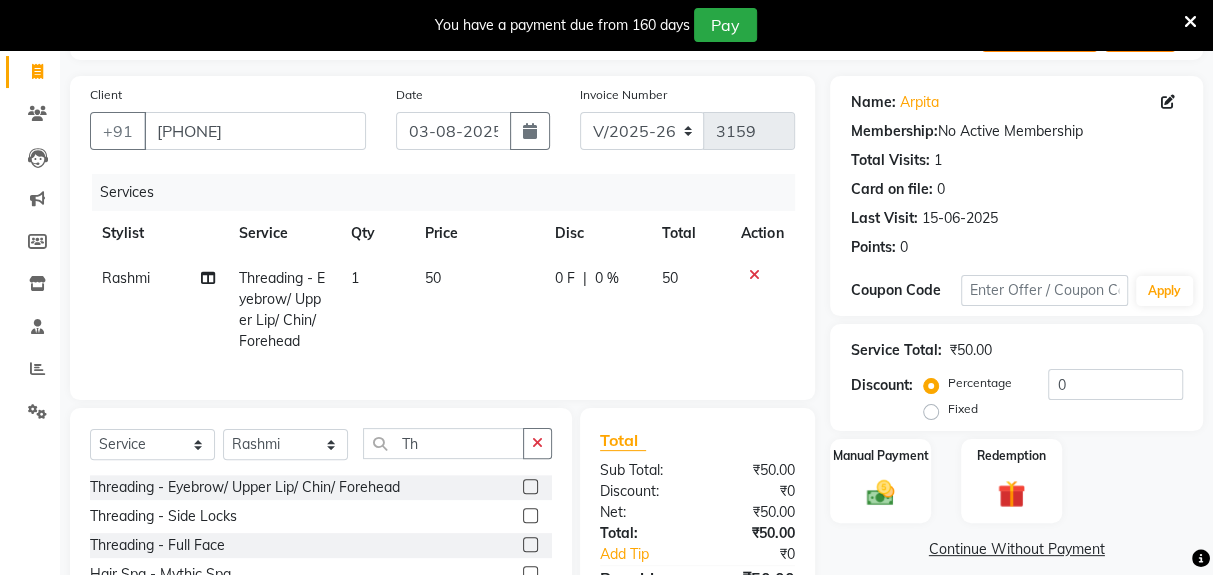 checkbox on "false" 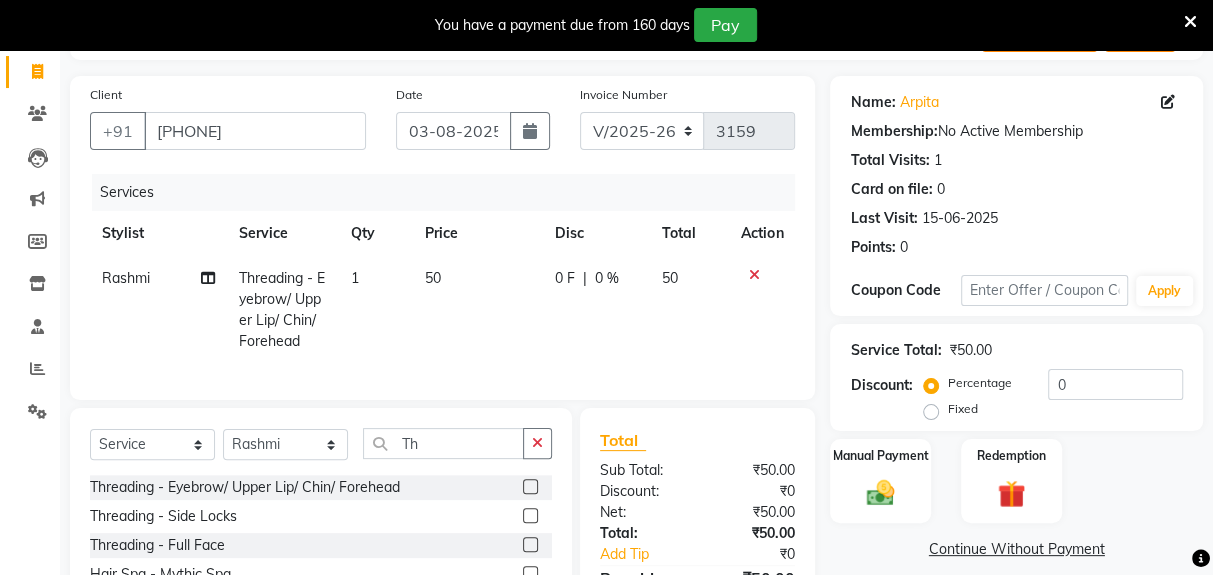 click on "50" 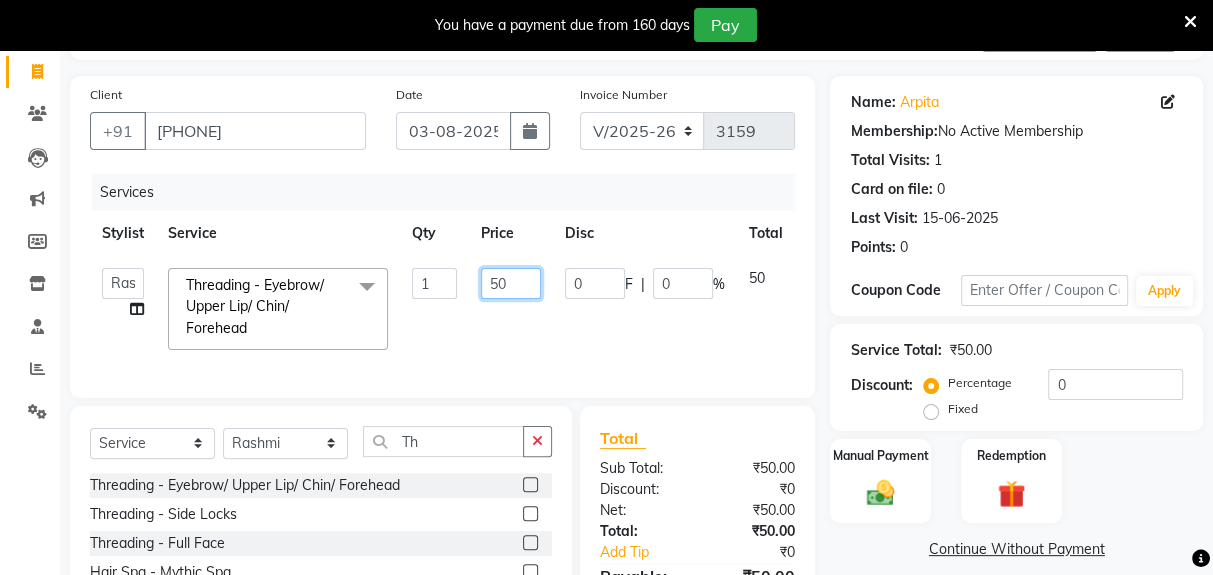 click on "50" 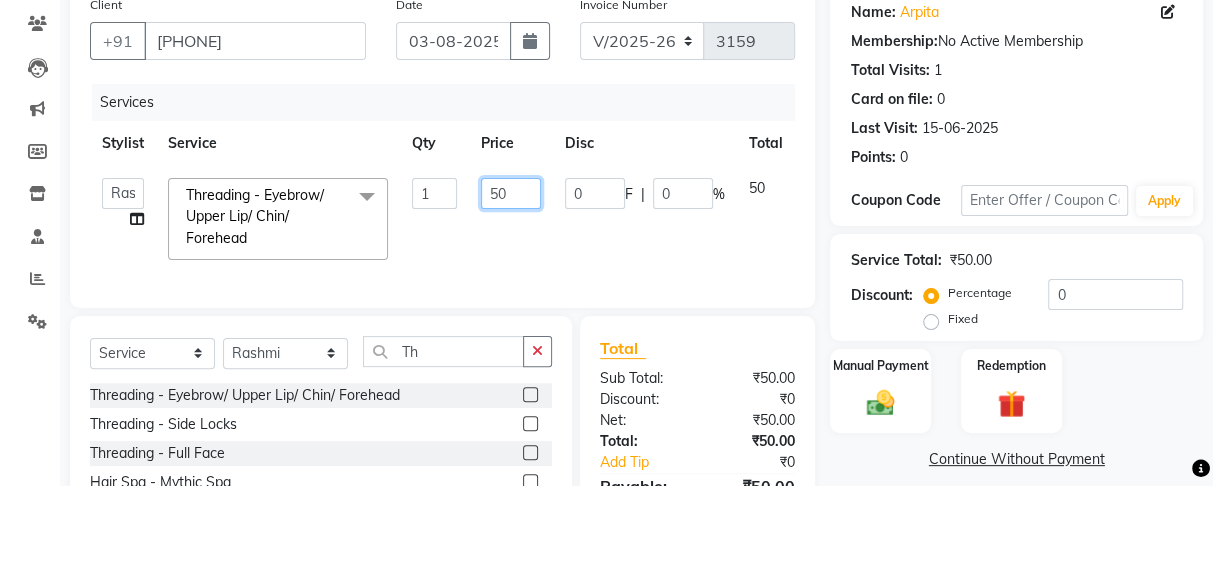scroll, scrollTop: 123, scrollLeft: 0, axis: vertical 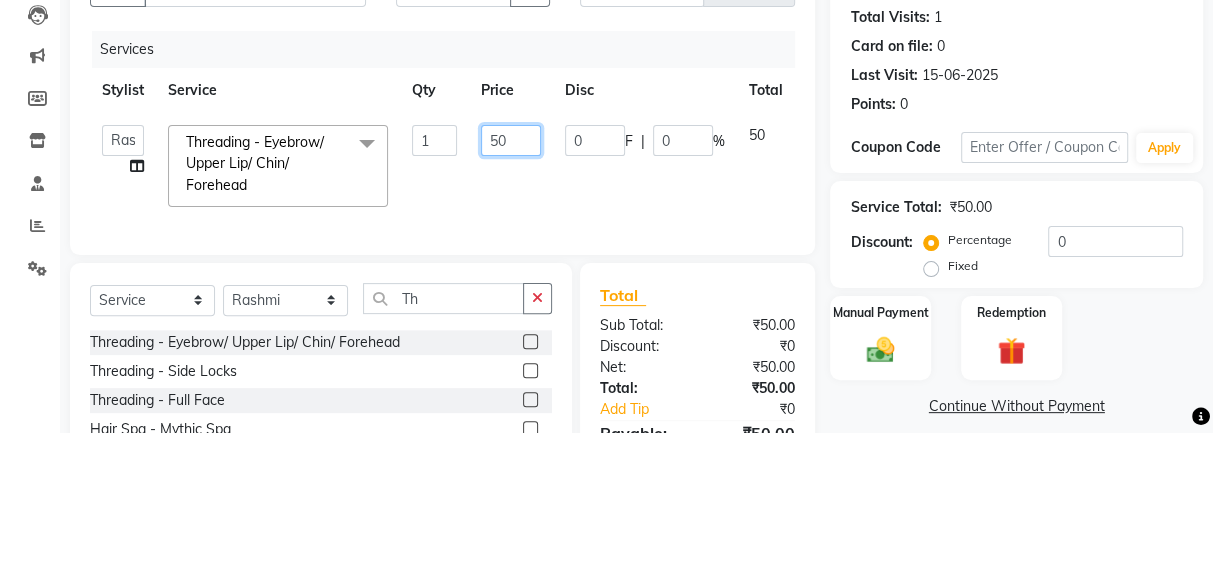 type on "5" 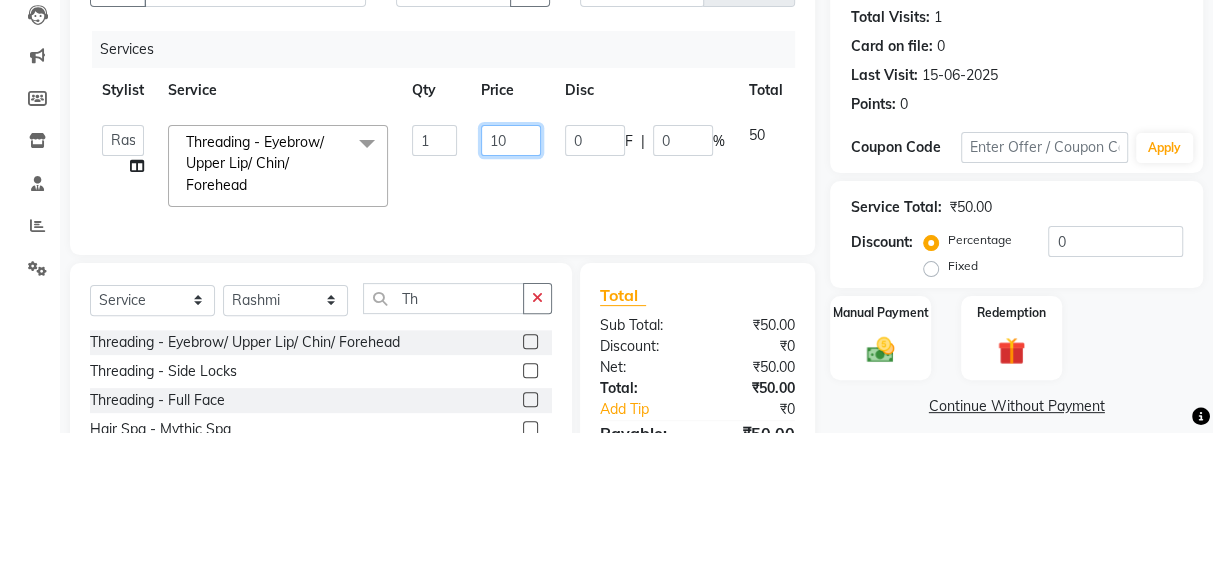 type on "100" 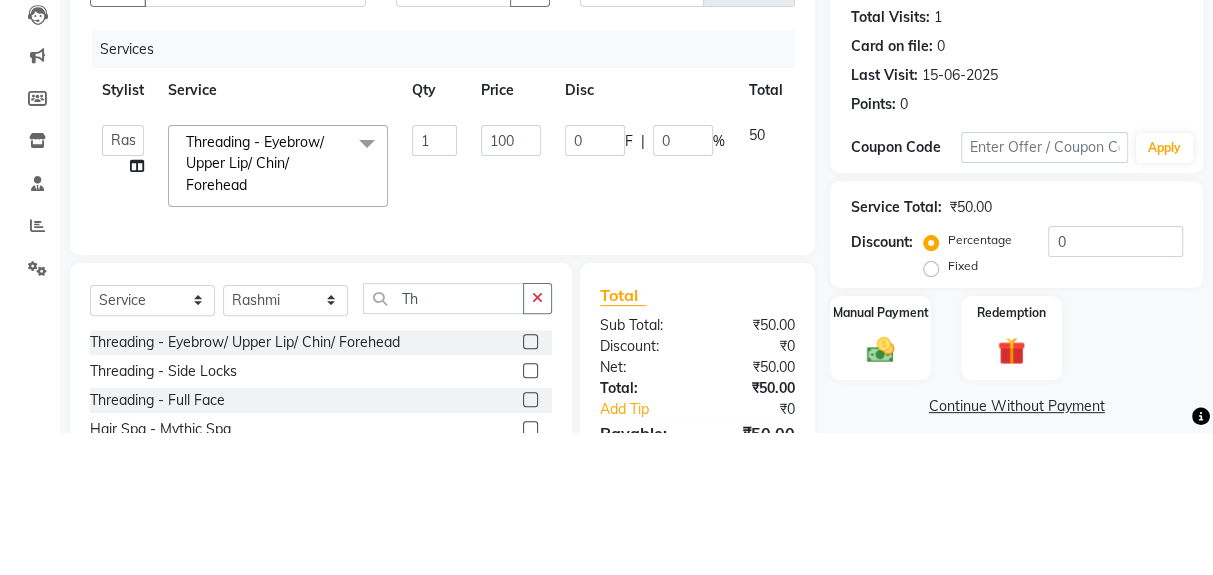 click on "Deepak   Gunjan   Habil   Jeet   Lalit   Lamu   Raj   Rashmi   Rony   Sagar   Suraj  Threading - Eyebrow/ Upper Lip/ Chin/ Forehead  x Women Hair Service - Hair Cut Women Hair Service - Hair Trimming Hair spa treatment Hair spa molecular  Style Moroccan argan Style dead see minerals Face massage Under arms waxing Head Wash - L’Oréal Head Wash - Sulphate Free Head Wash - Gk Styling - Blow Dry Styling - Ironing Styling - Curls Styling - Combo: Head Wash (L’Oréal) And Blow Dry Threading - Eyebrow/ Upper Lip/ Chin/ Forehead Threading - Side Locks Threading - Full Face Hair Colour - Majirel Female Hair Colour - Inoa Female Hair Colour - Application Female Hair Colour - Majirel Hair Colour - Inoa Hair Colour - Application Hair Colour - Beard Colour Hair Spa - L’Oréal Basic Hair Spa - Mythic Spa Hair Spa - Macadamia Spa / Moroccan Hair Treatment Hair Spa - Ola Plex Hair Treatment - Dandruff/ Hair Fall Treatment Hair Treatment - Smoothening Hair Treatment - Keratin Hair Treatment - Botox/ Nanoplasty 1 100" 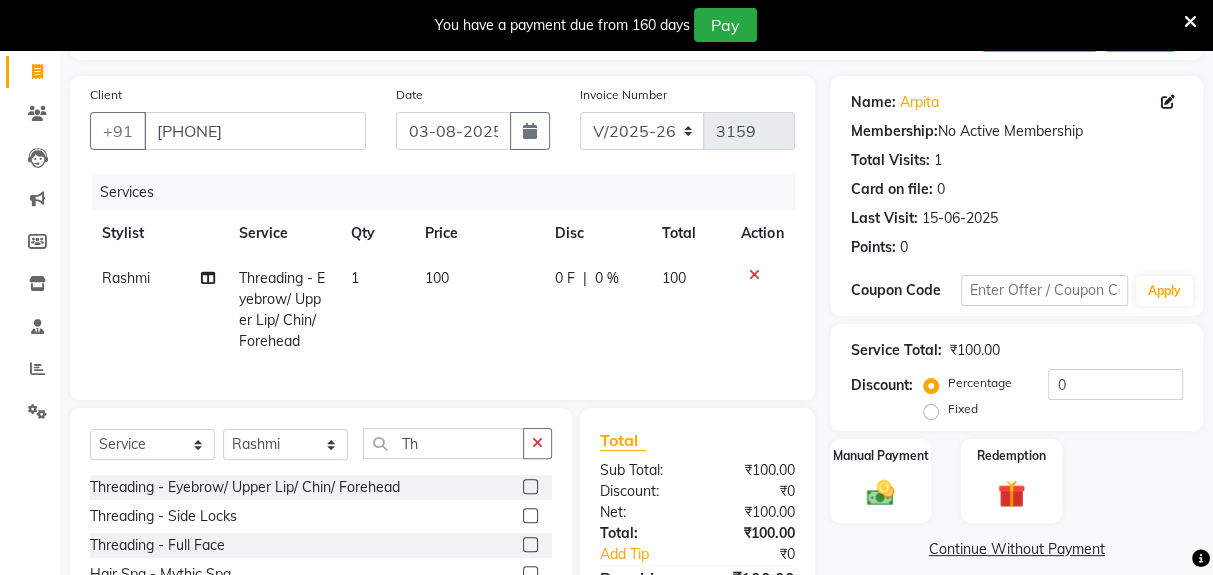 click 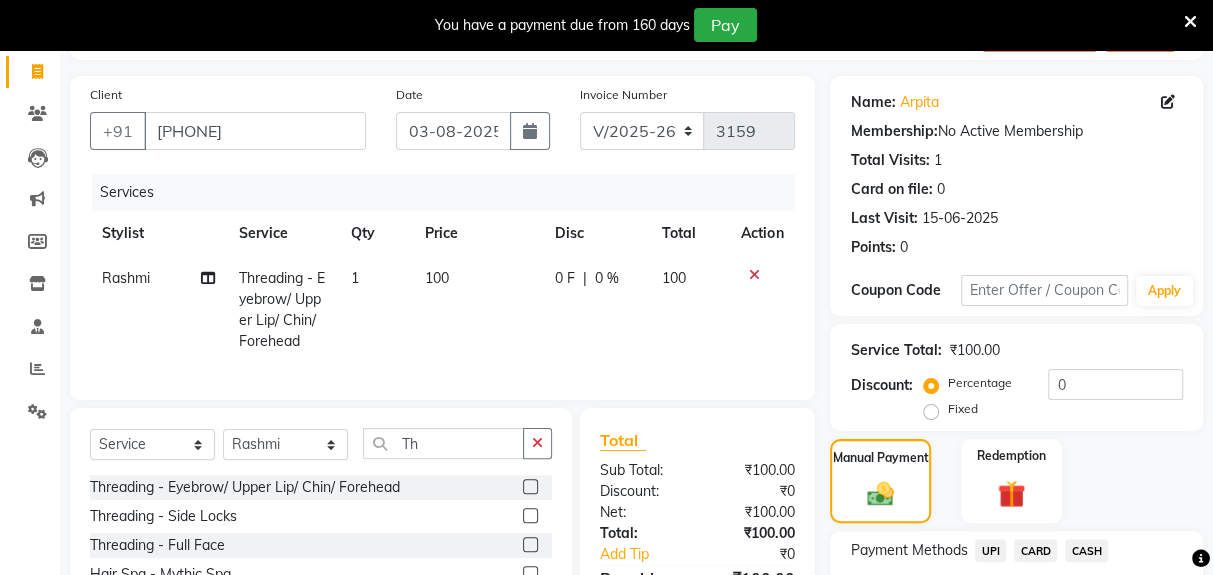 scroll, scrollTop: 192, scrollLeft: 0, axis: vertical 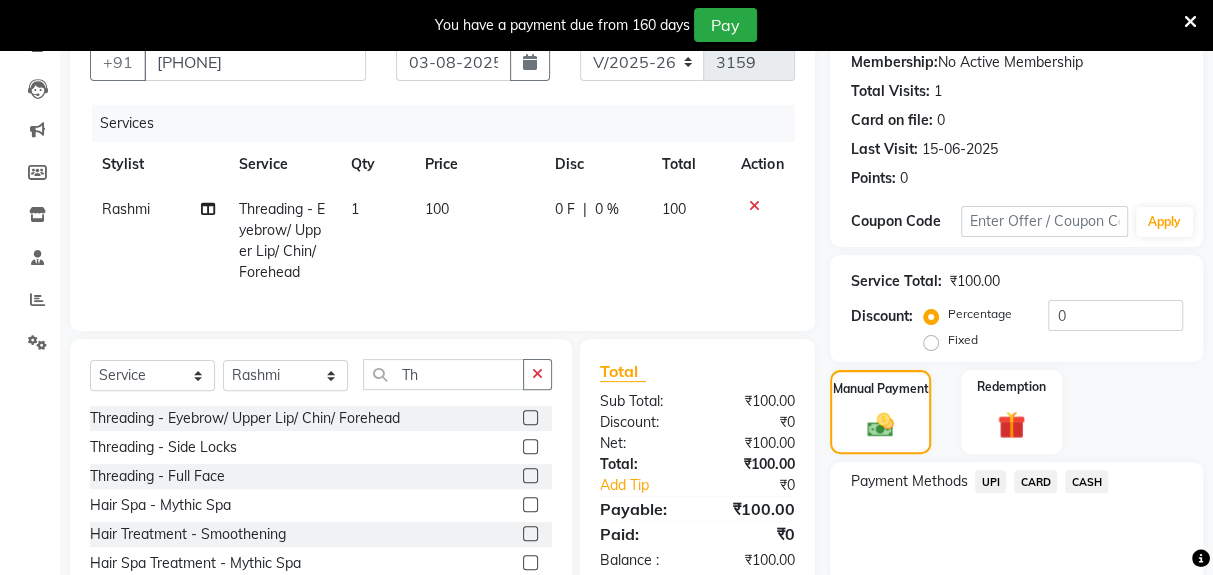 click on "UPI" 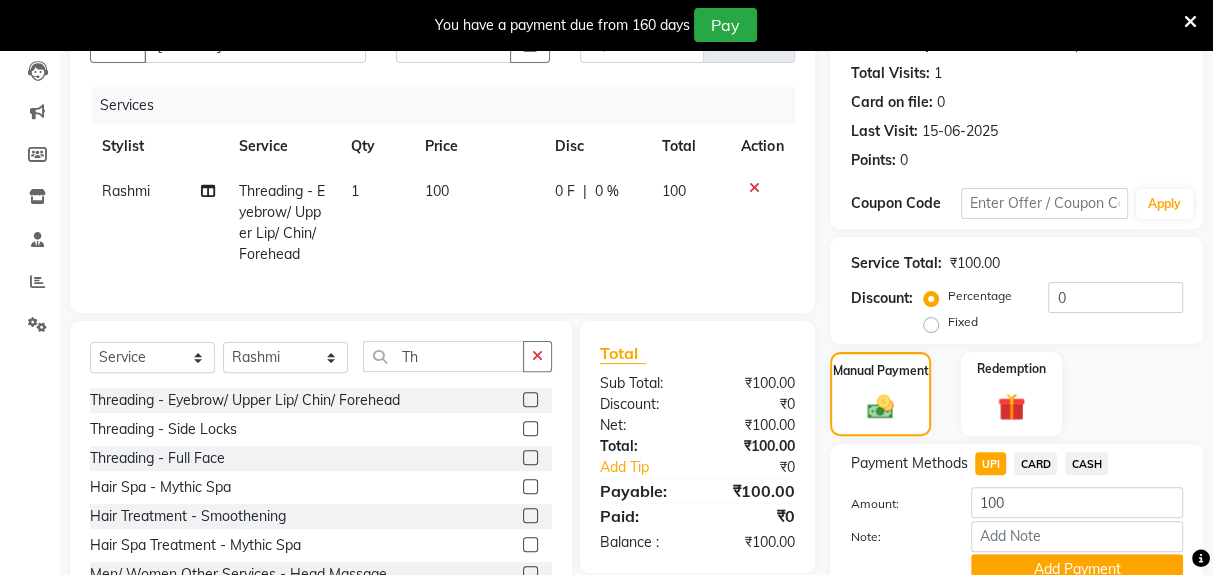 click on "Add Payment" 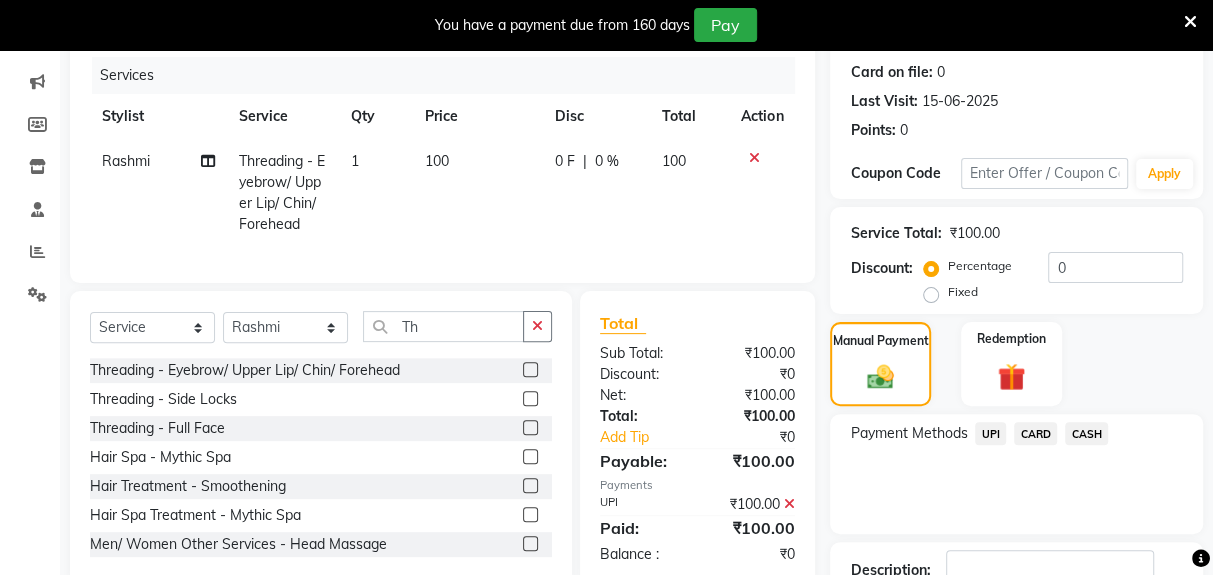scroll, scrollTop: 294, scrollLeft: 0, axis: vertical 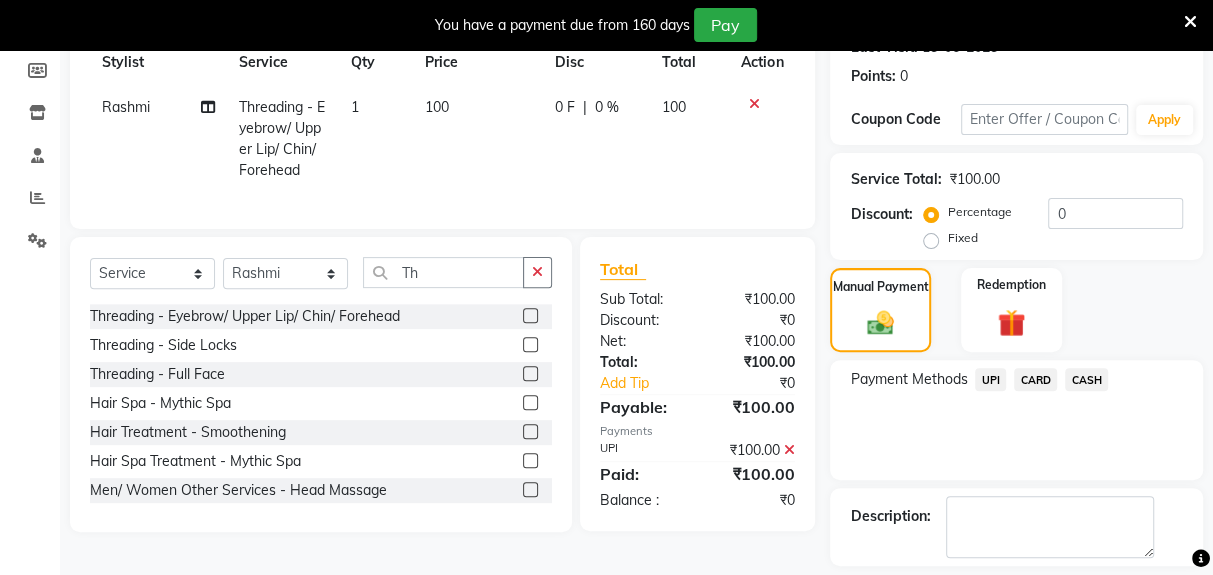click on "Checkout" 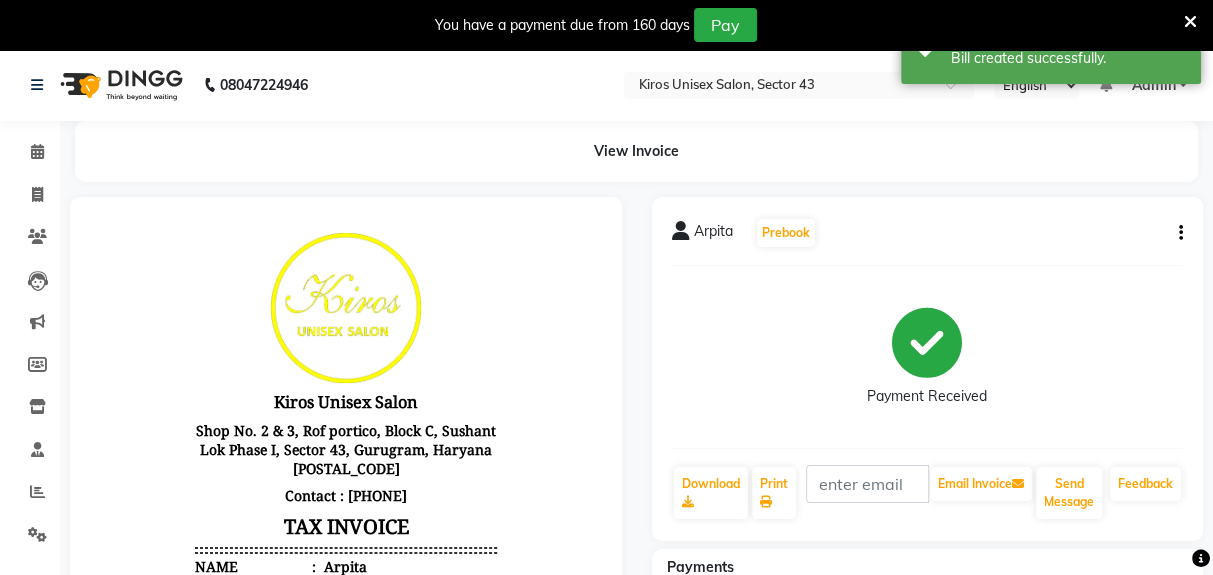 scroll, scrollTop: 0, scrollLeft: 0, axis: both 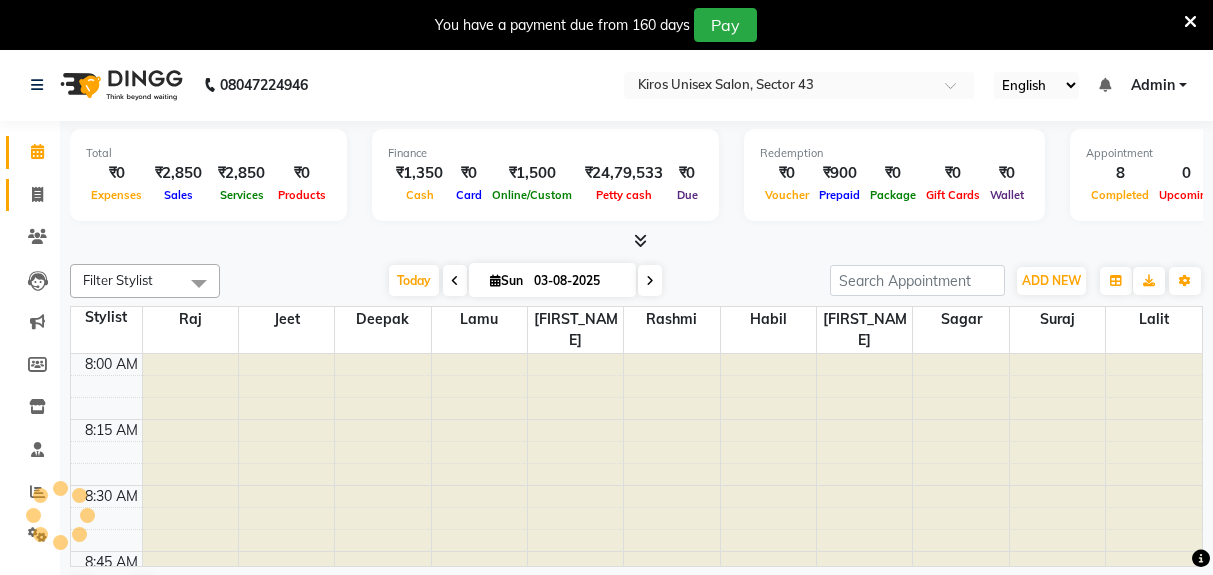 click 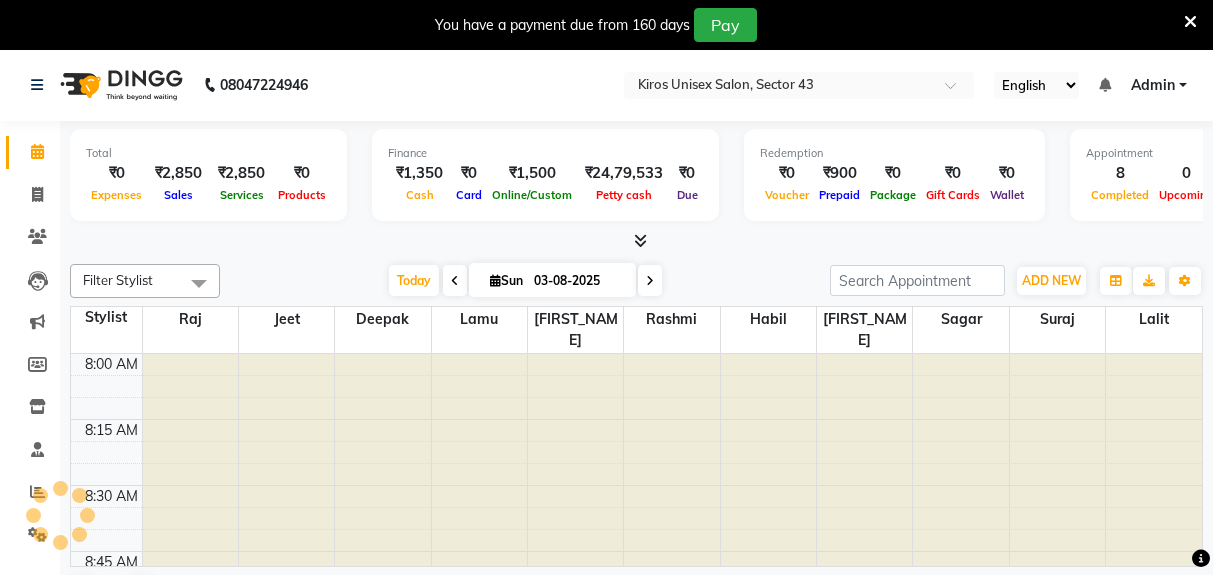 scroll, scrollTop: 0, scrollLeft: 0, axis: both 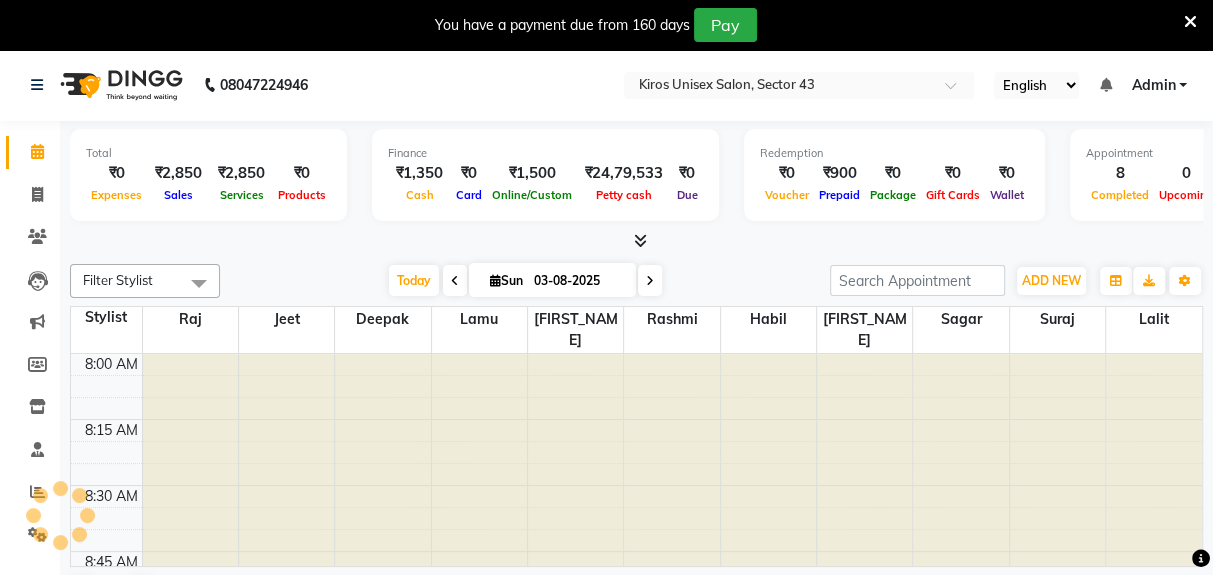 select on "5694" 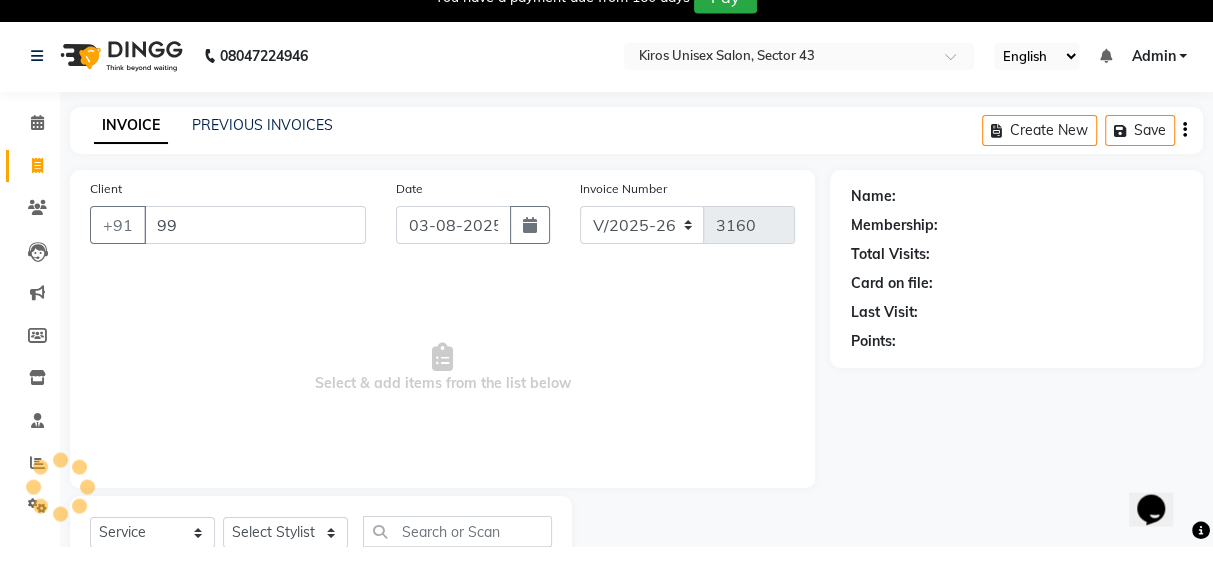 scroll, scrollTop: 0, scrollLeft: 0, axis: both 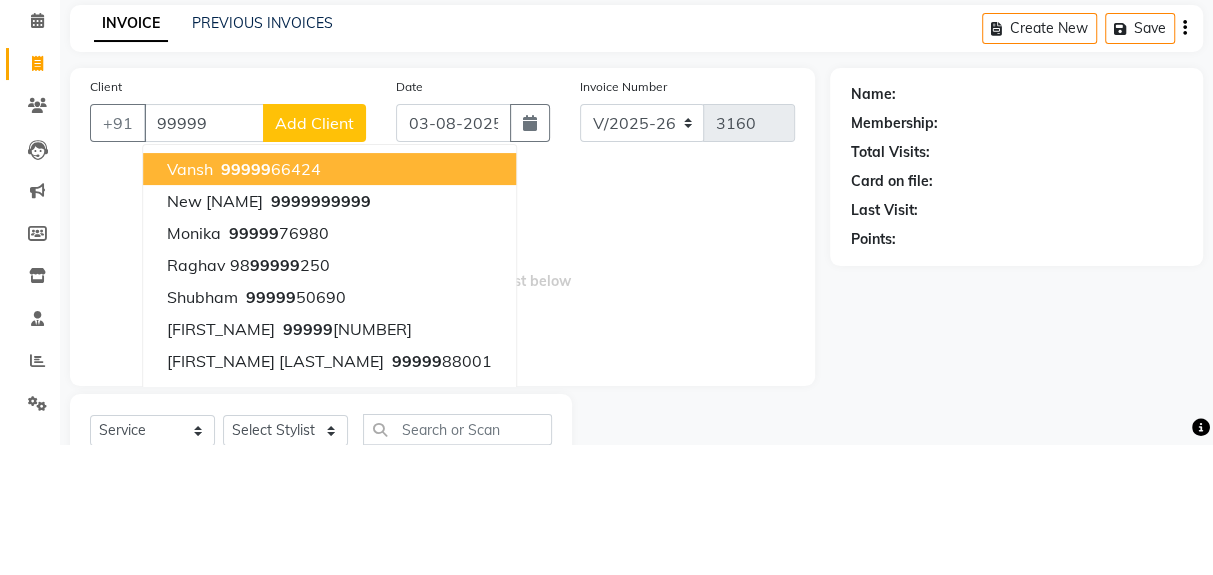 click on "99999" 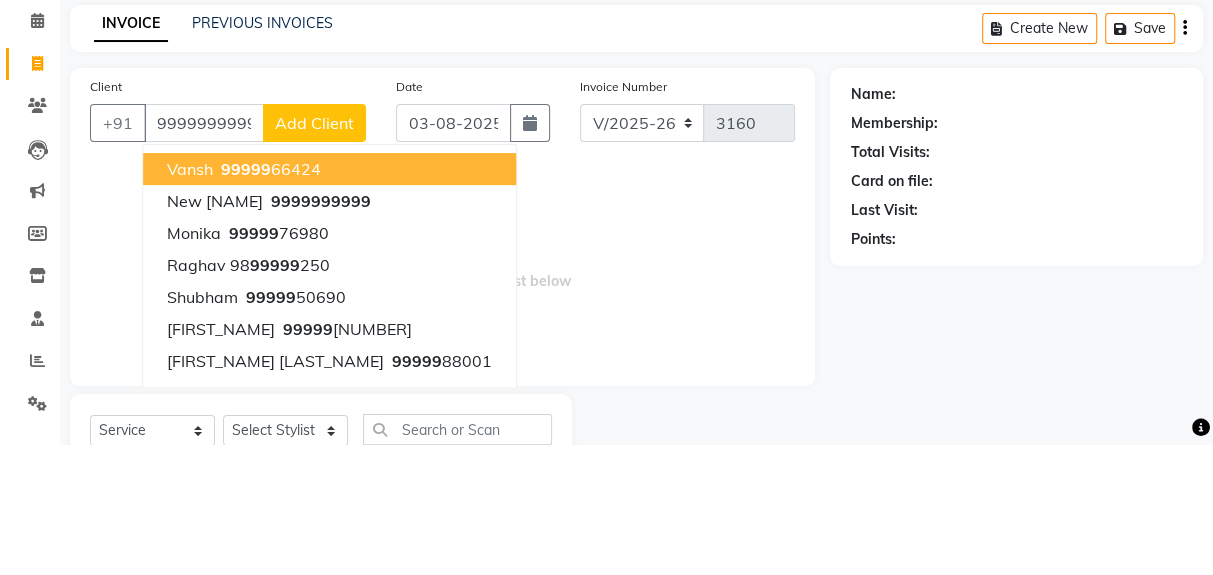 type on "9999999999" 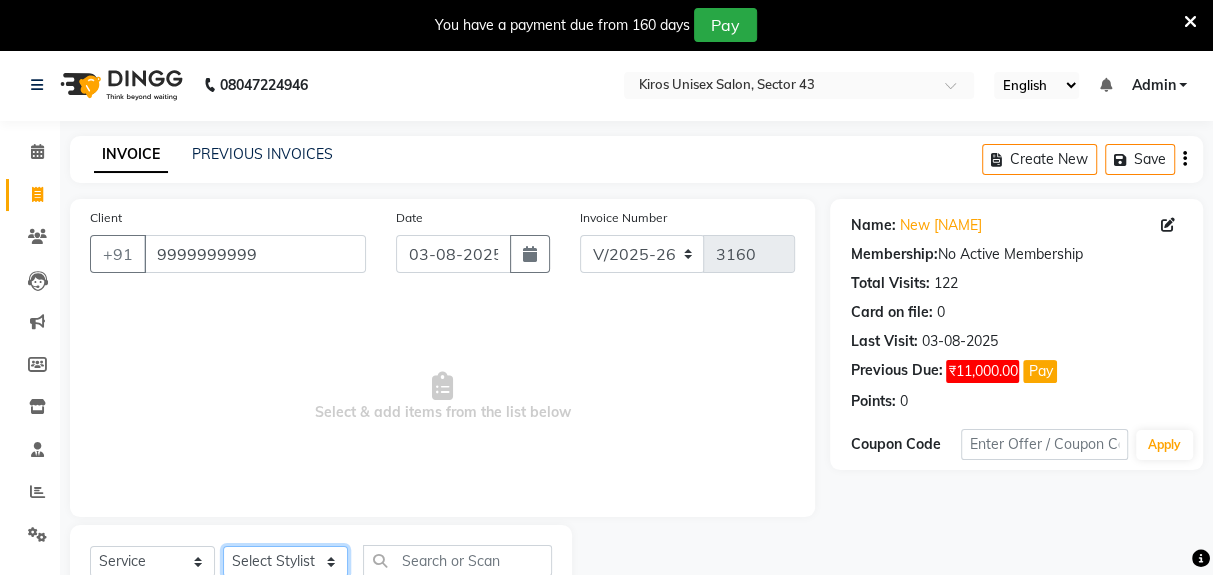 click on "Select Stylist [NAME] [NAME] [NAME] [NAME] [NAME] [NAME] [NAME] [NAME] [NAME] [NAME] [NAME]" 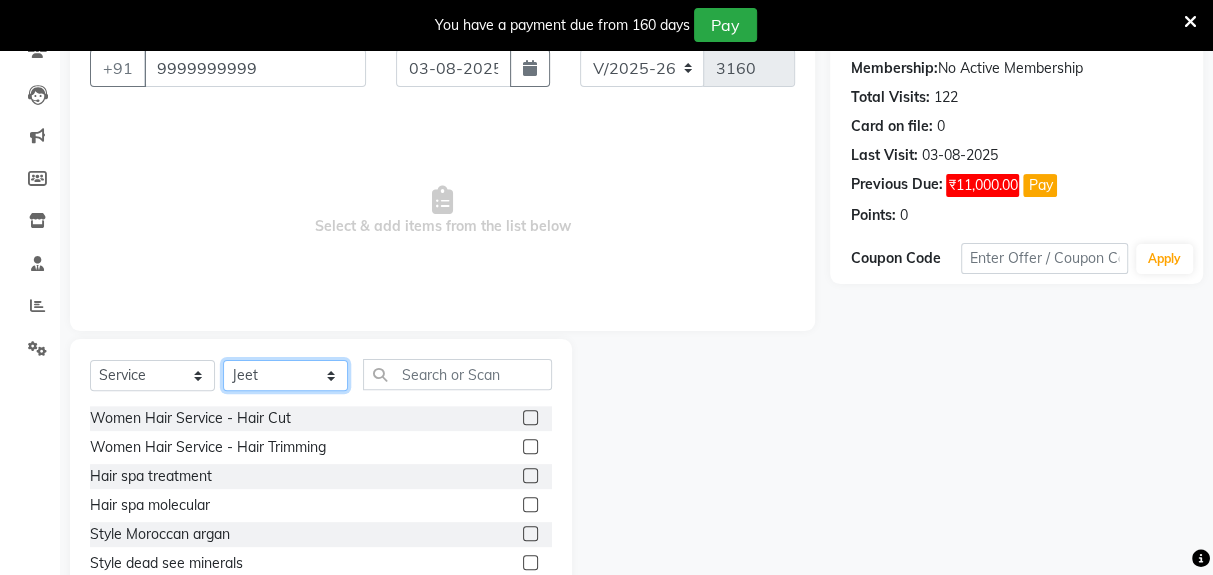 scroll, scrollTop: 184, scrollLeft: 0, axis: vertical 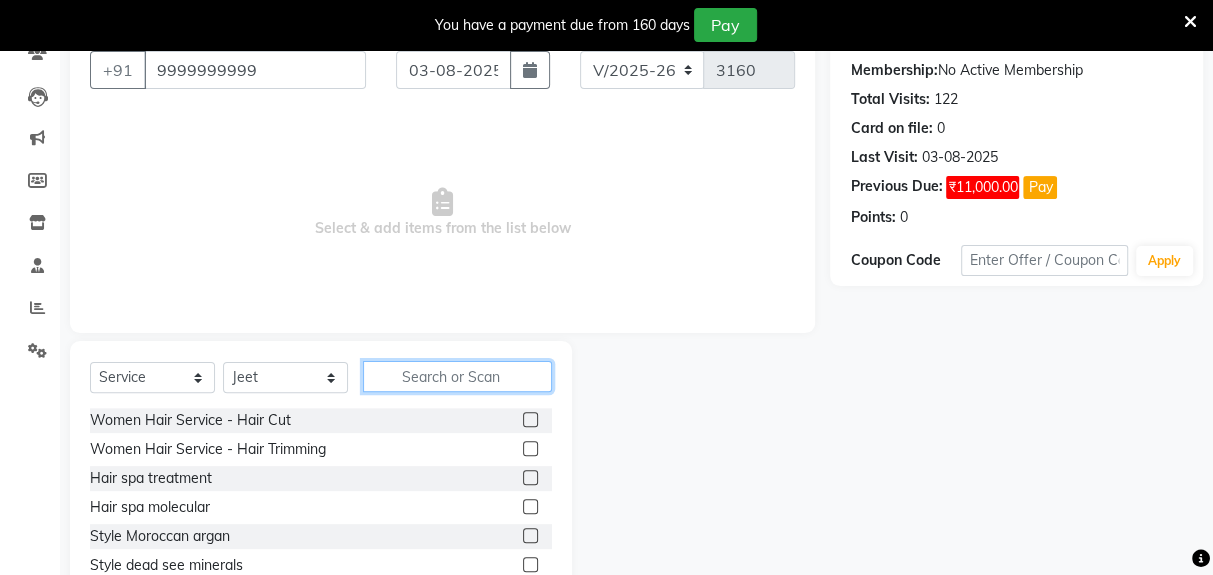 click 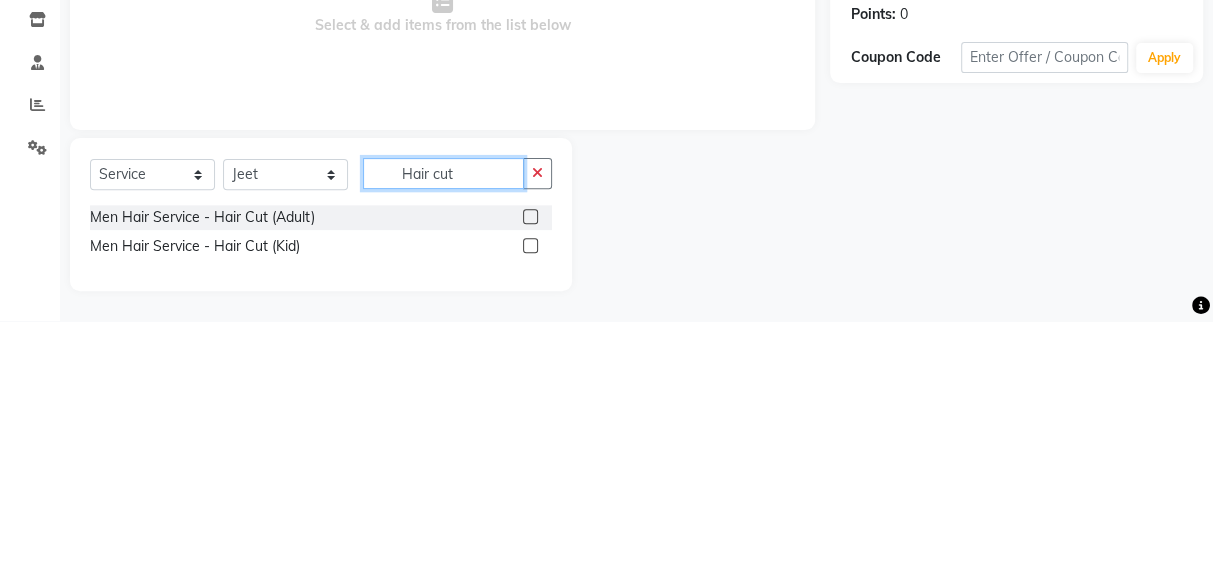 scroll, scrollTop: 134, scrollLeft: 0, axis: vertical 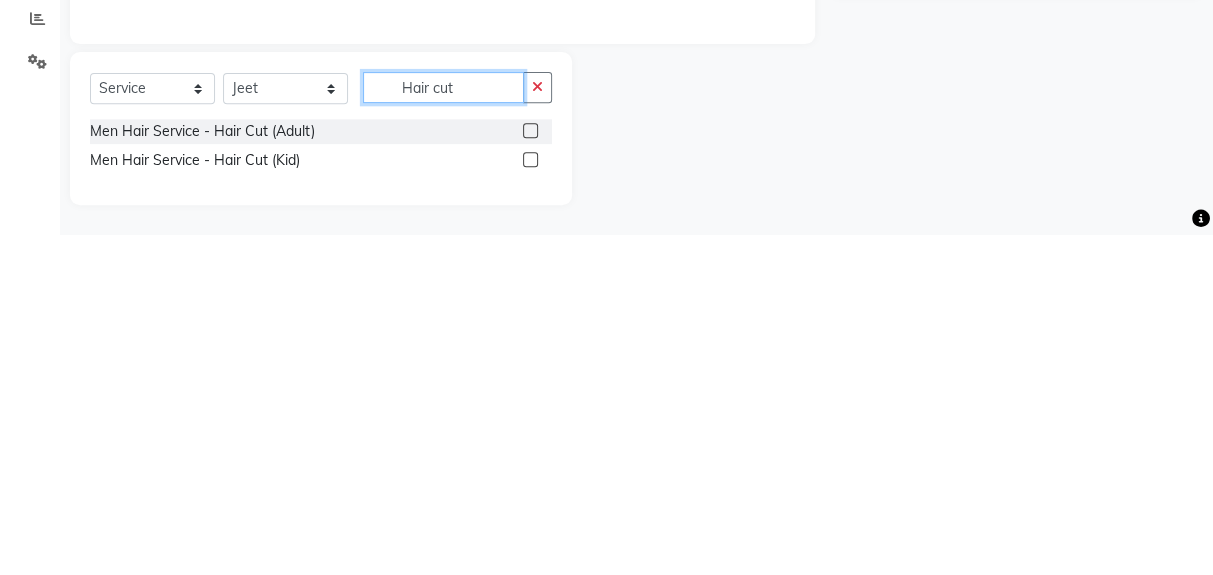 type on "Hair cut" 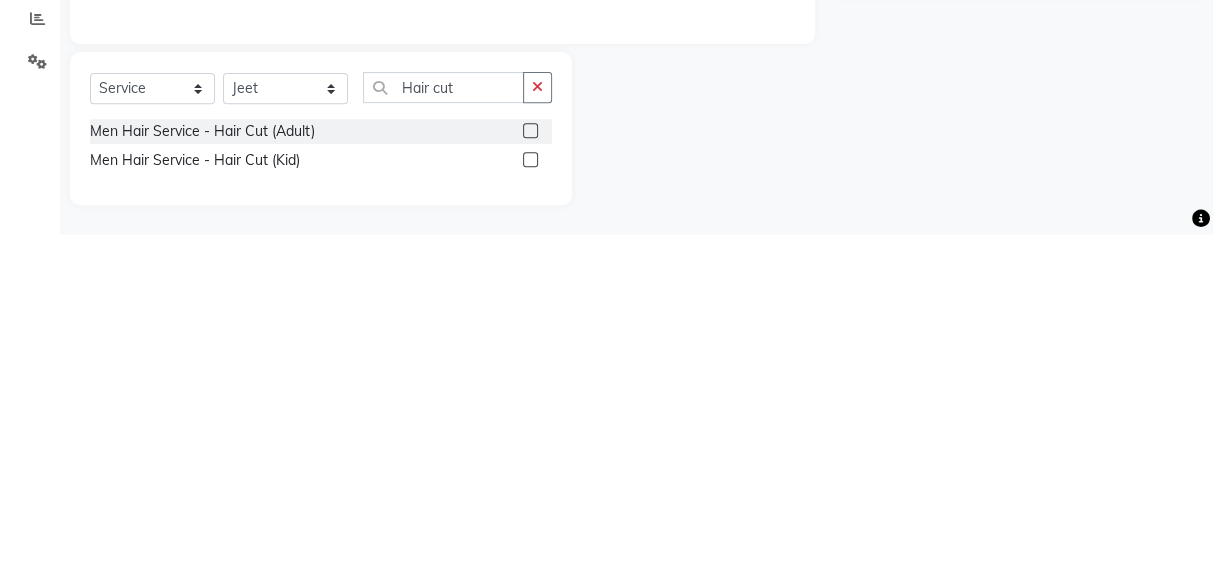 click 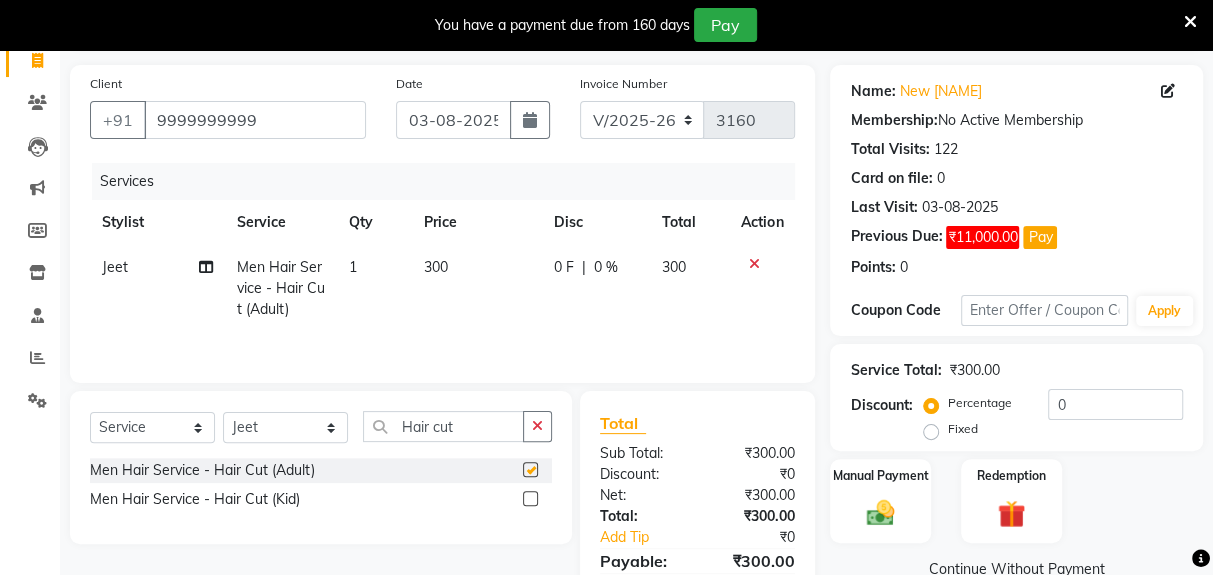 checkbox on "false" 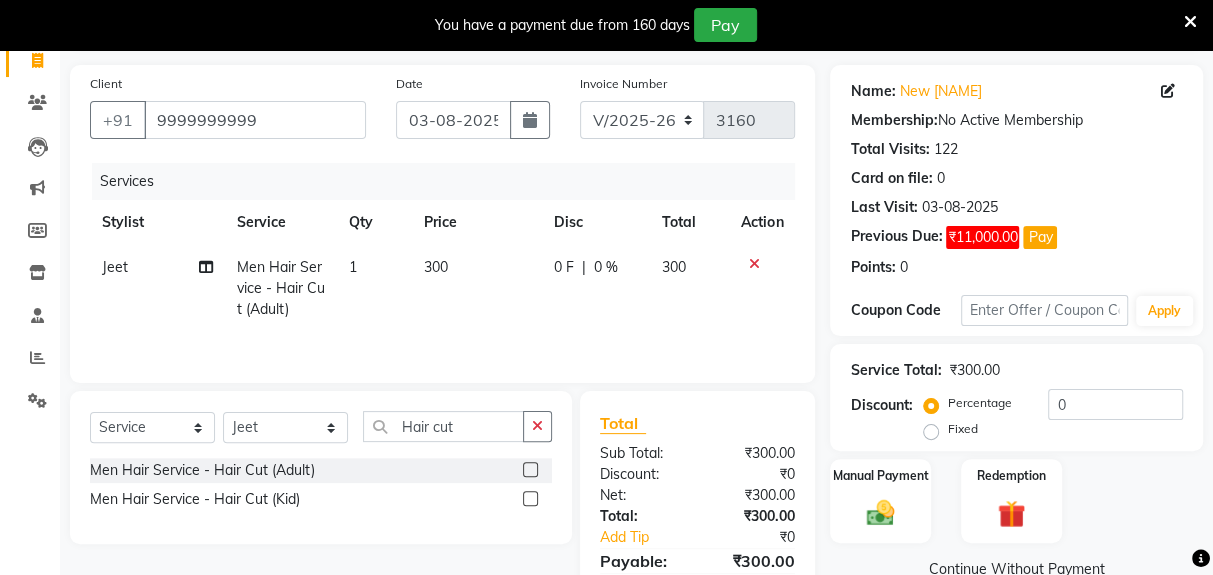 scroll, scrollTop: 143, scrollLeft: 0, axis: vertical 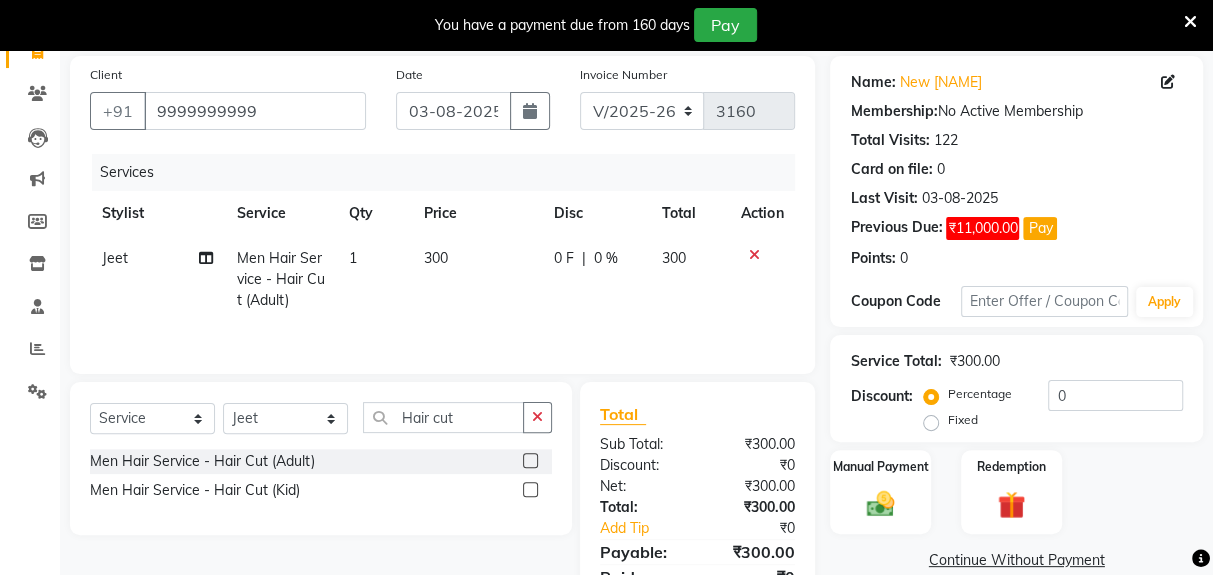 click 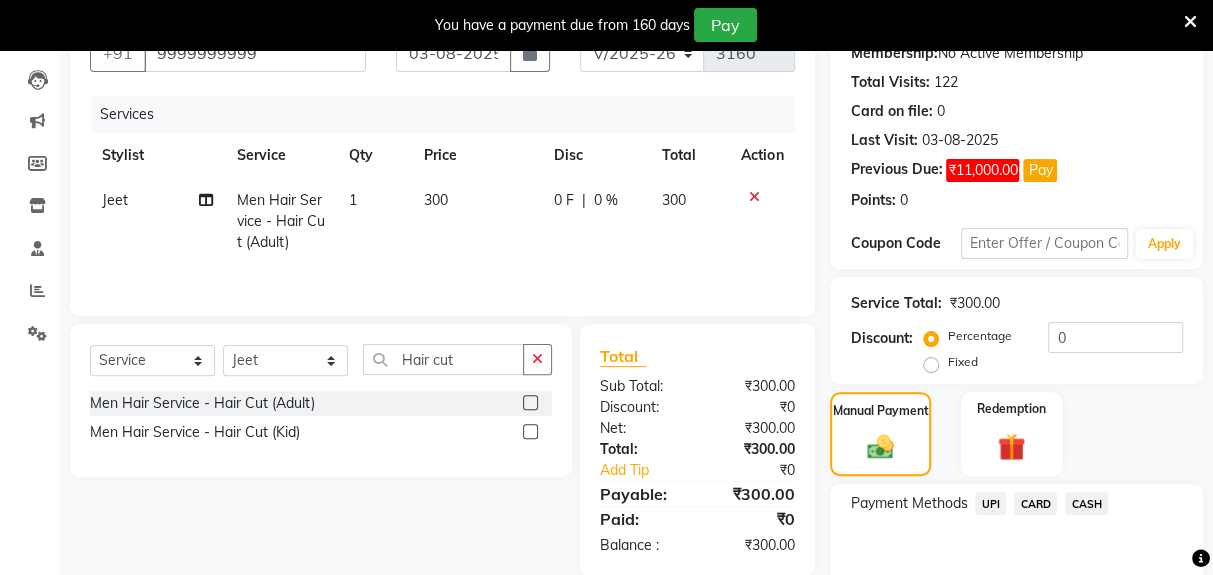scroll, scrollTop: 213, scrollLeft: 0, axis: vertical 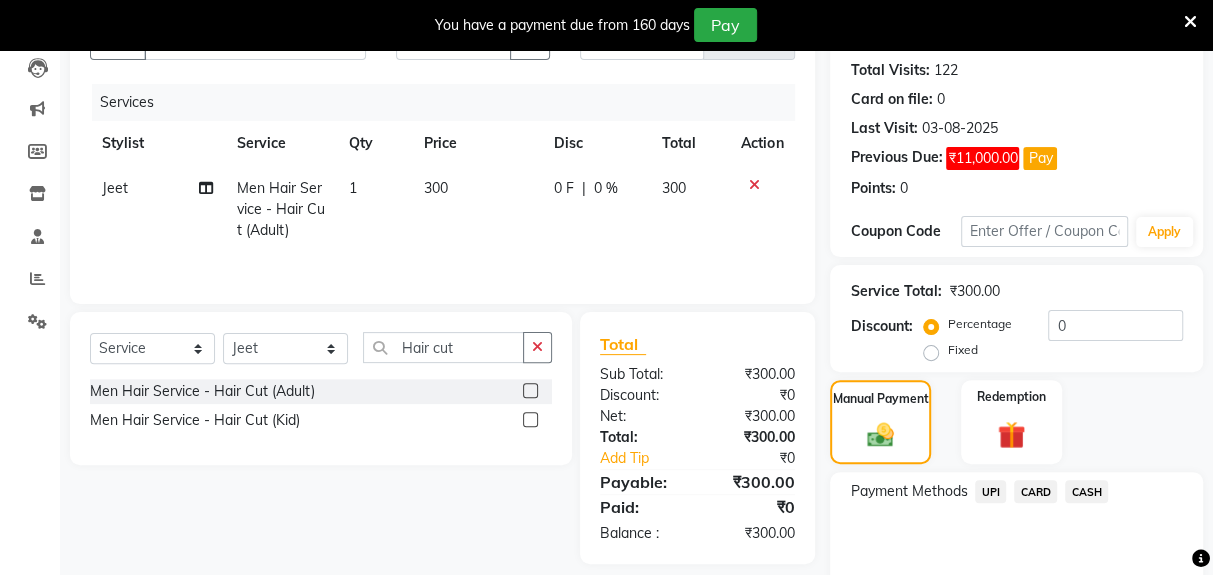 click on "CASH" 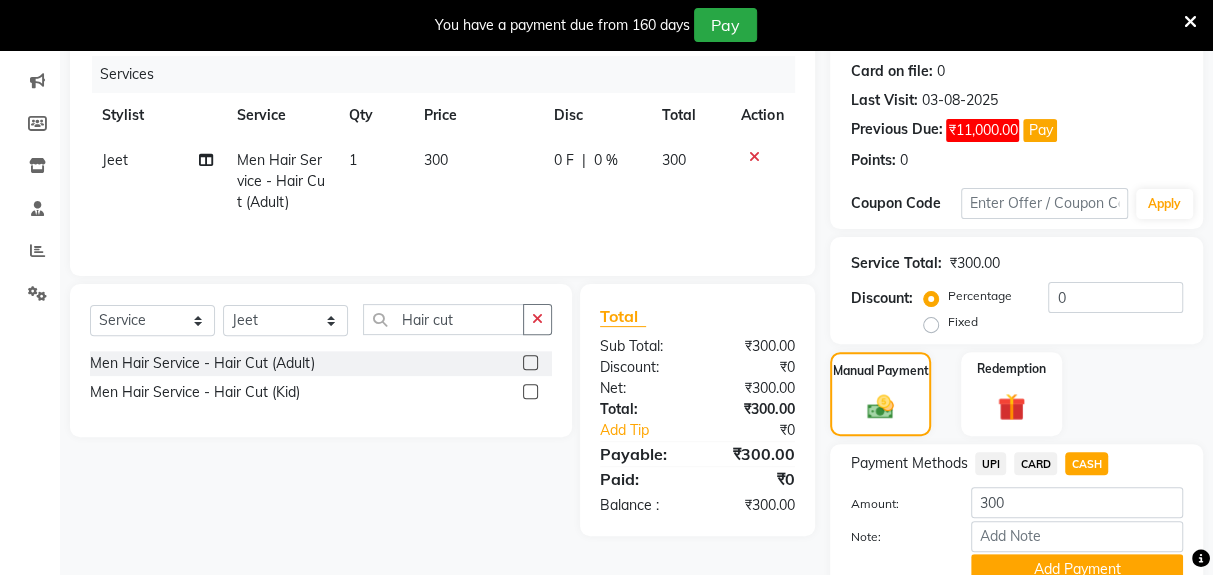 click on "Add Payment" 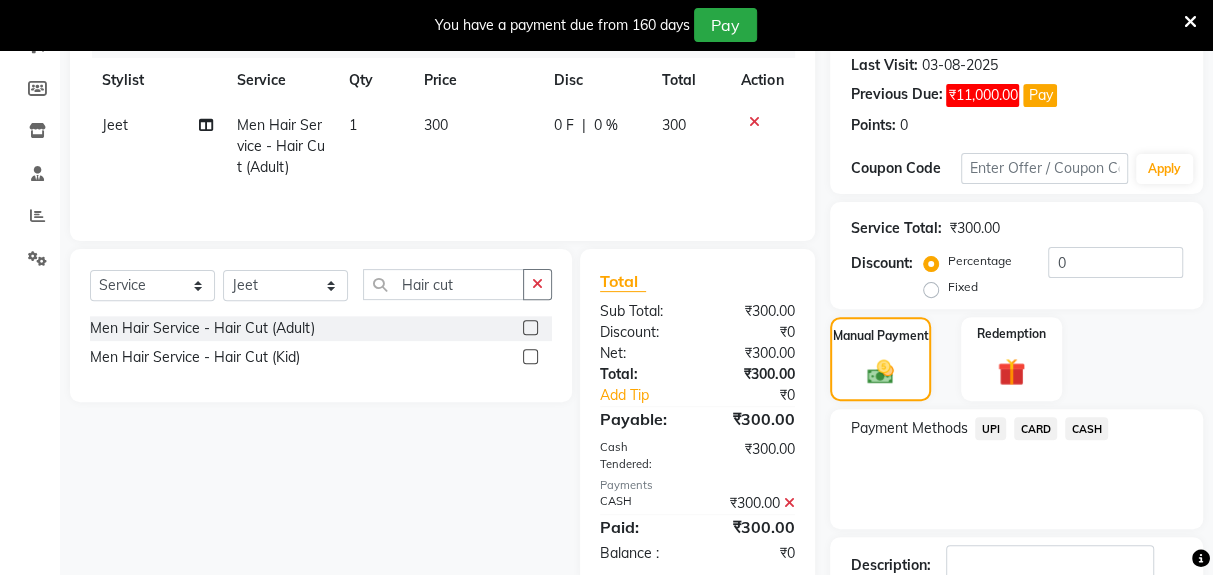 scroll, scrollTop: 325, scrollLeft: 0, axis: vertical 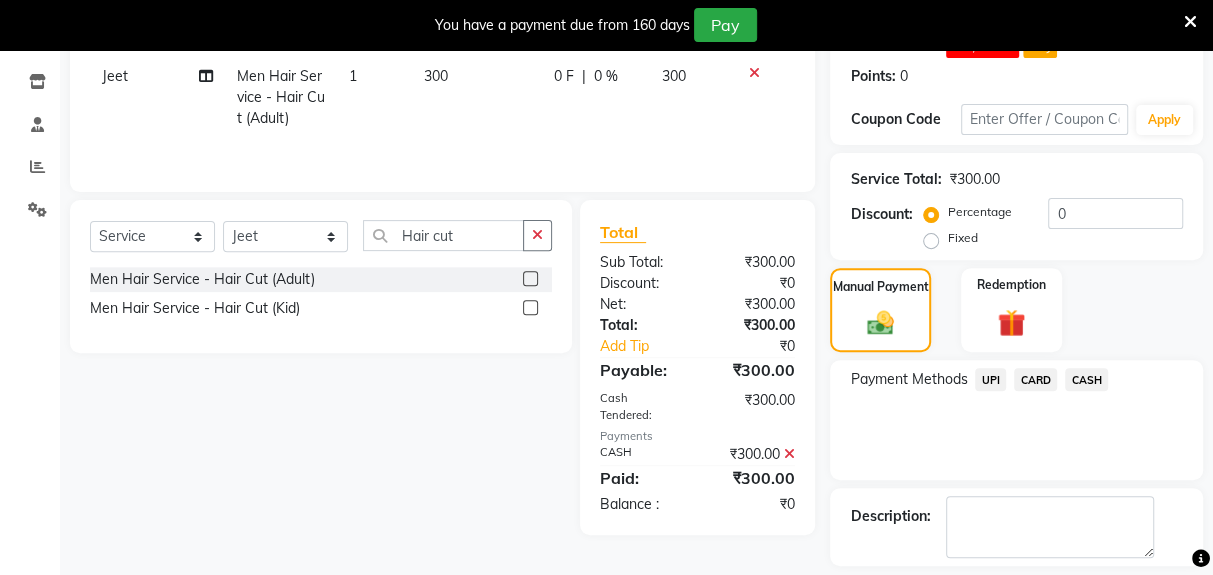 click on "Checkout" 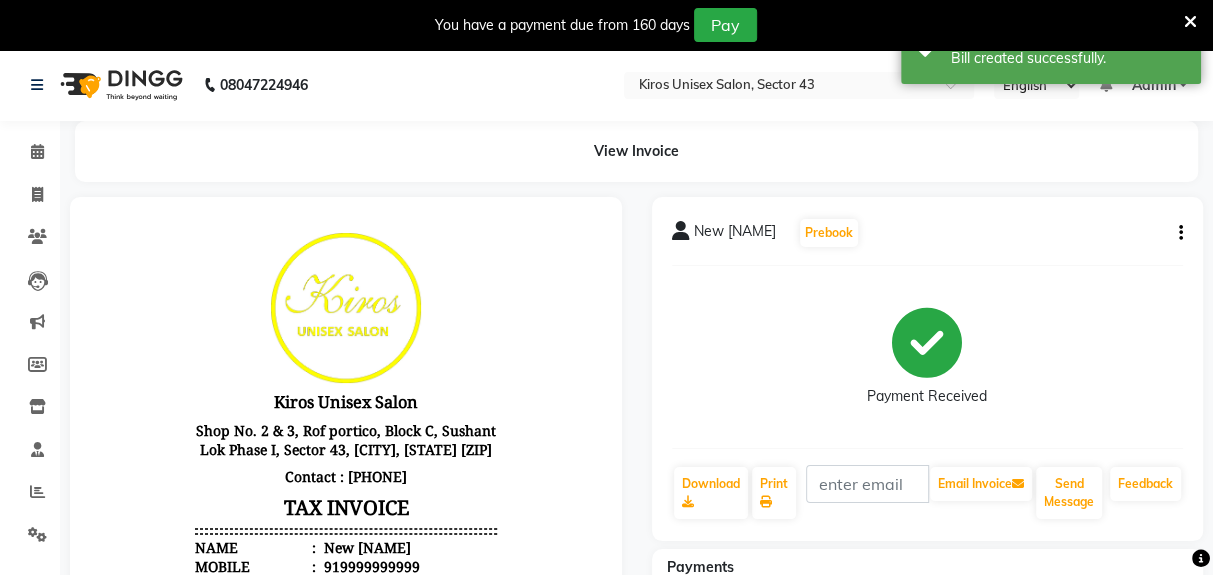 scroll, scrollTop: 0, scrollLeft: 0, axis: both 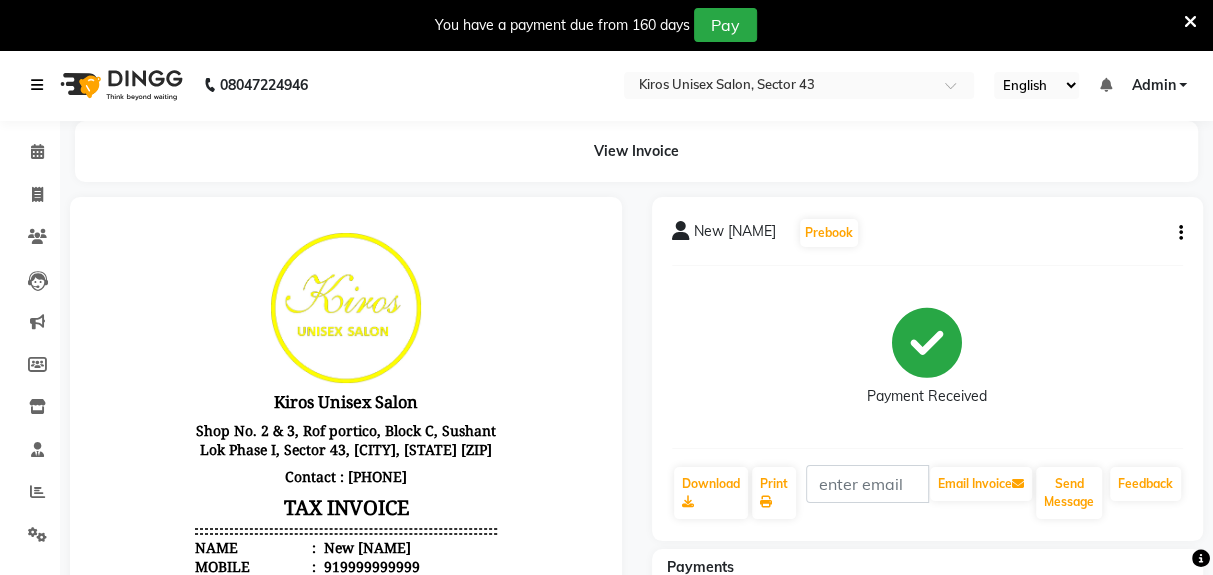 click at bounding box center [41, 85] 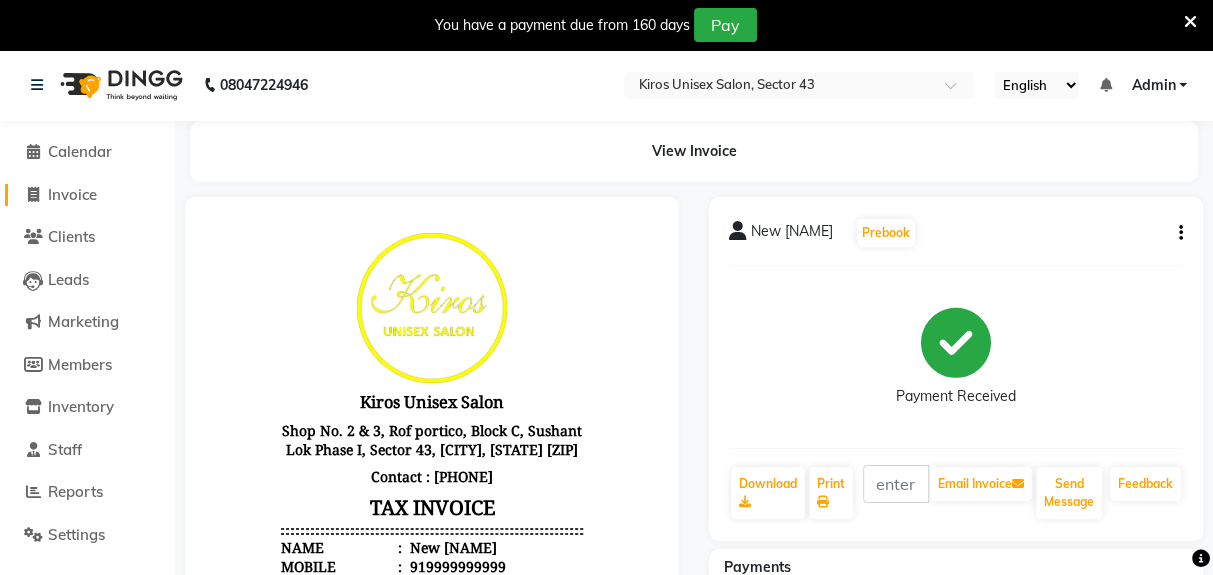 click 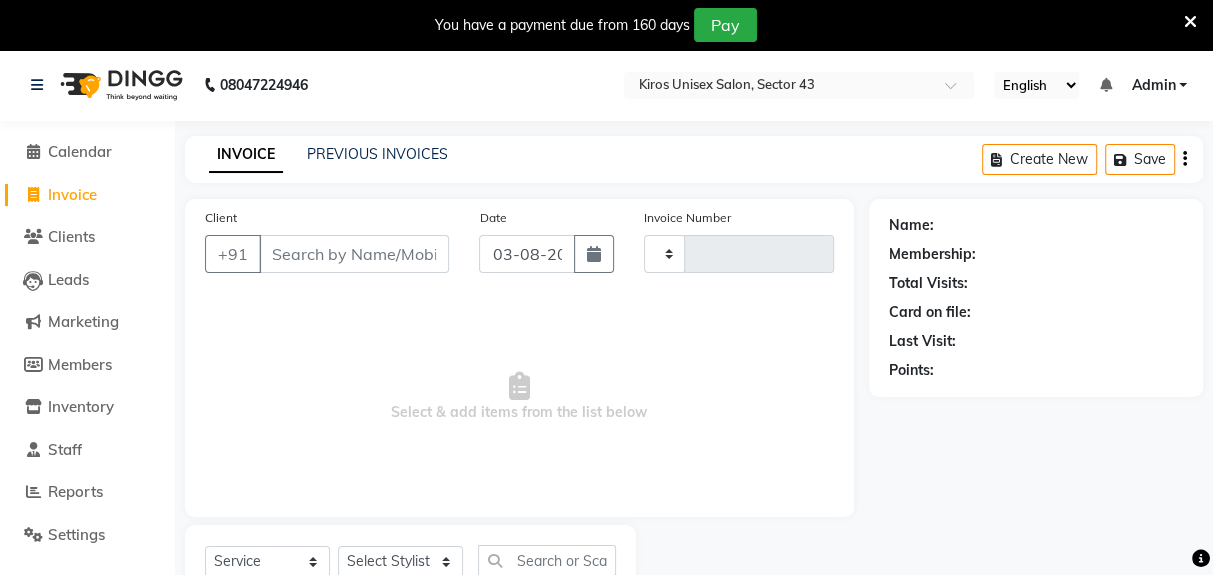 click 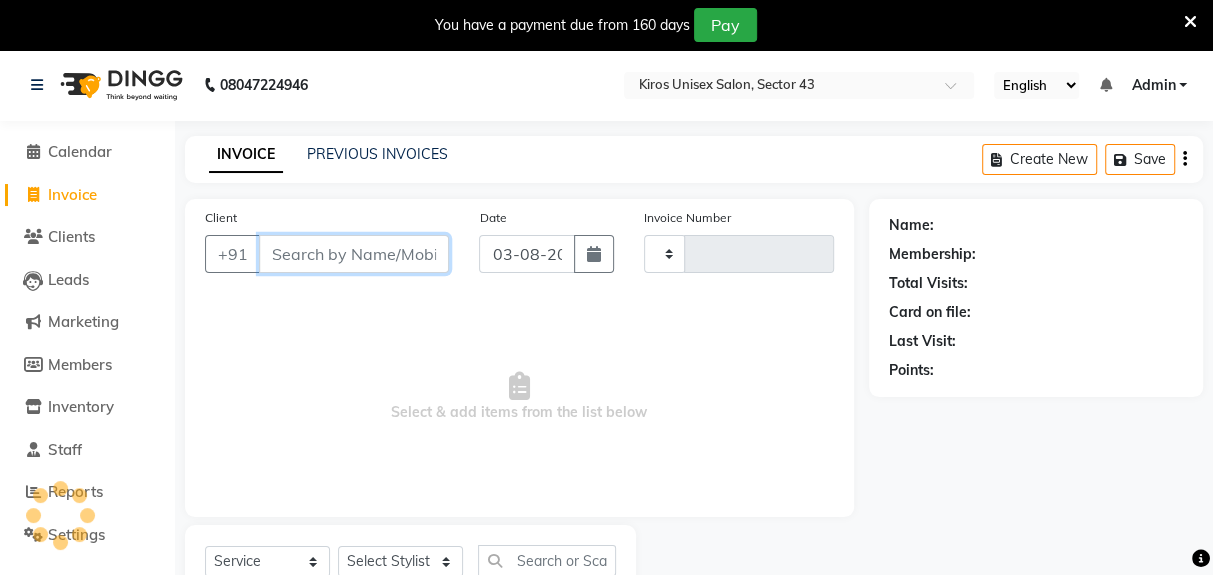 click on "Client" at bounding box center [354, 254] 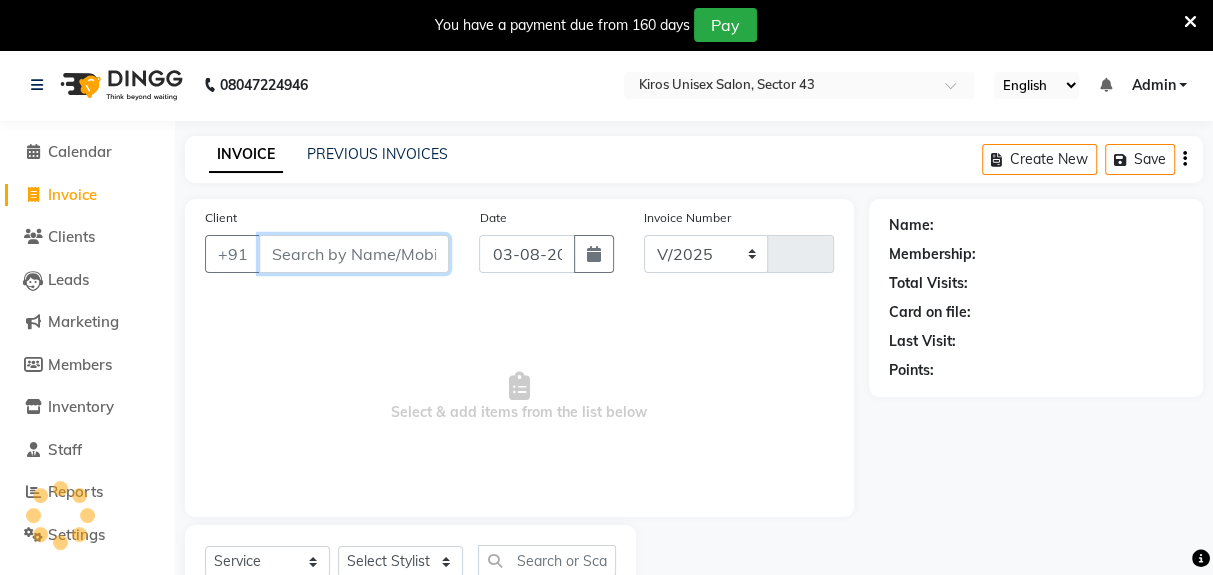 select on "5694" 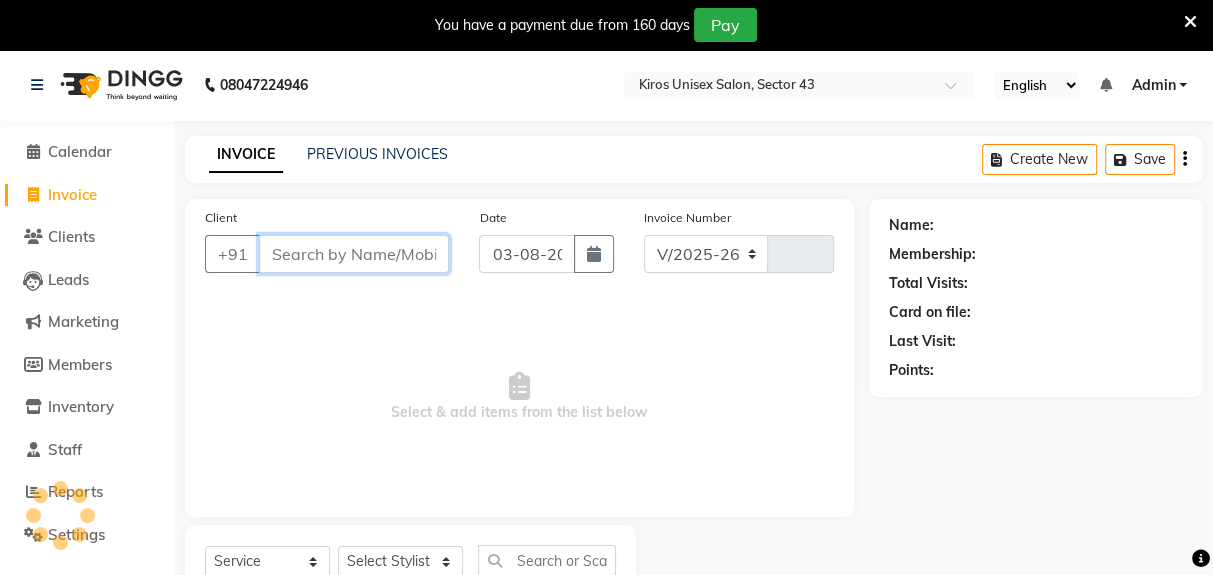 type on "3161" 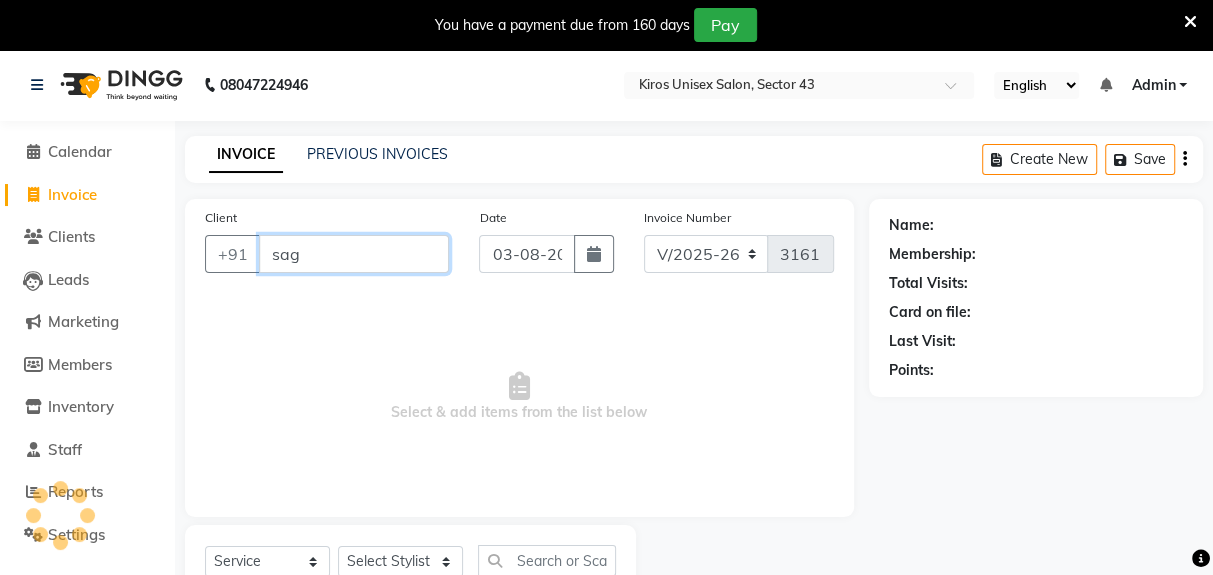 scroll, scrollTop: 73, scrollLeft: 0, axis: vertical 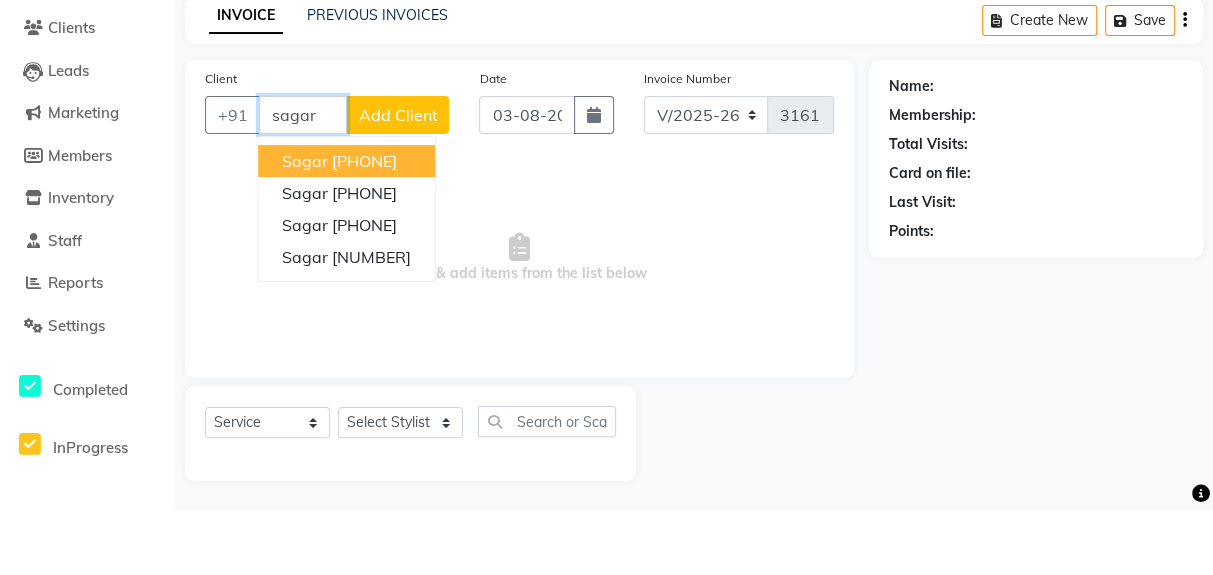 click on "[PHONE]" at bounding box center (364, 227) 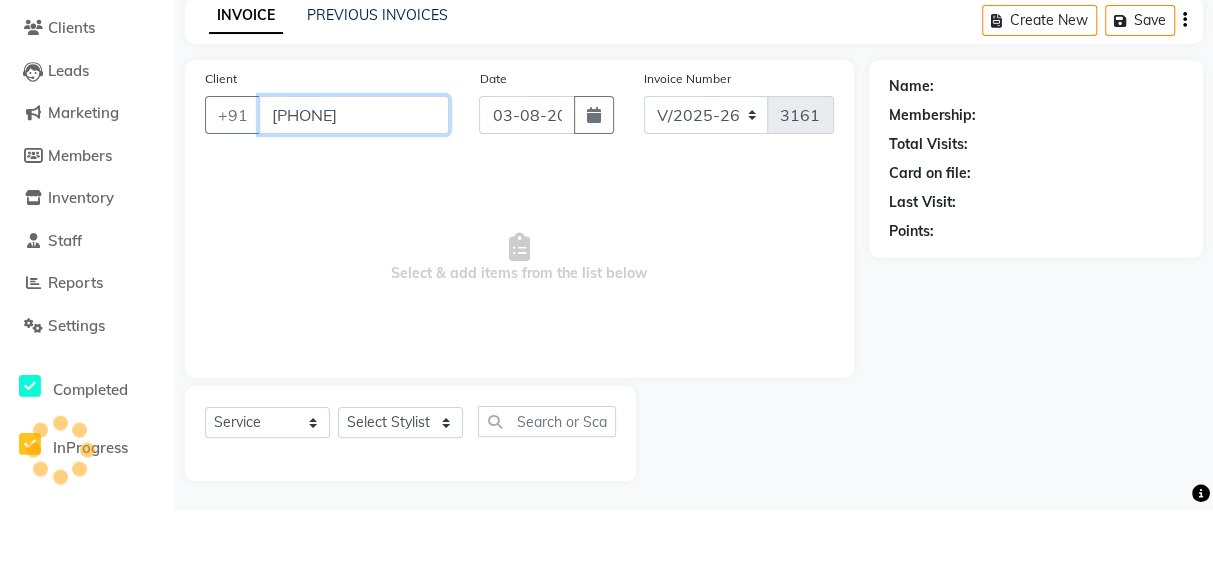 type on "[PHONE]" 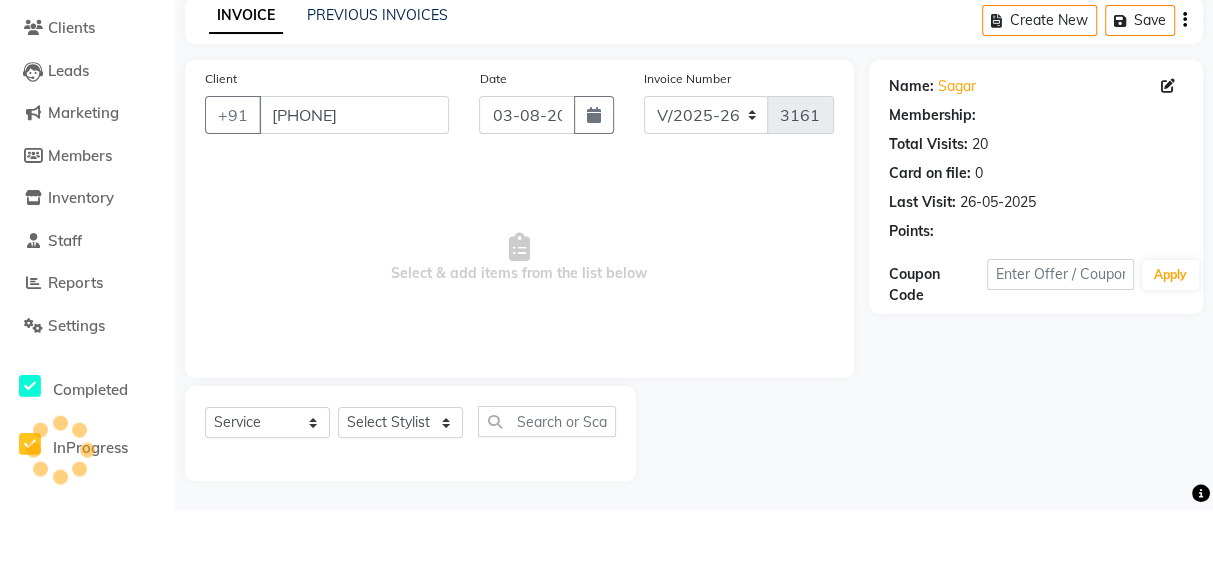 scroll, scrollTop: 73, scrollLeft: 0, axis: vertical 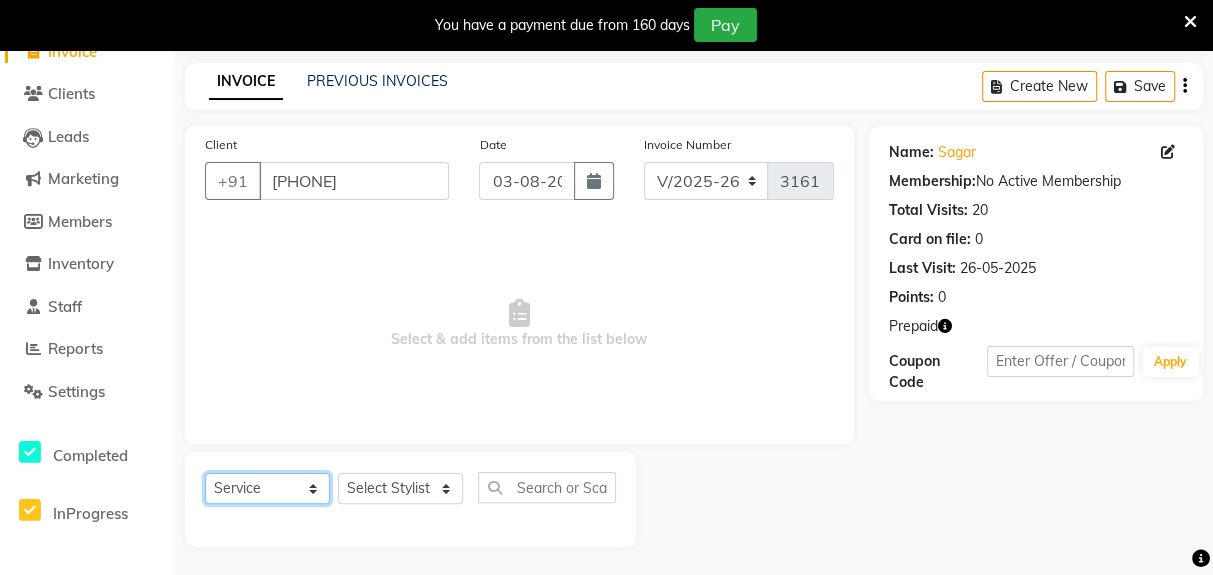 click on "Select  Service  Product  Membership  Package Voucher Prepaid Gift Card" 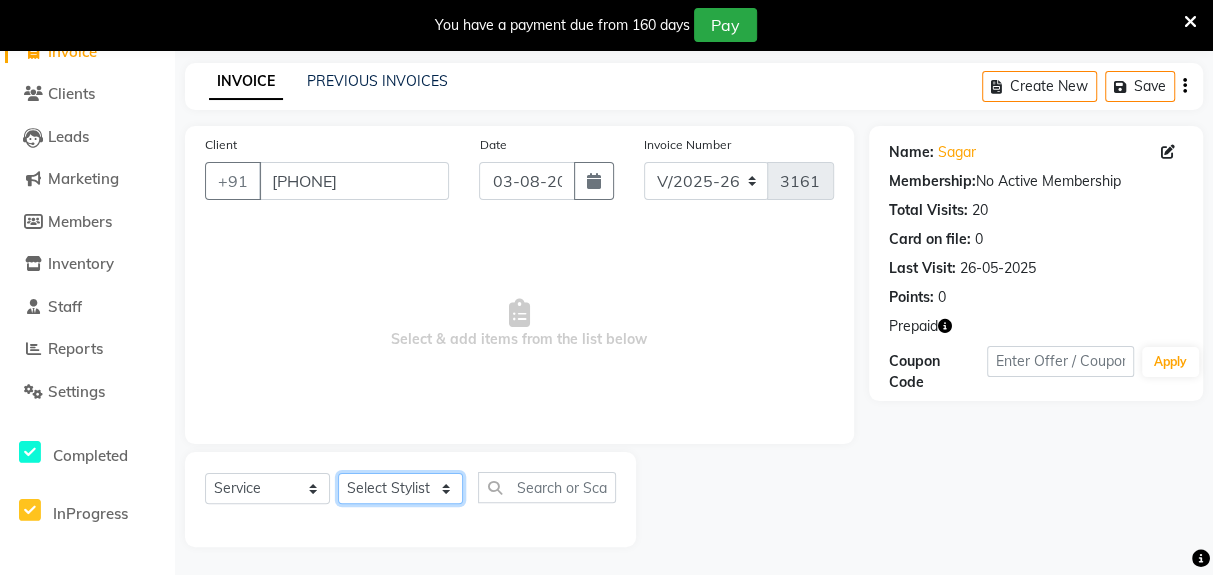 click on "Select Stylist [NAME] [NAME] [NAME] [NAME] [NAME] [NAME] [NAME] [NAME] [NAME] [NAME] [NAME]" 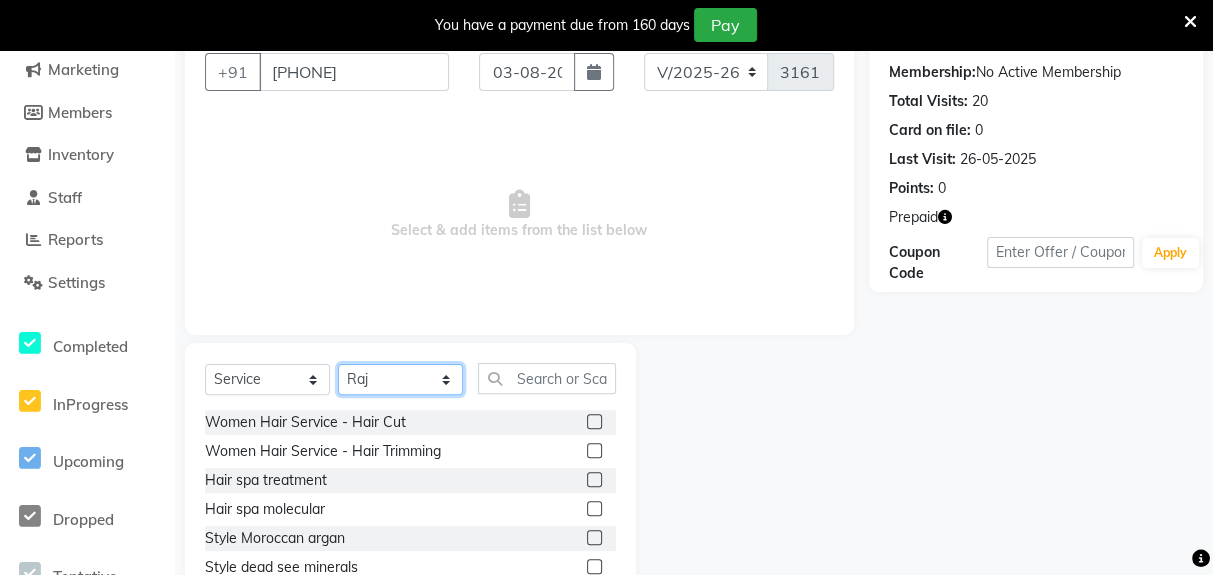 scroll, scrollTop: 186, scrollLeft: 0, axis: vertical 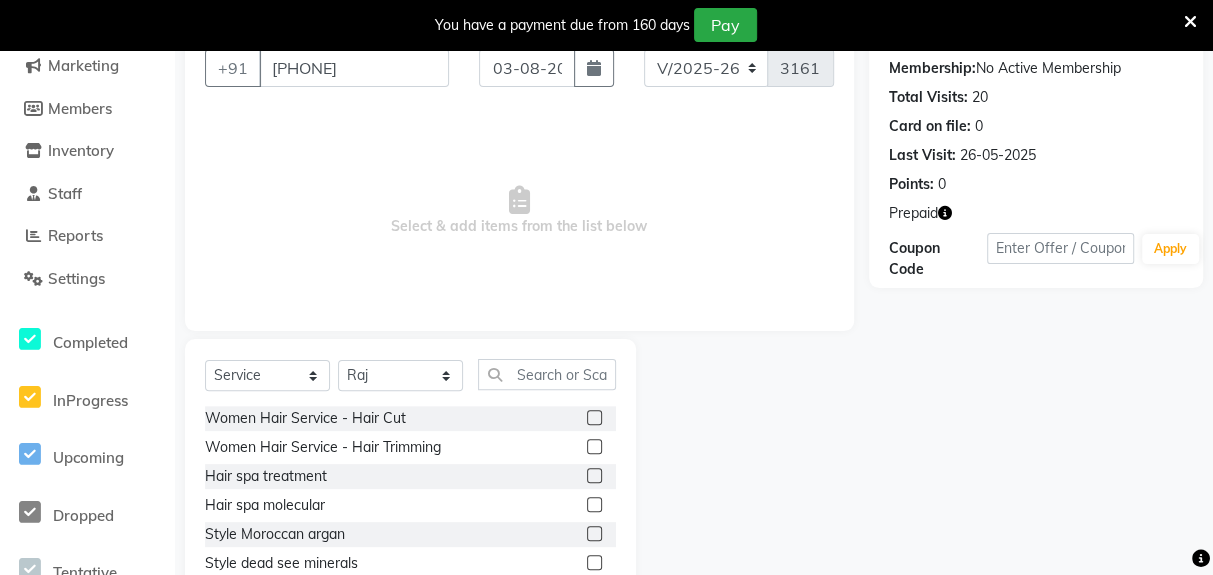 click on "Hair spa molecular" 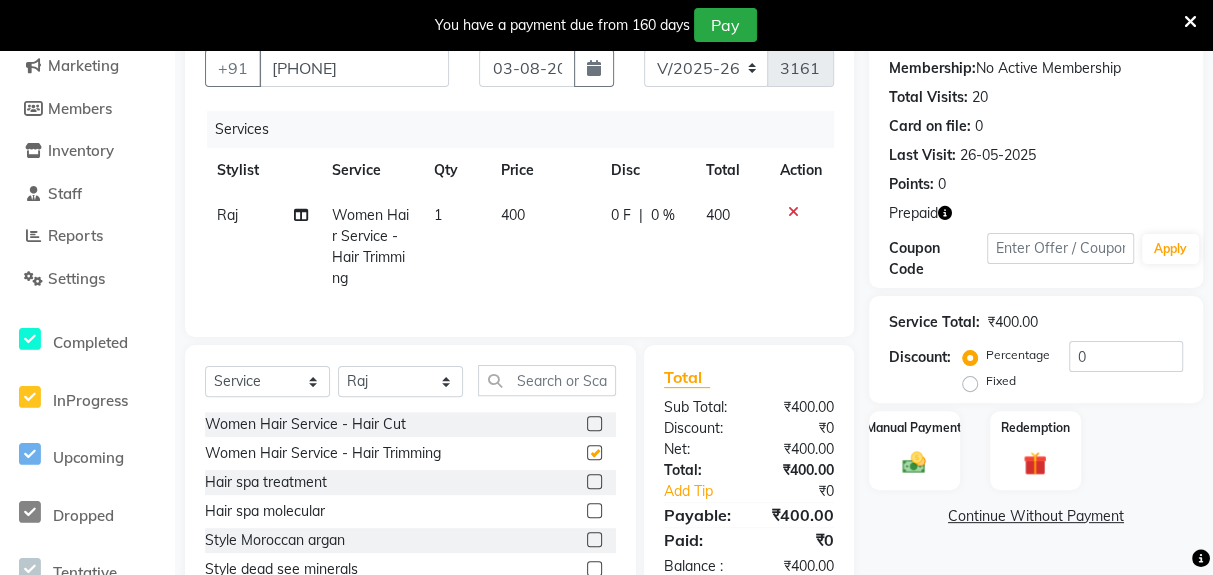 checkbox on "false" 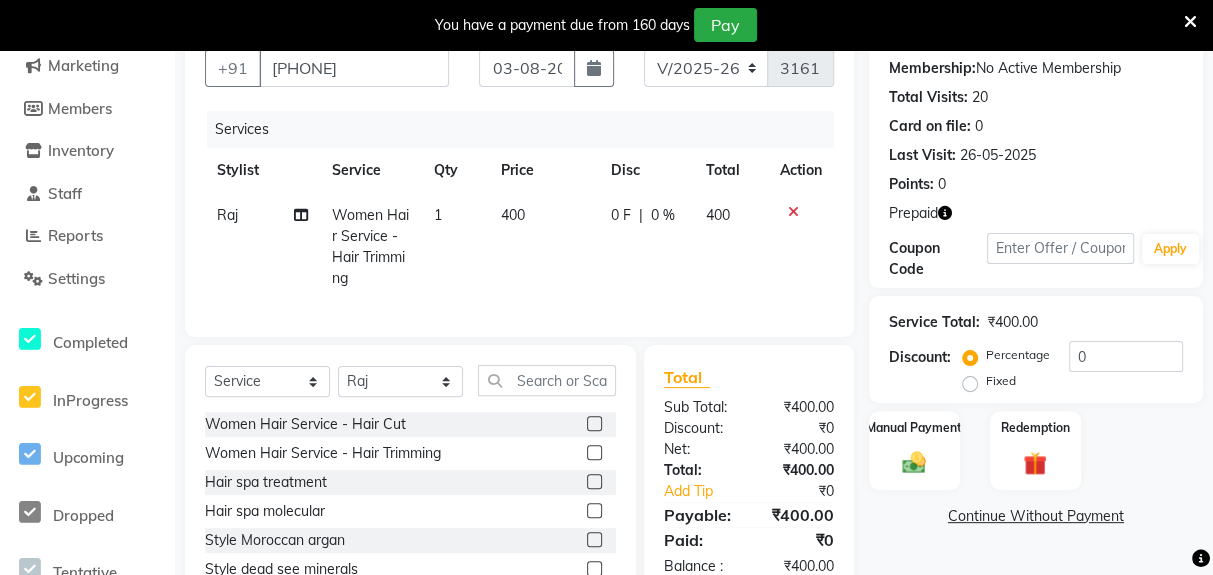 click 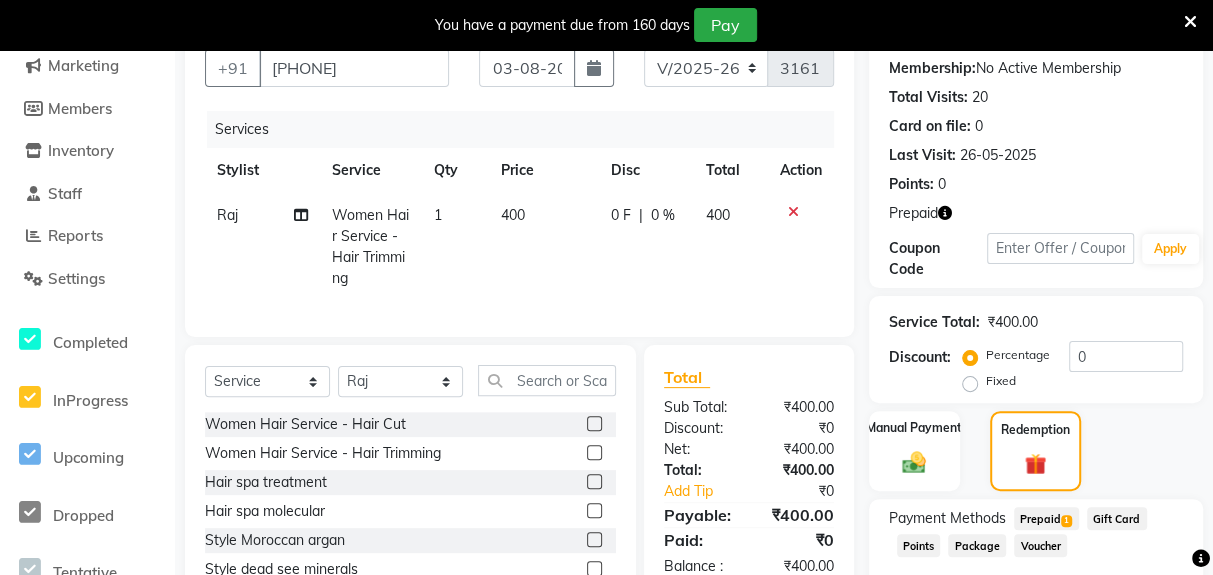 click on "Prepaid  1" 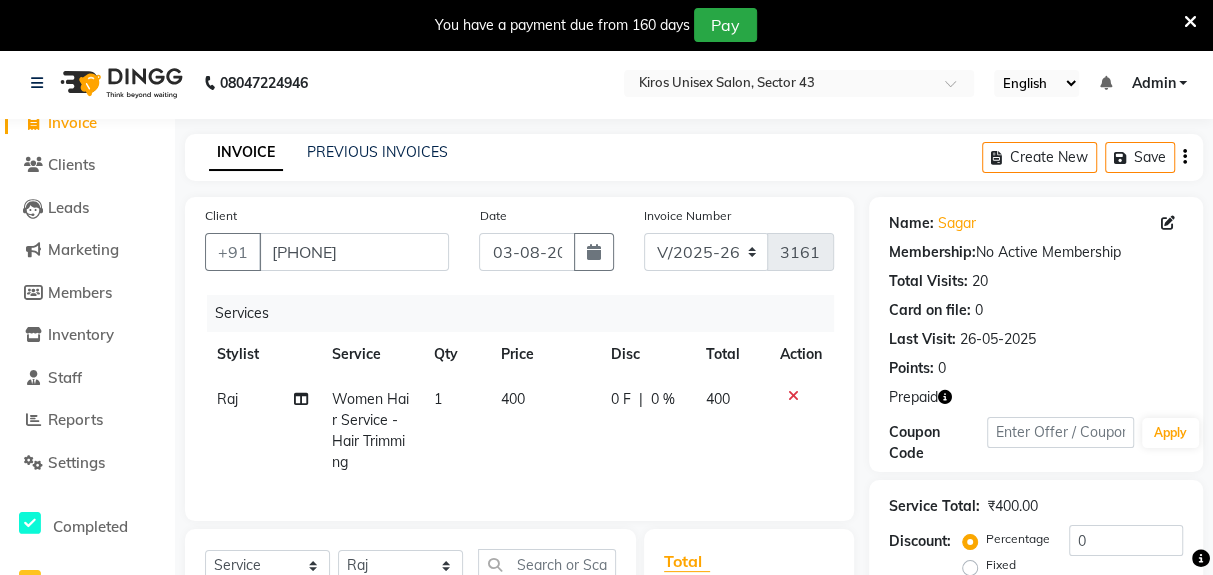 scroll, scrollTop: 0, scrollLeft: 0, axis: both 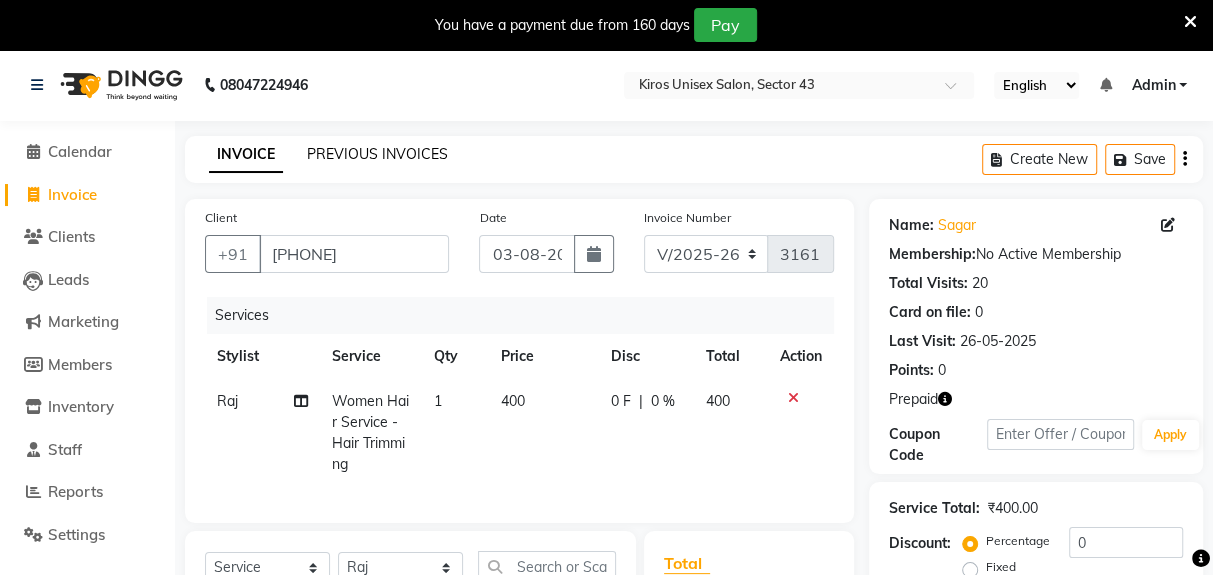 click on "PREVIOUS INVOICES" 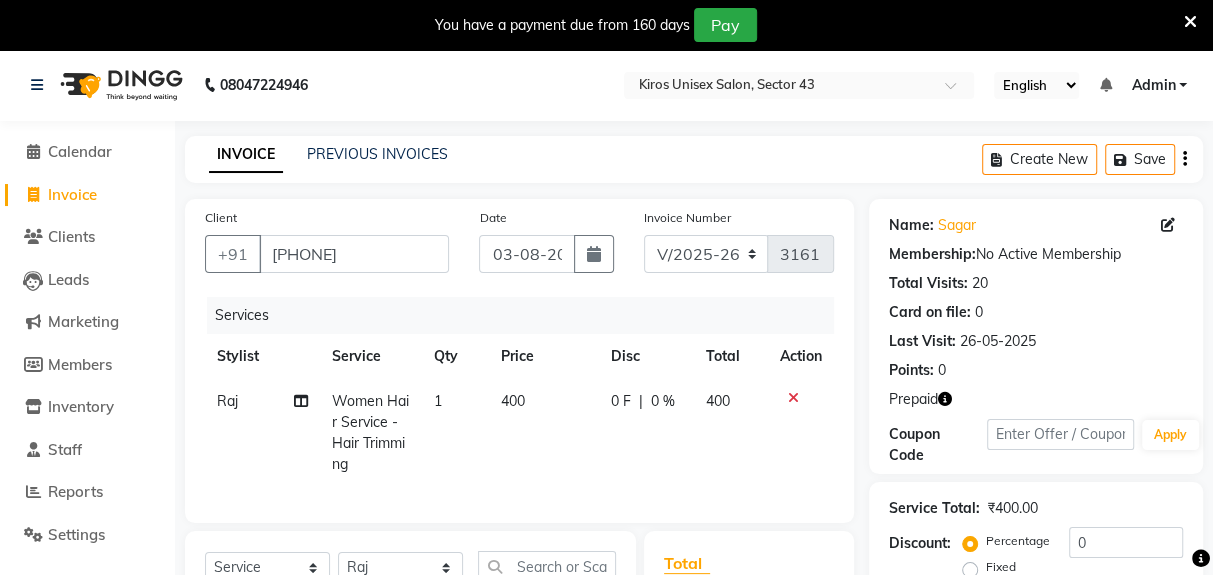 click on "Total Sub Total: ₹400.00 Discount: ₹0 Net: ₹400.00 Total: ₹400.00 Add Tip ₹0 Payable: ₹400.00 Paid: ₹0 Balance   : ₹400.00" 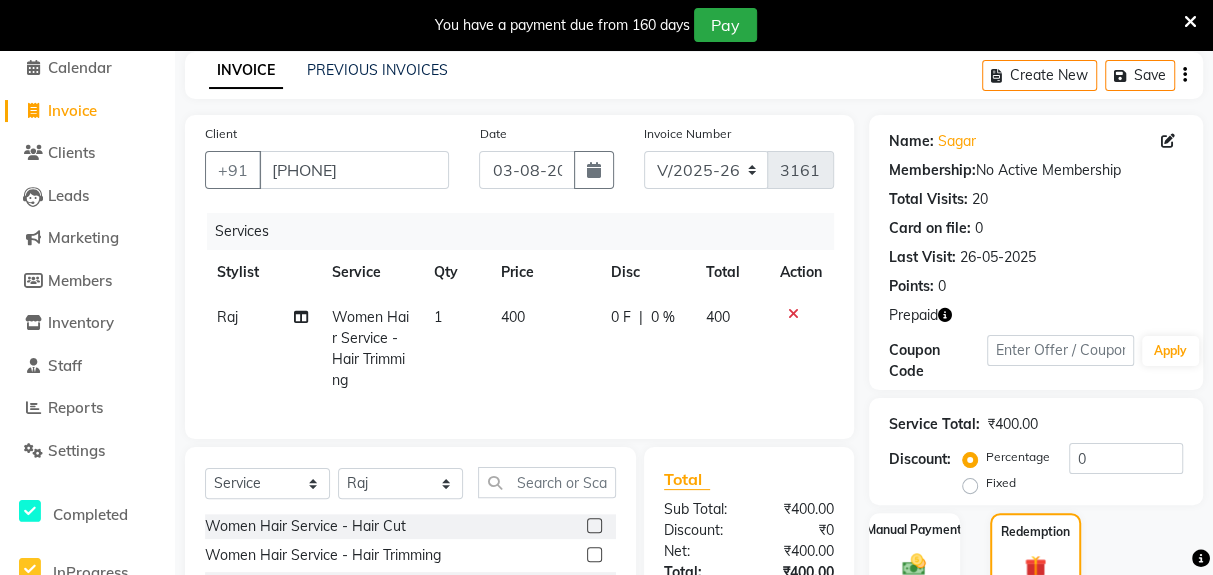 scroll, scrollTop: 0, scrollLeft: 0, axis: both 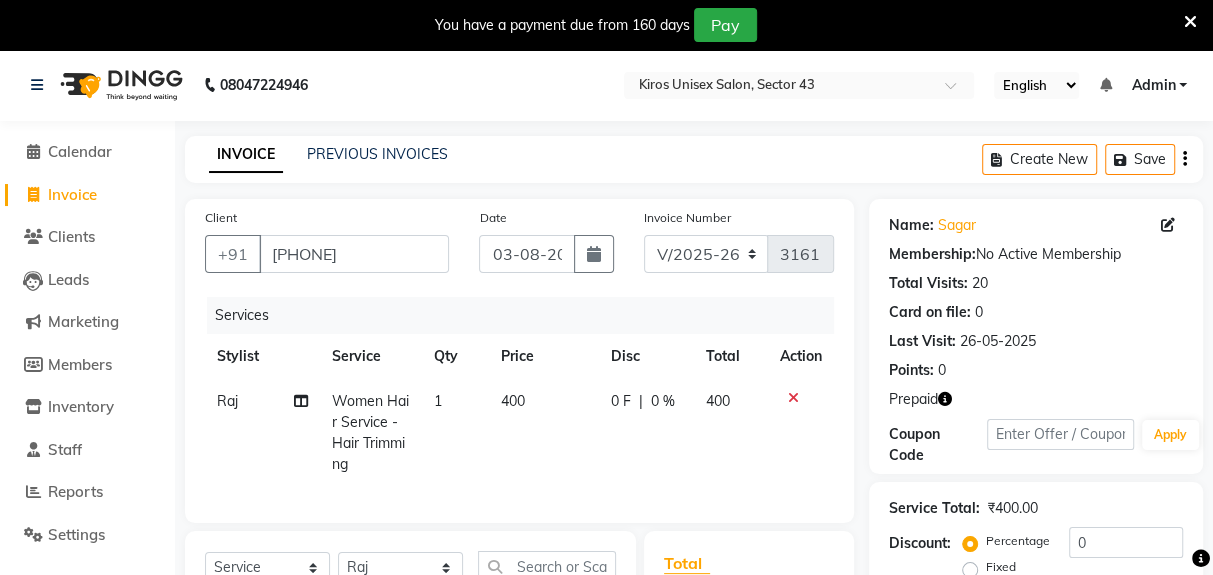 click on "Invoice" 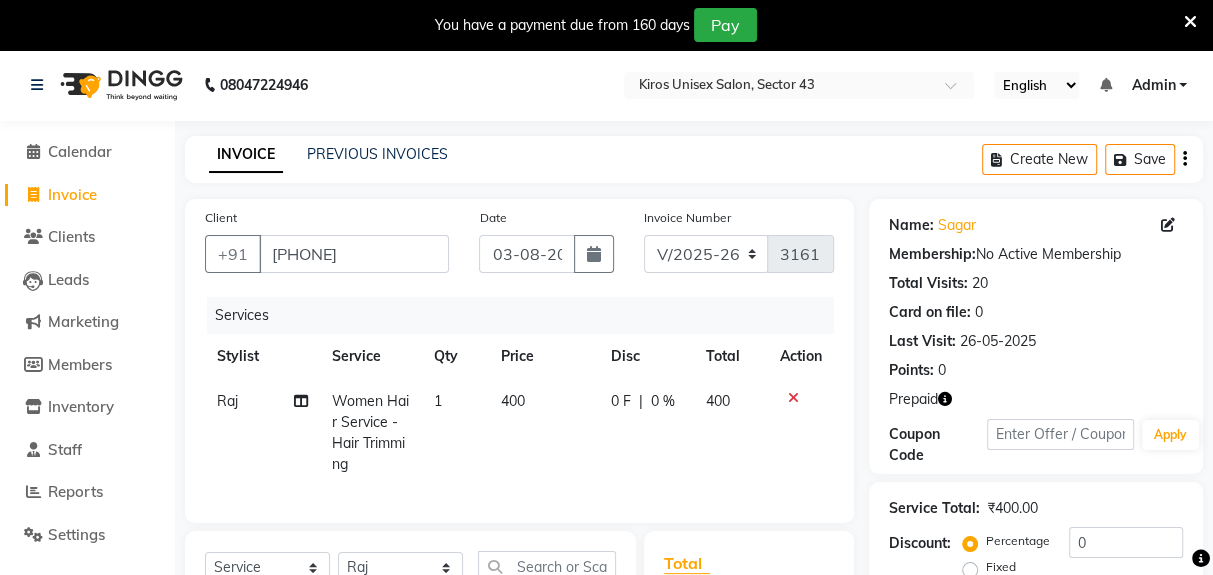 select on "service" 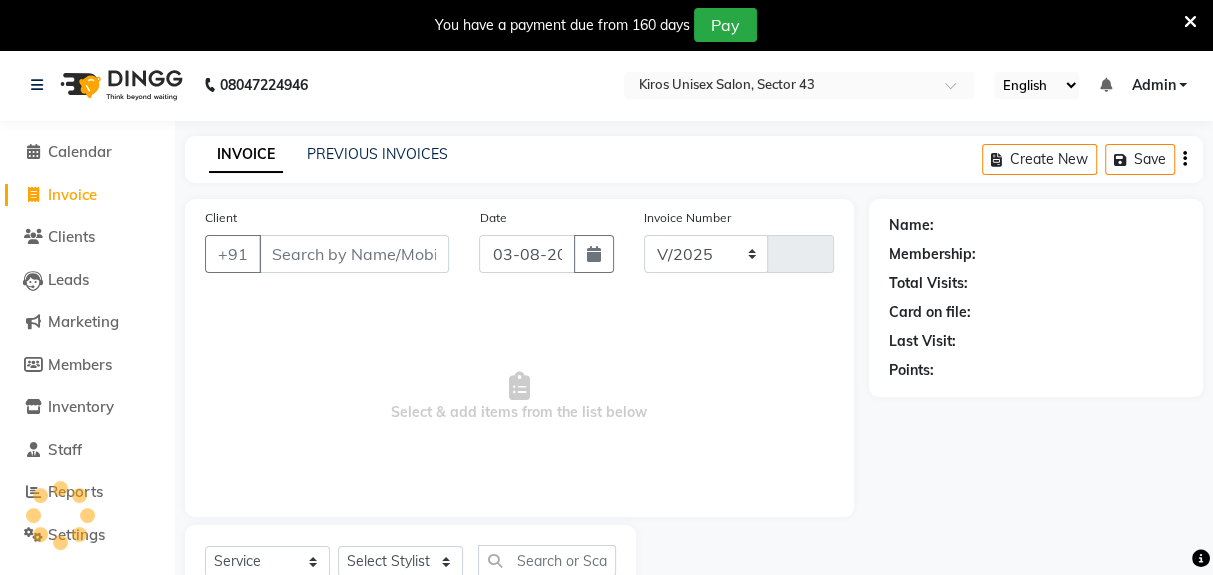 scroll, scrollTop: 73, scrollLeft: 0, axis: vertical 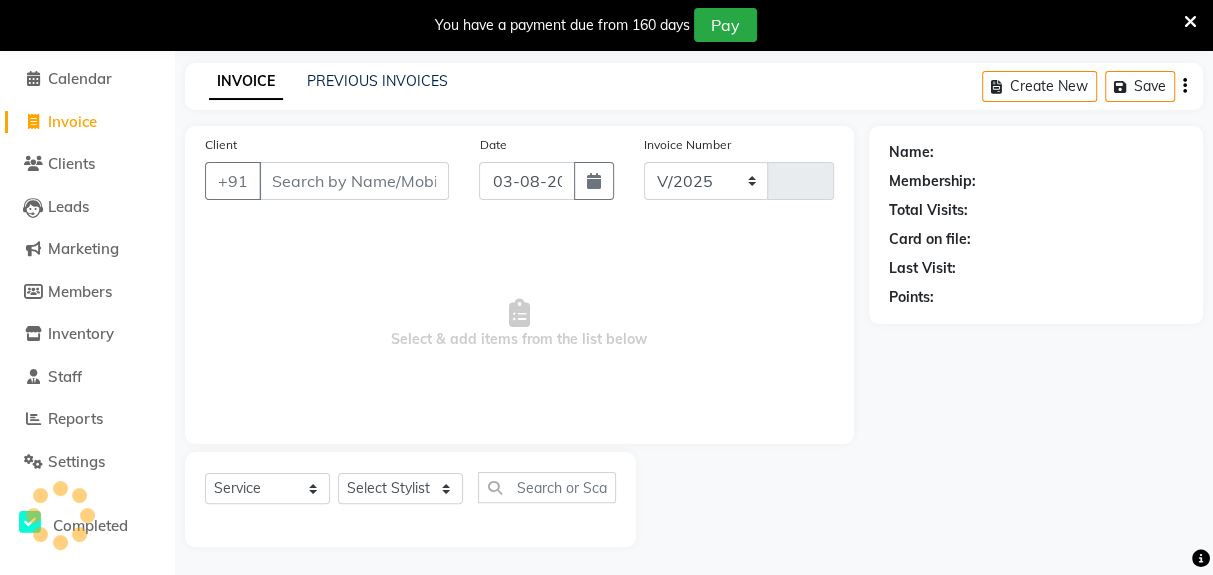 select on "5694" 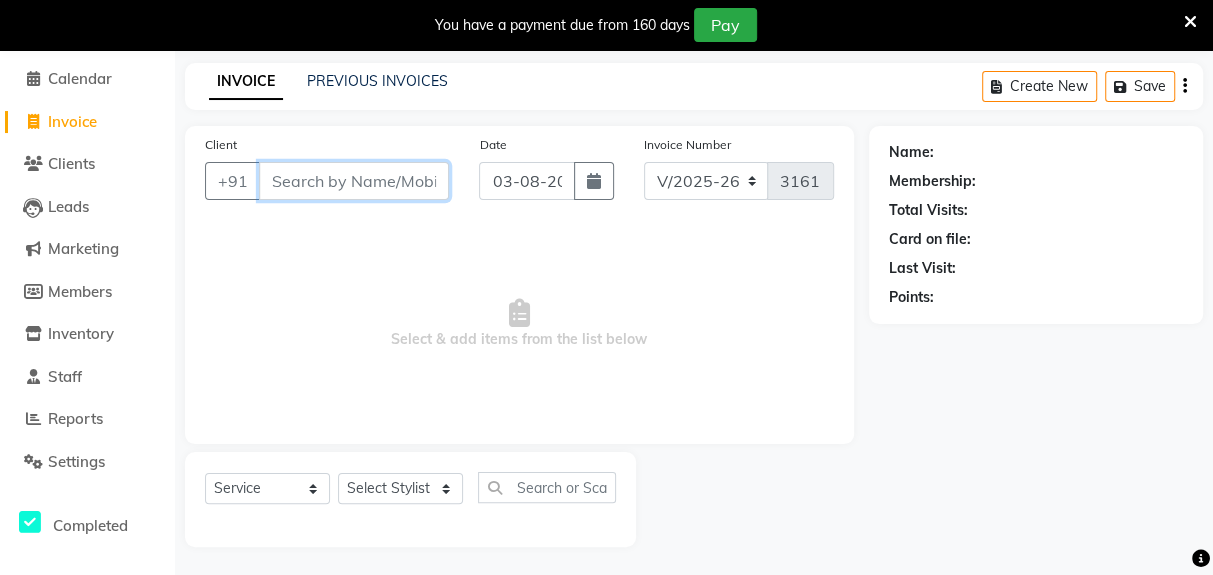click on "Client" at bounding box center (354, 181) 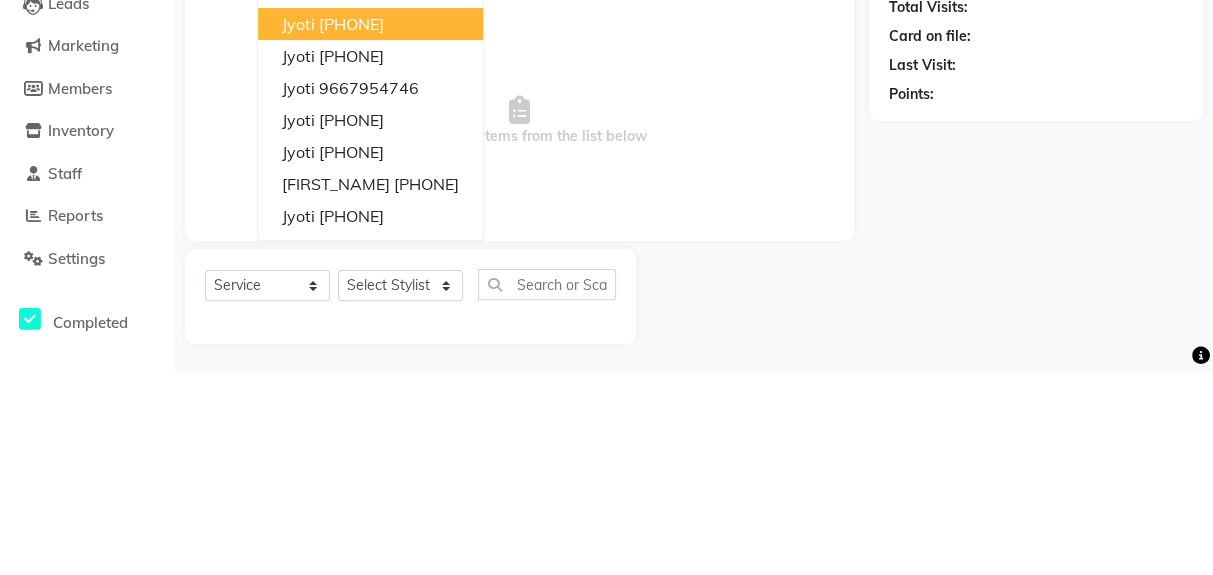 scroll, scrollTop: 73, scrollLeft: 0, axis: vertical 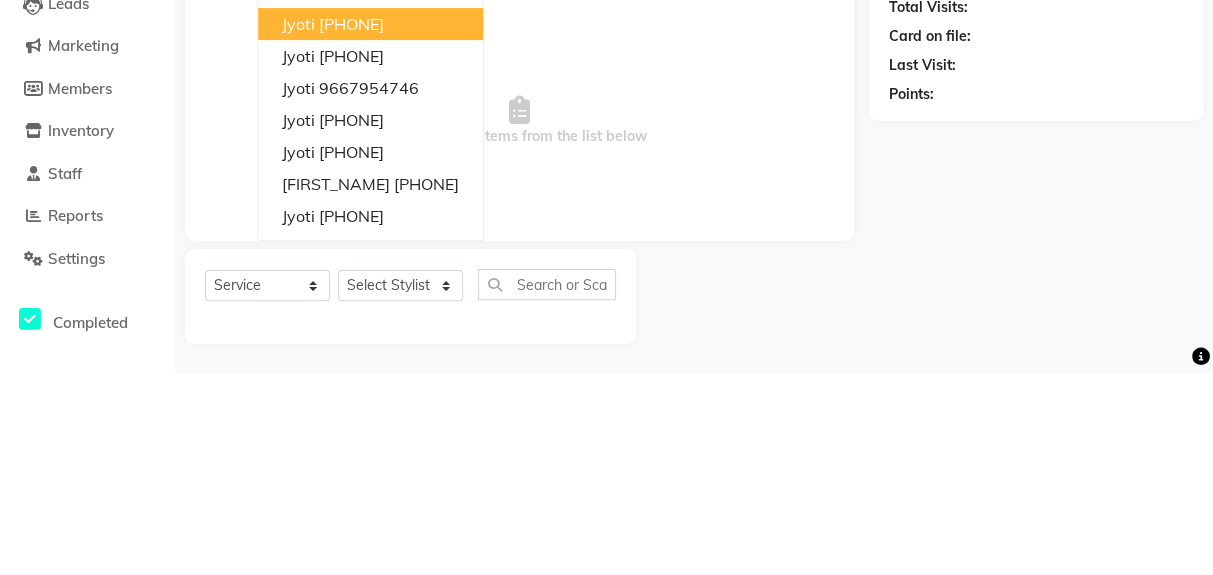 click on "[FIRST_NAME] [PHONE]" at bounding box center (370, 291) 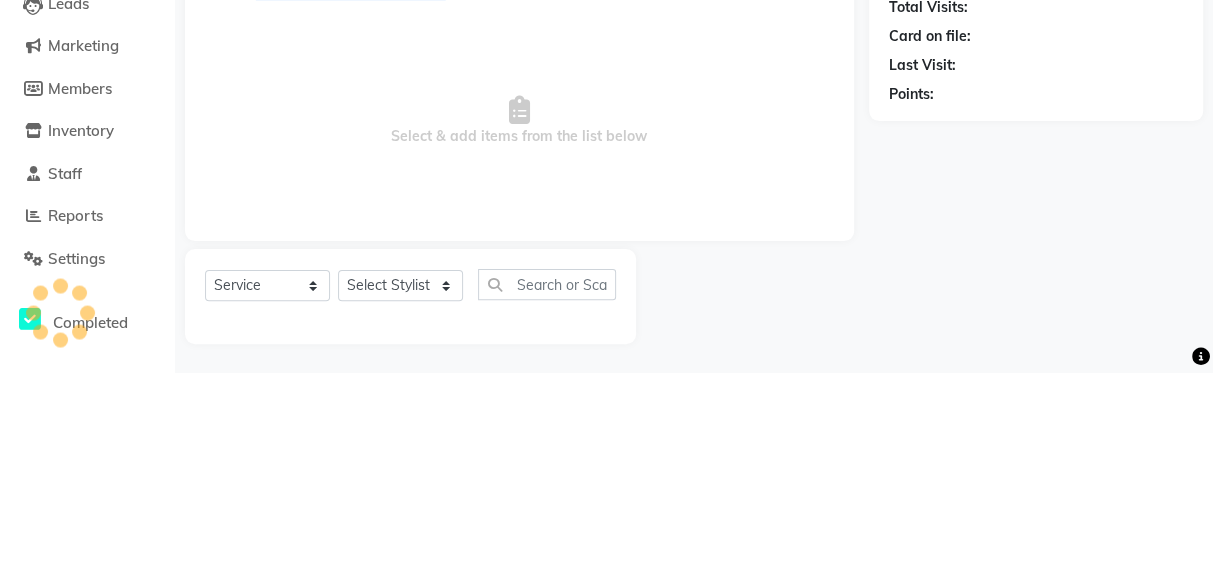 type on "9667954746" 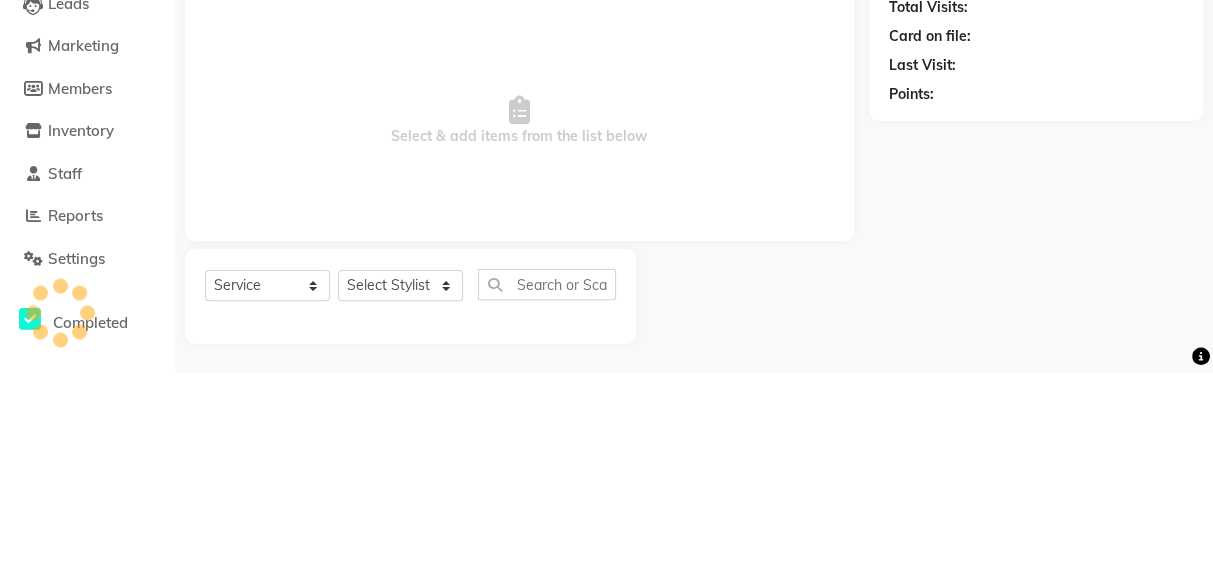 scroll, scrollTop: 73, scrollLeft: 0, axis: vertical 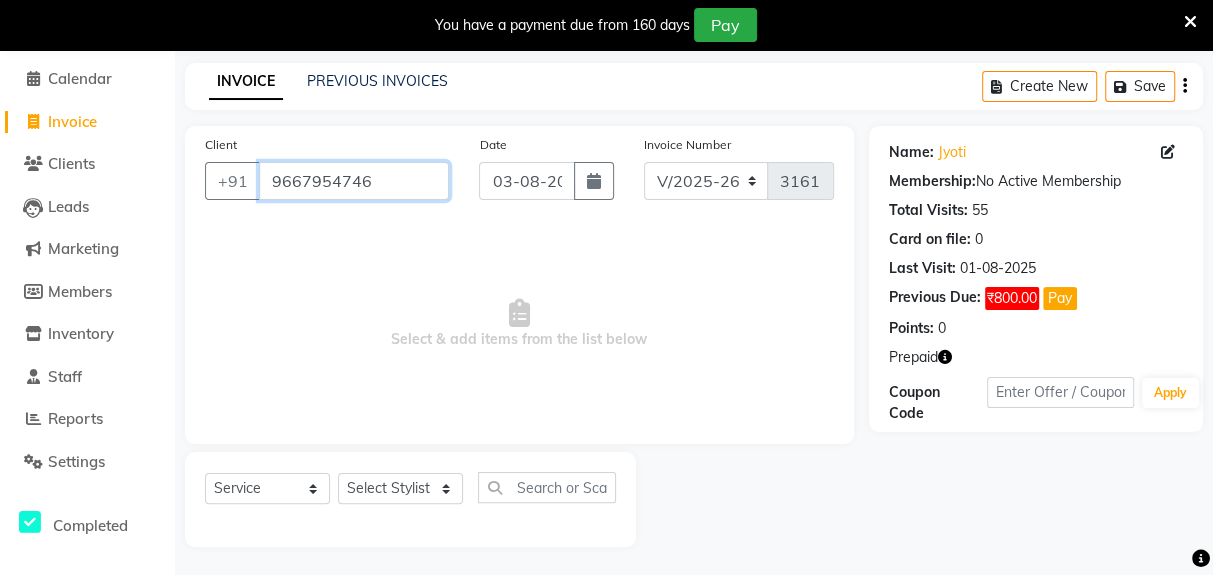 click on "9667954746" at bounding box center [354, 181] 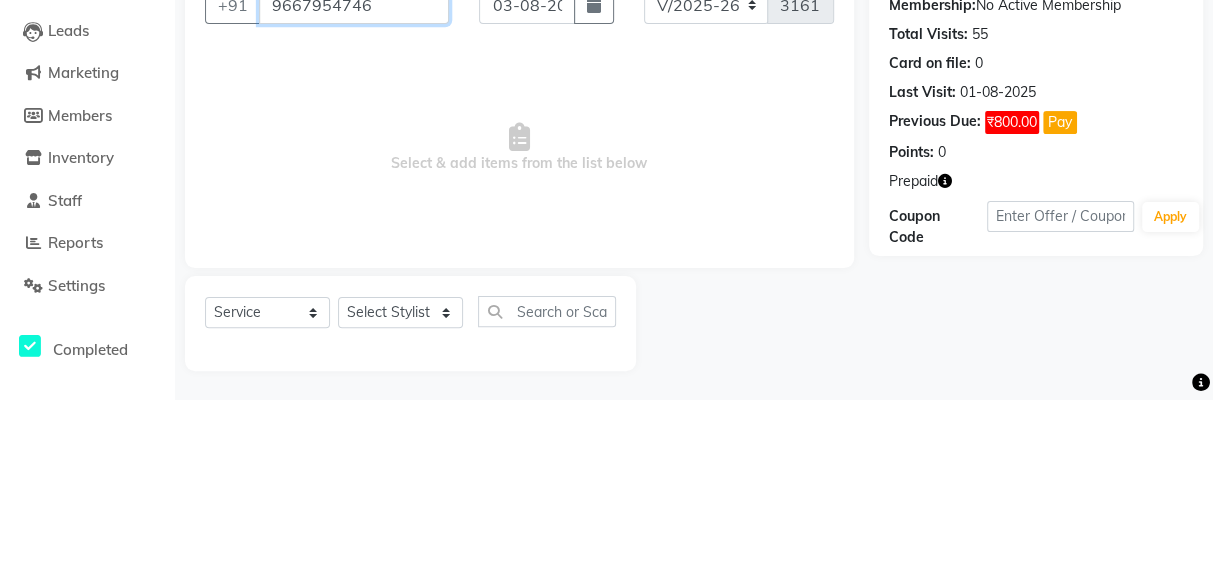 scroll, scrollTop: 73, scrollLeft: 0, axis: vertical 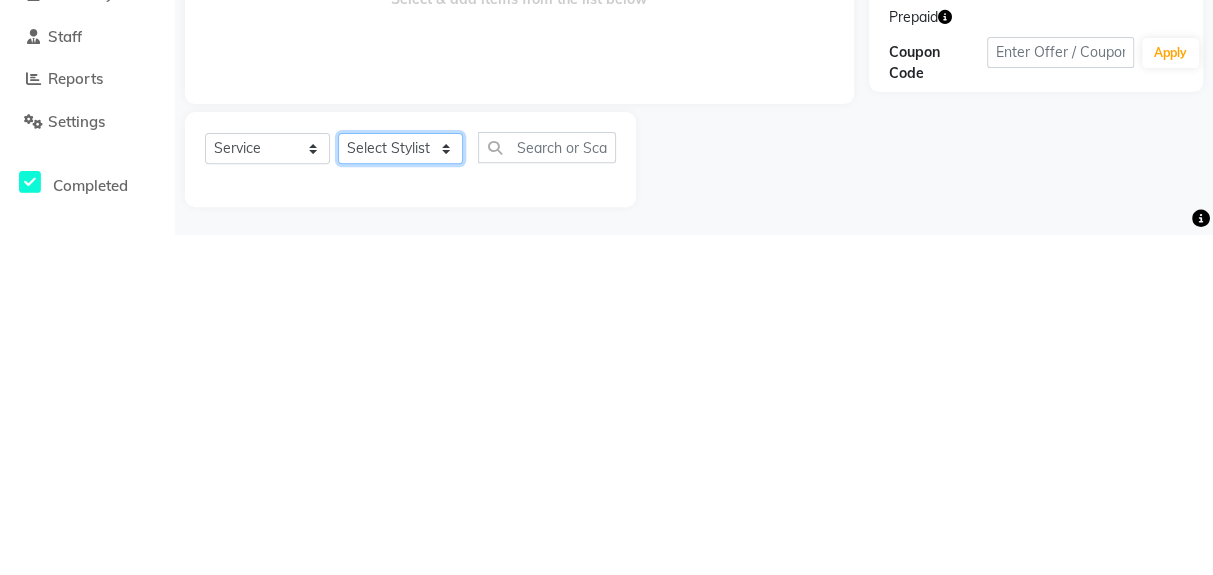 click on "Select Stylist [NAME] [NAME] [NAME] [NAME] [NAME] [NAME] [NAME] [NAME] [NAME] [NAME] [NAME]" 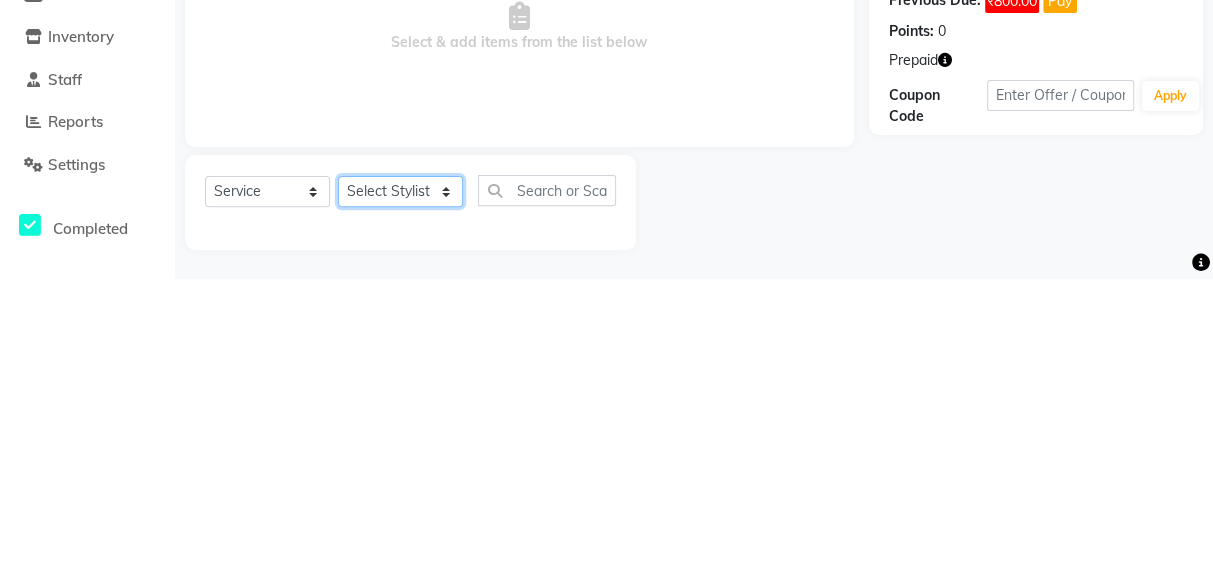 scroll, scrollTop: 73, scrollLeft: 0, axis: vertical 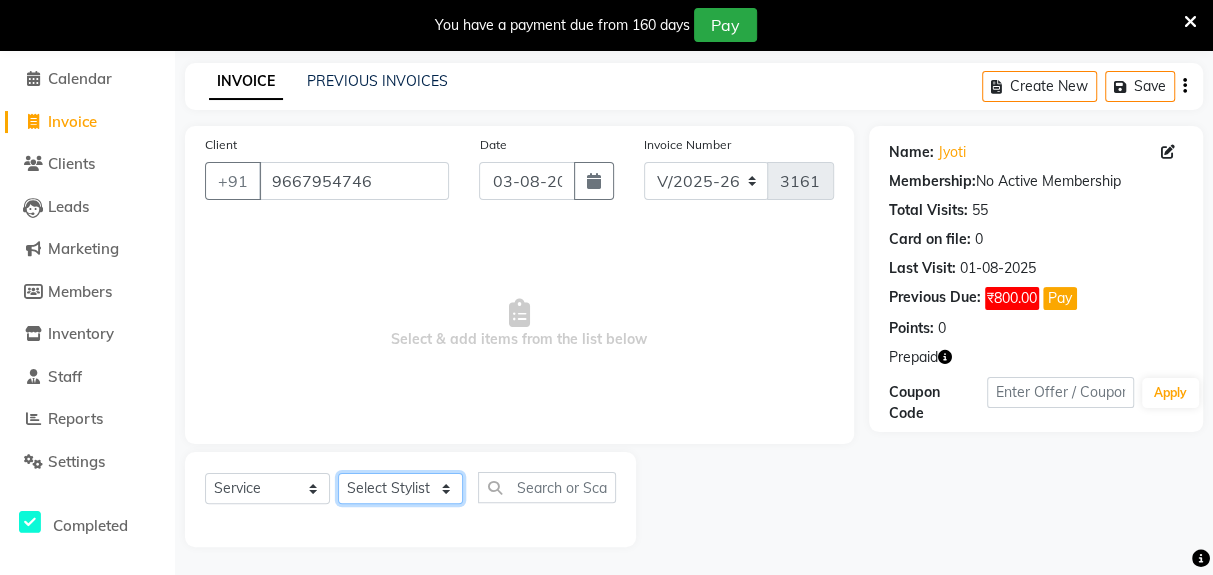 select on "39647" 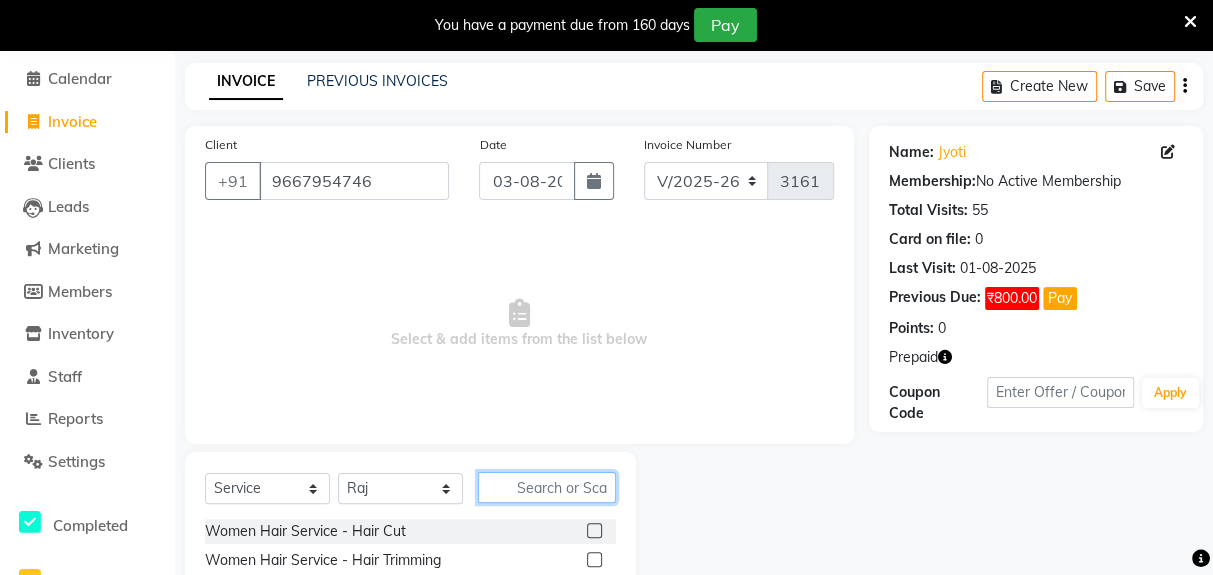 click 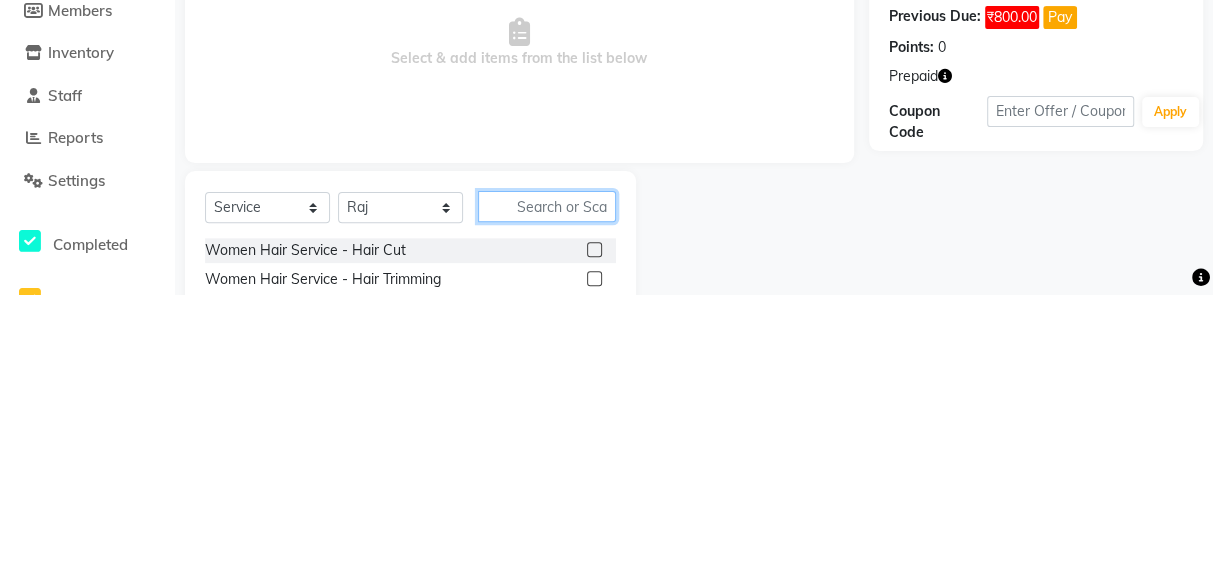scroll, scrollTop: 123, scrollLeft: 0, axis: vertical 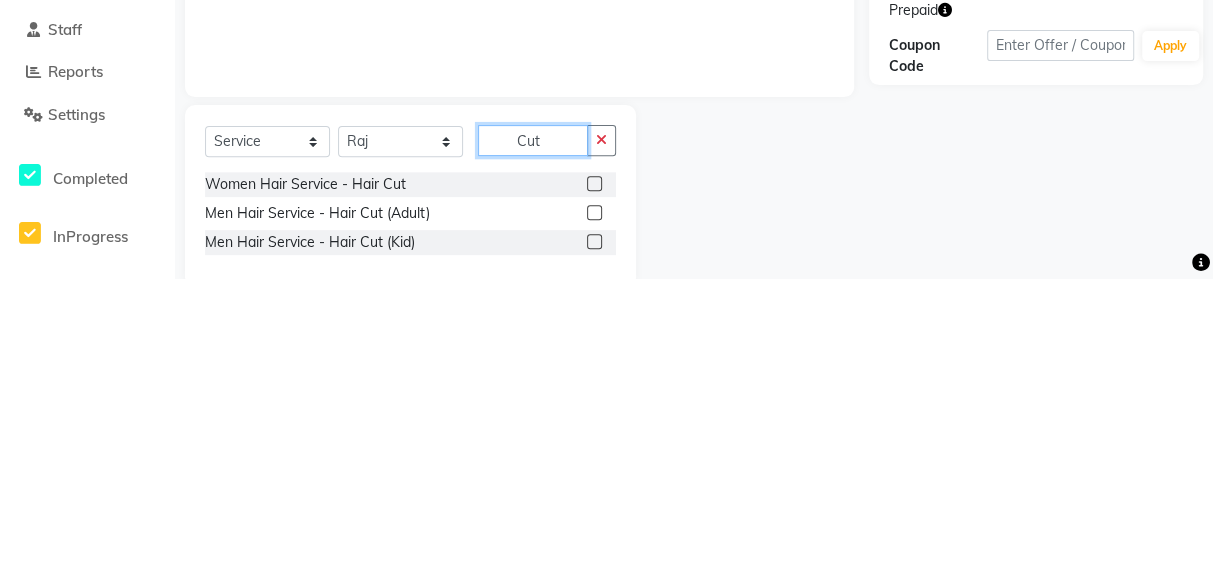 type on "Cut" 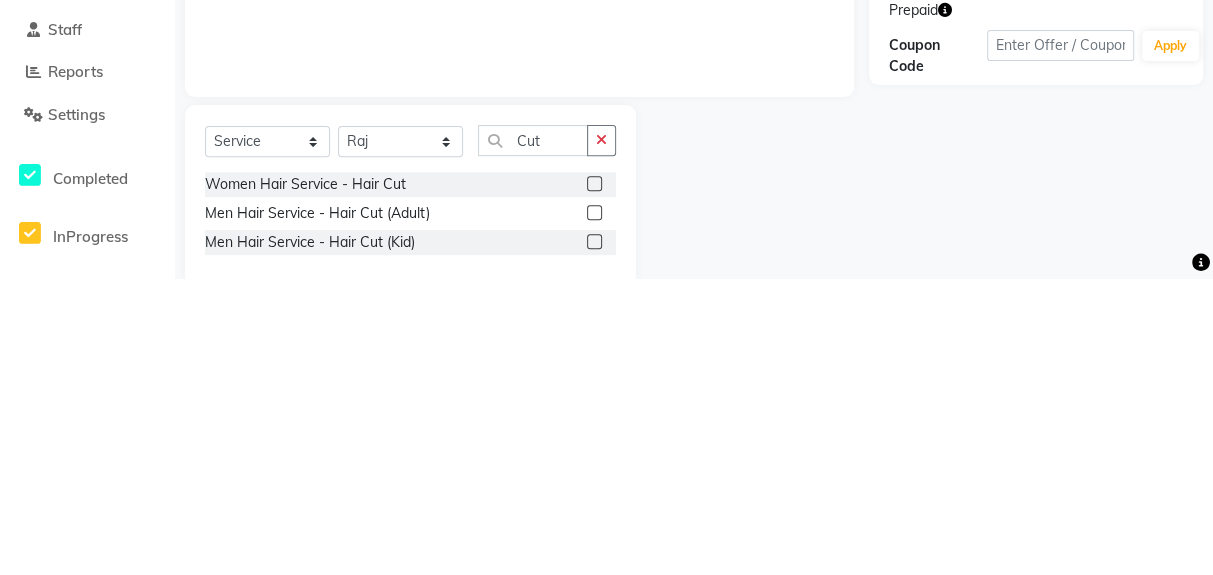 click 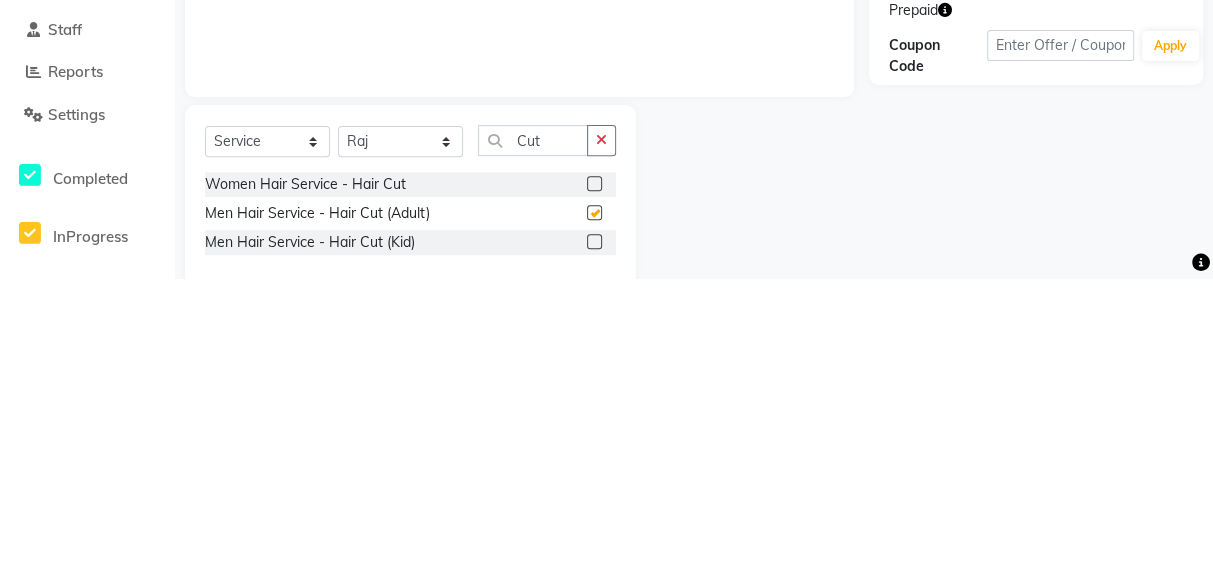 scroll, scrollTop: 123, scrollLeft: 0, axis: vertical 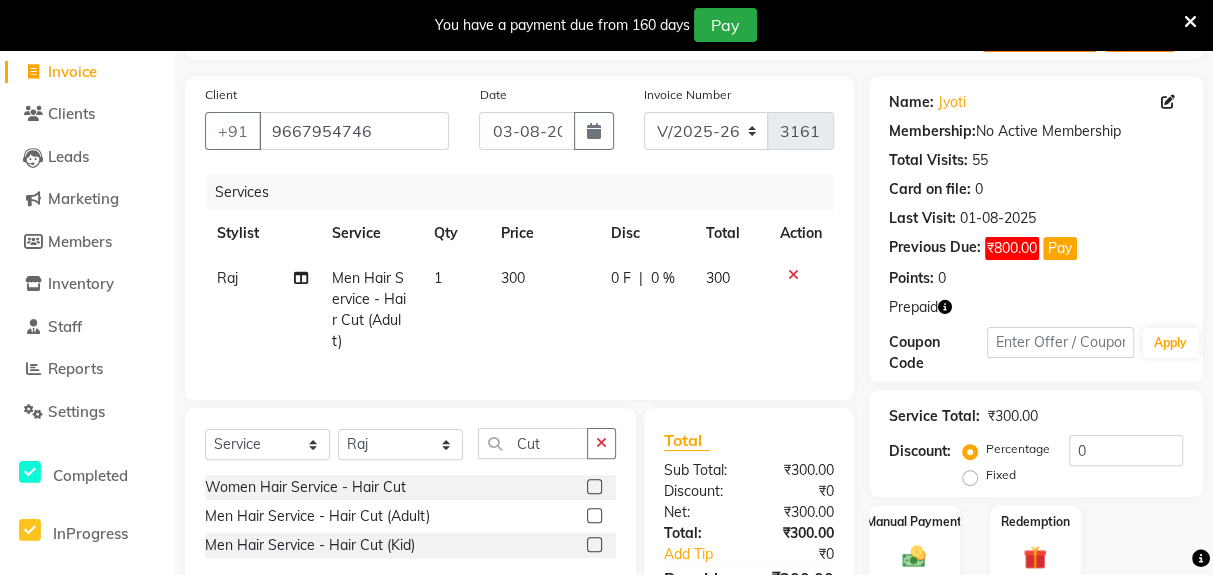 checkbox on "false" 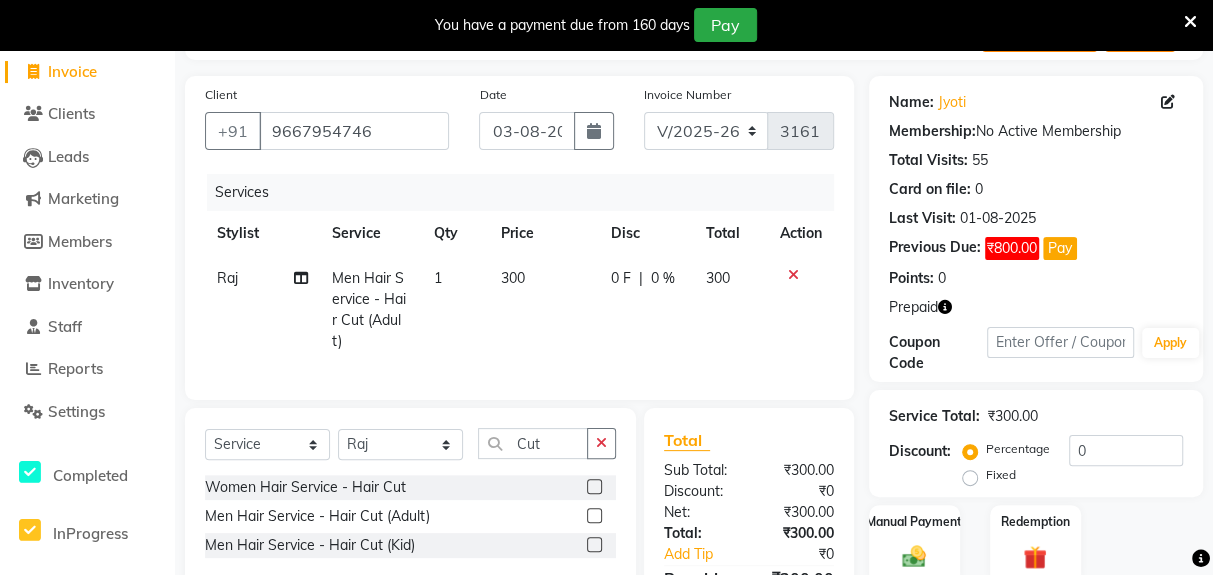click 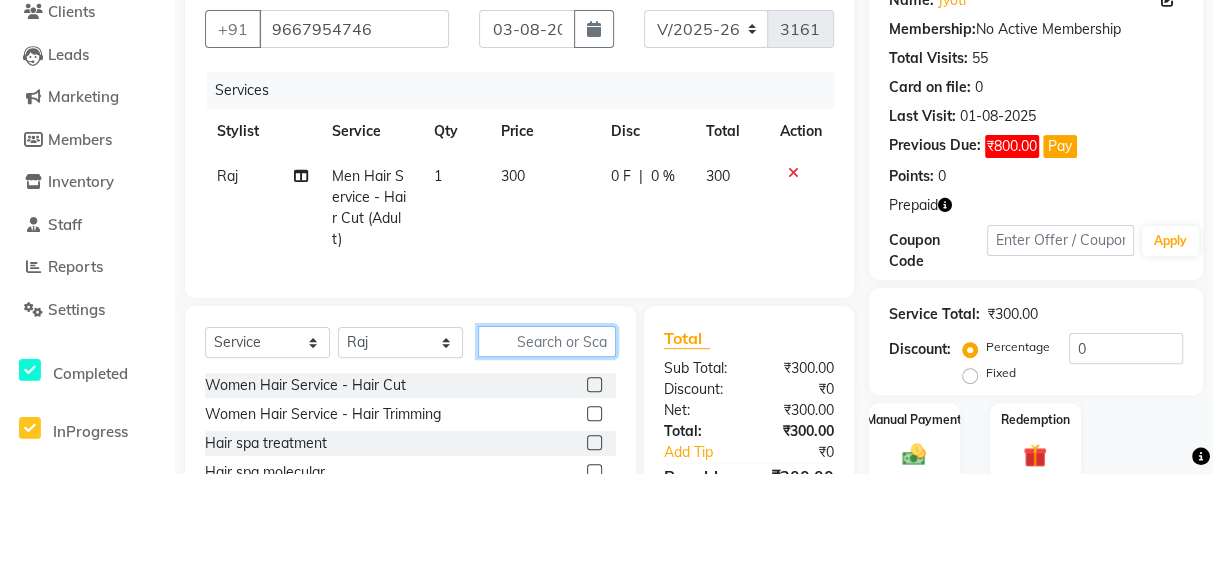 scroll, scrollTop: 129, scrollLeft: 0, axis: vertical 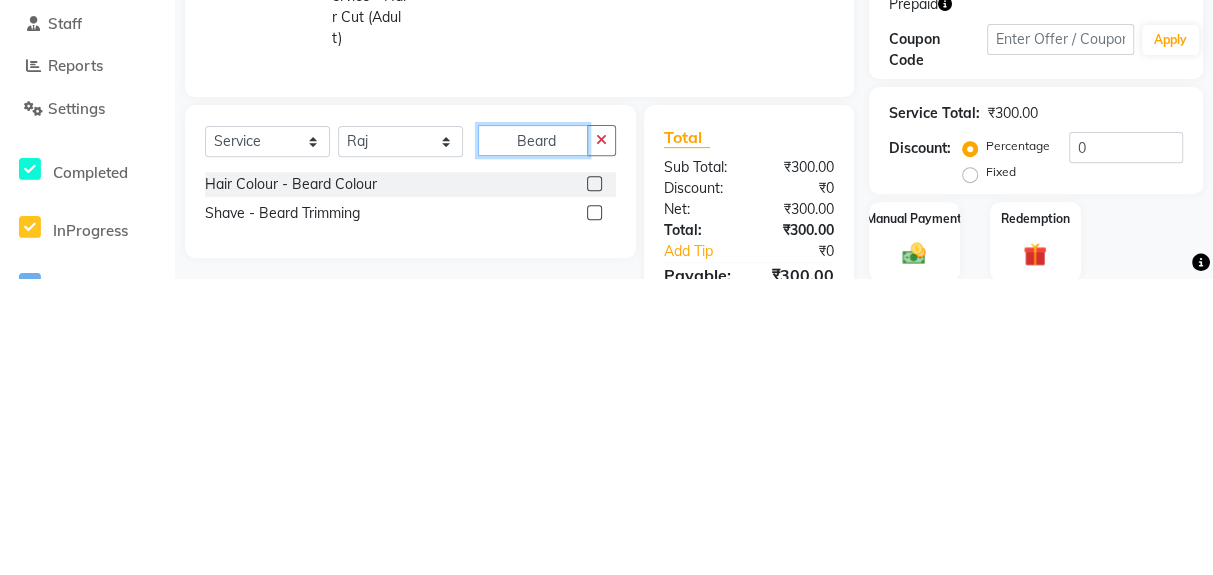 type on "Beard" 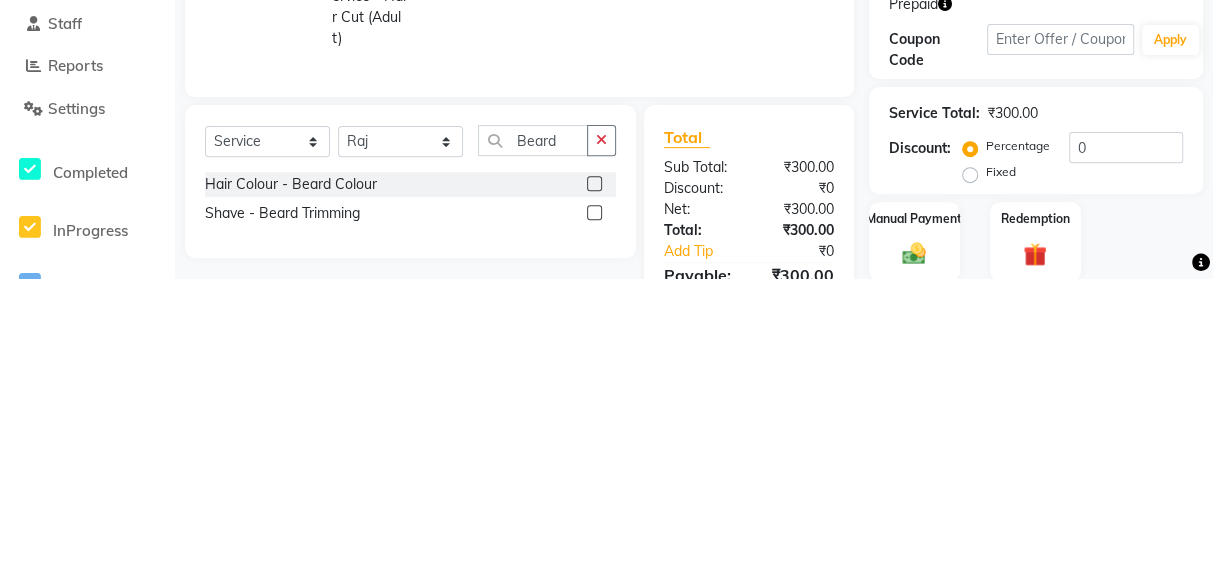 click 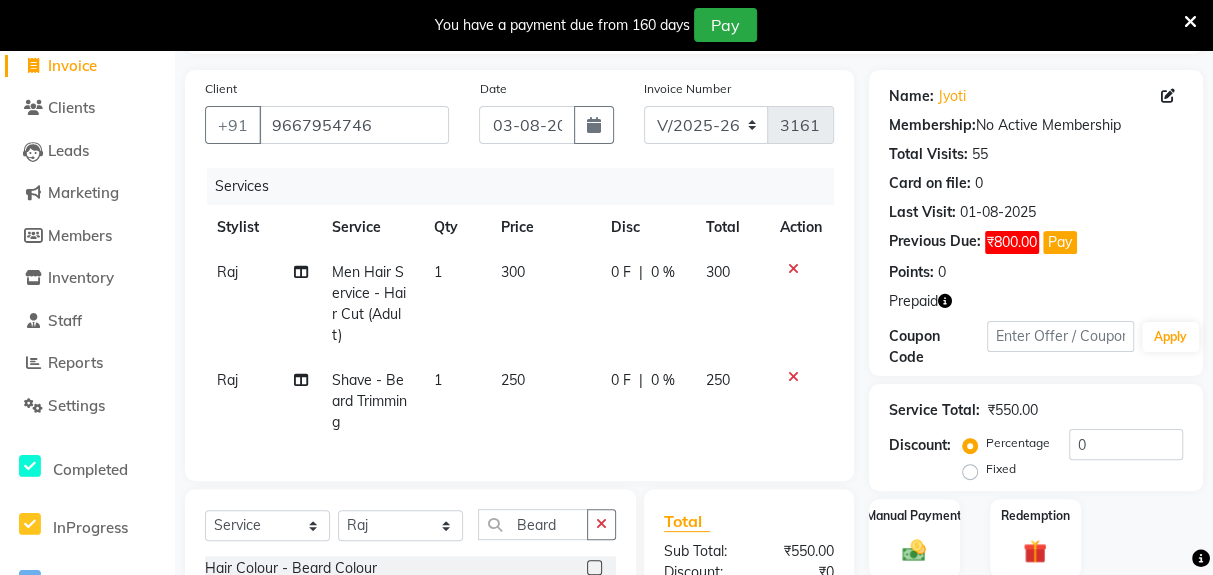 checkbox on "false" 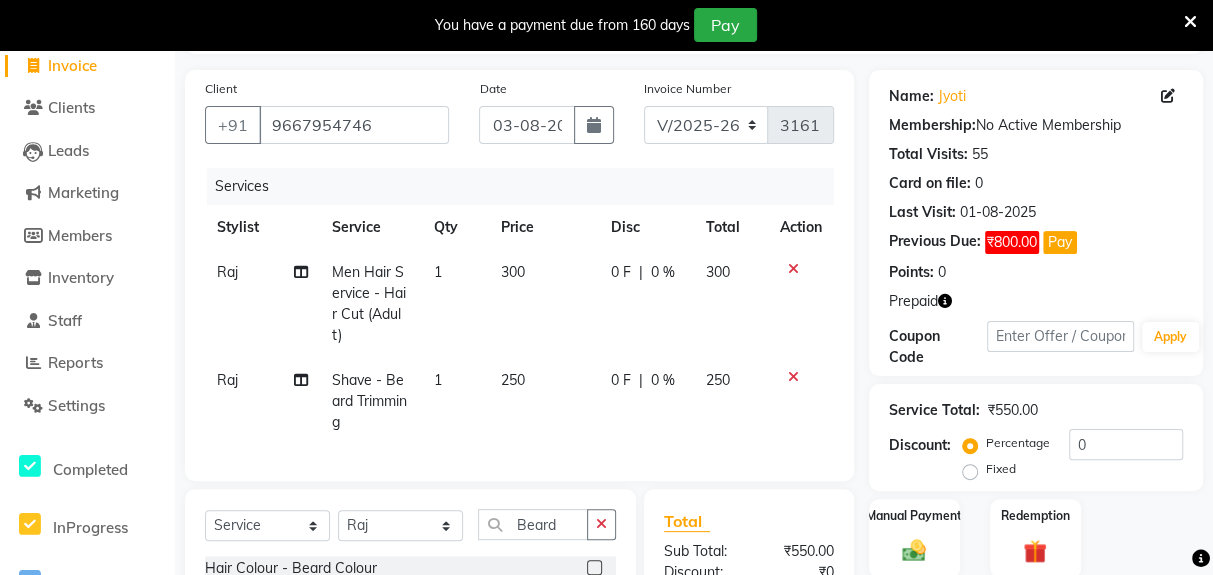 scroll, scrollTop: 178, scrollLeft: 0, axis: vertical 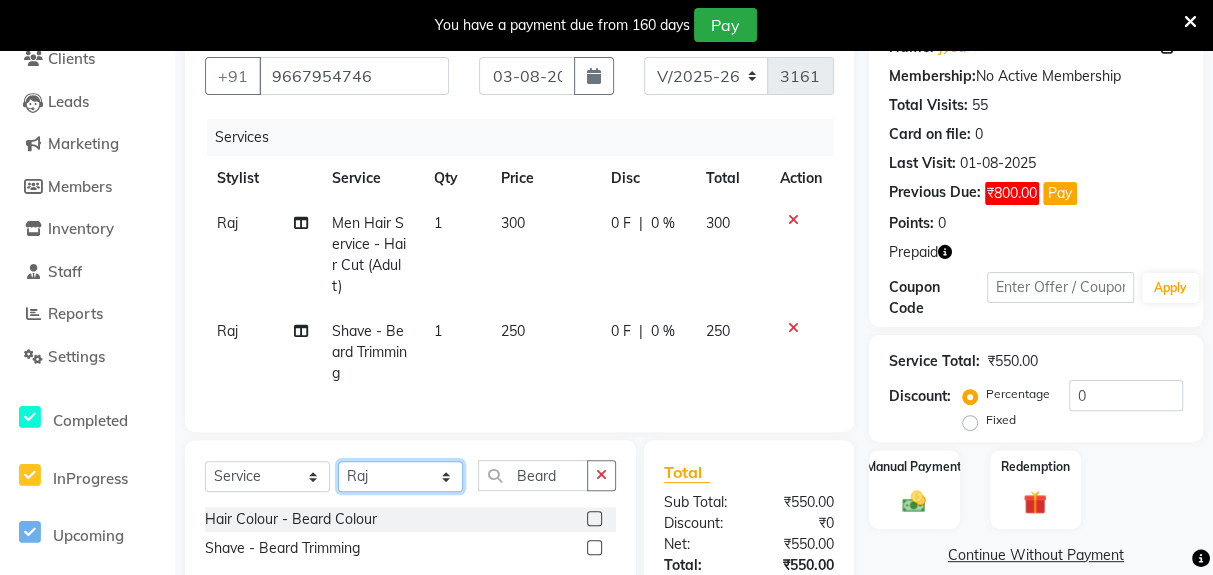 click on "Select Stylist [NAME] [NAME] [NAME] [NAME] [NAME] [NAME] [NAME] [NAME] [NAME] [NAME] [NAME]" 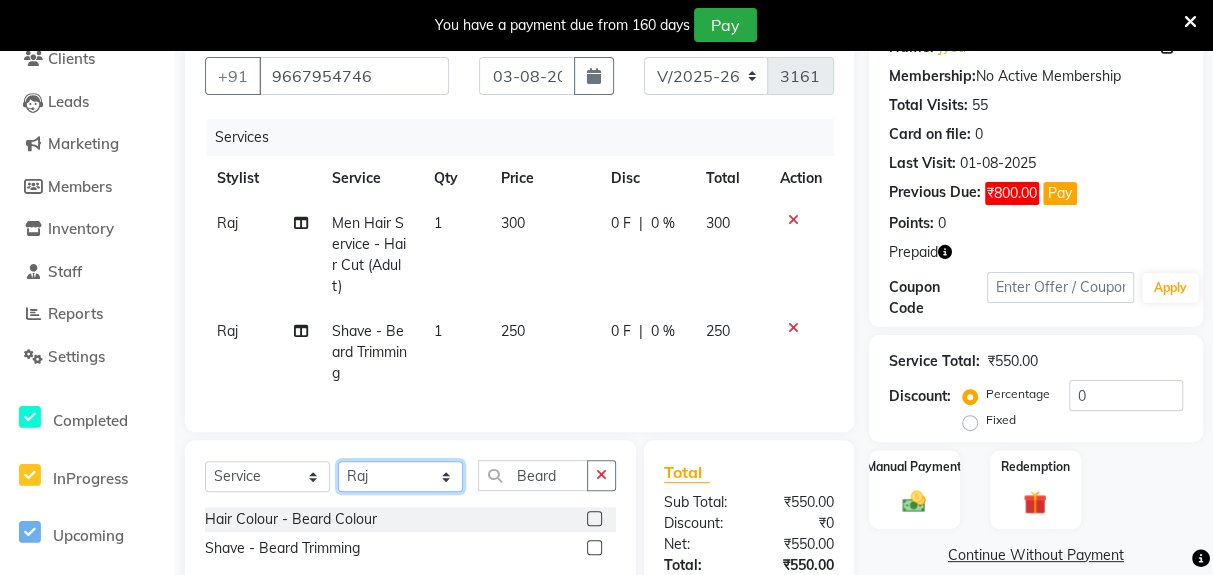 select on "78659" 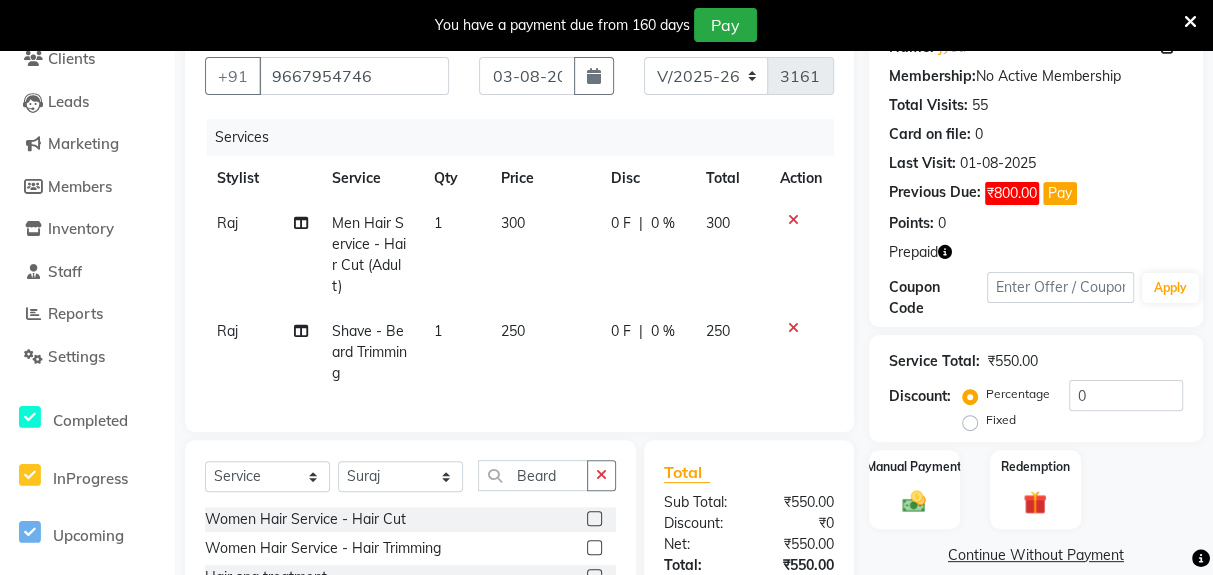 click 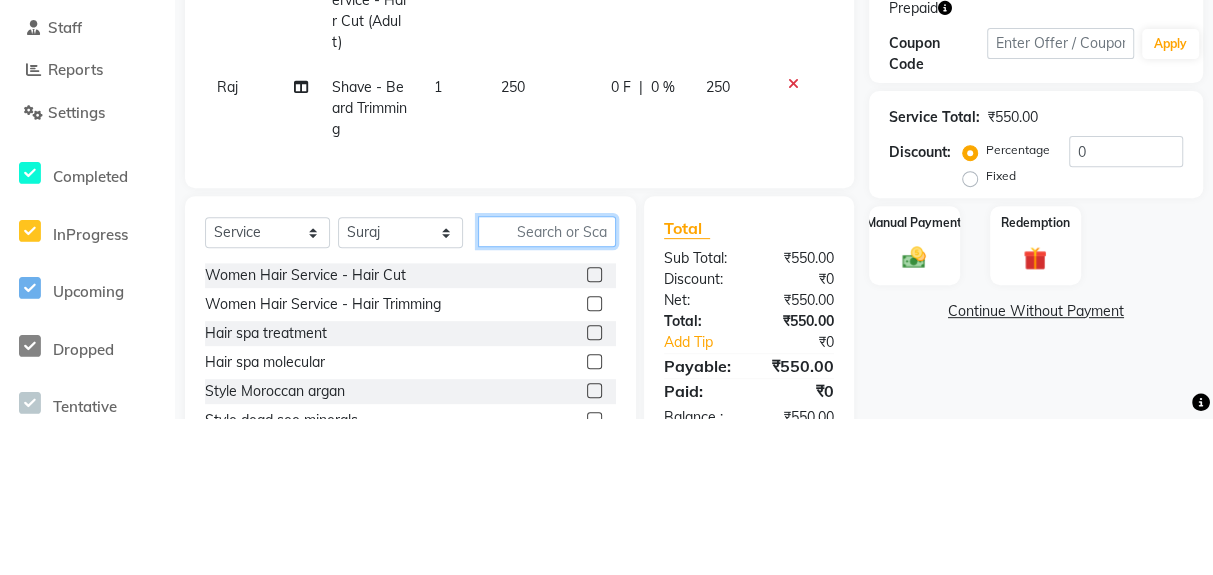 scroll, scrollTop: 265, scrollLeft: 0, axis: vertical 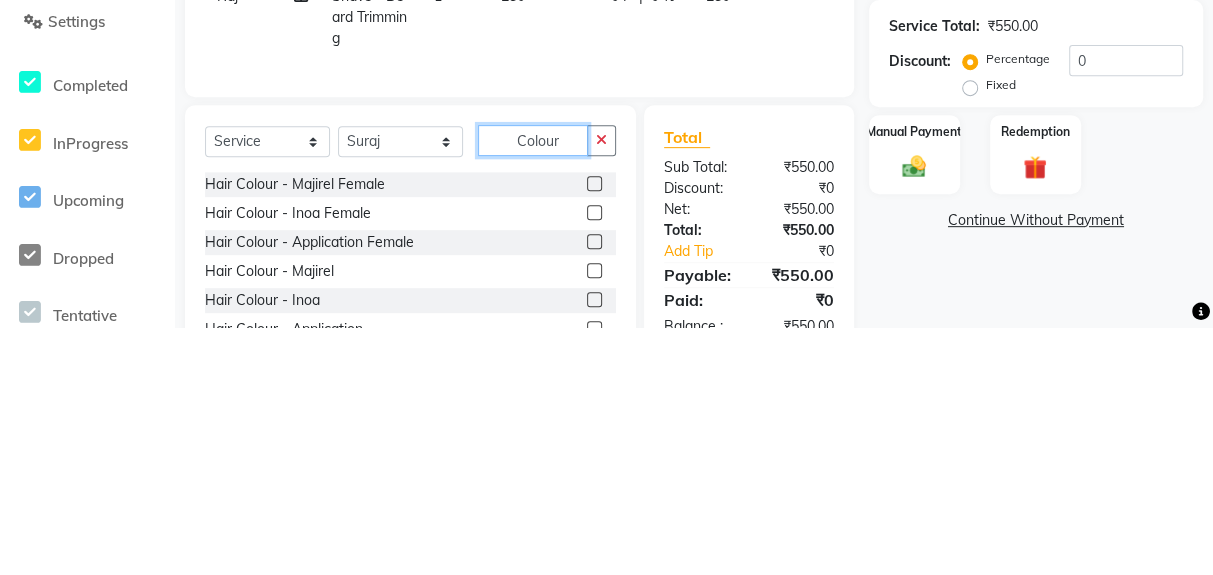 type on "Colour" 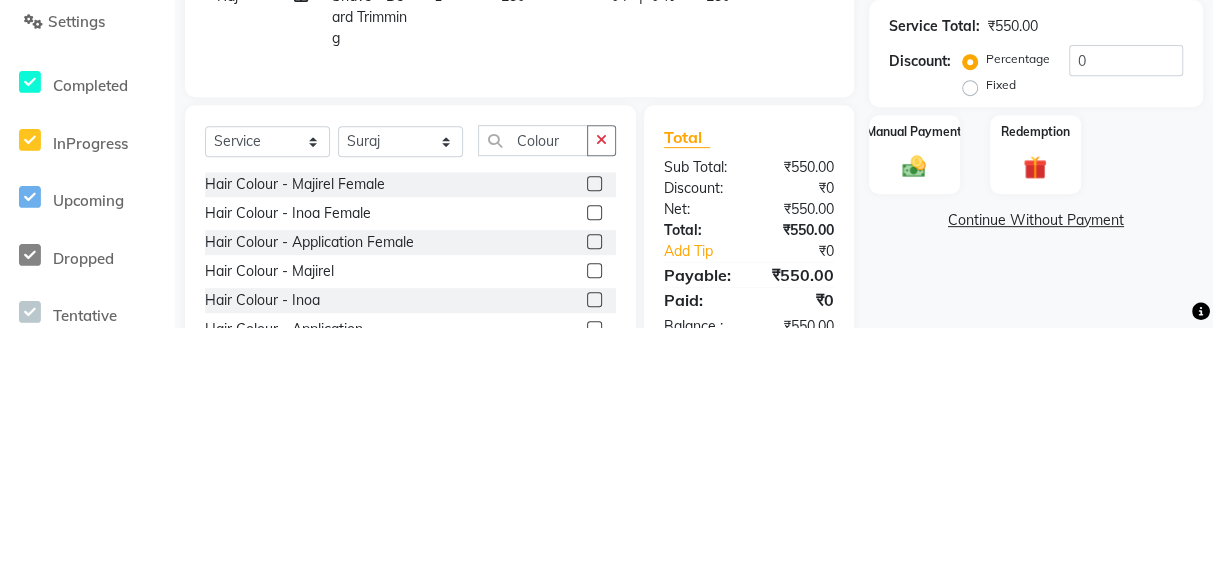 click 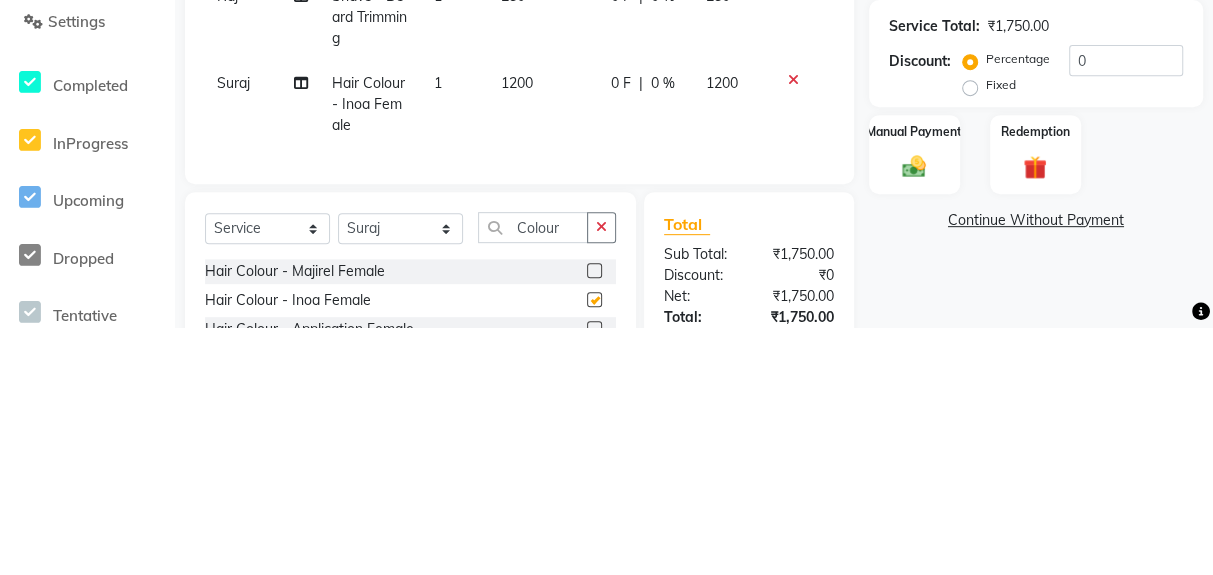 scroll, scrollTop: 265, scrollLeft: 0, axis: vertical 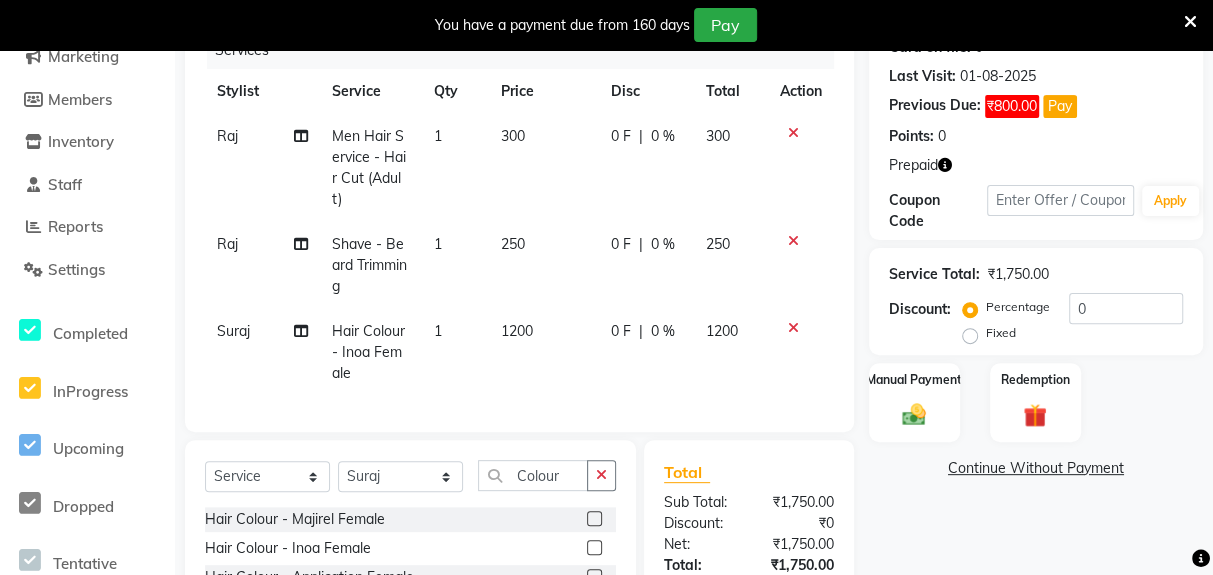 checkbox on "false" 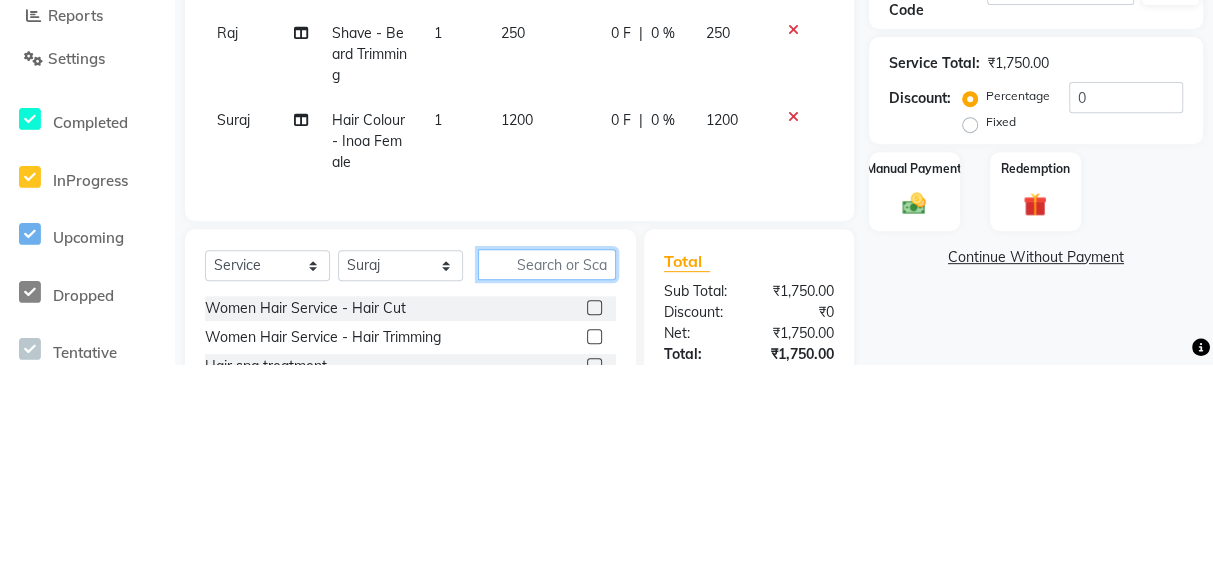 scroll, scrollTop: 303, scrollLeft: 0, axis: vertical 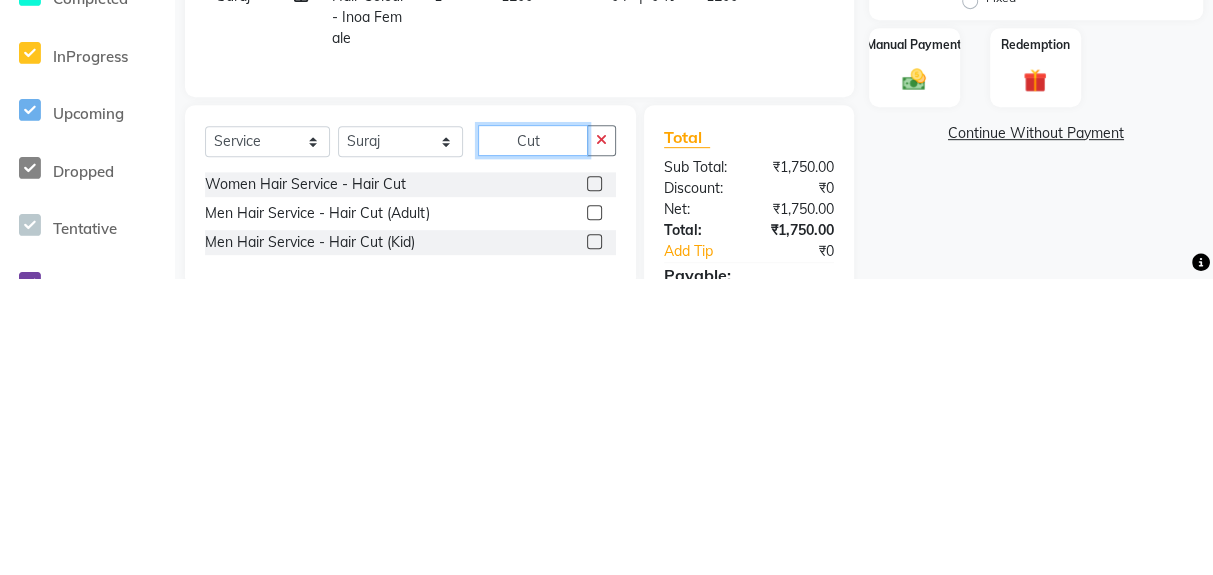 type on "Cut" 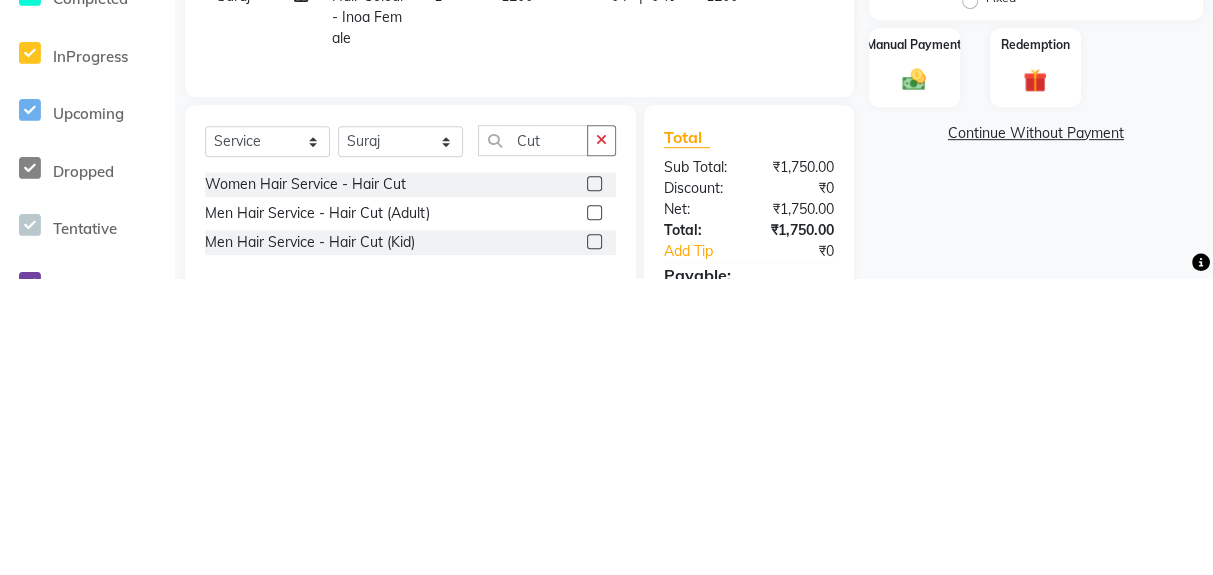 click 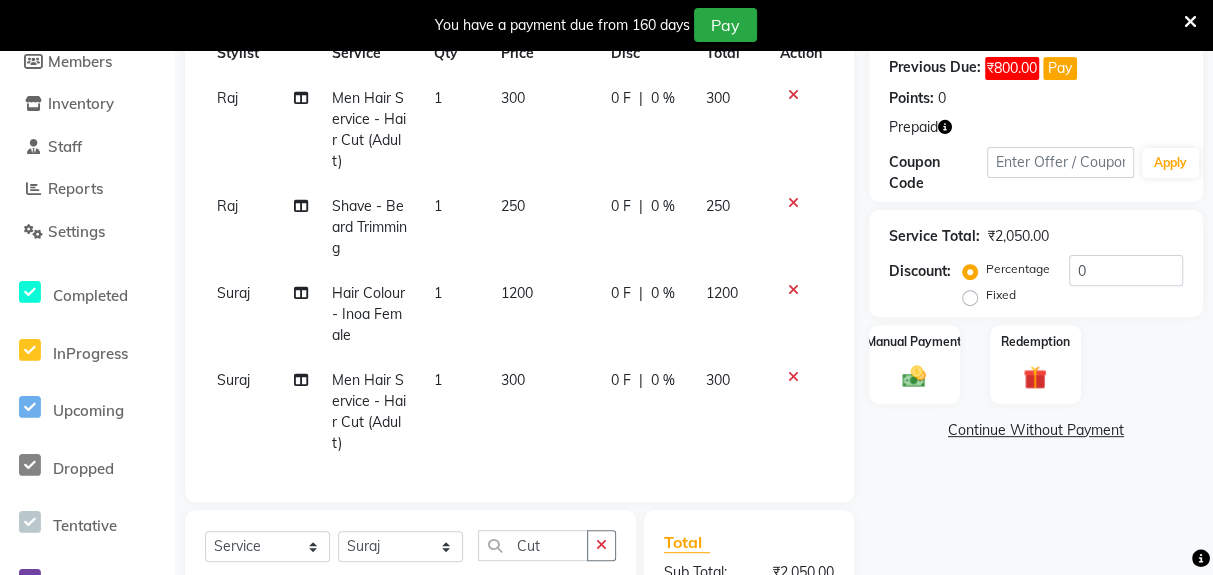 checkbox on "false" 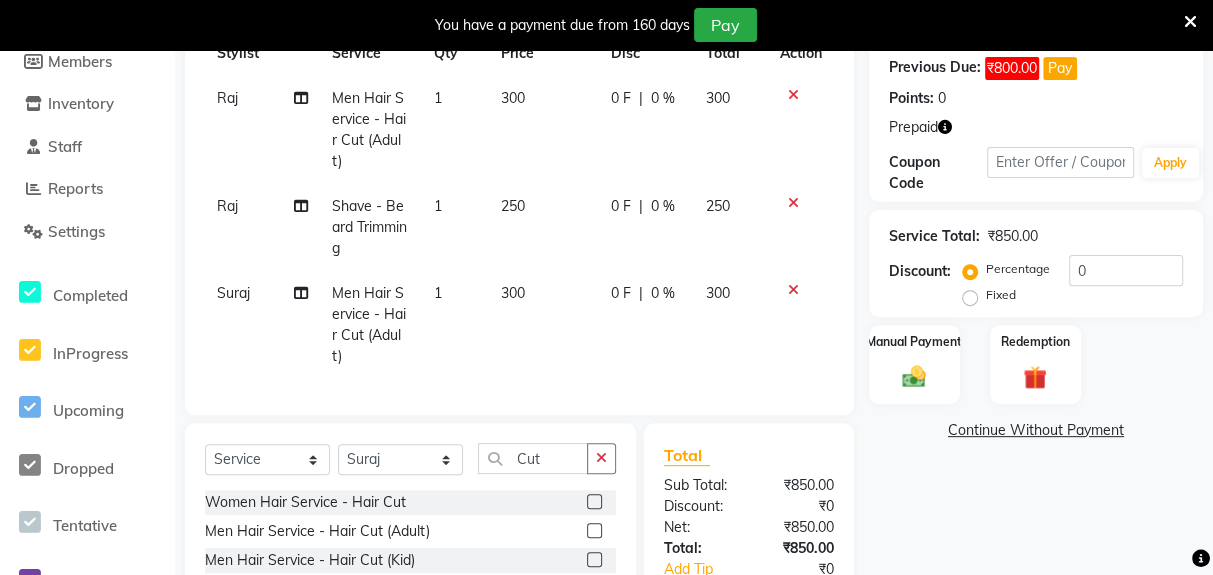 click 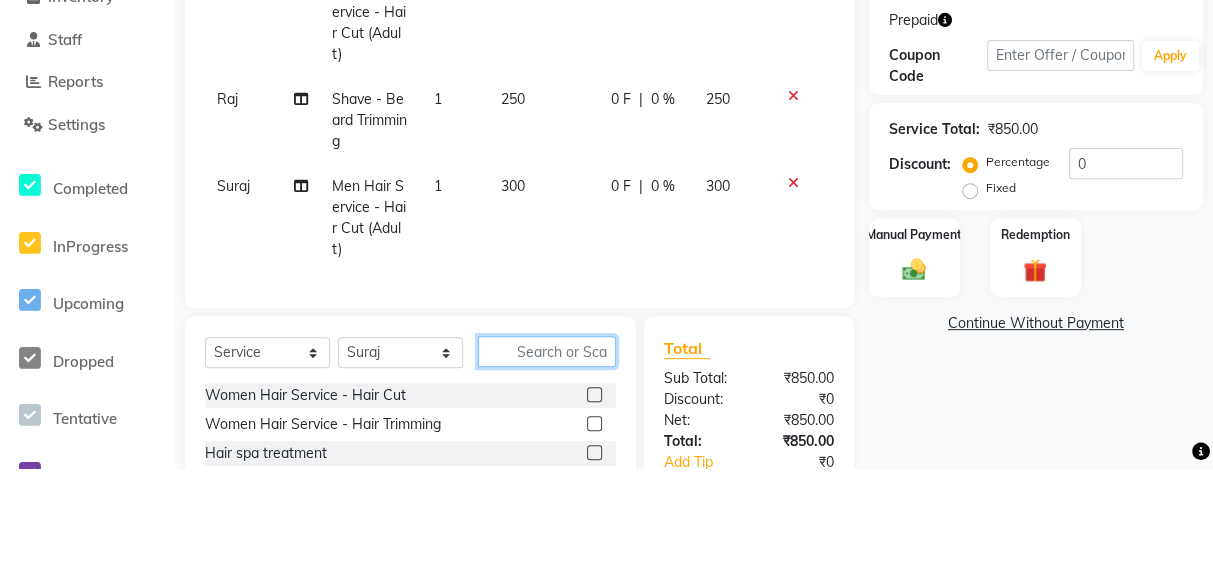 scroll, scrollTop: 324, scrollLeft: 0, axis: vertical 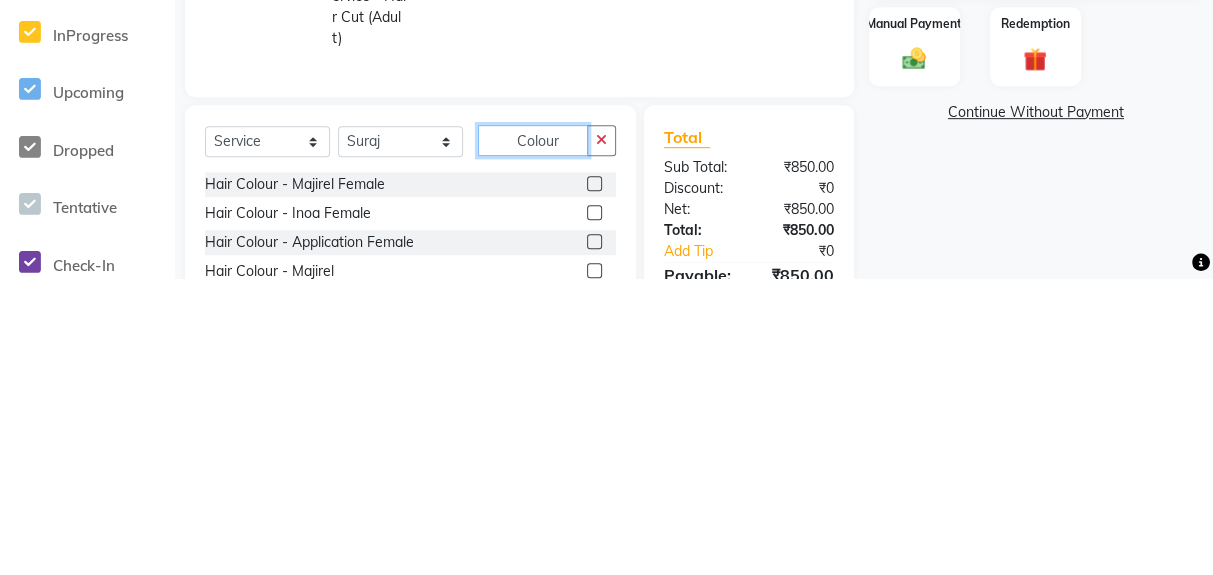 type on "Colour" 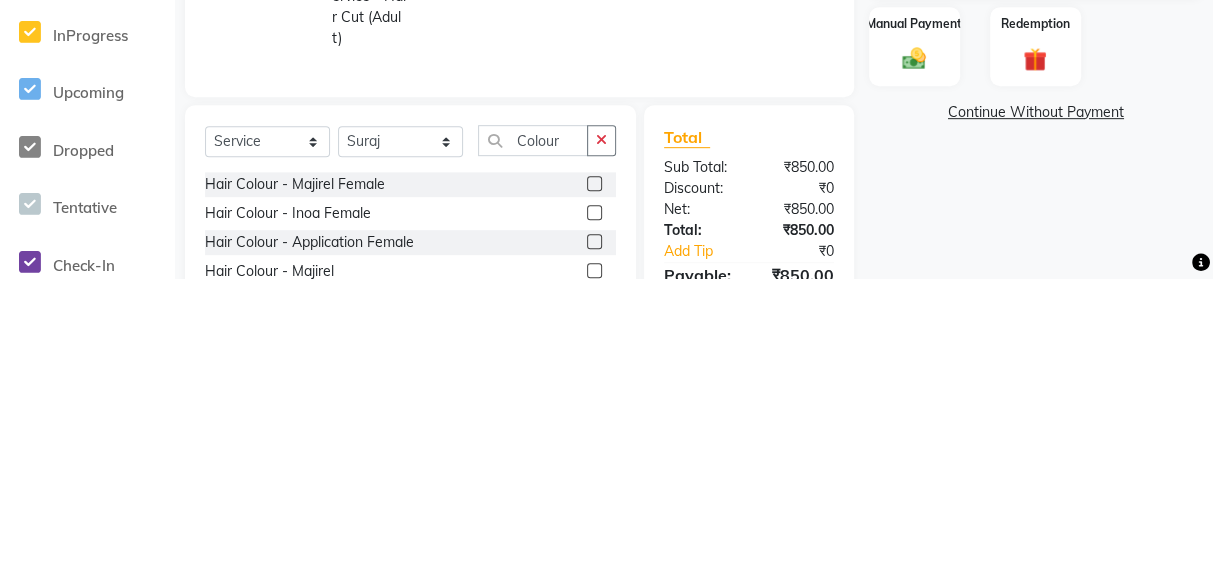 click 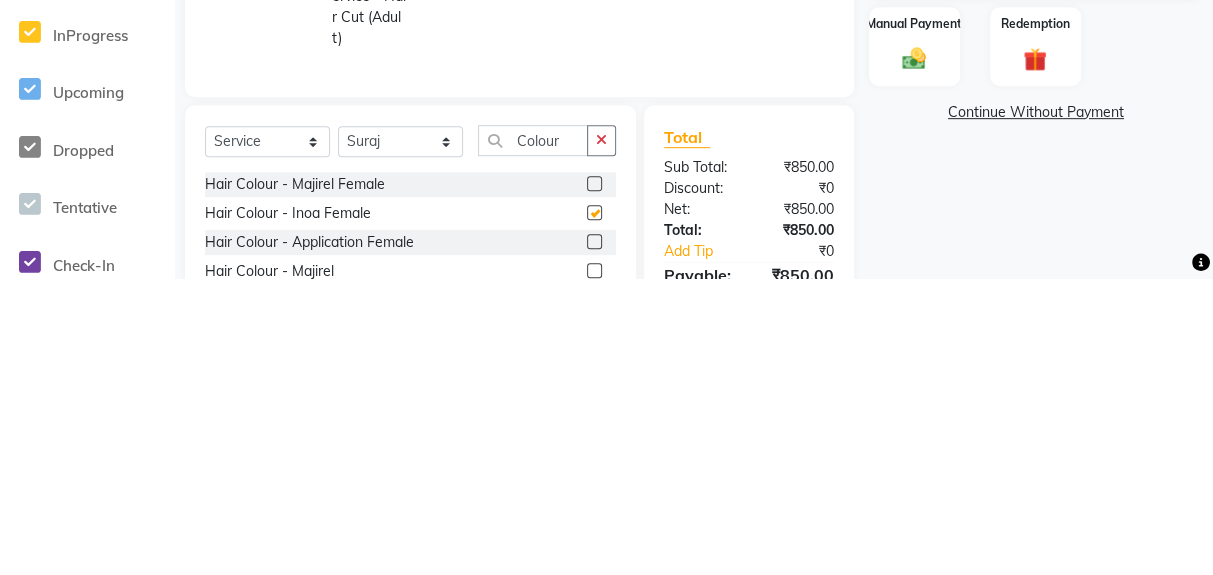 scroll, scrollTop: 324, scrollLeft: 0, axis: vertical 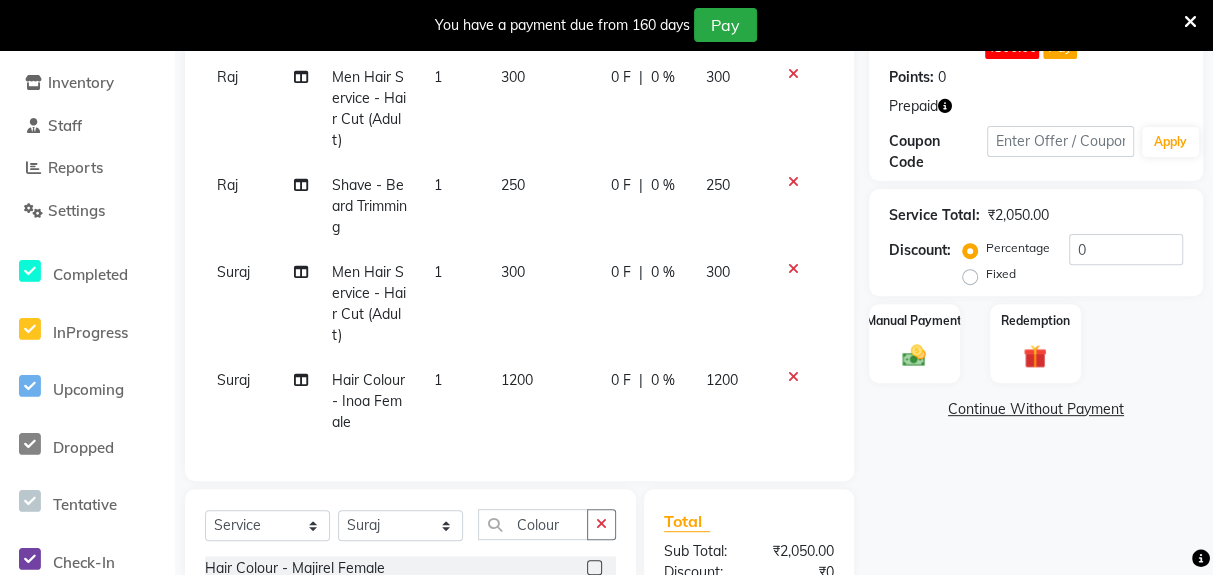 checkbox on "false" 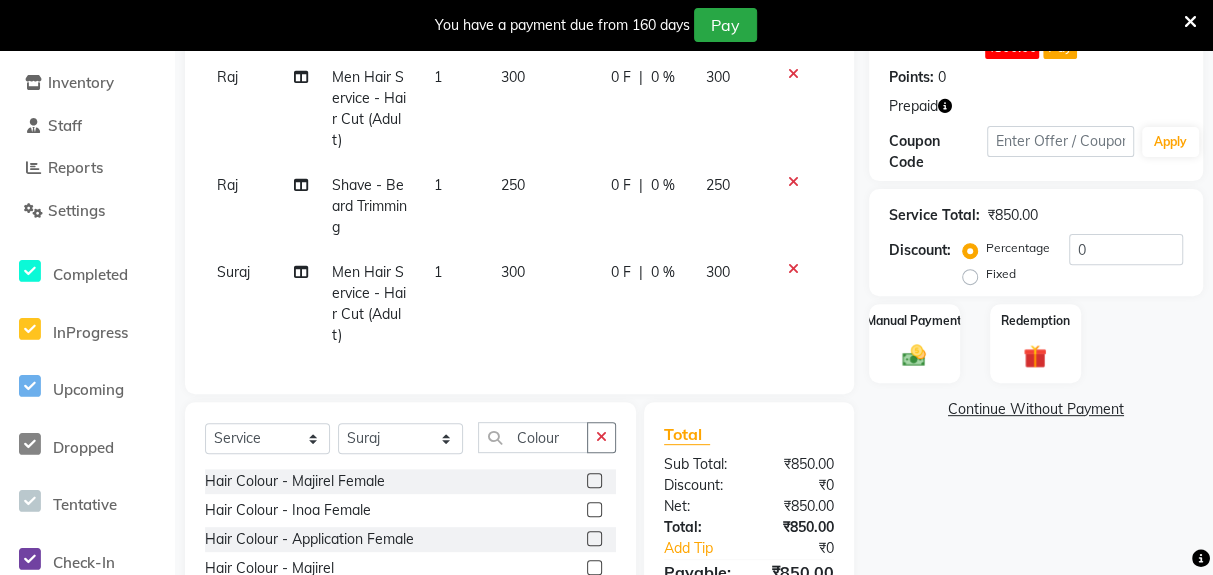 scroll, scrollTop: 8, scrollLeft: 0, axis: vertical 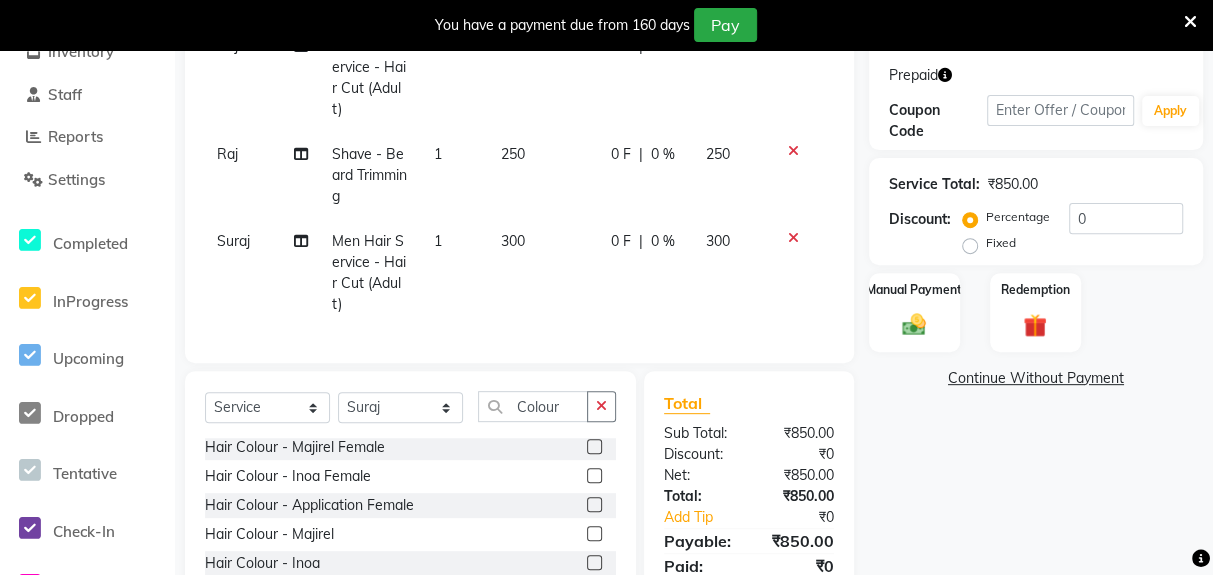 click 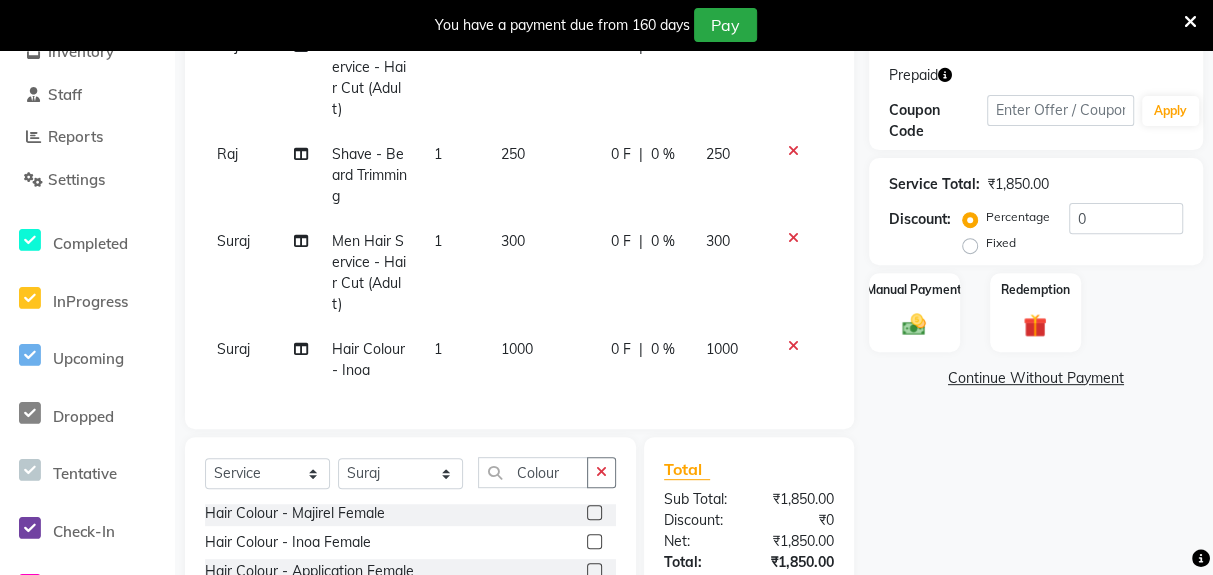checkbox on "false" 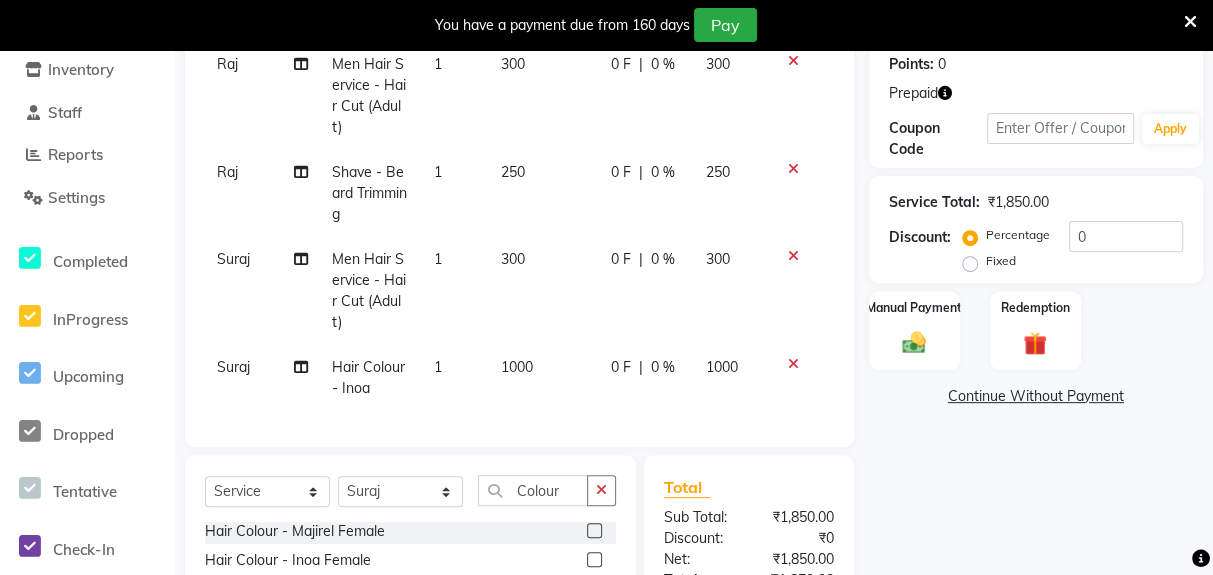 select on "78659" 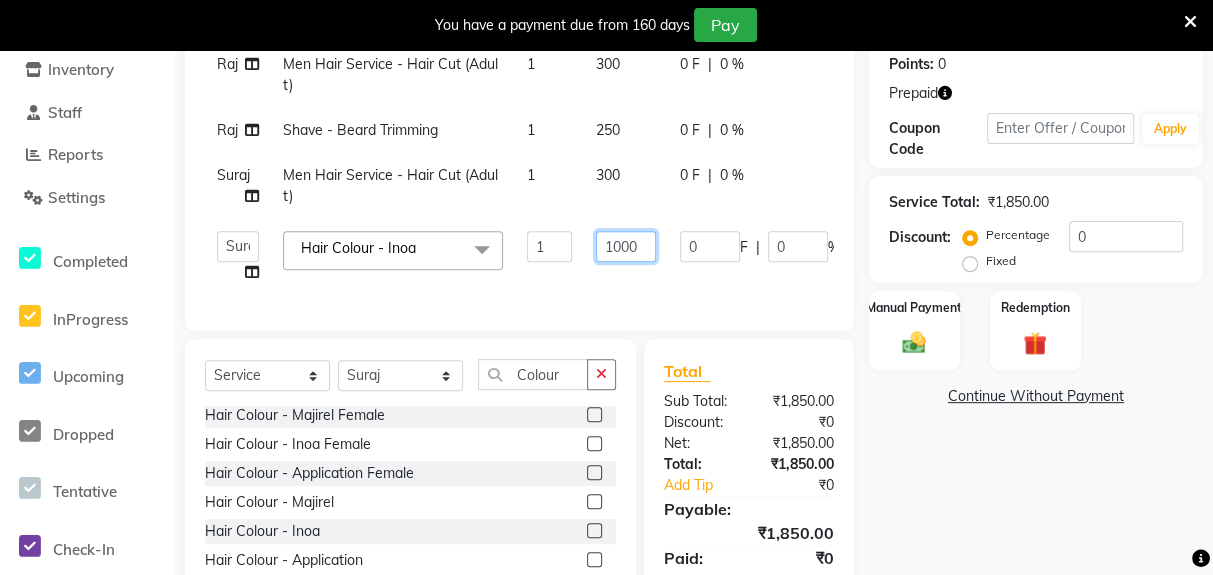 click on "1000" 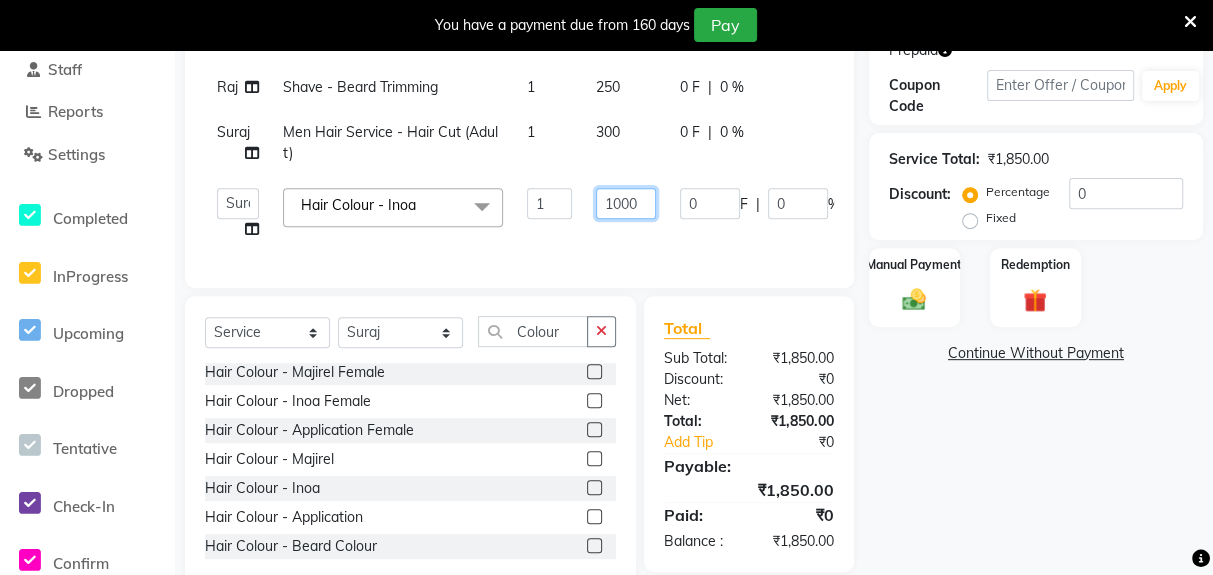 scroll, scrollTop: 417, scrollLeft: 0, axis: vertical 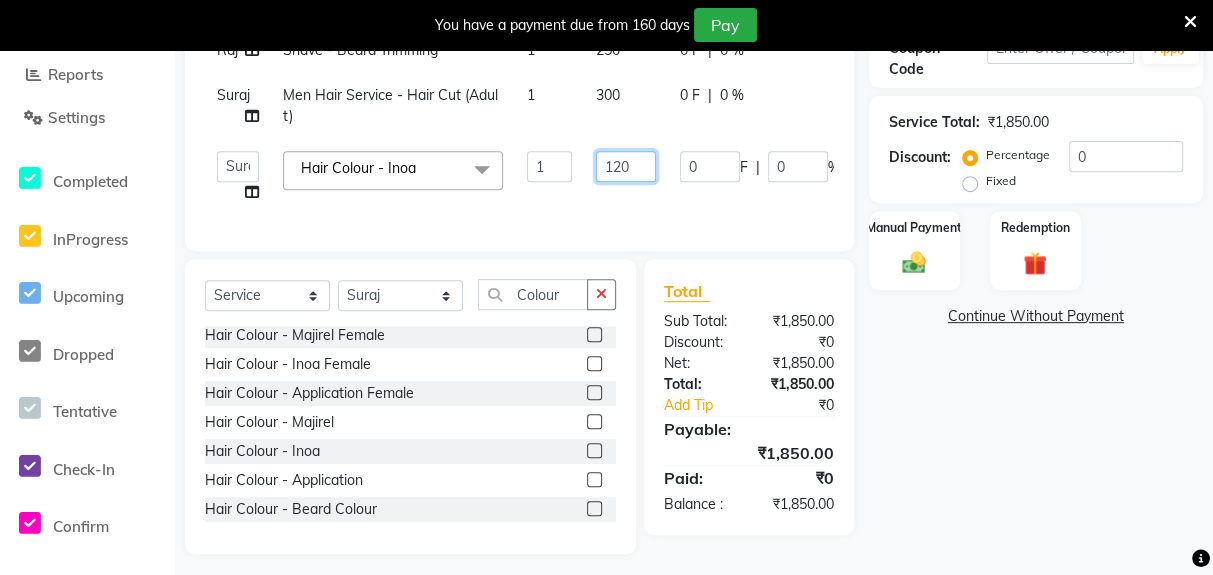 type on "1200" 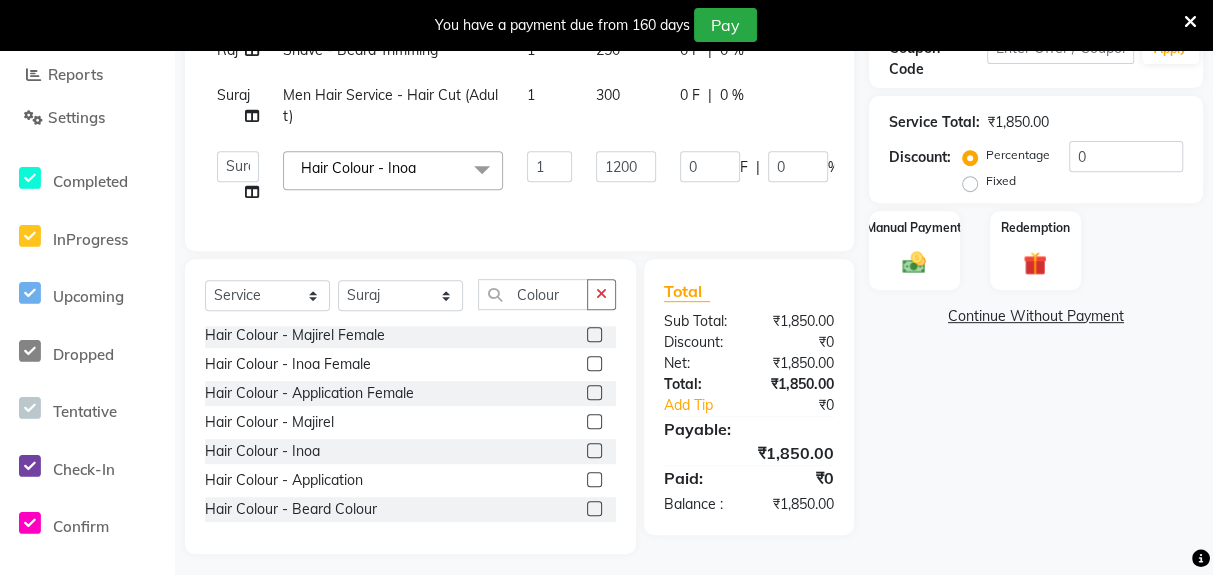 click on "Raj Men Hair Service - Hair Cut (Adult) 1 300 0 F | 0 % 300 Raj Shave - Beard Trimming 1 250 0 F | 0 % 250 Suraj Men Hair Service - Hair Cut (Adult) 1 300 0 F | 0 % 300  Deepak   Gunjan   Habil   Jeet   Lalit   Lamu   Raj   Rashmi   Rony   Sagar   Suraj  Hair Colour - Inoa  x Women Hair Service - Hair Cut Women Hair Service - Hair Trimming Hair spa treatment Hair spa molecular  Style Moroccan argan Style dead see minerals Face massage Under arms waxing Head Wash - L’Oréal Head Wash - Sulphate Free Head Wash - Gk Styling - Blow Dry Styling - Ironing Styling - Curls Styling - Combo: Head Wash (L’Oréal) And Blow Dry Threading - Eyebrow/ Upper Lip/ Chin/ Forehead Threading - Side Locks Threading - Full Face Hair Colour - Majirel Female Hair Colour - Inoa Female Hair Colour - Application Female Hair Colour - Majirel Hair Colour - Inoa Hair Colour - Application Hair Spa - L’Oréal Basic Hair Spa - Mythic Spa Hair Spa - Macadamia Spa / Moroccan Hair Treatment Hair Spa - Ola Plex 1" 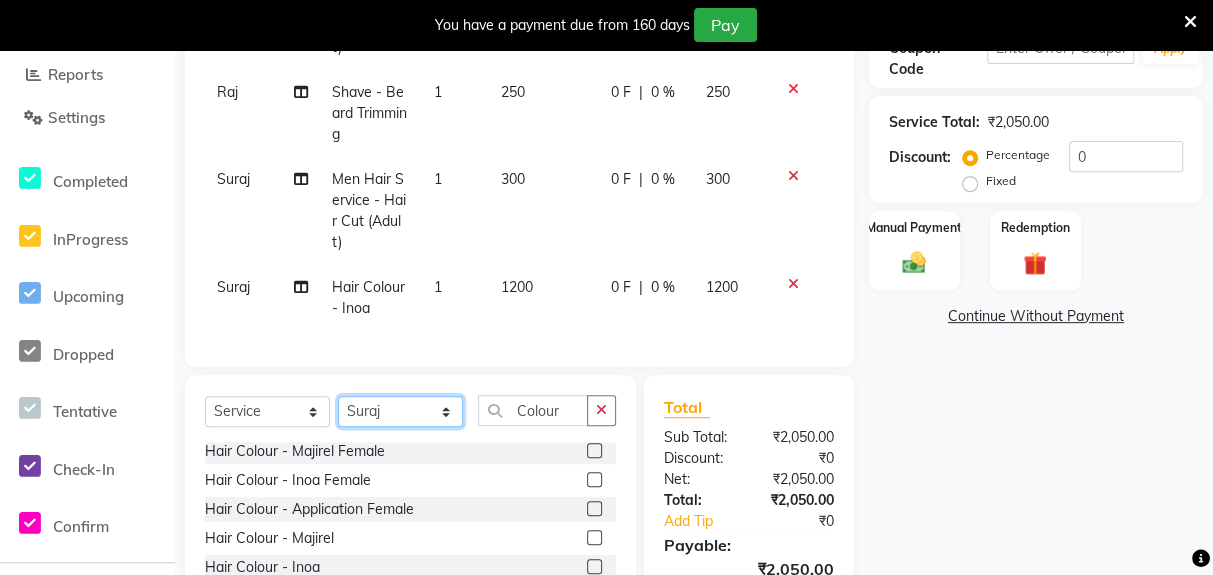 click on "Select Stylist [NAME] [NAME] [NAME] [NAME] [NAME] [NAME] [NAME] [NAME] [NAME] [NAME] [NAME]" 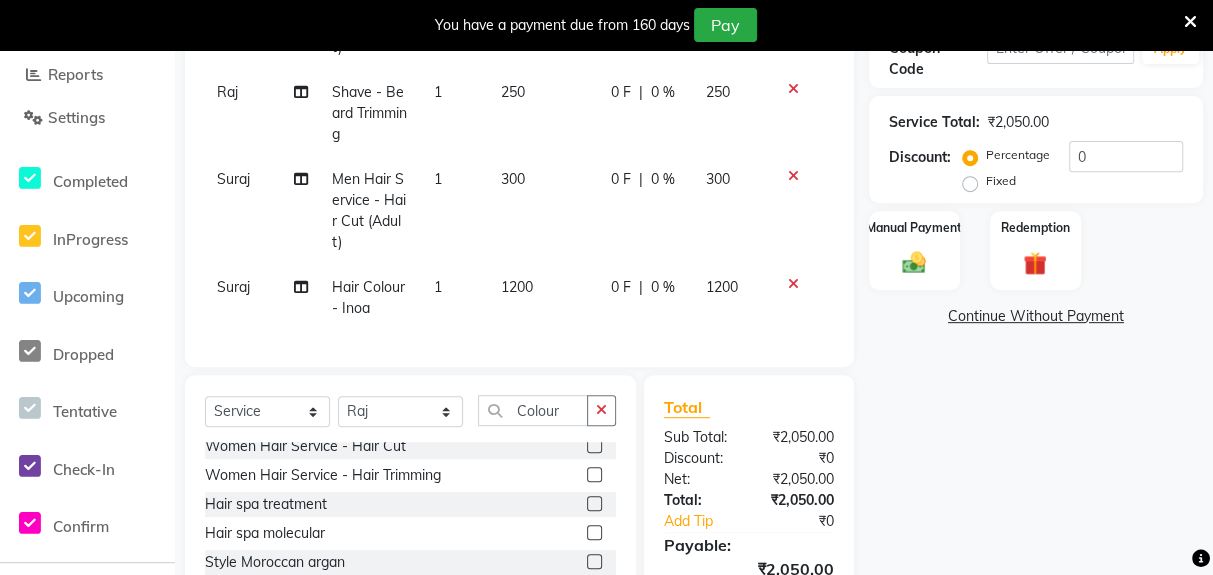 click 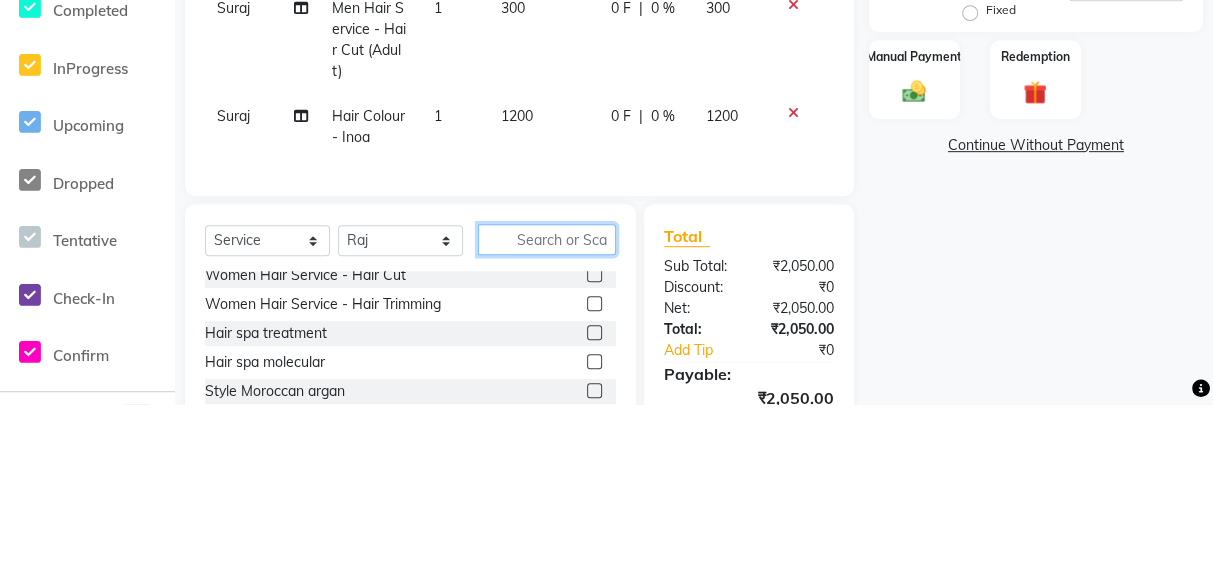 scroll, scrollTop: 417, scrollLeft: 0, axis: vertical 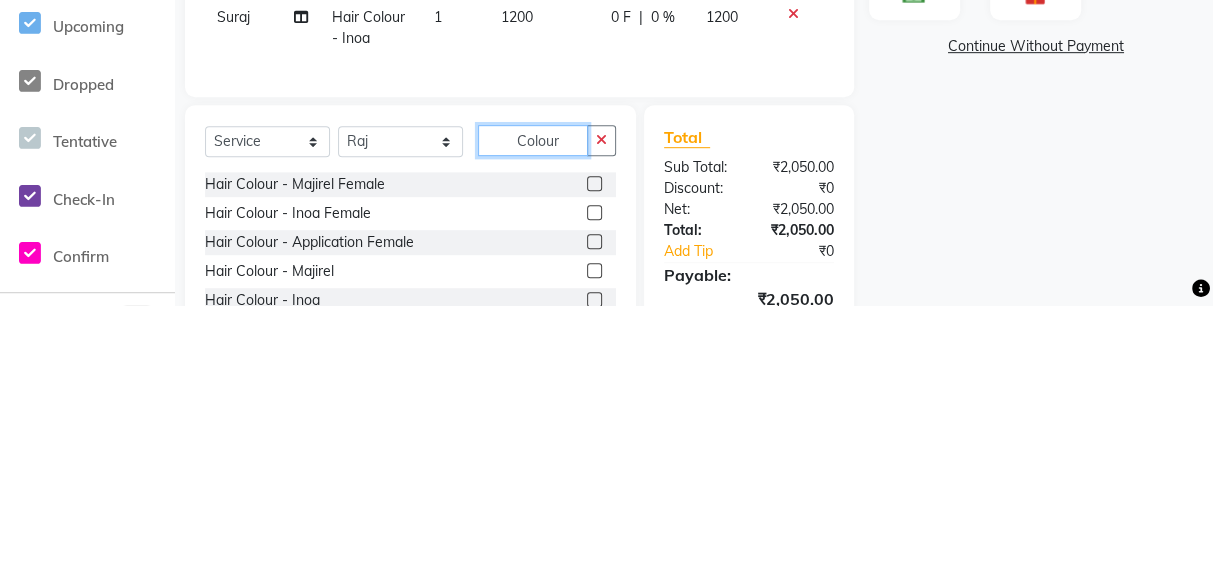 type on "Colour" 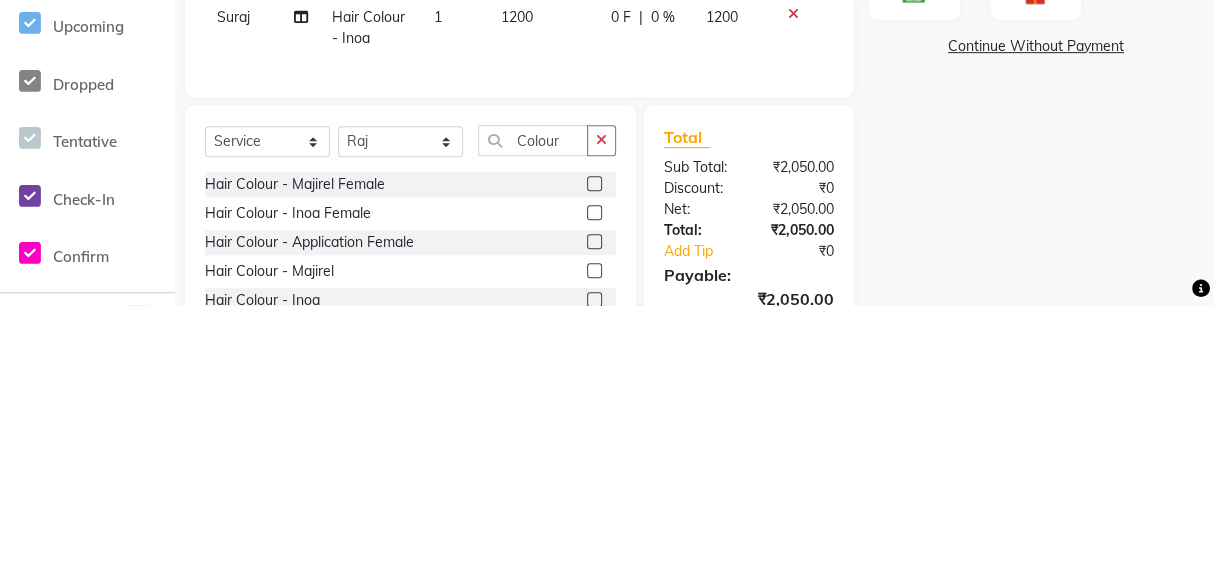 click 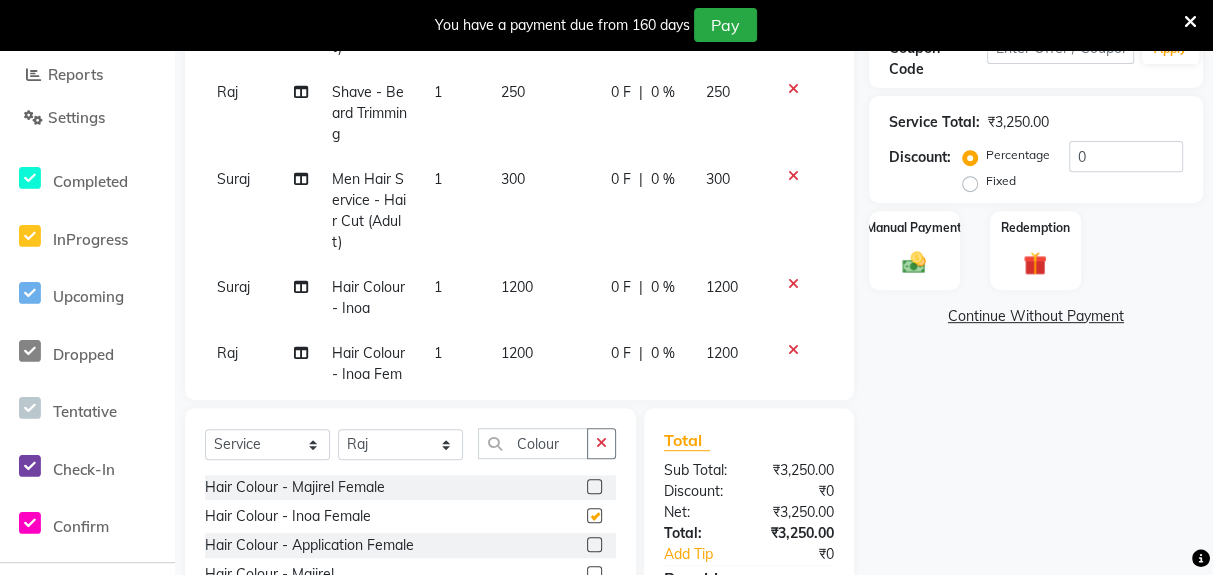 checkbox on "false" 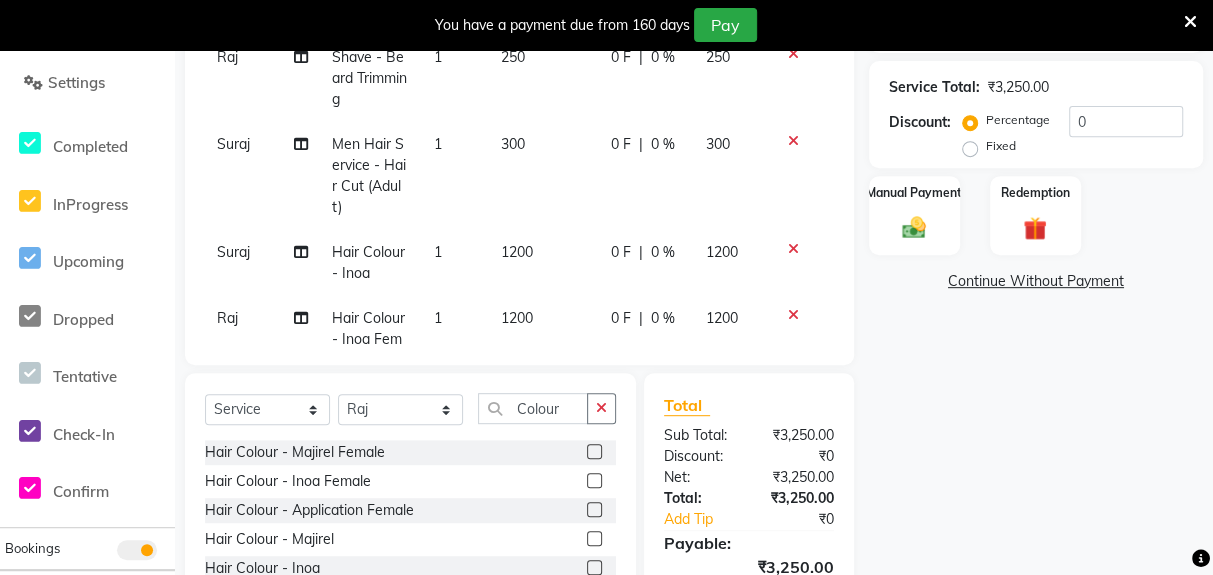 scroll, scrollTop: 454, scrollLeft: 0, axis: vertical 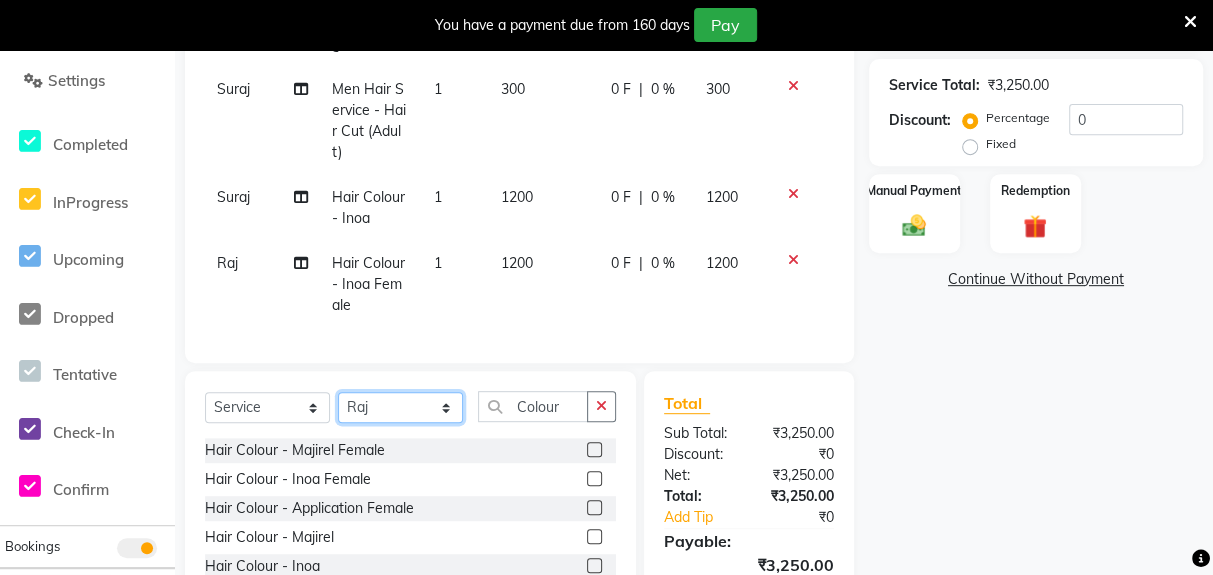 click on "Select Stylist [NAME] [NAME] [NAME] [NAME] [NAME] [NAME] [NAME] [NAME] [NAME] [NAME] [NAME]" 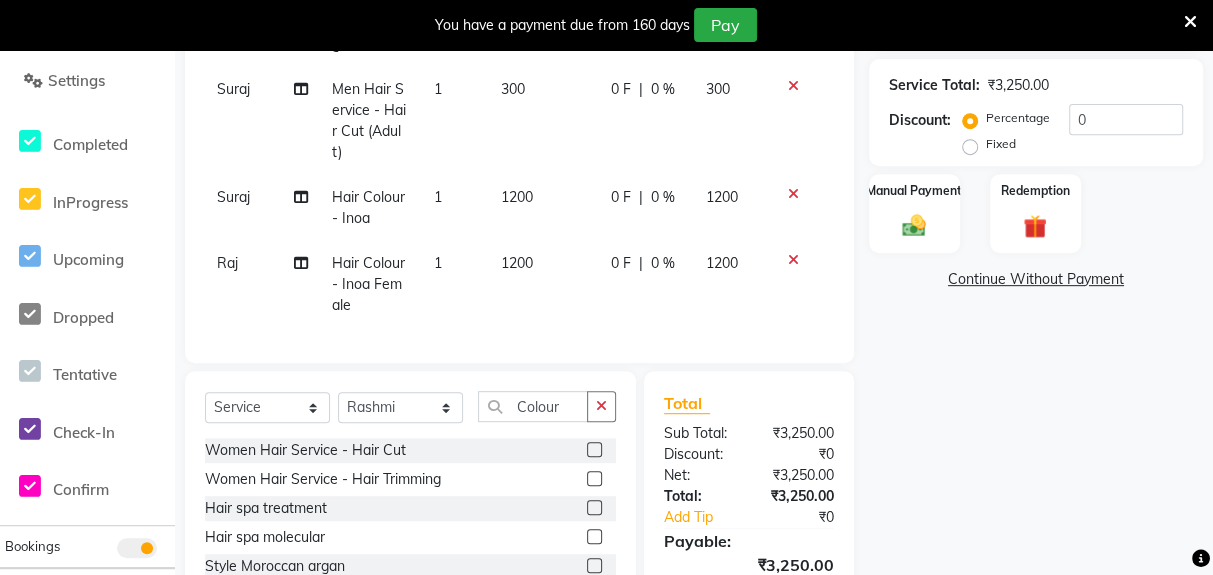 click 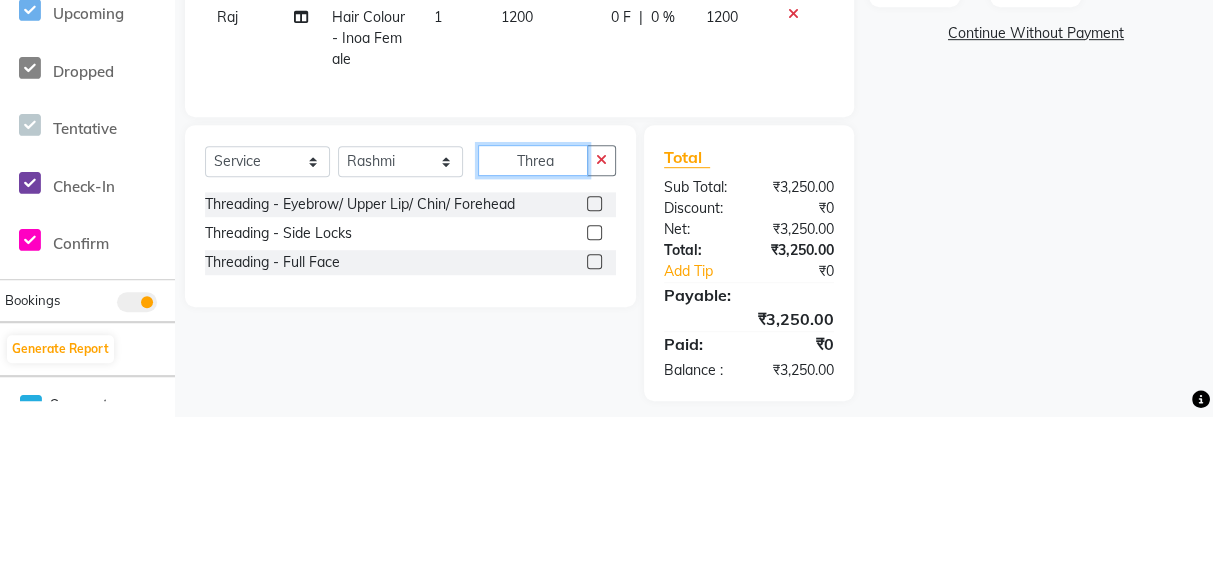 scroll, scrollTop: 541, scrollLeft: 0, axis: vertical 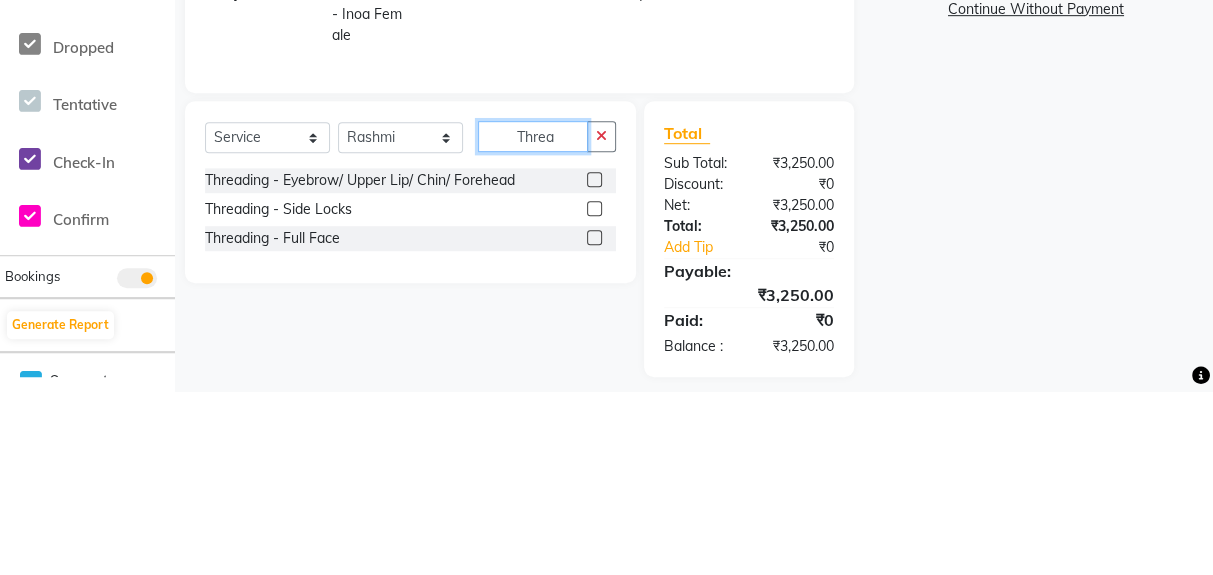 type on "Threa" 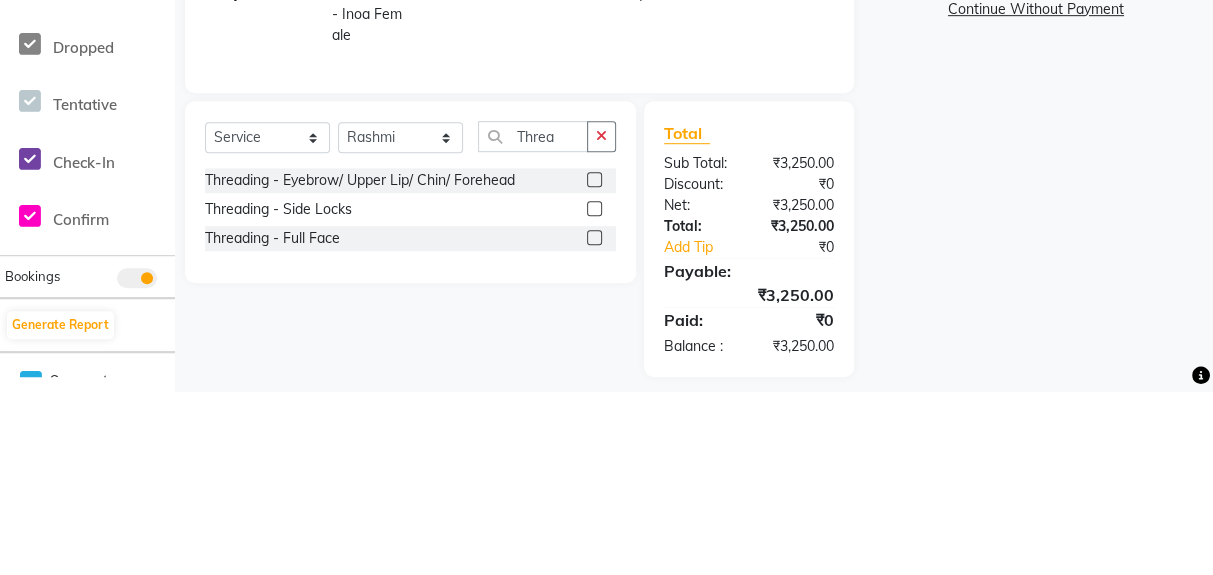 click 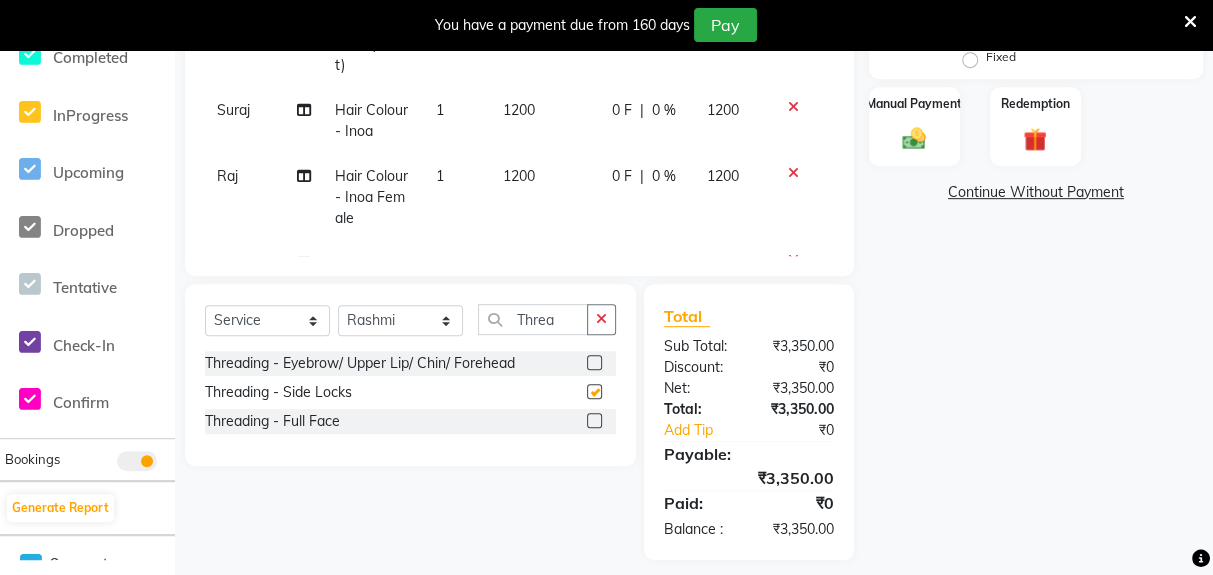 checkbox on "false" 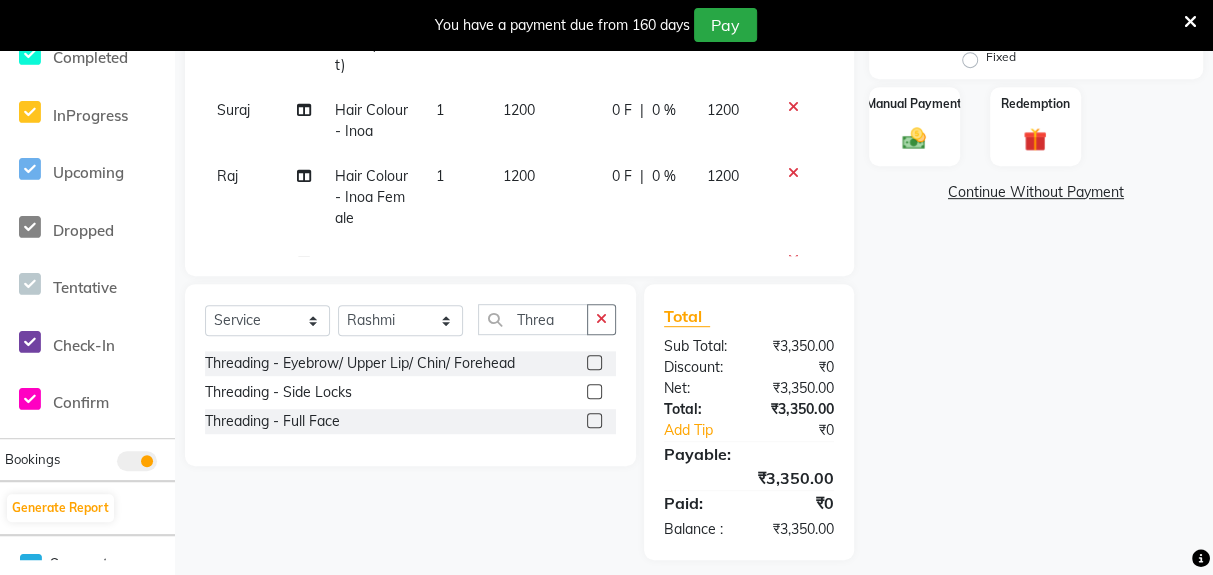 click 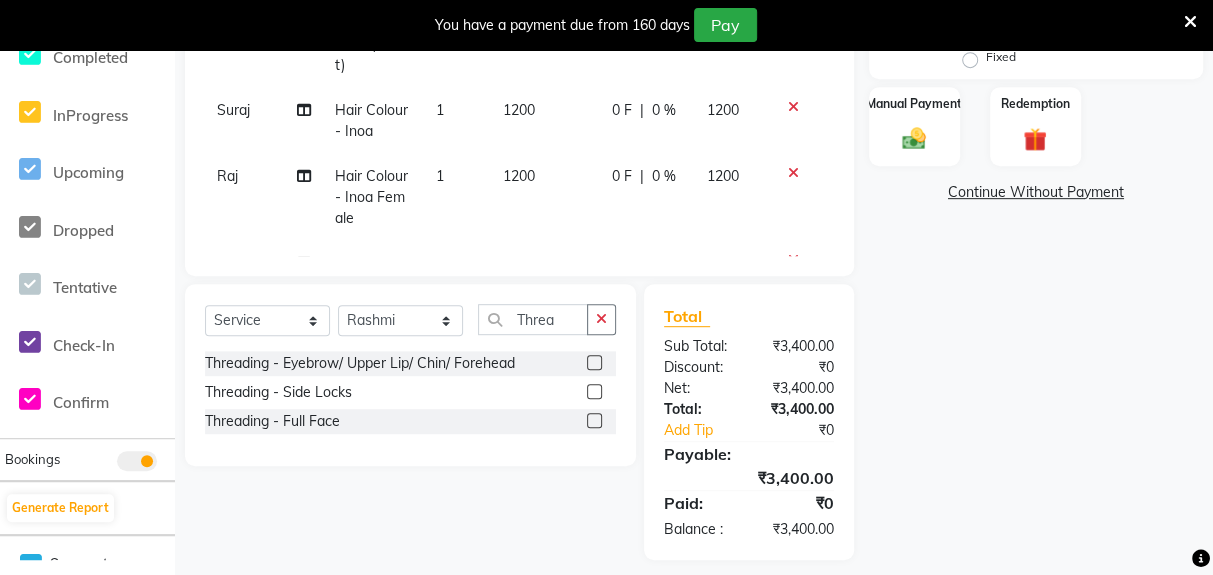 click 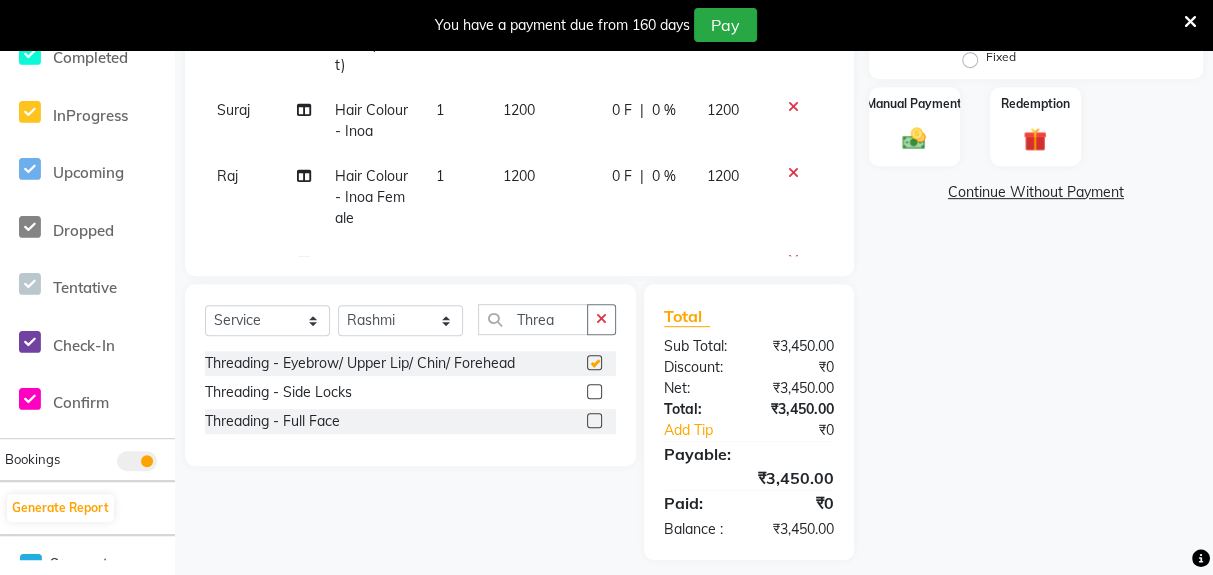 checkbox on "false" 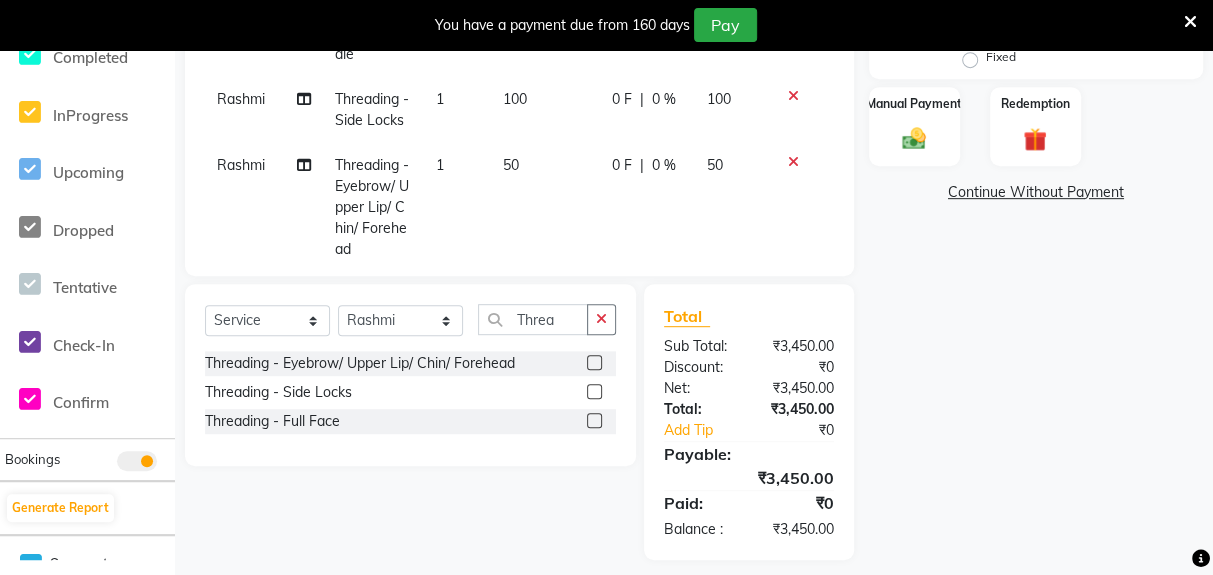 scroll, scrollTop: 222, scrollLeft: 0, axis: vertical 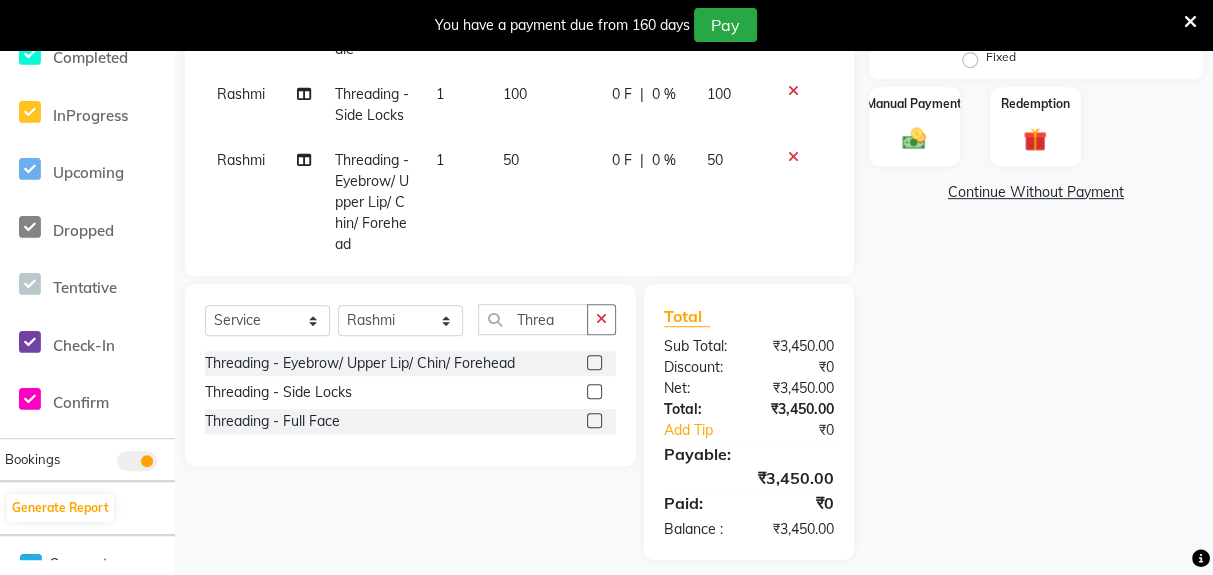 click 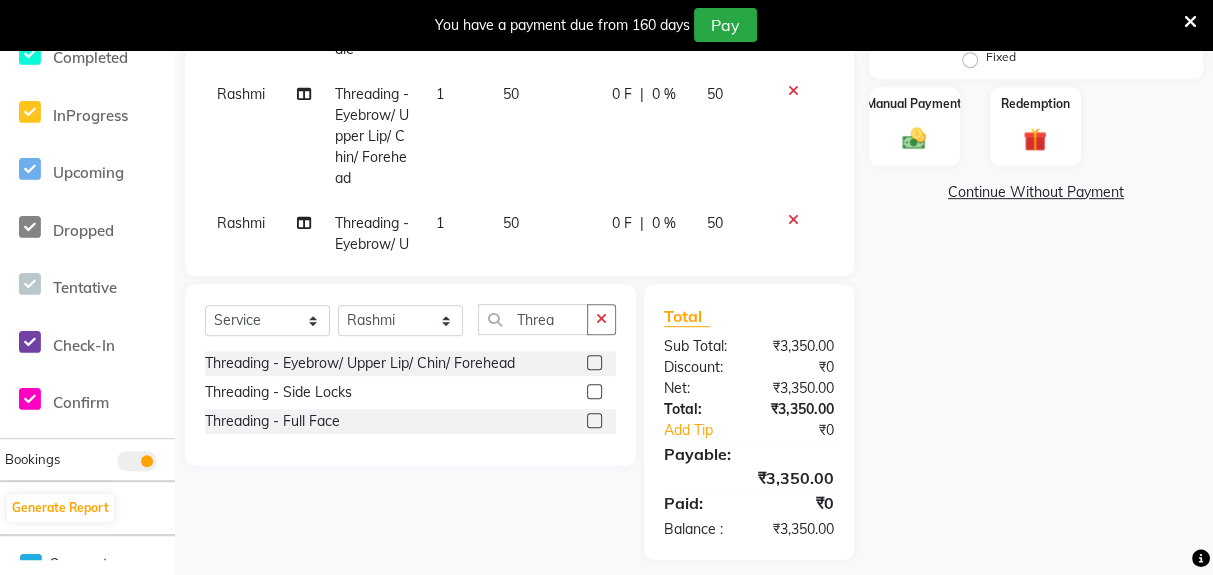 click 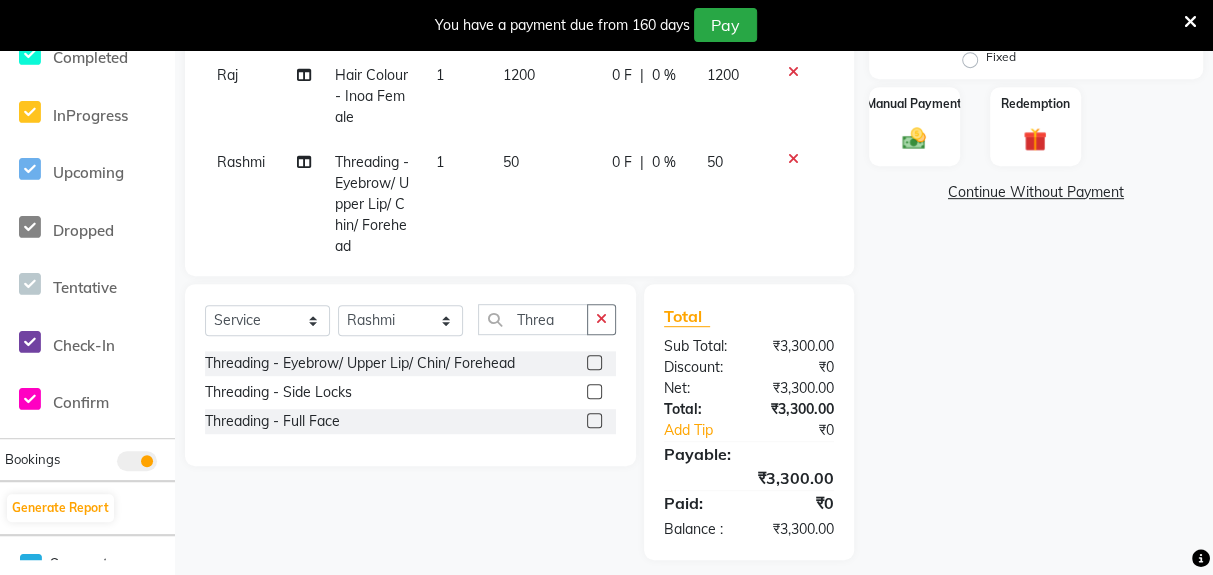 scroll, scrollTop: 155, scrollLeft: 0, axis: vertical 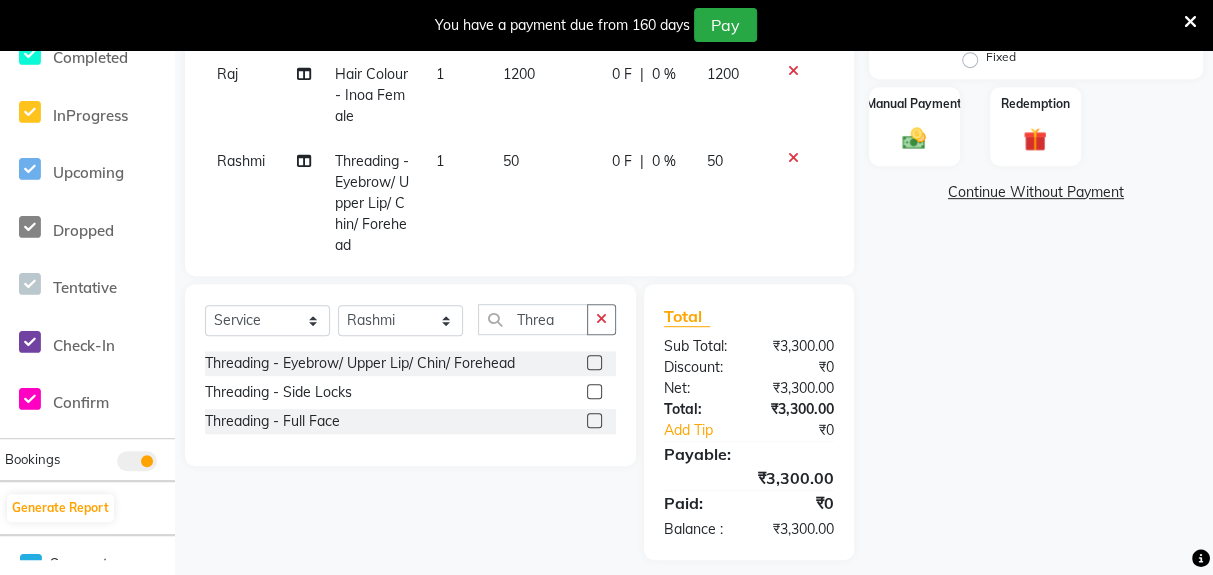 click on "50" 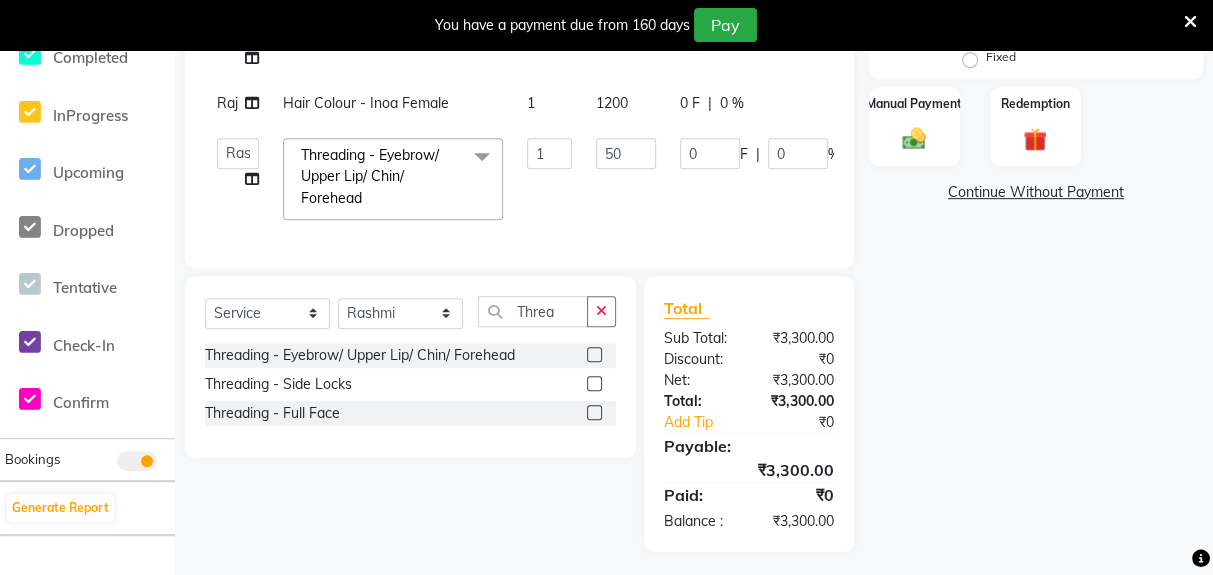 scroll, scrollTop: 0, scrollLeft: 0, axis: both 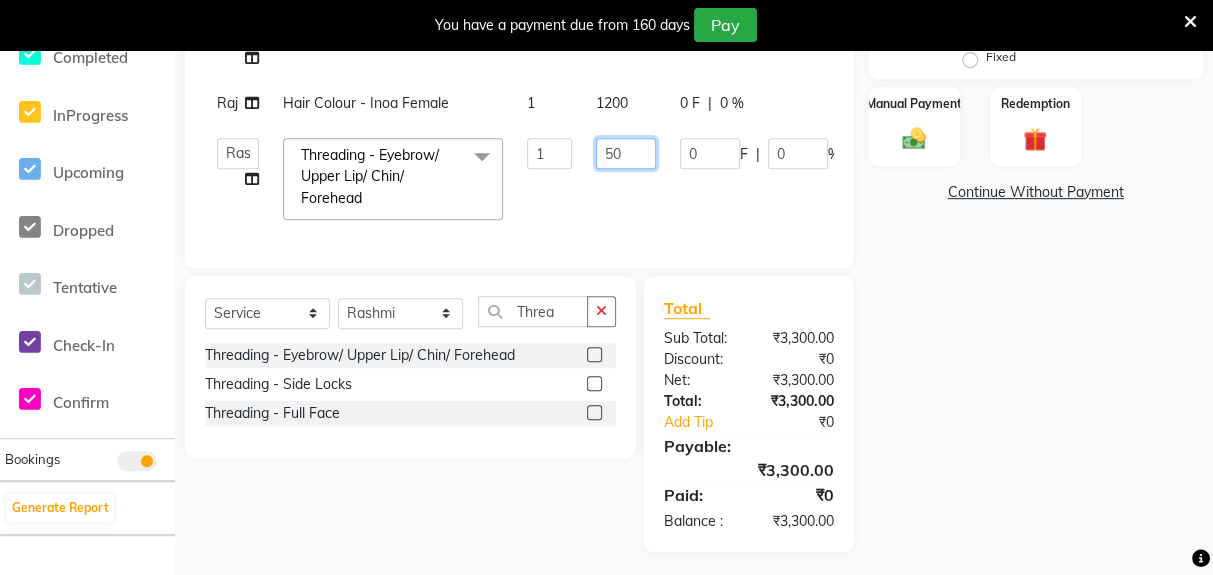 click on "50" 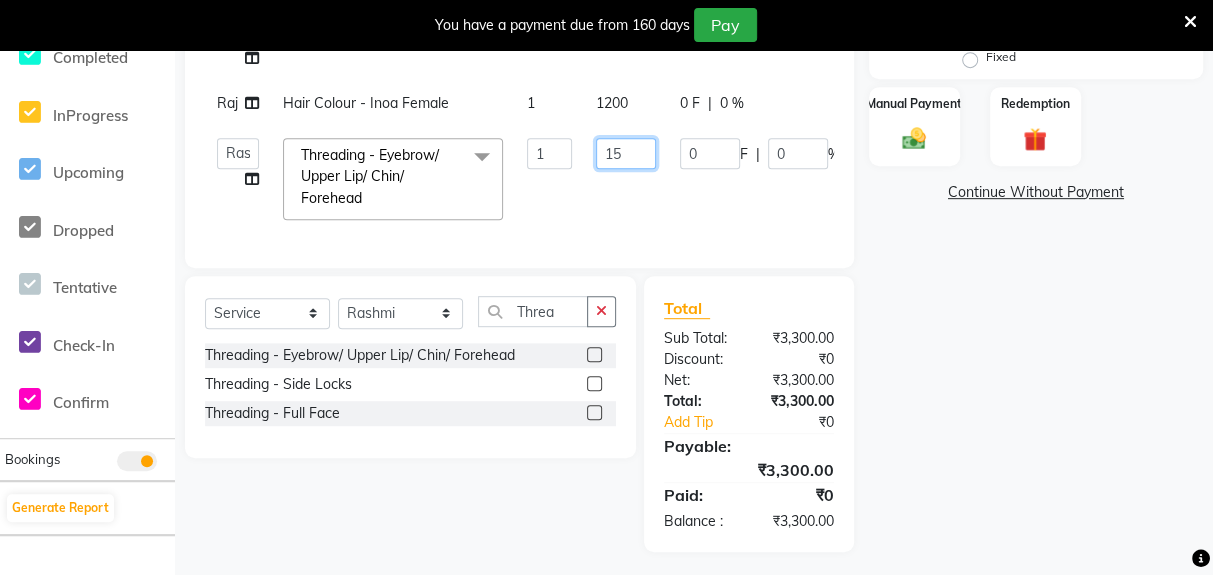 type on "150" 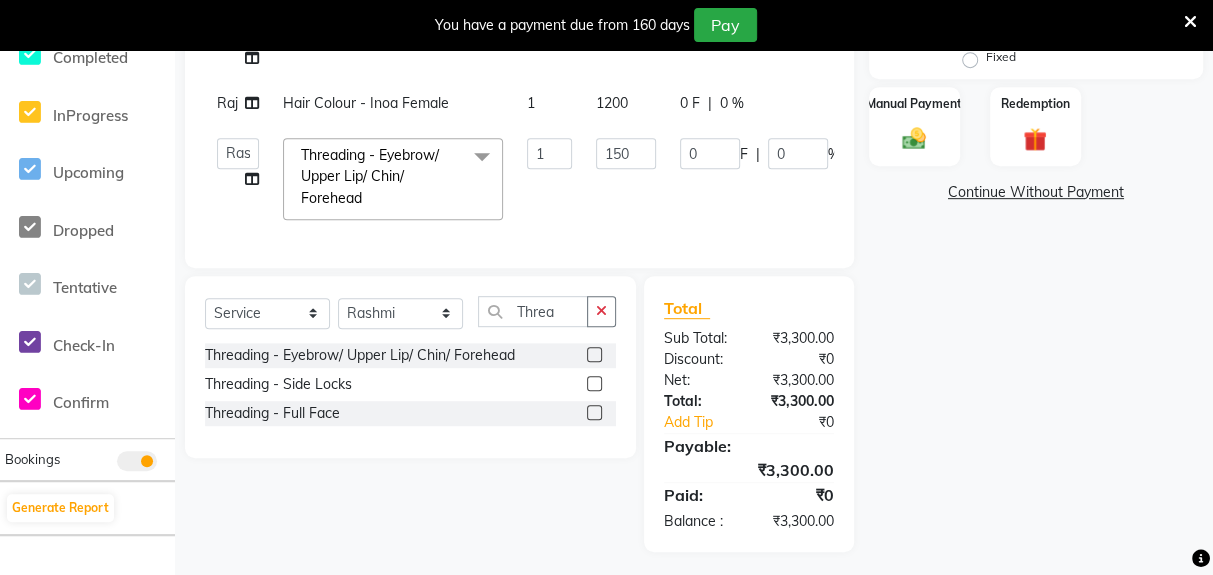 click on "Raj Men Hair Service - Hair Cut (Adult) 1 300 0 F | 0 % 300 Raj Shave - Beard Trimming 1 250 0 F | 0 % 250 Suraj Men Hair Service - Hair Cut (Adult) 1 300 0 F | 0 % 300 Suraj Hair Colour - Inoa 1 1200 0 F | 0 % 1200 Raj Hair Colour - Inoa Female 1 1200 0 F | 0 % 1200  Deepak   Gunjan   Habil   Jeet   Lalit   Lamu   Raj   Rashmi   Rony   Sagar   Suraj  Threading - Eyebrow/ Upper Lip/ Chin/ Forehead  x Women Hair Service - Hair Cut Women Hair Service - Hair Trimming Hair spa treatment Hair spa molecular  Style Moroccan argan Style dead see minerals Face massage Under arms waxing Head Wash - L’Oréal Head Wash - Sulphate Free Head Wash - Gk Styling - Blow Dry Styling - Ironing Styling - Curls Styling - Combo: Head Wash (L’Oréal) And Blow Dry Threading - Eyebrow/ Upper Lip/ Chin/ Forehead Threading - Side Locks Threading - Full Face Hair Colour - Majirel Female Hair Colour - Inoa Female Hair Colour - Application Female Hair Colour - Majirel Hair Colour - Inoa Hair Colour - Application Hair Spa - Mythic Spa" 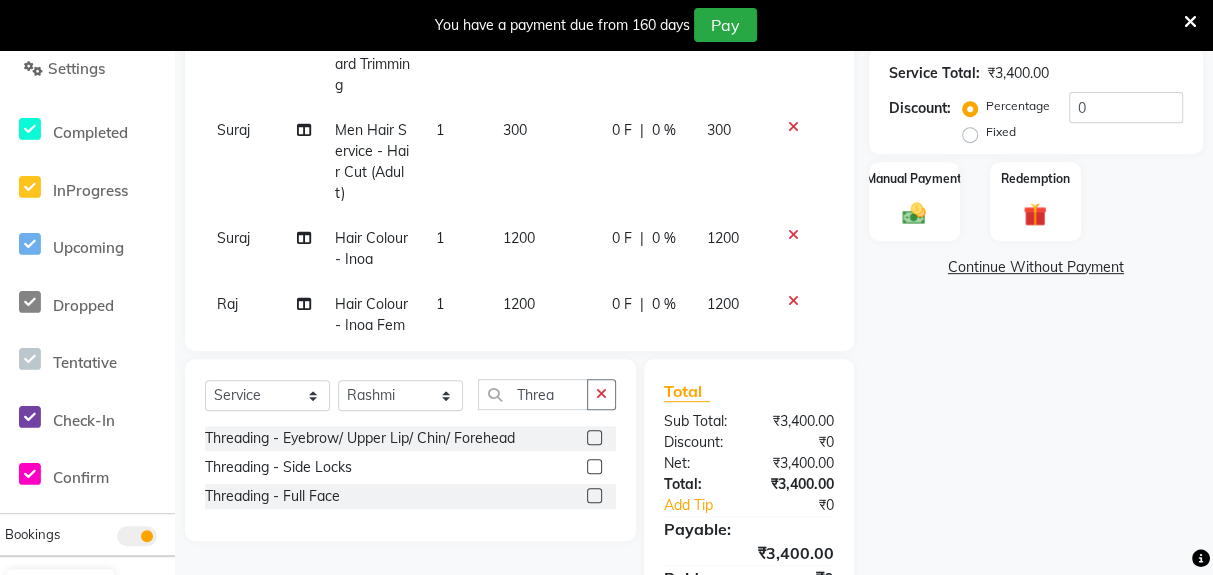 scroll, scrollTop: 503, scrollLeft: 0, axis: vertical 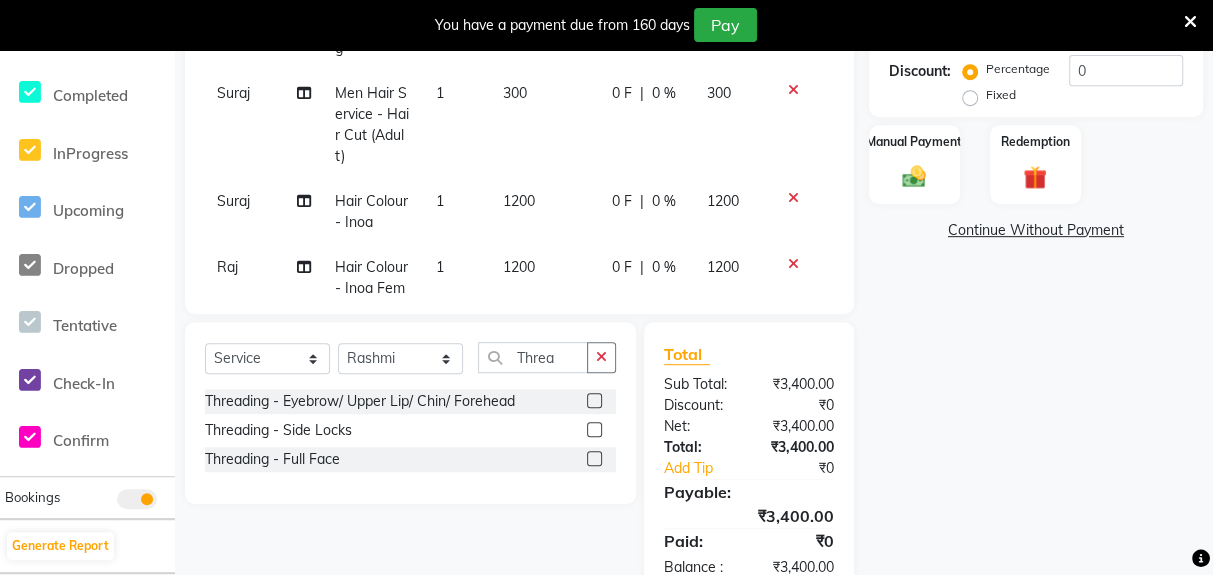 click 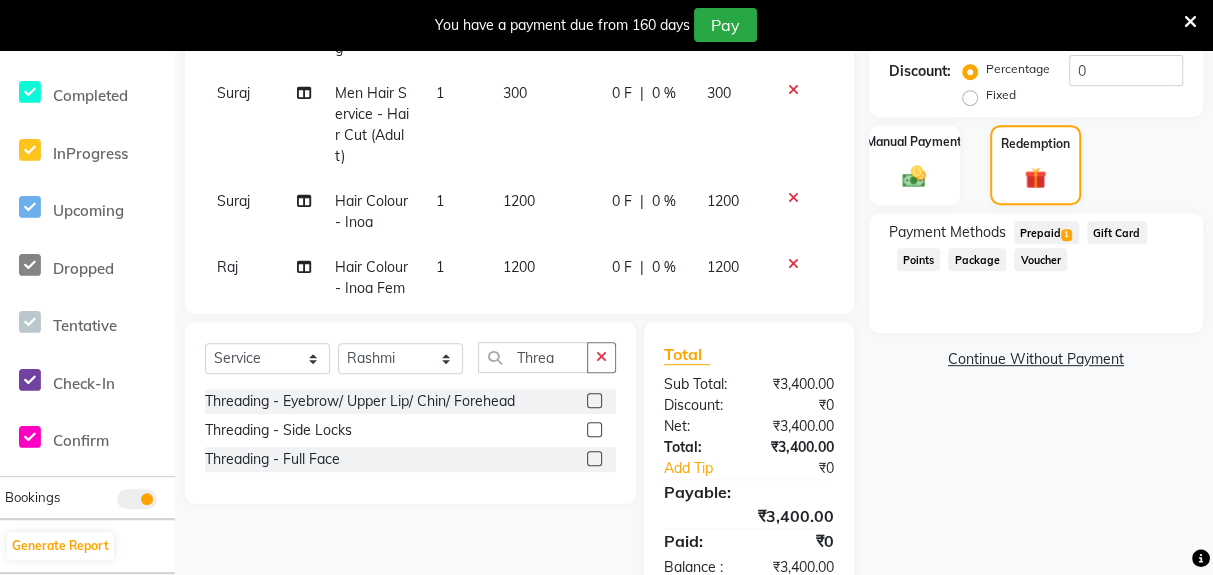 click on "1" 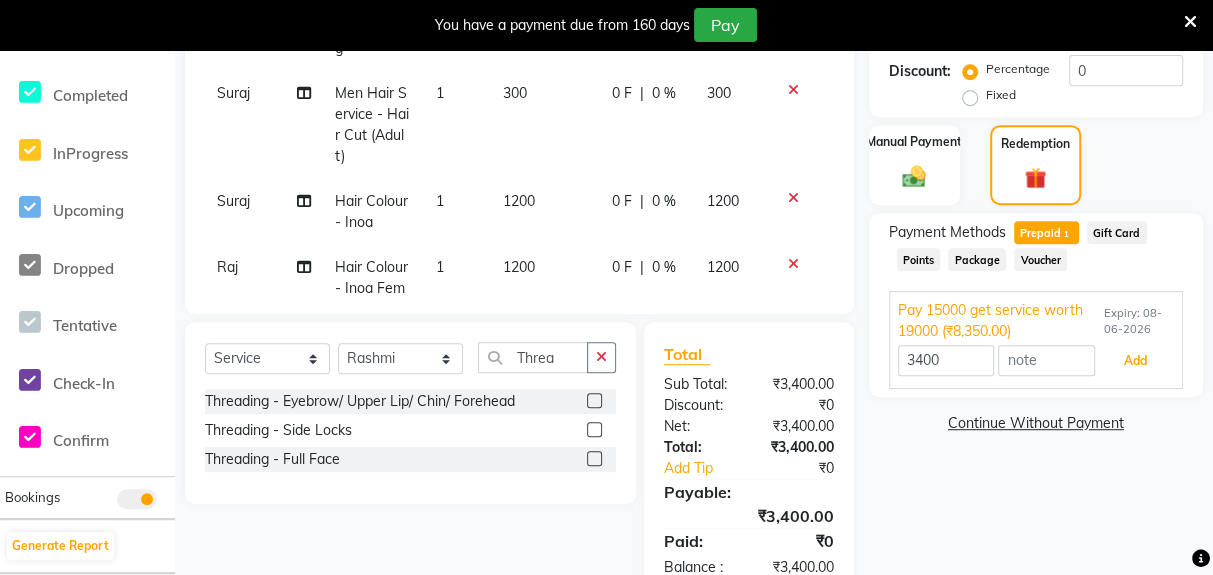 click on "Add" at bounding box center [1135, 361] 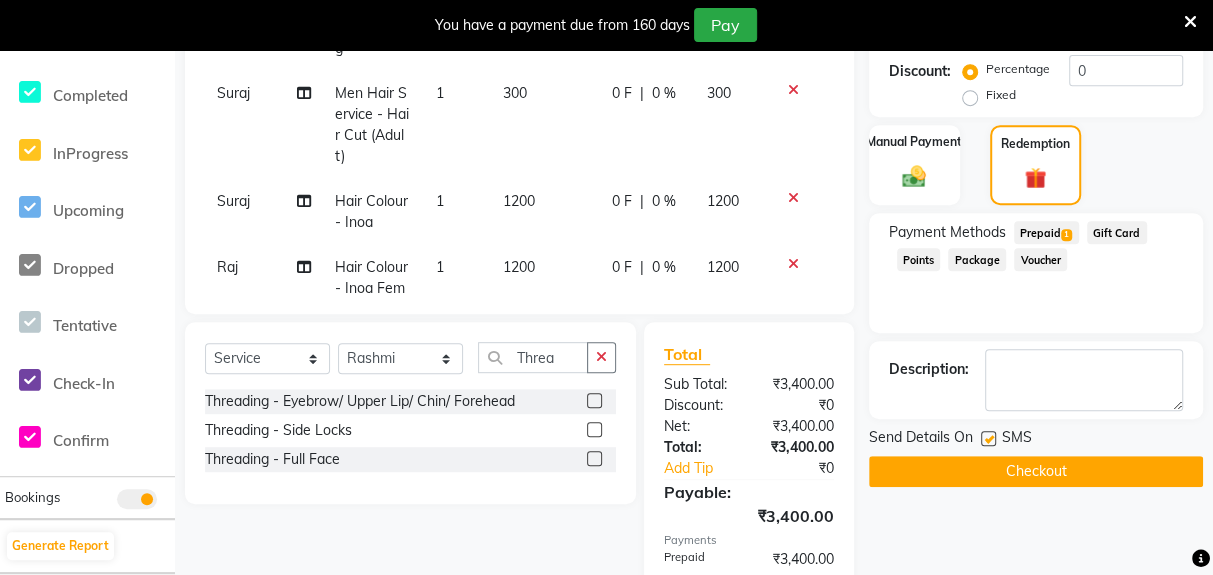 scroll, scrollTop: 529, scrollLeft: 0, axis: vertical 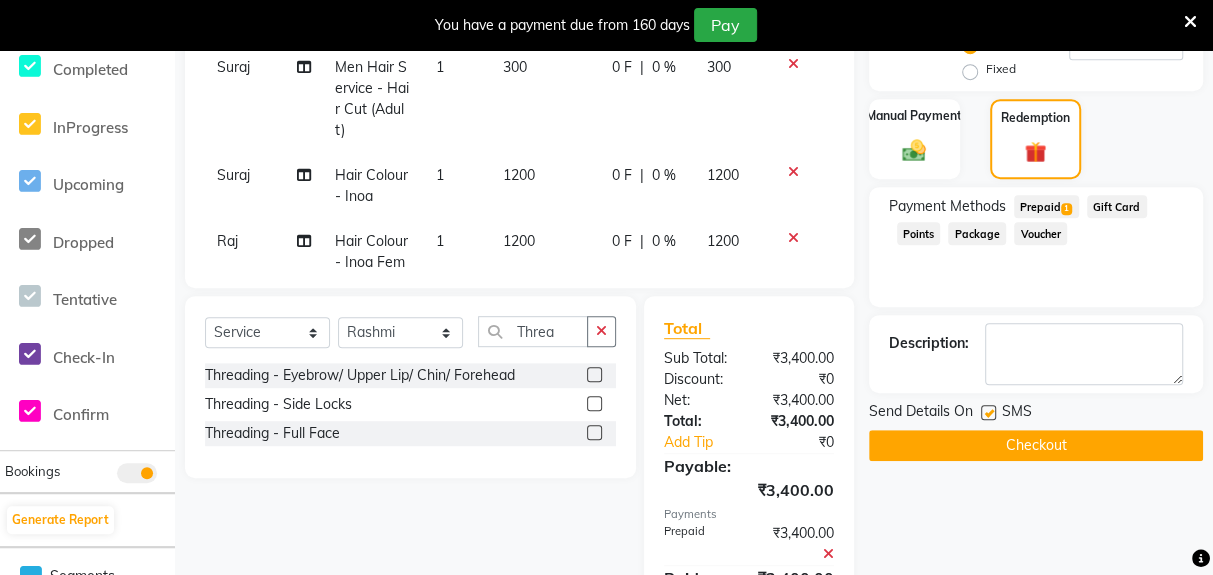 click on "Checkout" 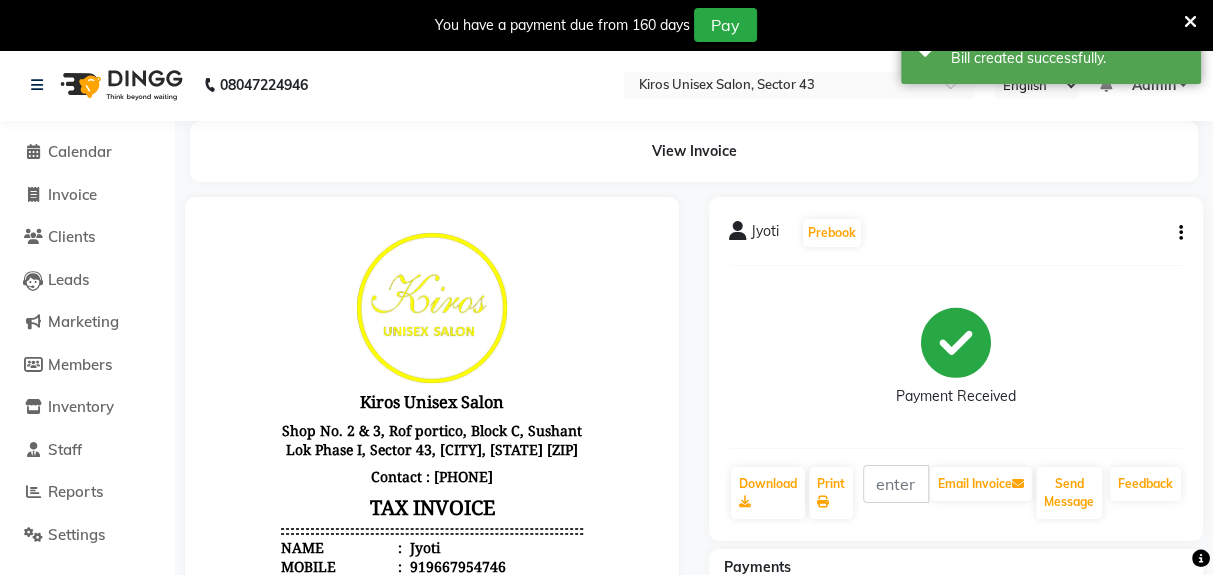 scroll, scrollTop: 0, scrollLeft: 0, axis: both 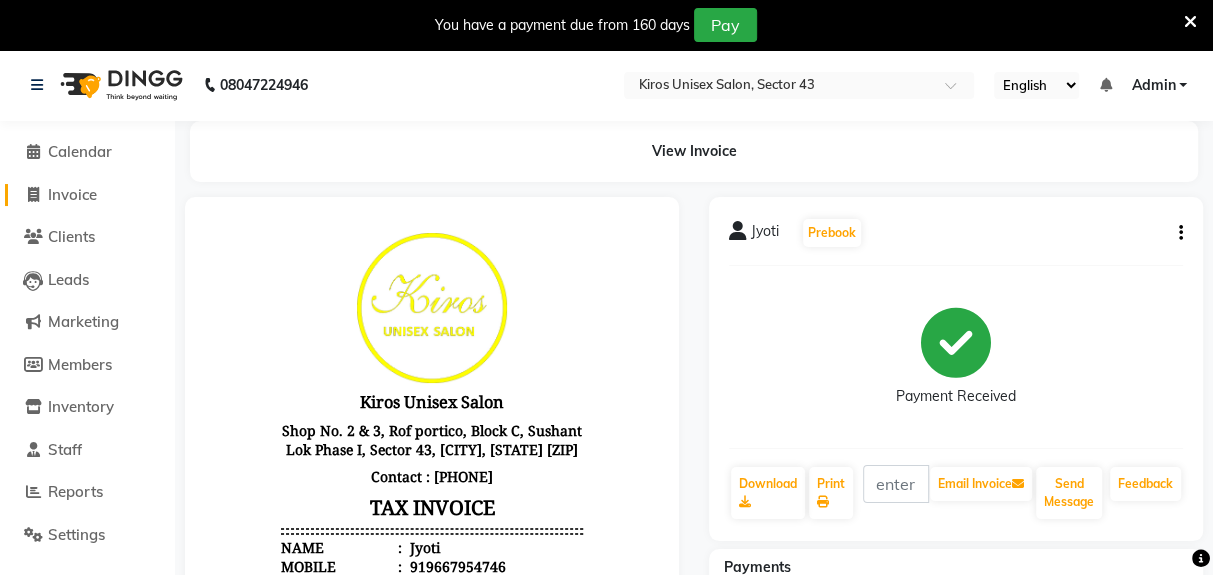 click 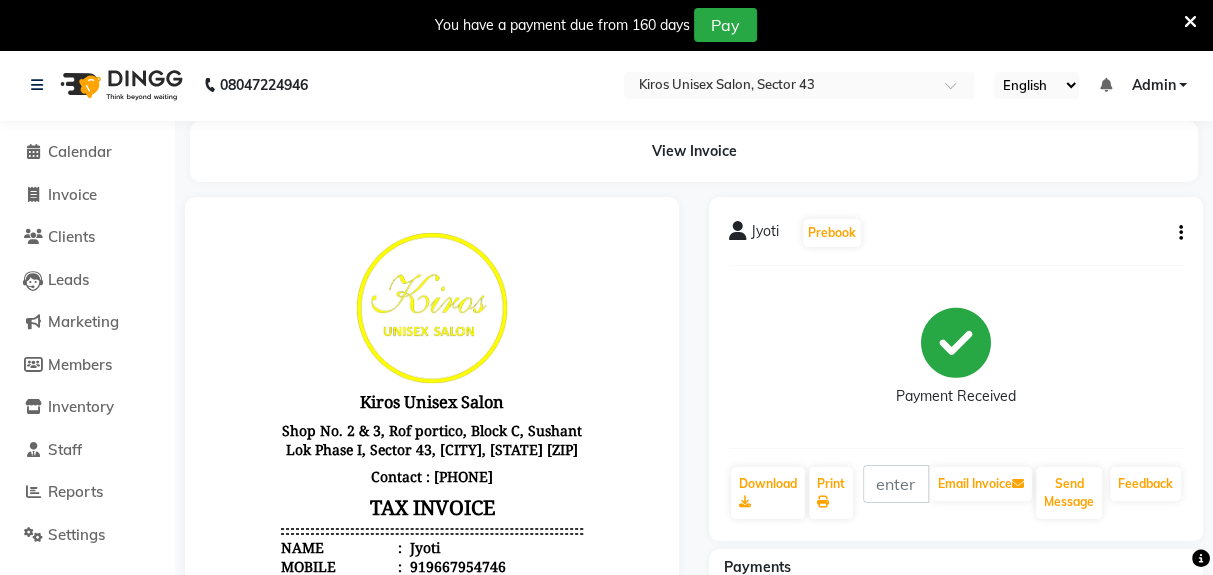 select on "service" 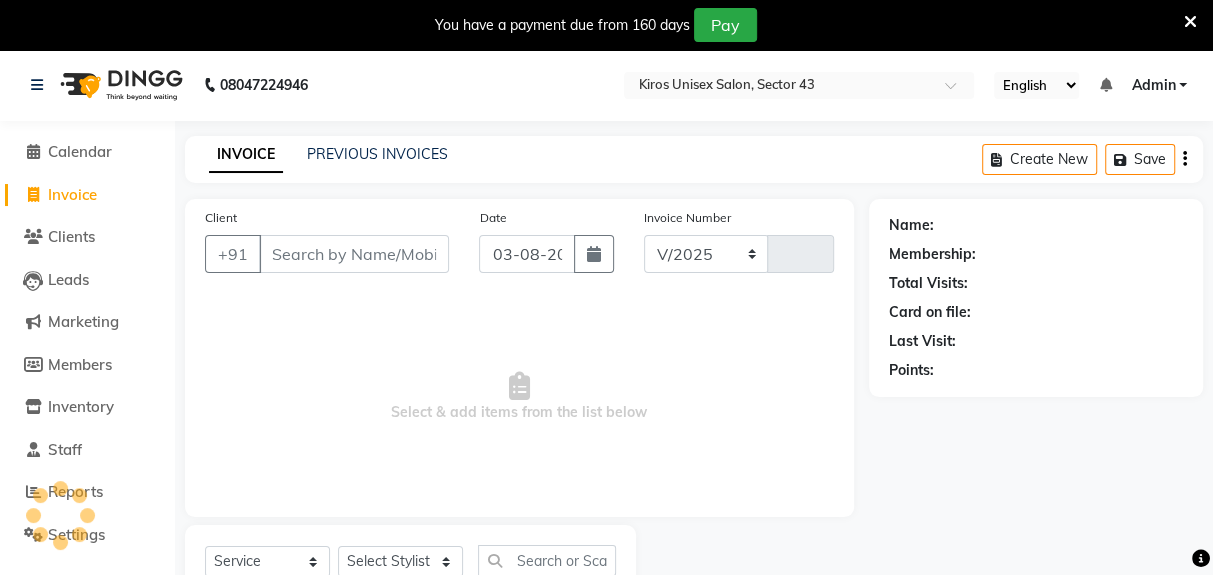 scroll, scrollTop: 73, scrollLeft: 0, axis: vertical 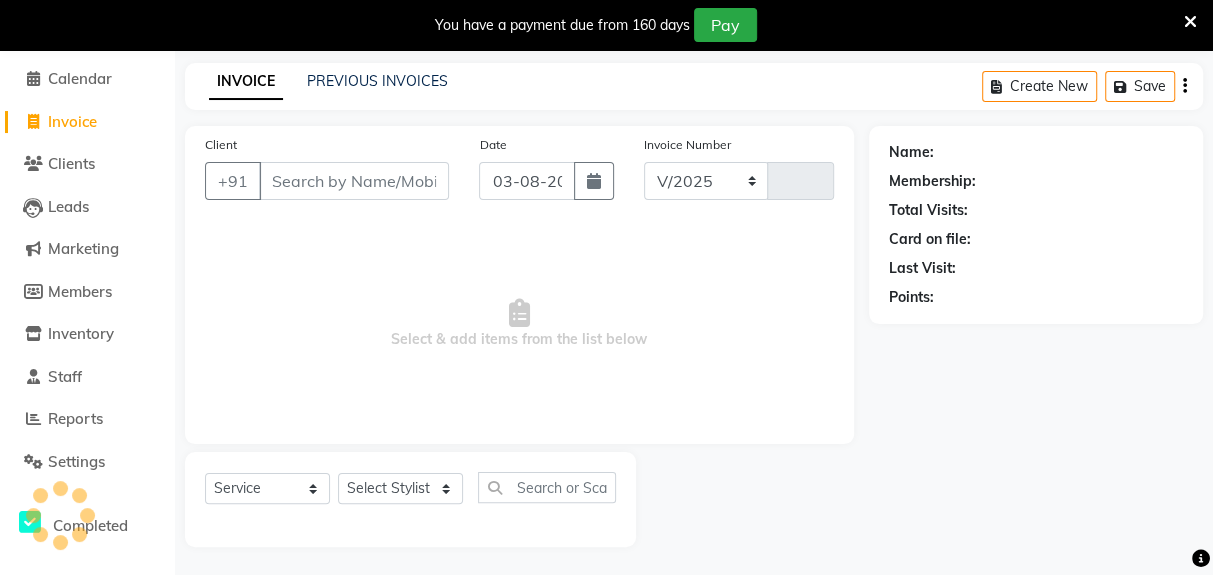 select on "5694" 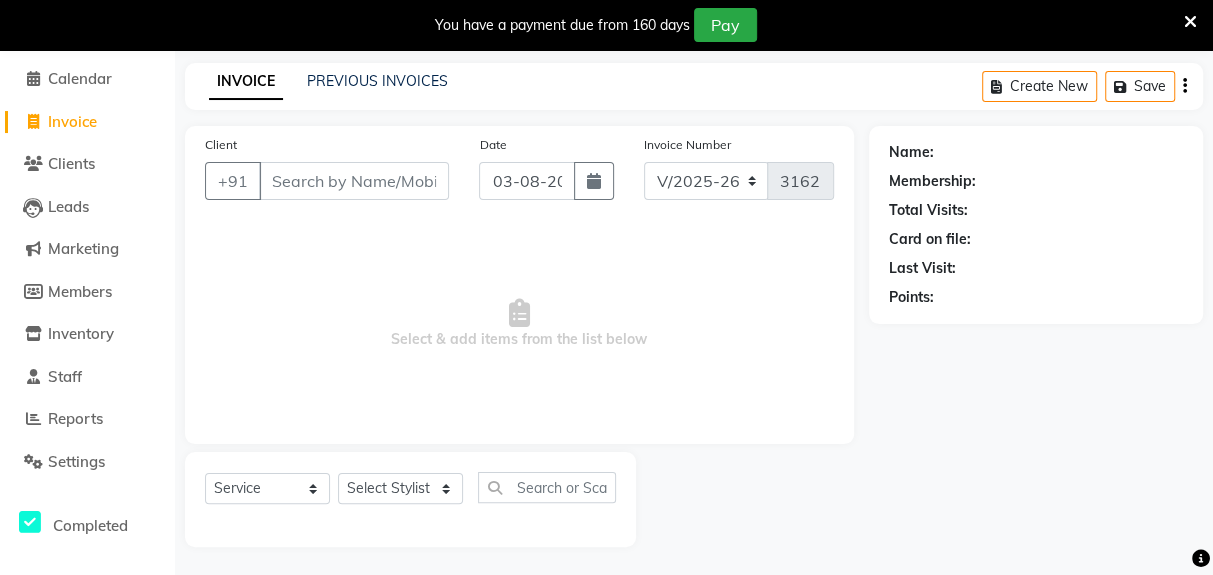 click on "Client" at bounding box center (354, 181) 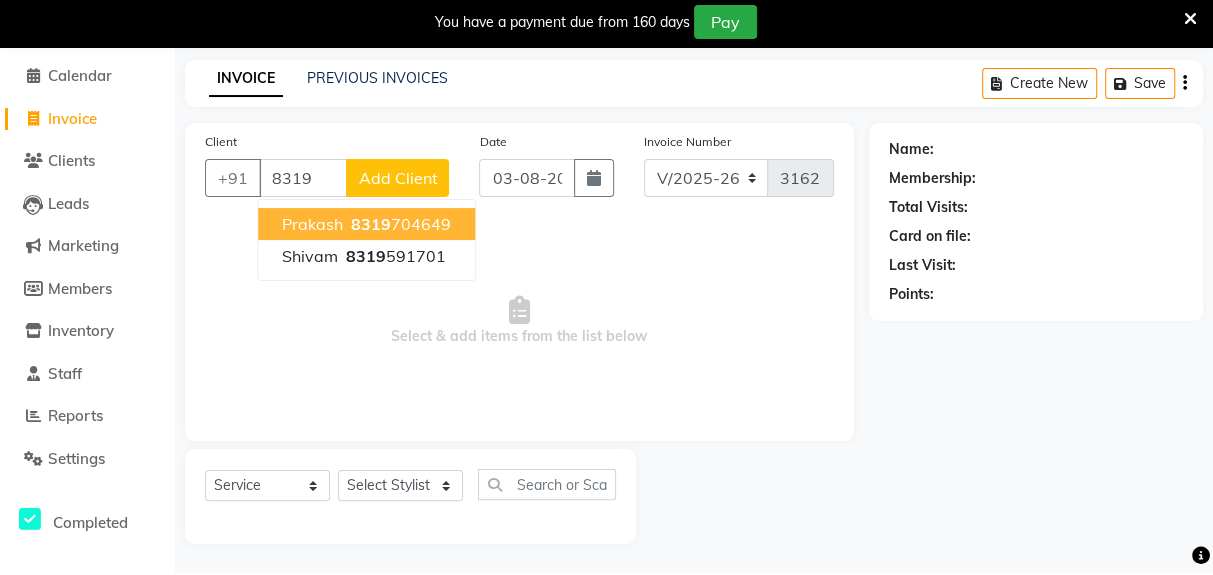 scroll, scrollTop: 73, scrollLeft: 0, axis: vertical 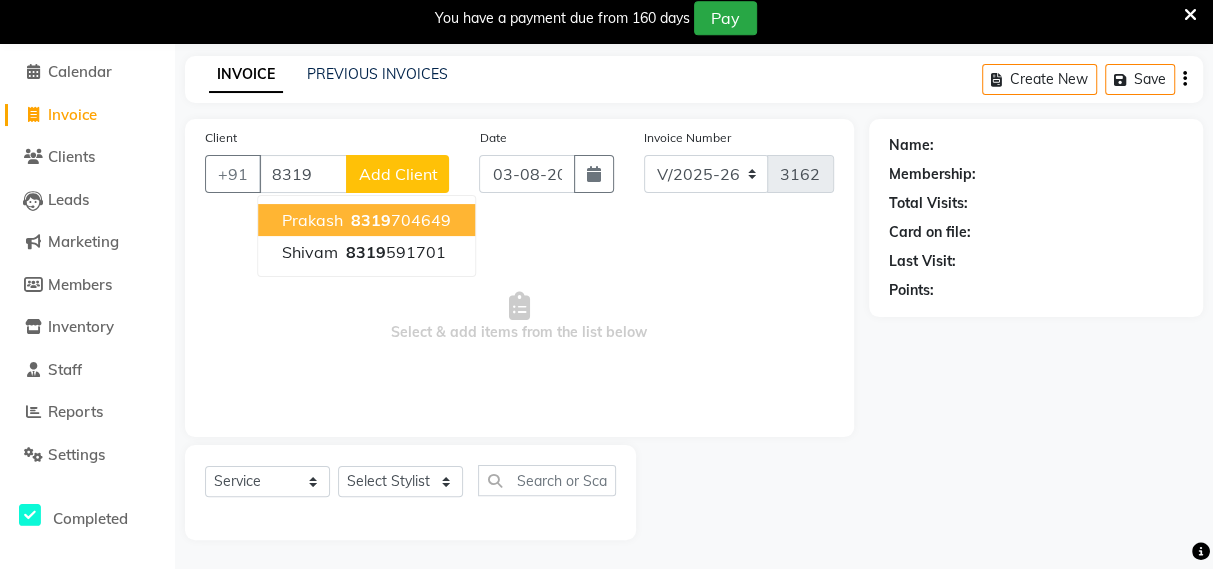 click on "[PHONE]" at bounding box center (399, 227) 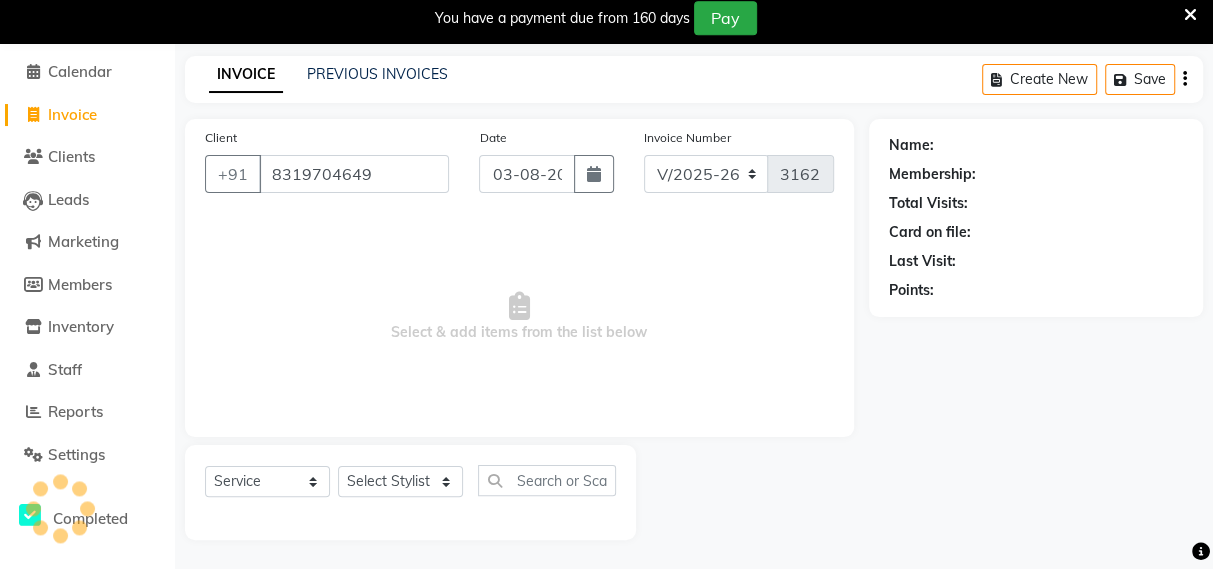 type on "8319704649" 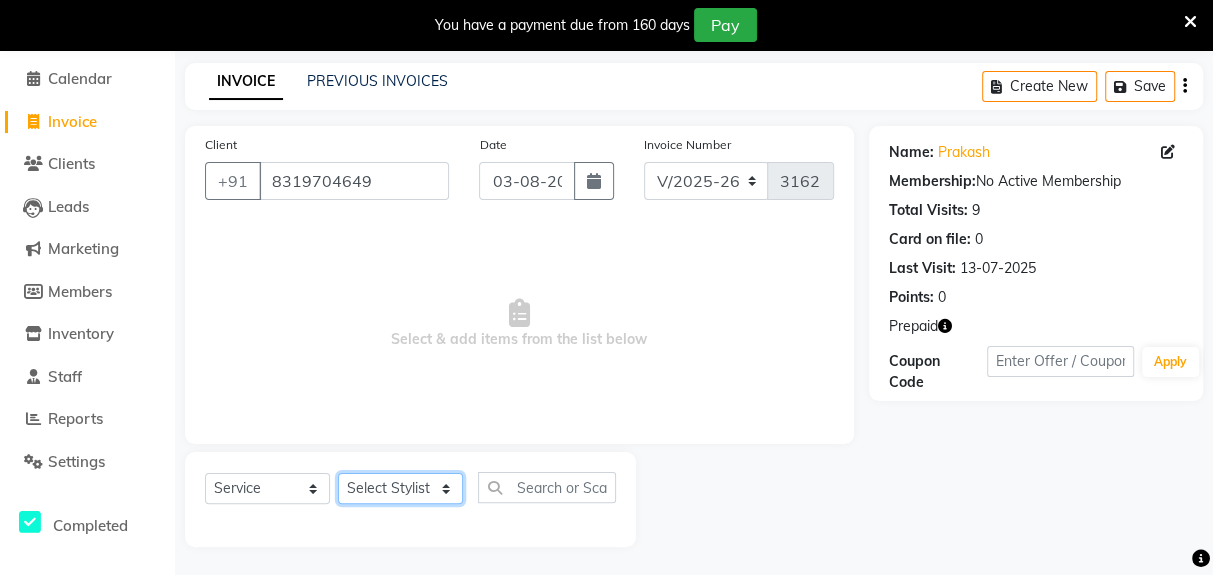 click on "Select Stylist [NAME] [NAME] [NAME] [NAME] [NAME] [NAME] [NAME] [NAME] [NAME] [NAME] [NAME]" 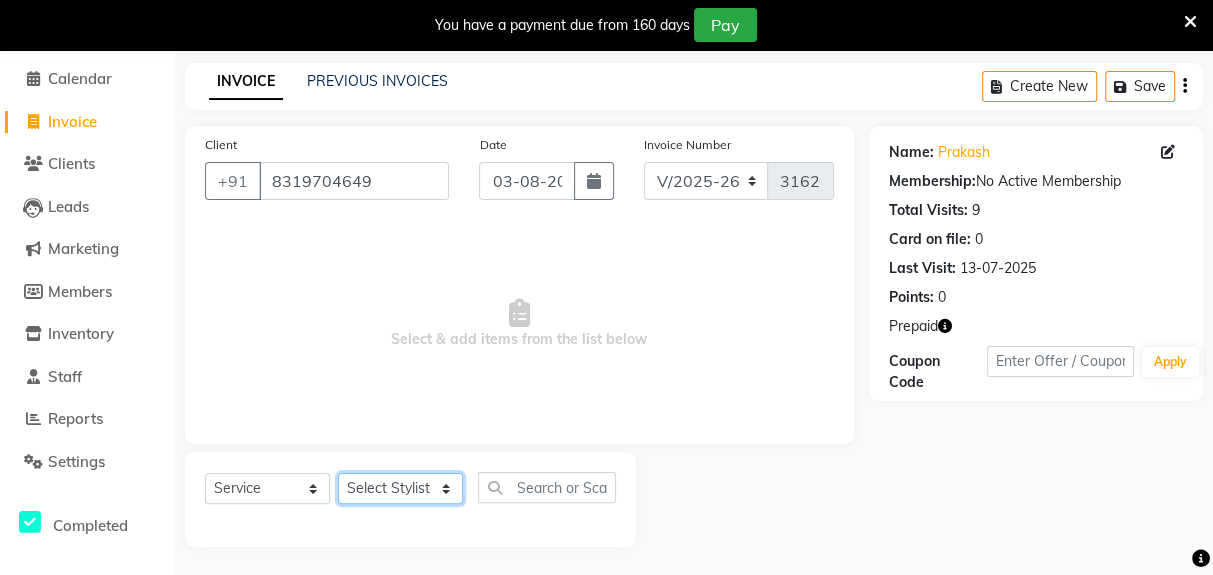 select on "39650" 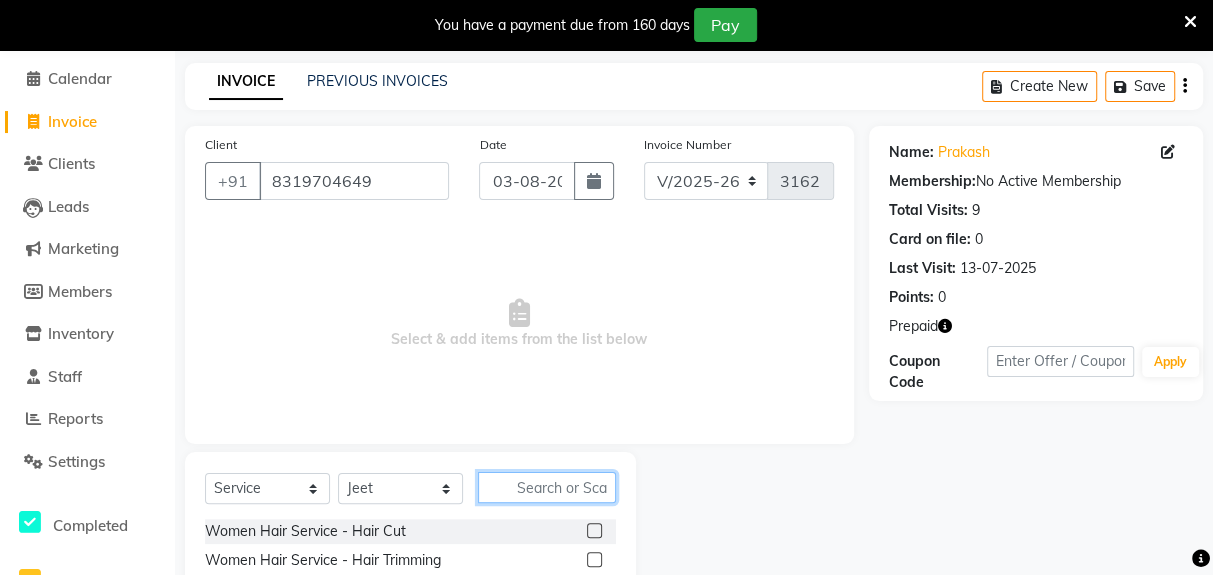 click 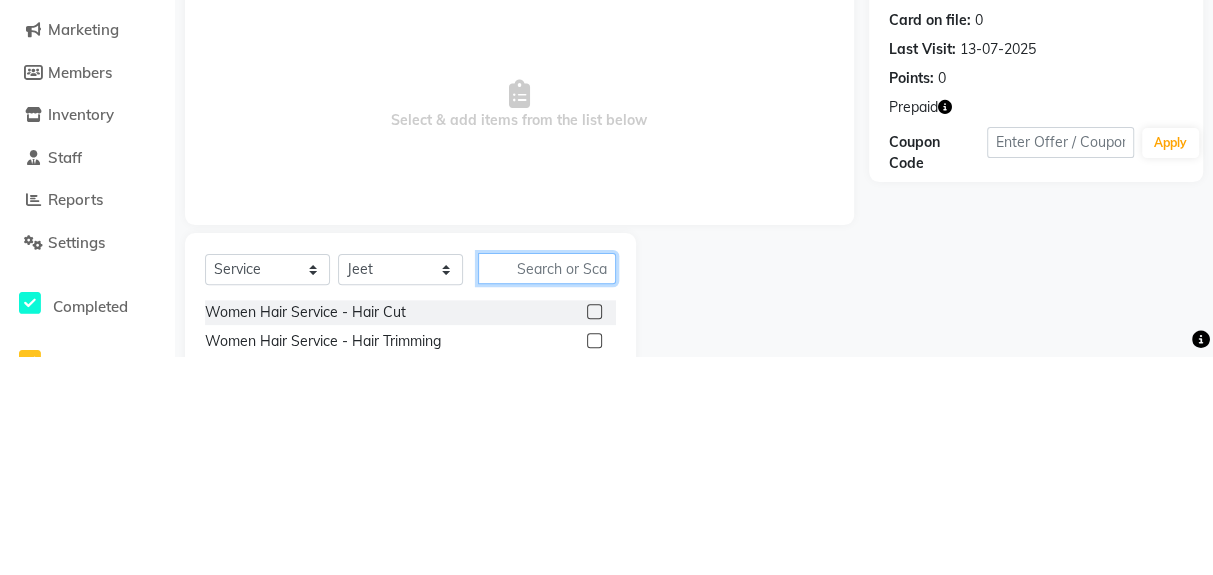 scroll, scrollTop: 123, scrollLeft: 0, axis: vertical 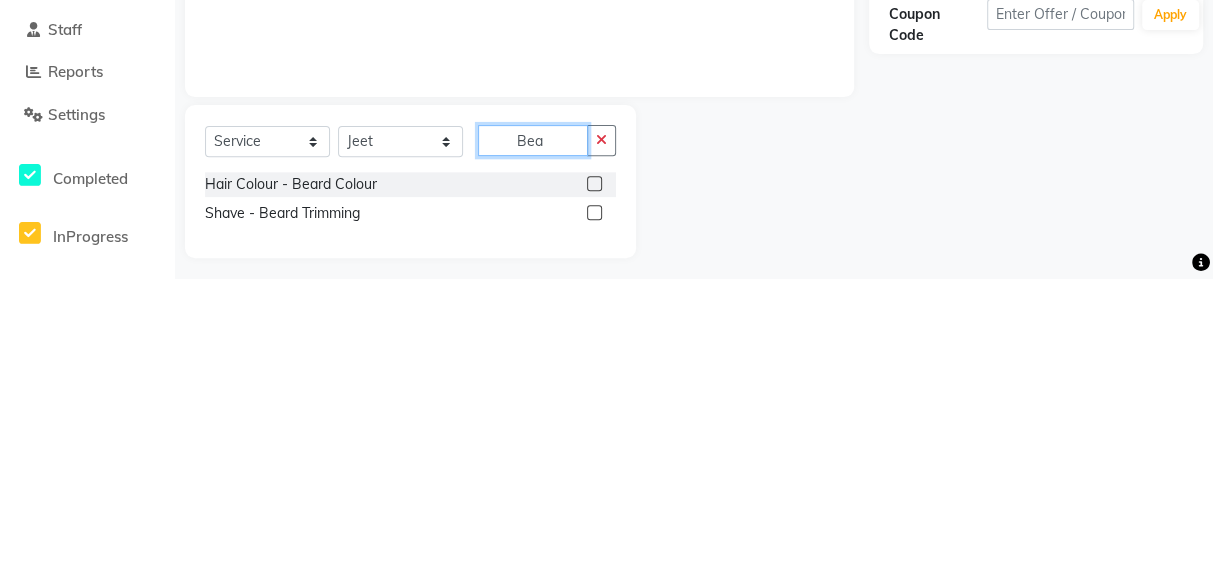 type on "Bea" 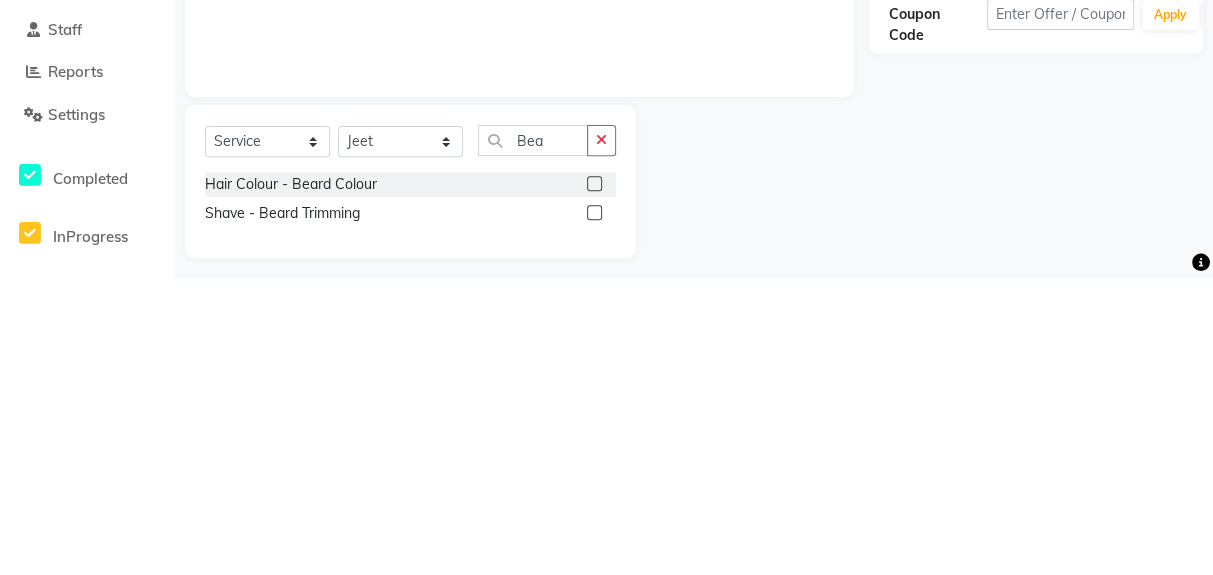 click on "Shave - Beard Trimming" 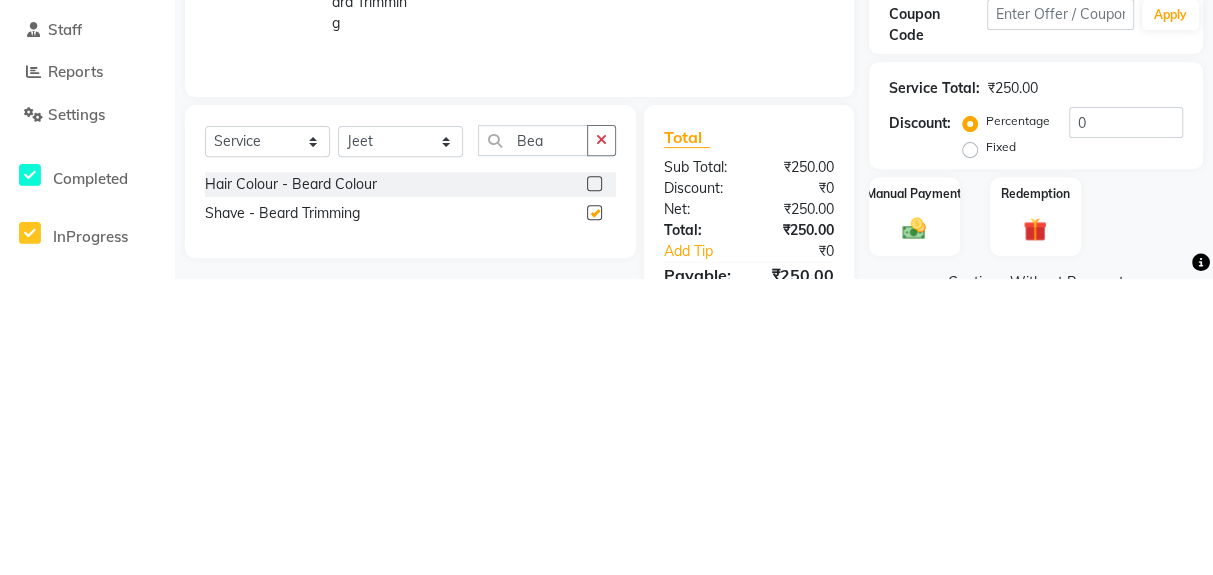 scroll, scrollTop: 123, scrollLeft: 0, axis: vertical 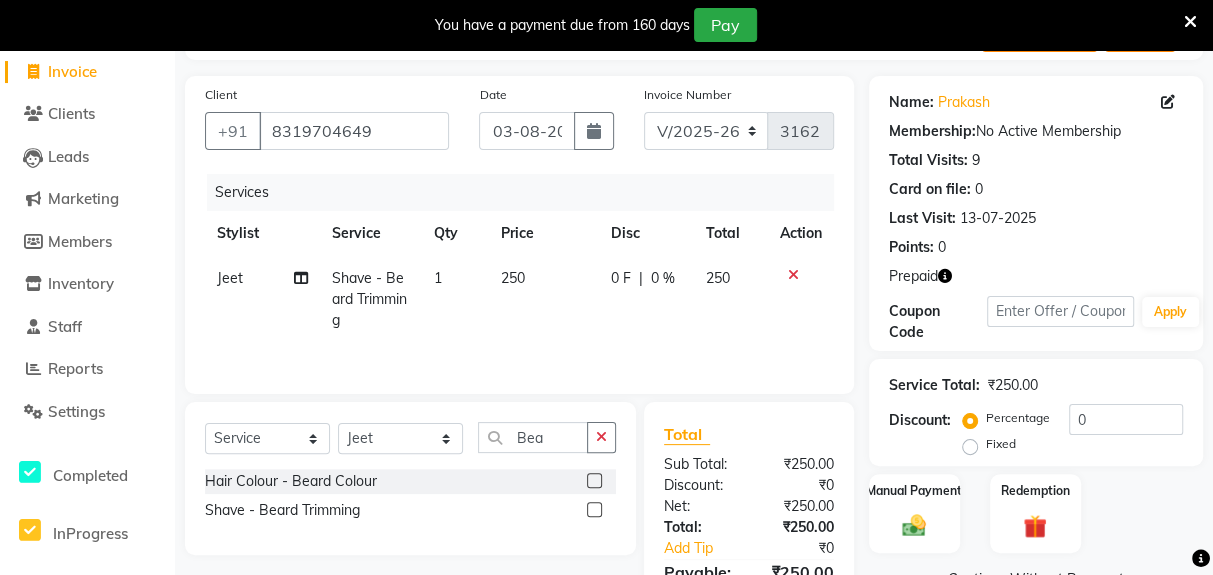 checkbox on "false" 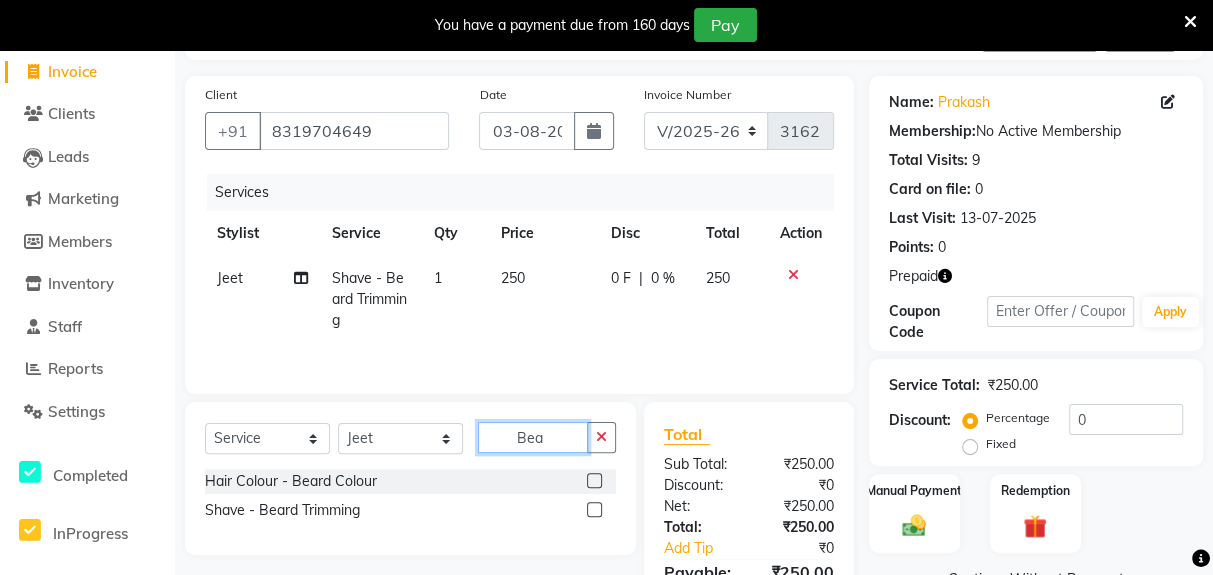 click on "Bea" 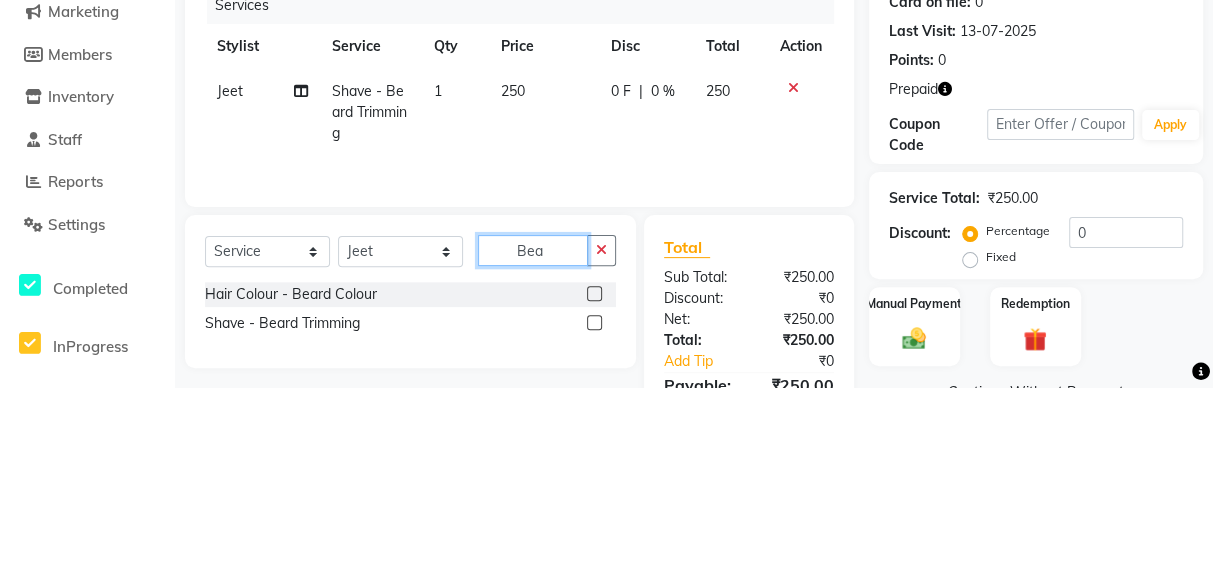 scroll, scrollTop: 123, scrollLeft: 0, axis: vertical 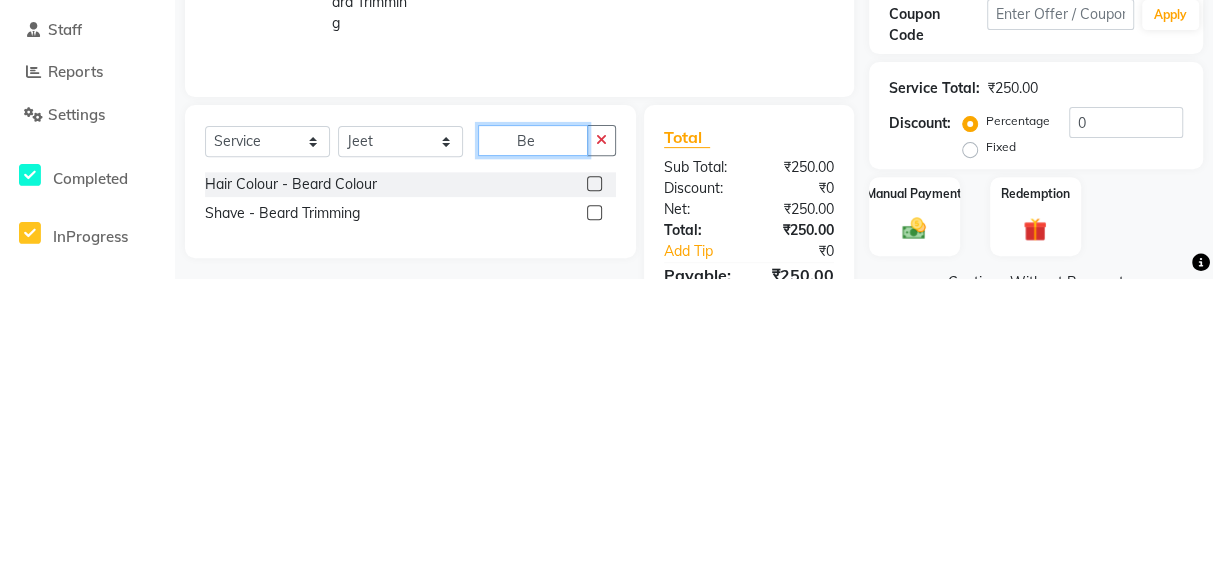 type on "B" 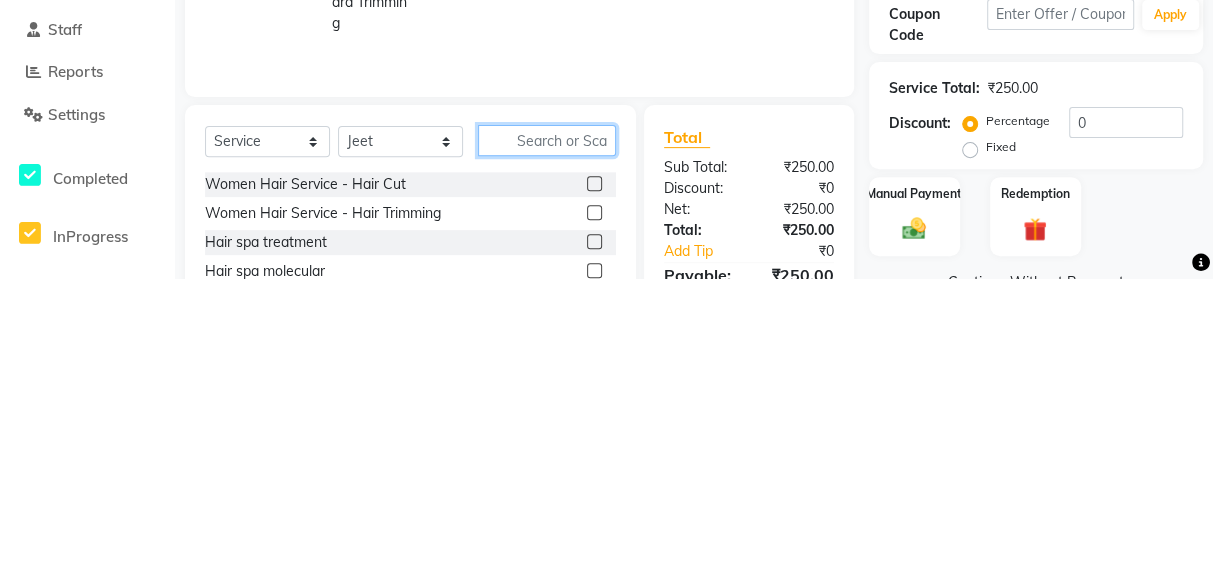 type 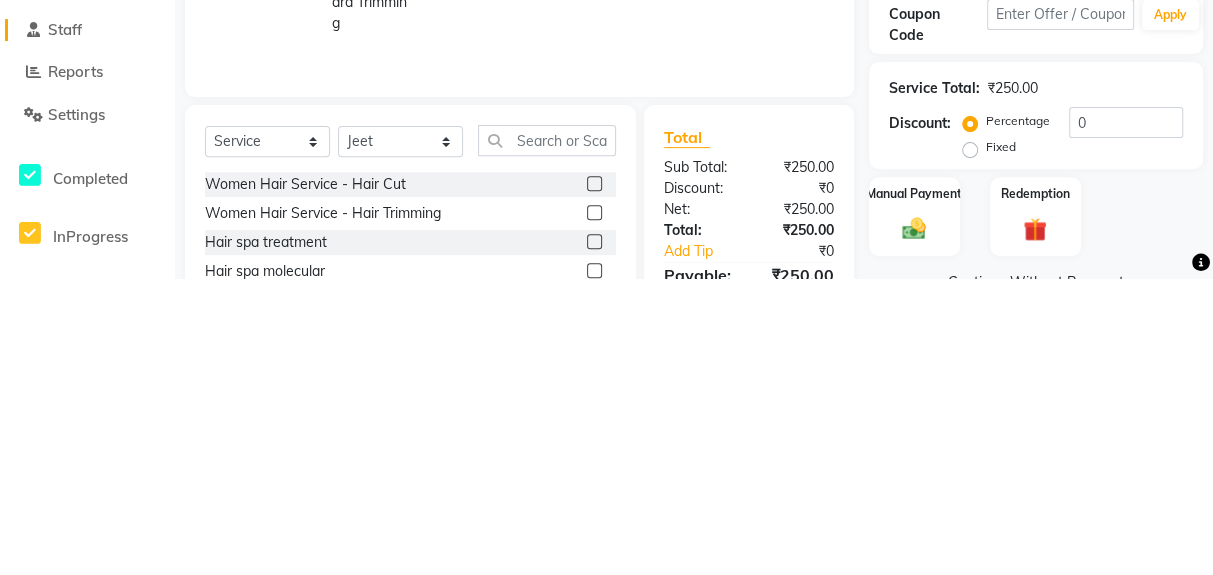 click on "Staff" 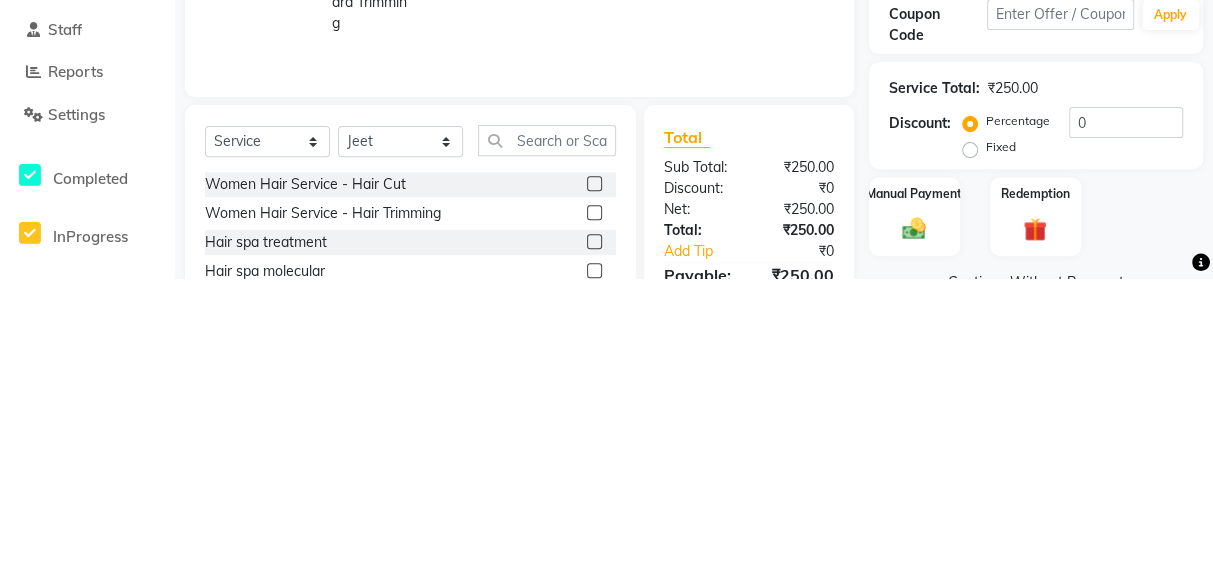 scroll, scrollTop: 123, scrollLeft: 0, axis: vertical 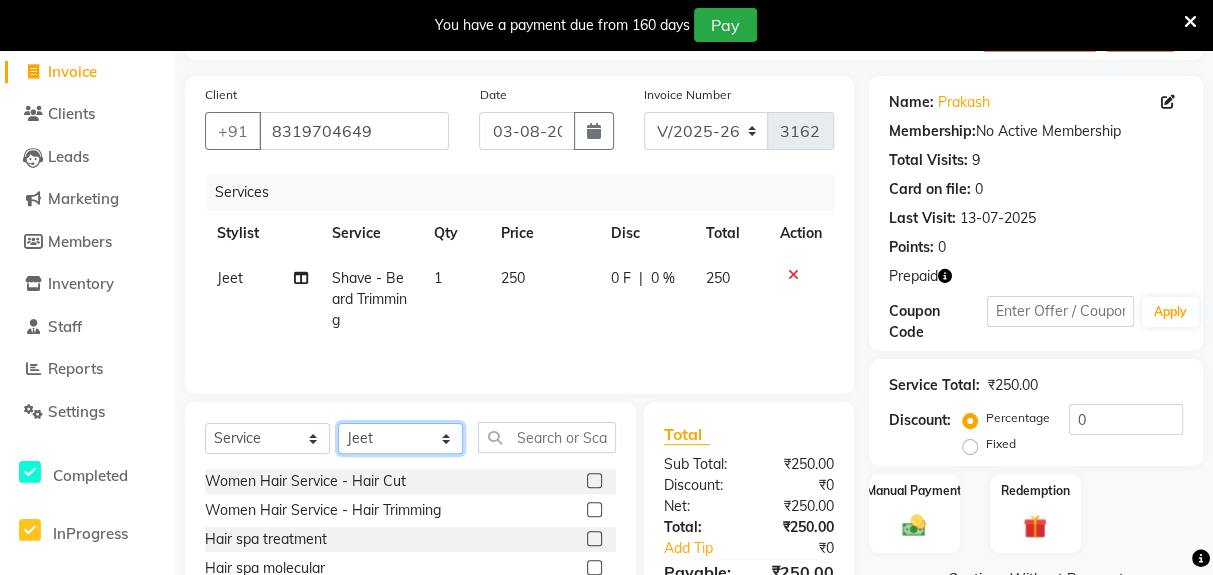 click on "Select Stylist [NAME] [NAME] [NAME] [NAME] [NAME] [NAME] [NAME] [NAME] [NAME] [NAME] [NAME]" 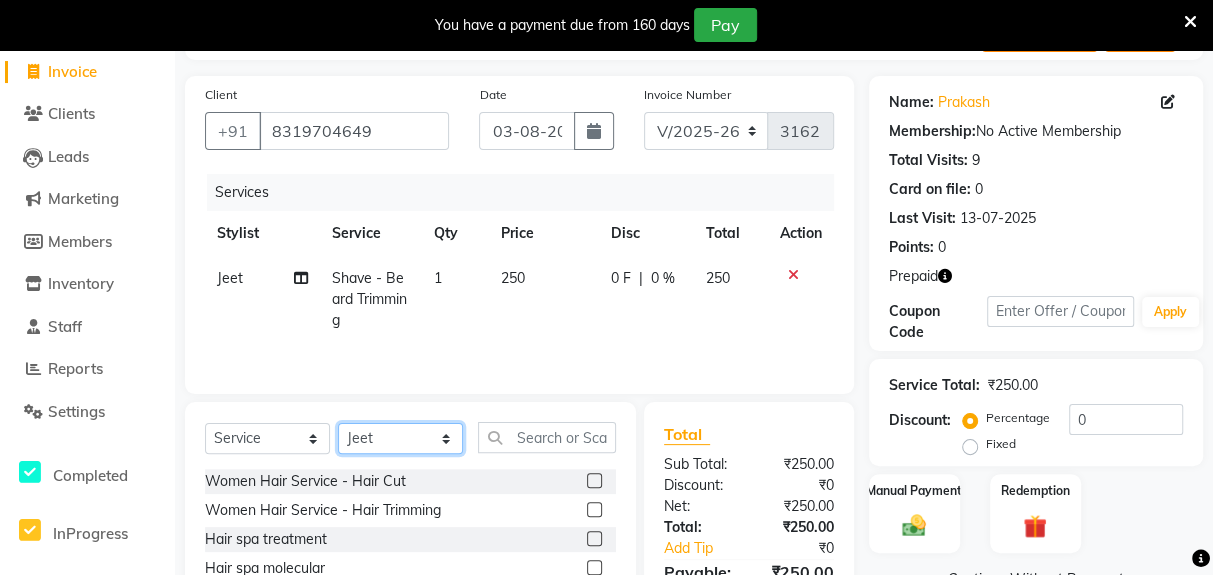 select on "65175" 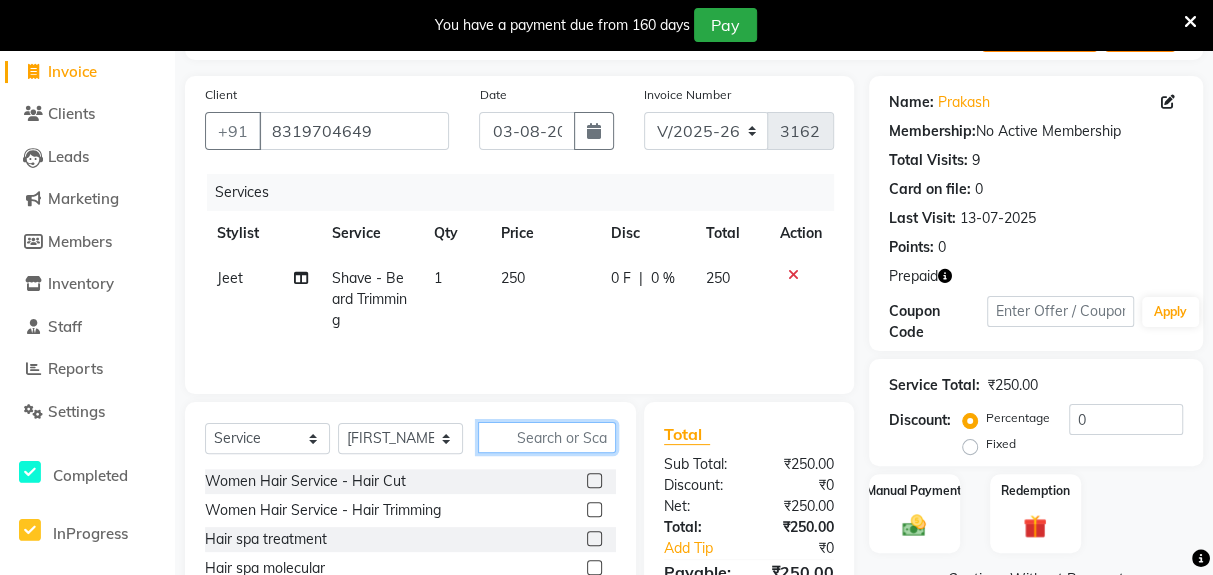 click 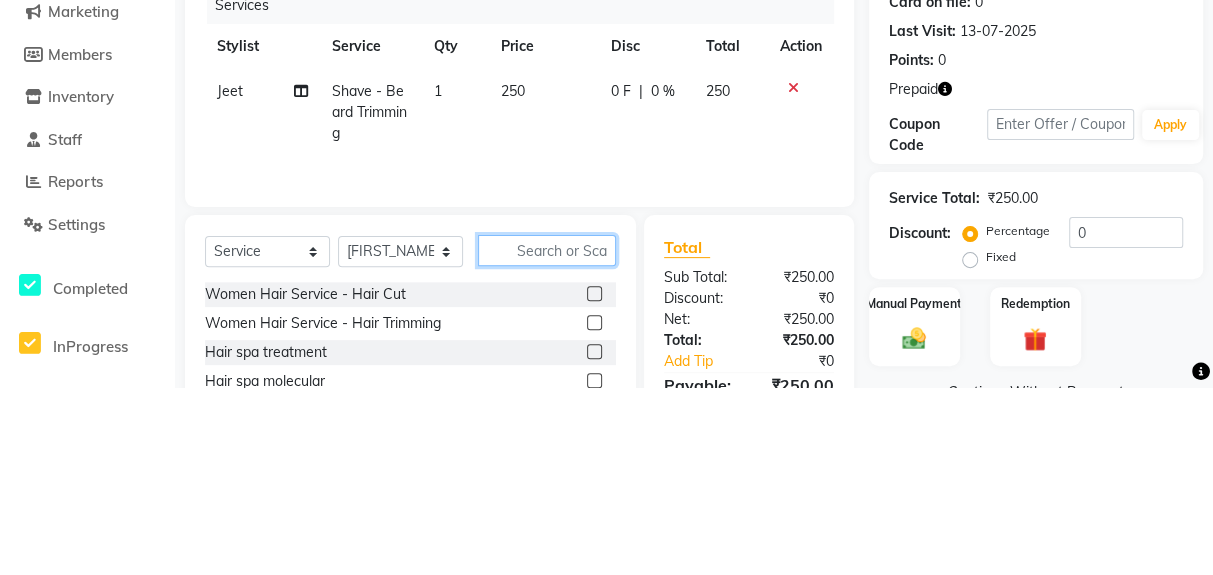 scroll, scrollTop: 123, scrollLeft: 0, axis: vertical 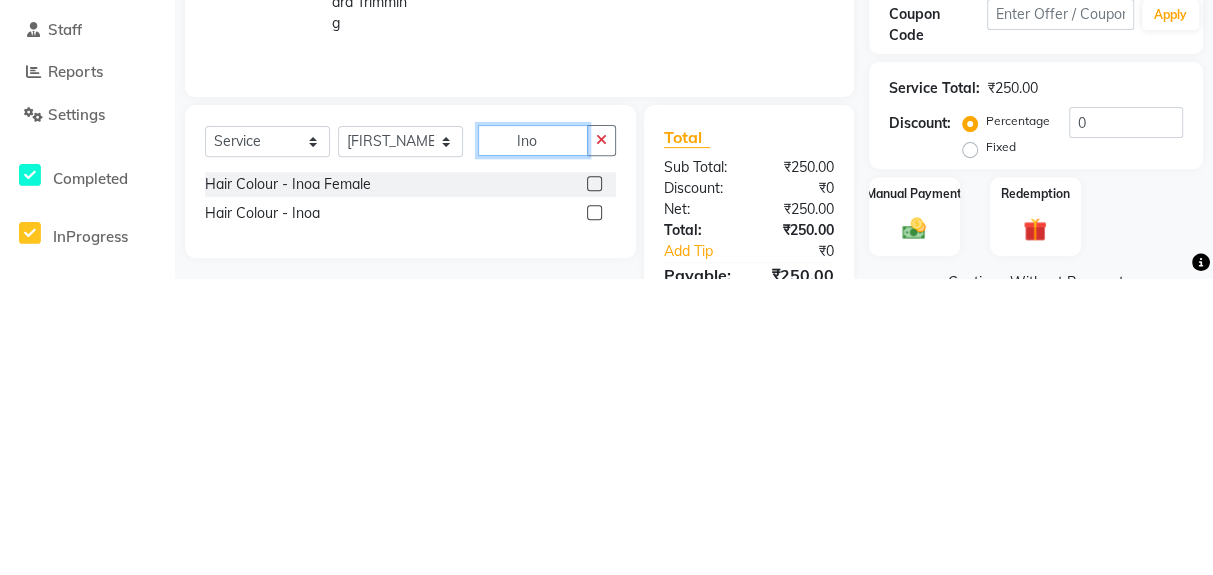 type on "Ino" 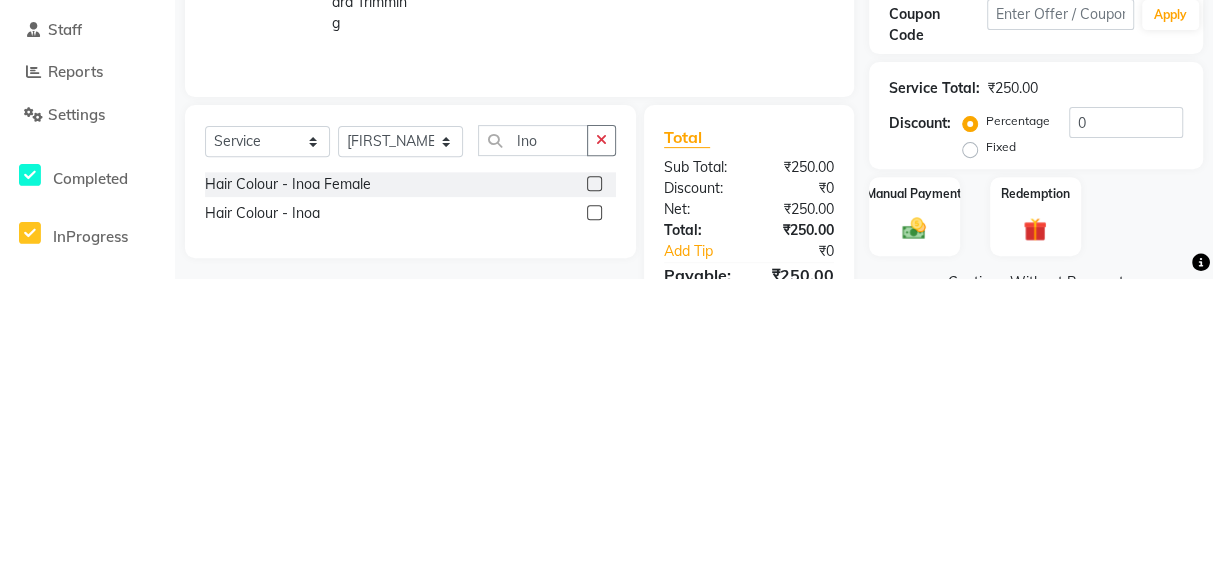 click on "Hair Colour - Inoa" 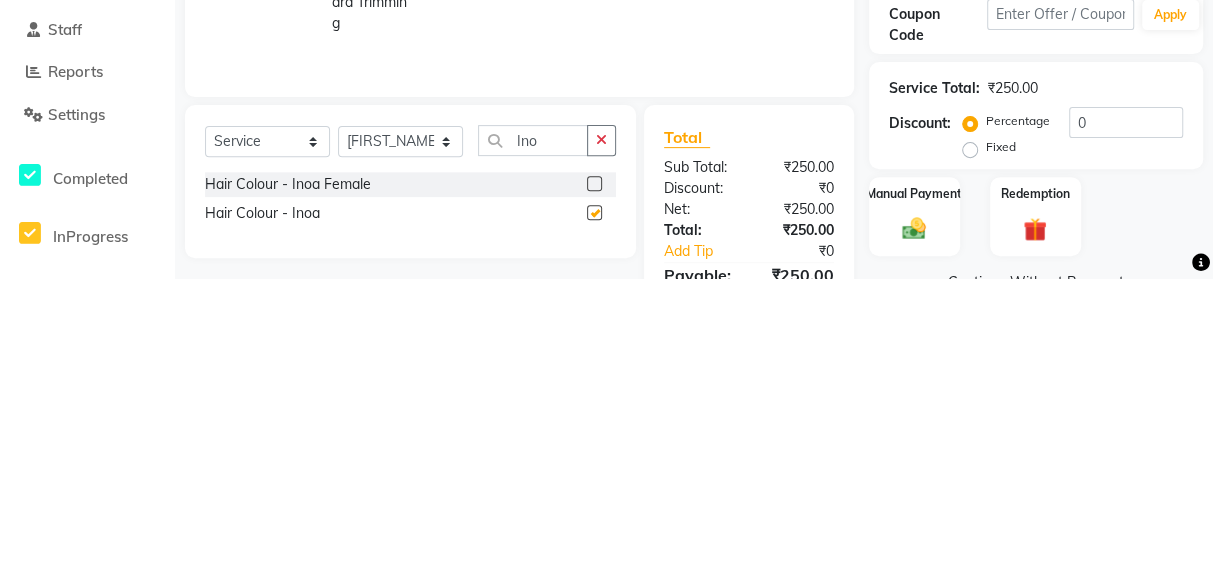 scroll, scrollTop: 123, scrollLeft: 0, axis: vertical 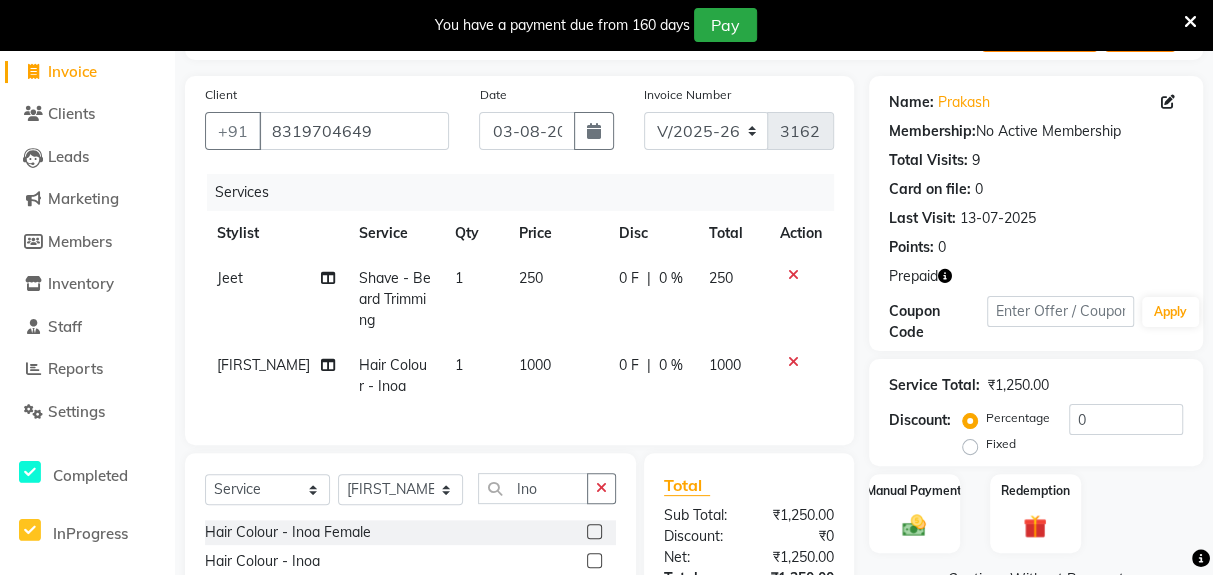 checkbox on "false" 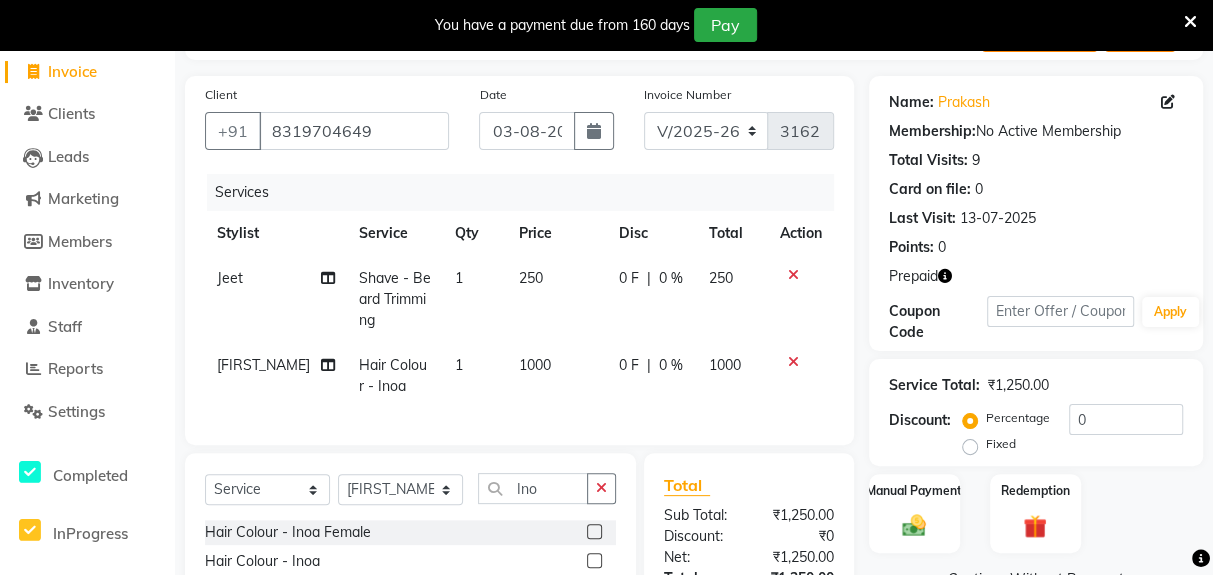 click on "1000" 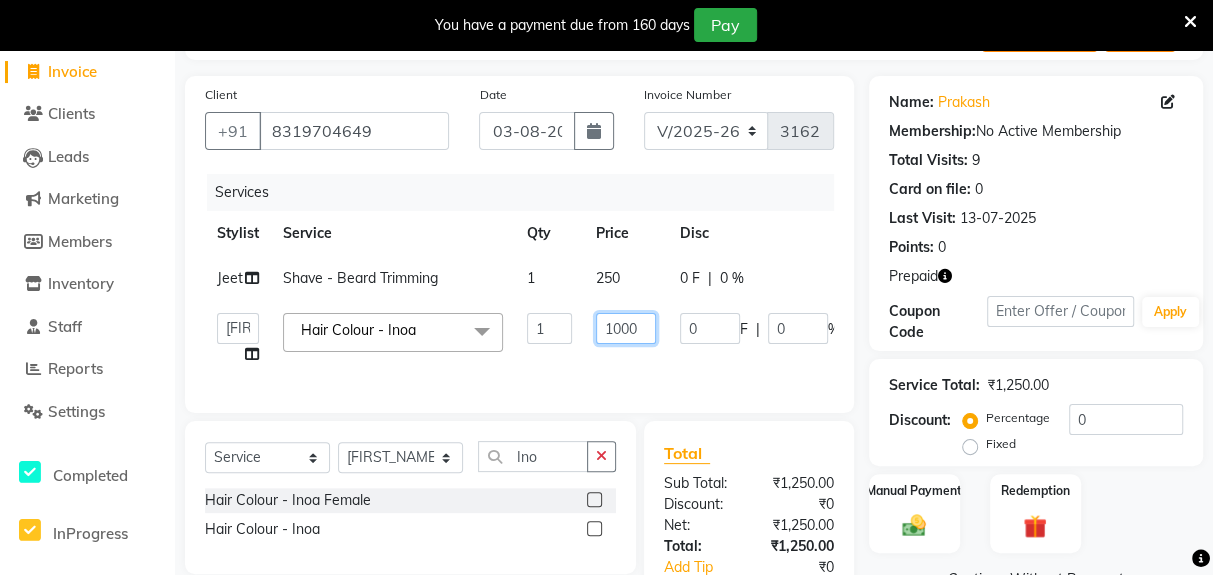 click on "1000" 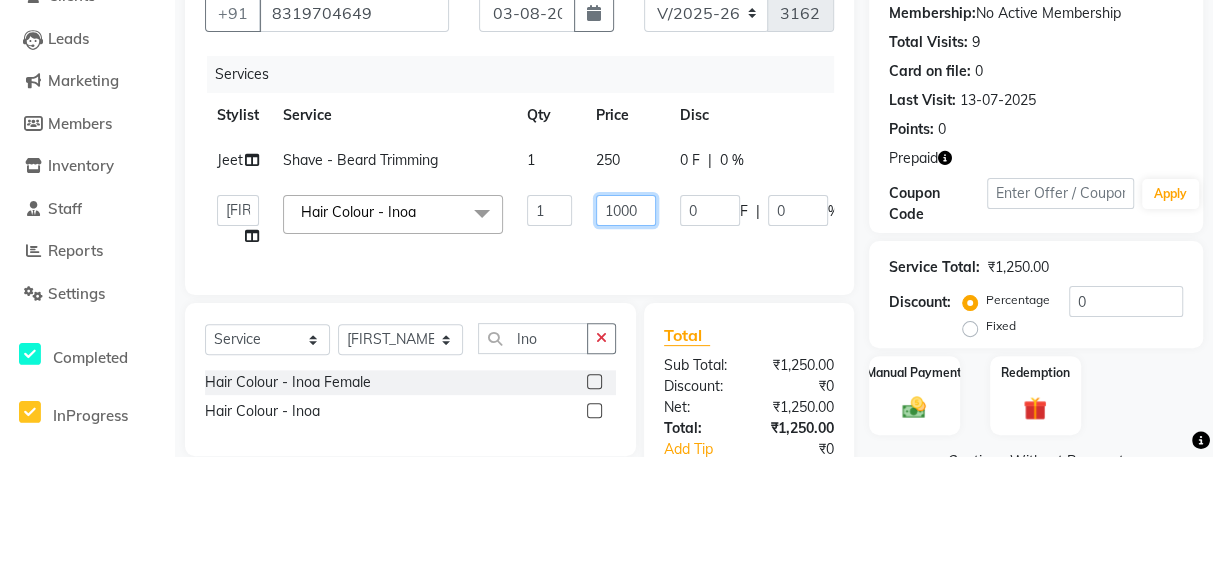 scroll, scrollTop: 123, scrollLeft: 0, axis: vertical 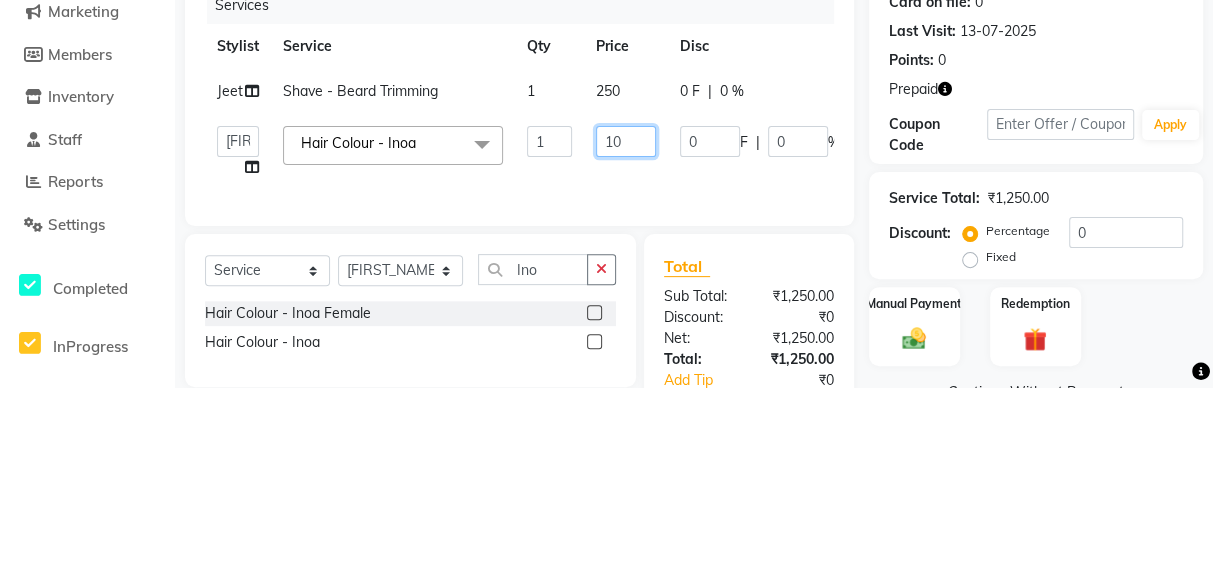 type on "1" 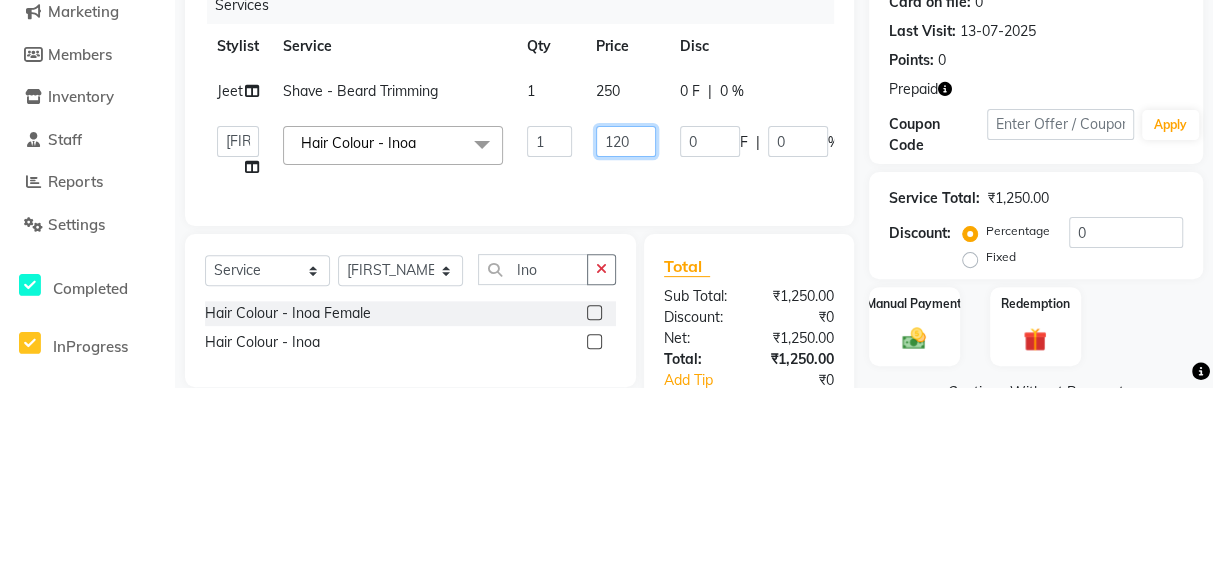 type on "1200" 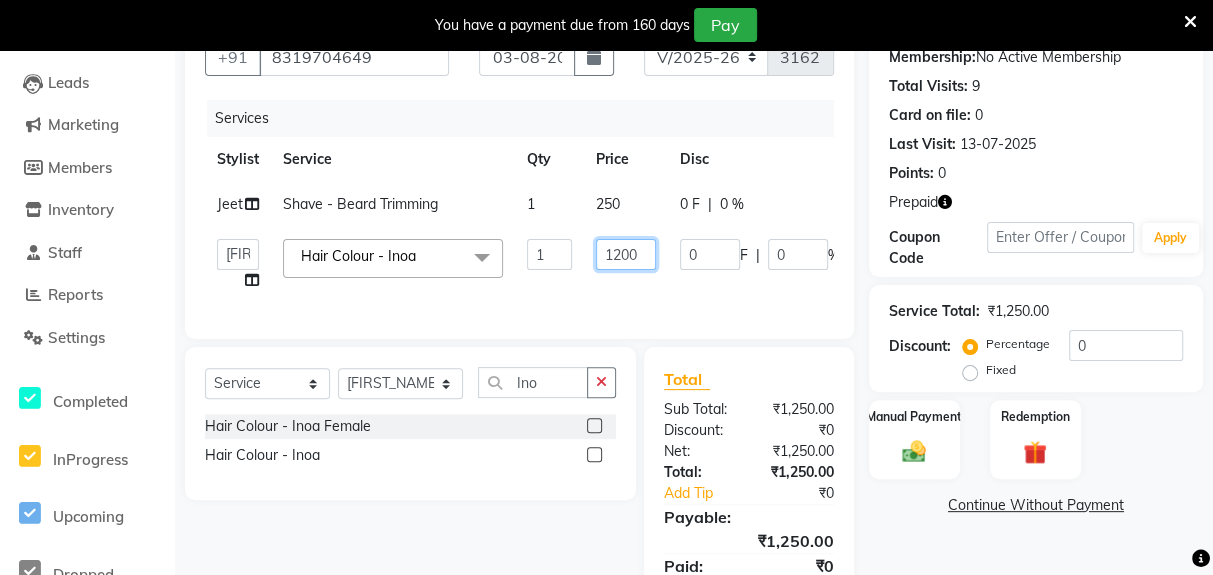 scroll, scrollTop: 273, scrollLeft: 0, axis: vertical 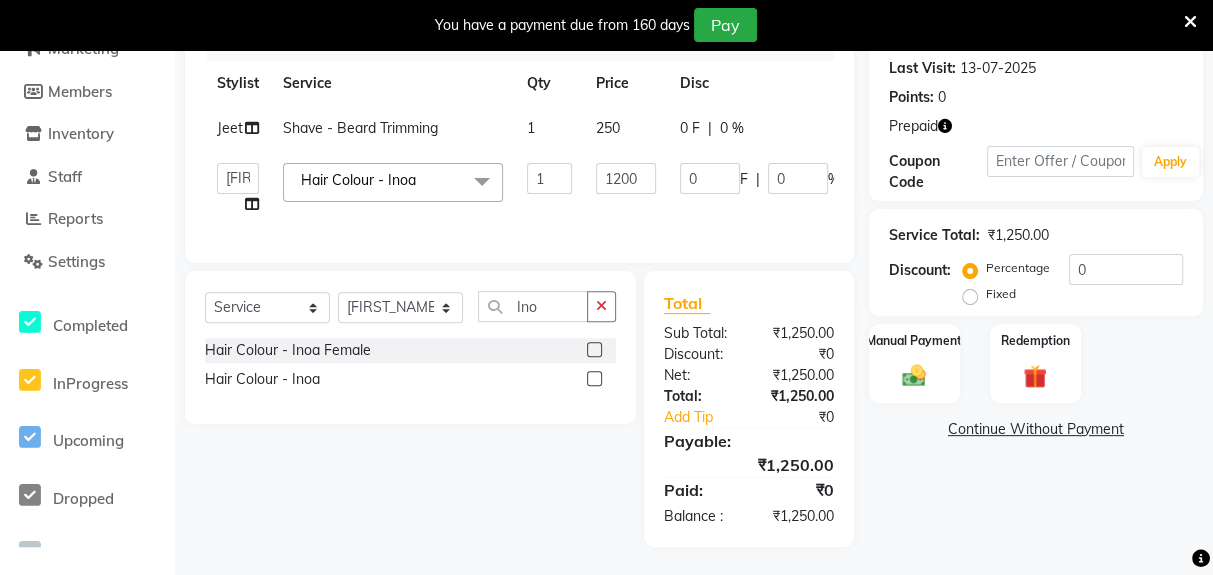 click on "Name: [NAME]  Membership:  No Active Membership  Total Visits:  9 Card on file:  0 Last Visit:   13-07-2025 Points:   0  Prepaid Coupon Code Apply Service Total:  ₹1,250.00  Discount:  Percentage   Fixed  0 Manual Payment Redemption  Continue Without Payment" 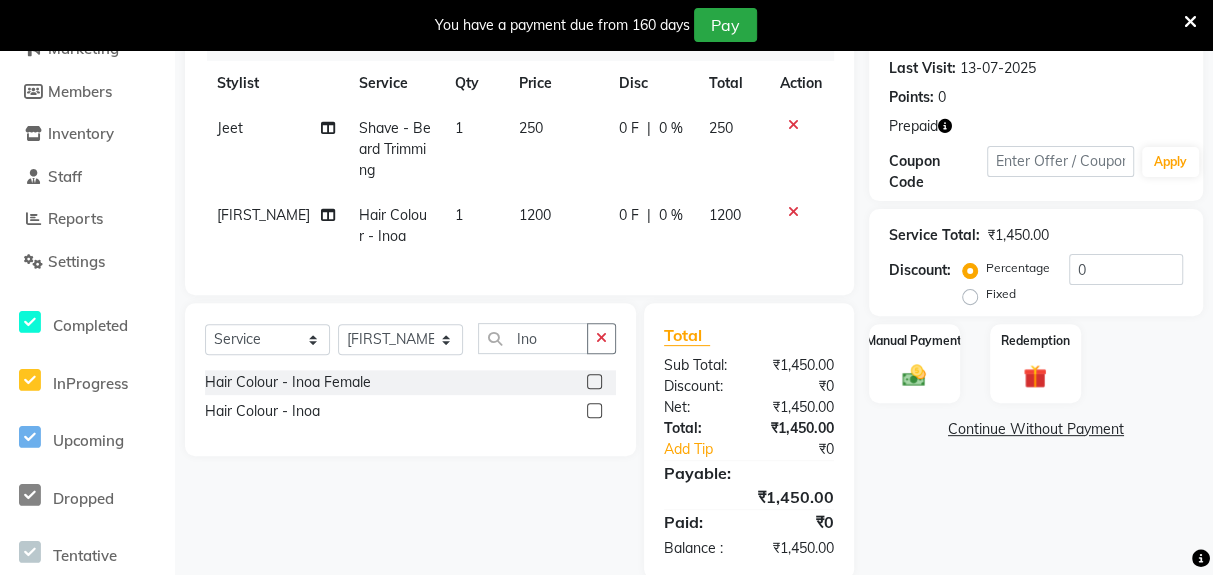 click on "Redemption" 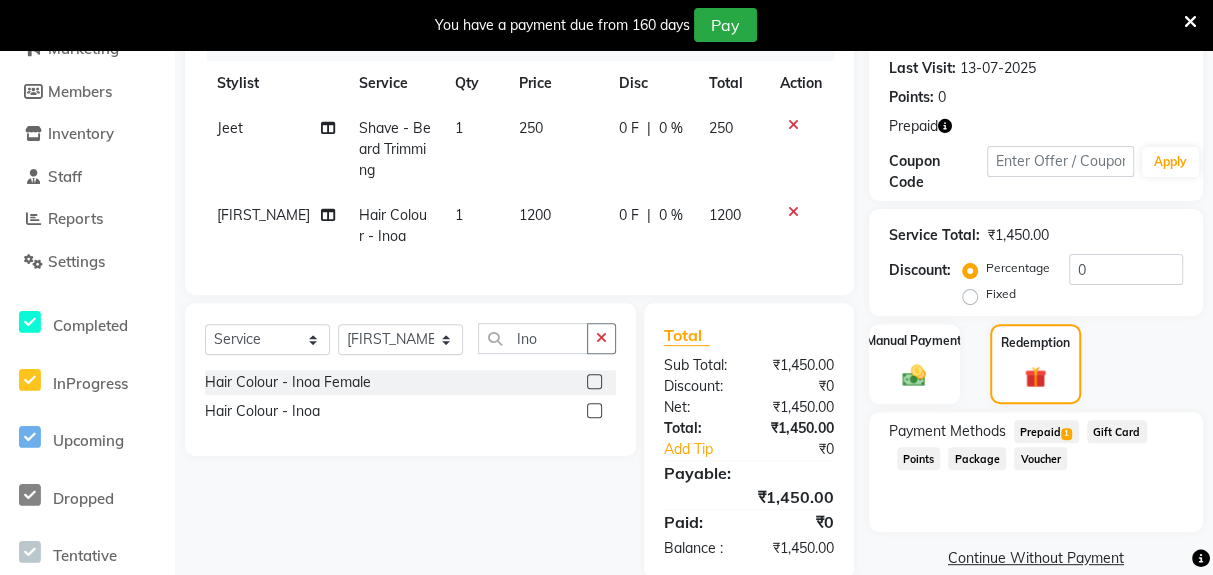 click on "Prepaid  1" 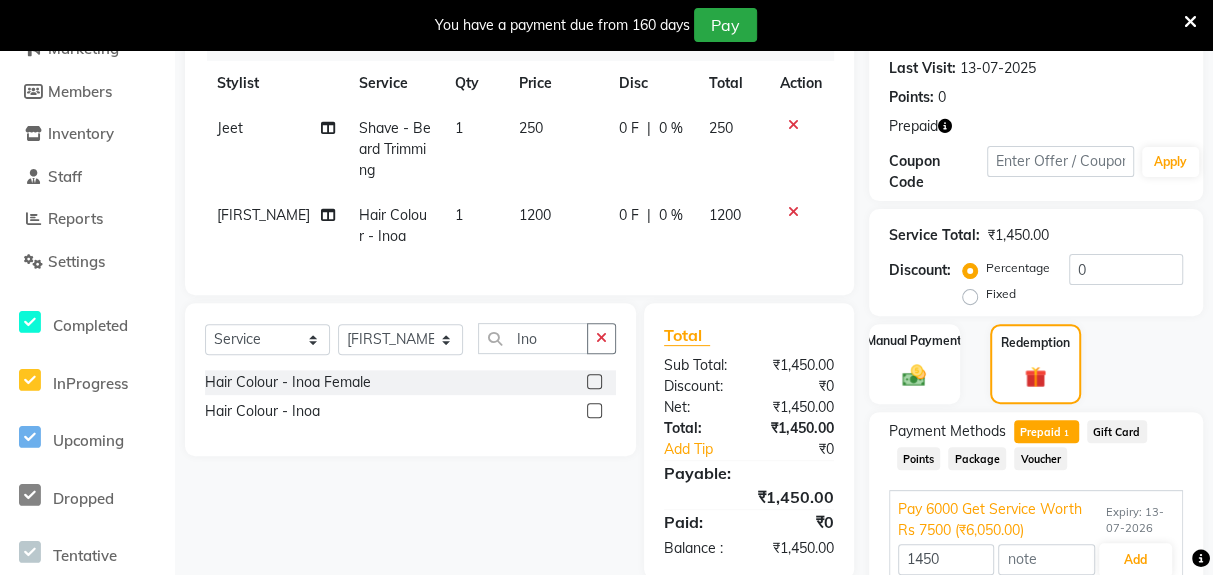 scroll, scrollTop: 277, scrollLeft: 0, axis: vertical 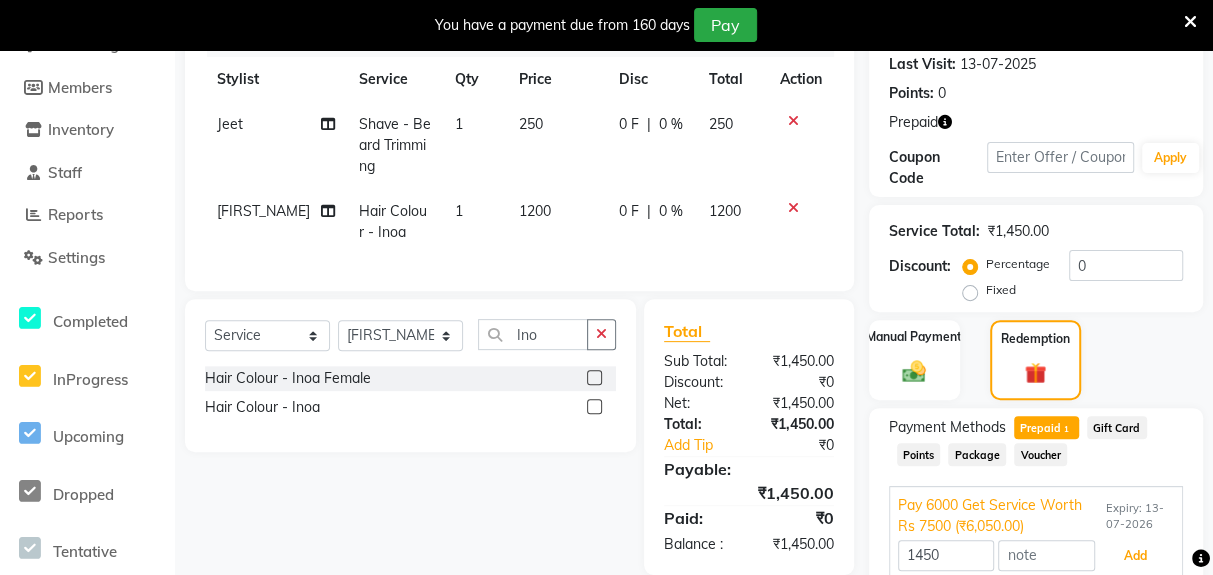 click on "Add" at bounding box center (1135, 556) 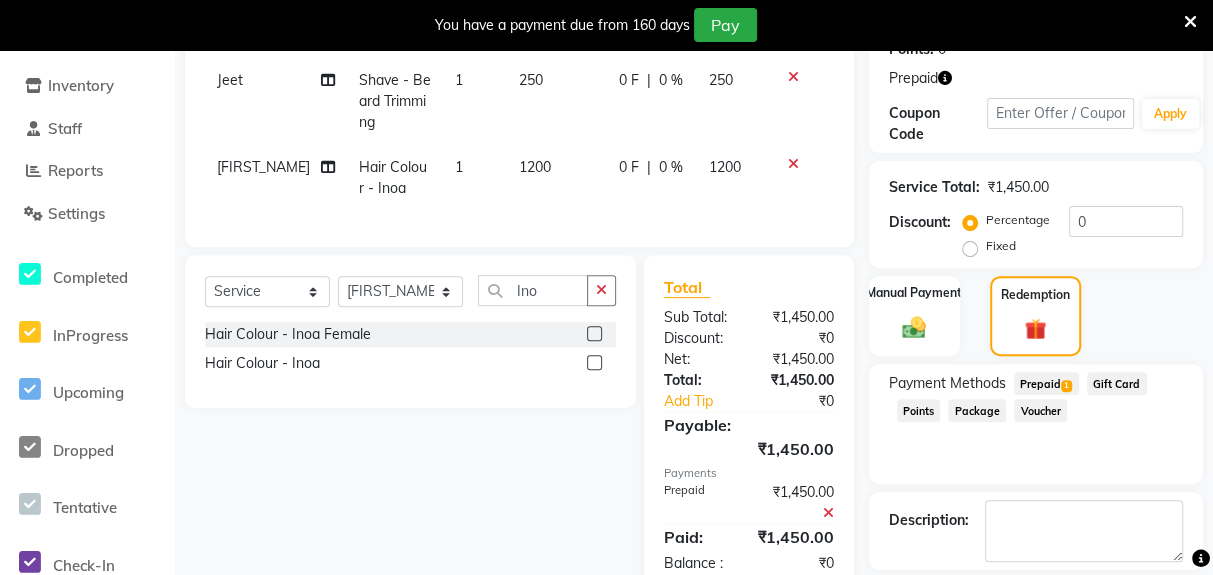 scroll, scrollTop: 325, scrollLeft: 0, axis: vertical 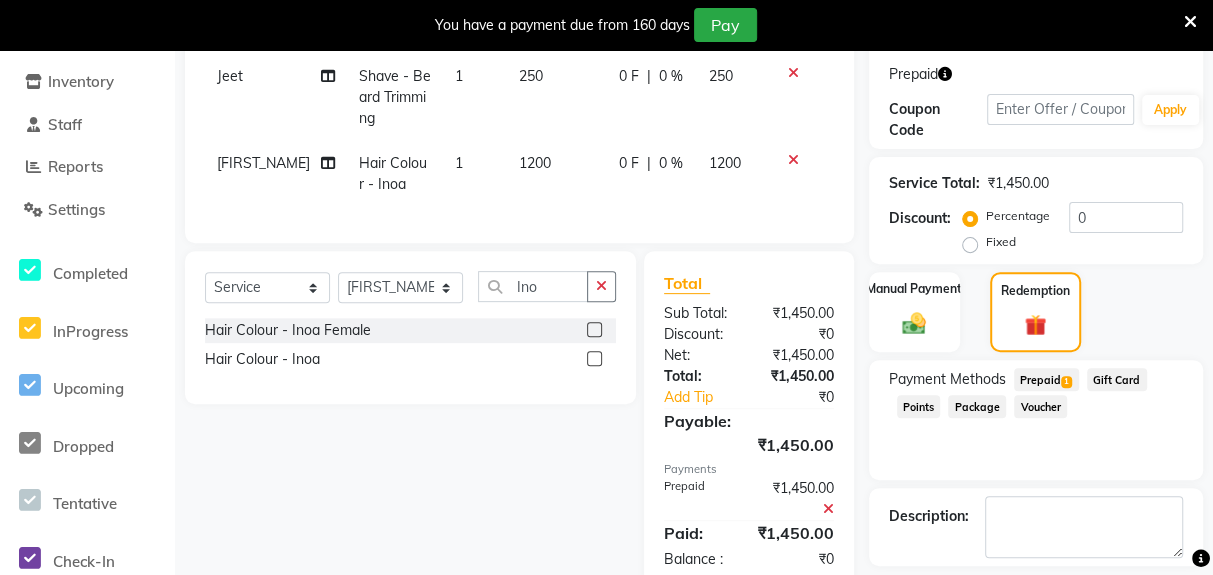 click on "Checkout" 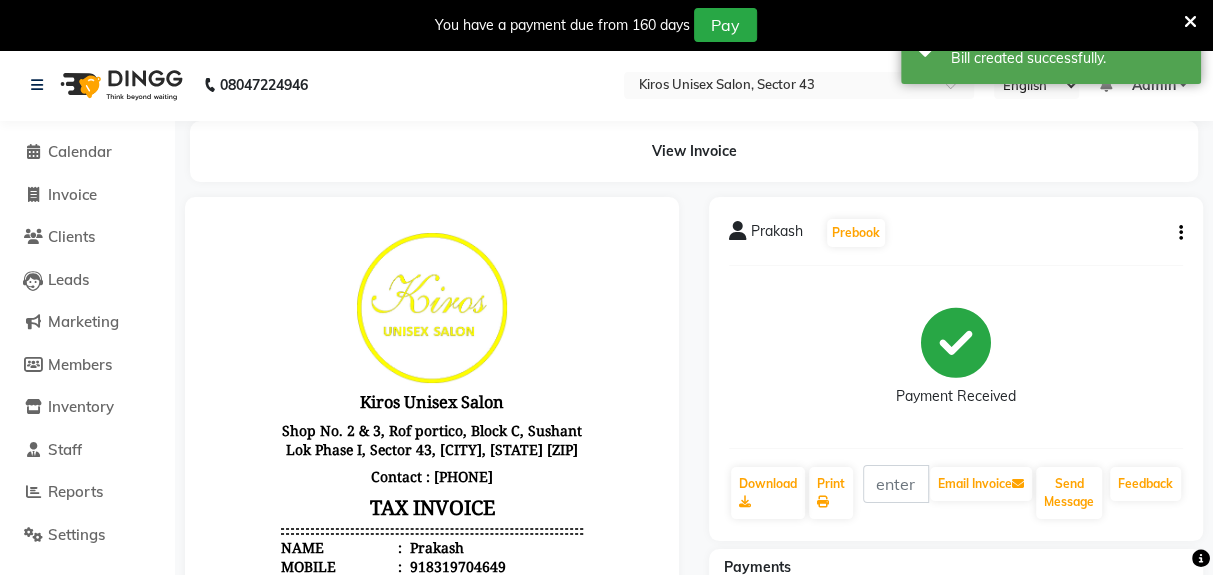 scroll, scrollTop: 0, scrollLeft: 0, axis: both 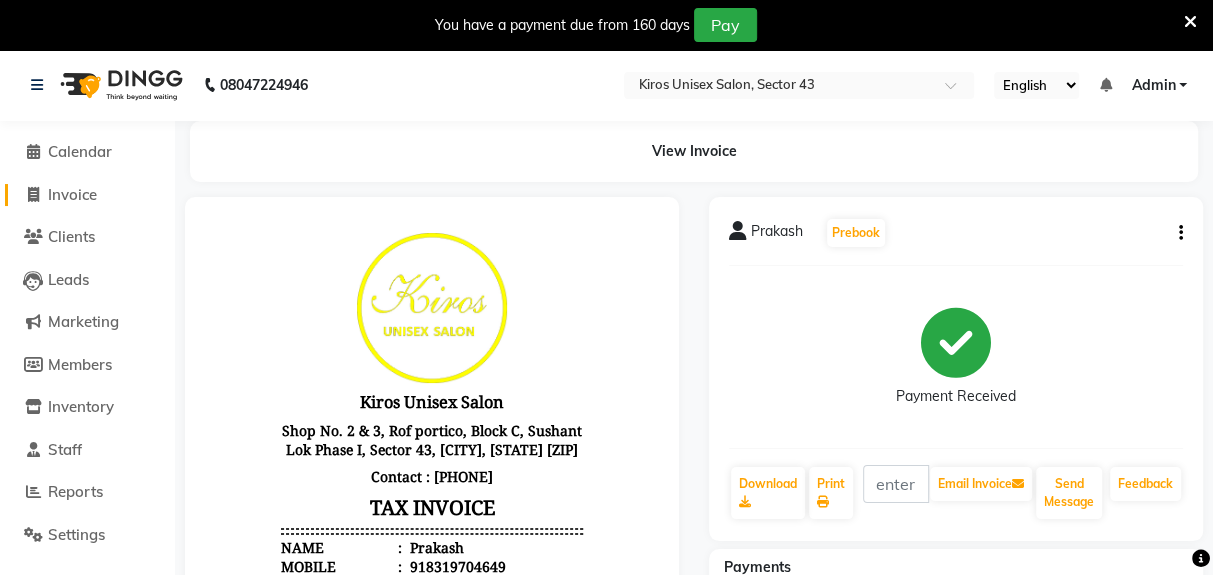 click on "Invoice" 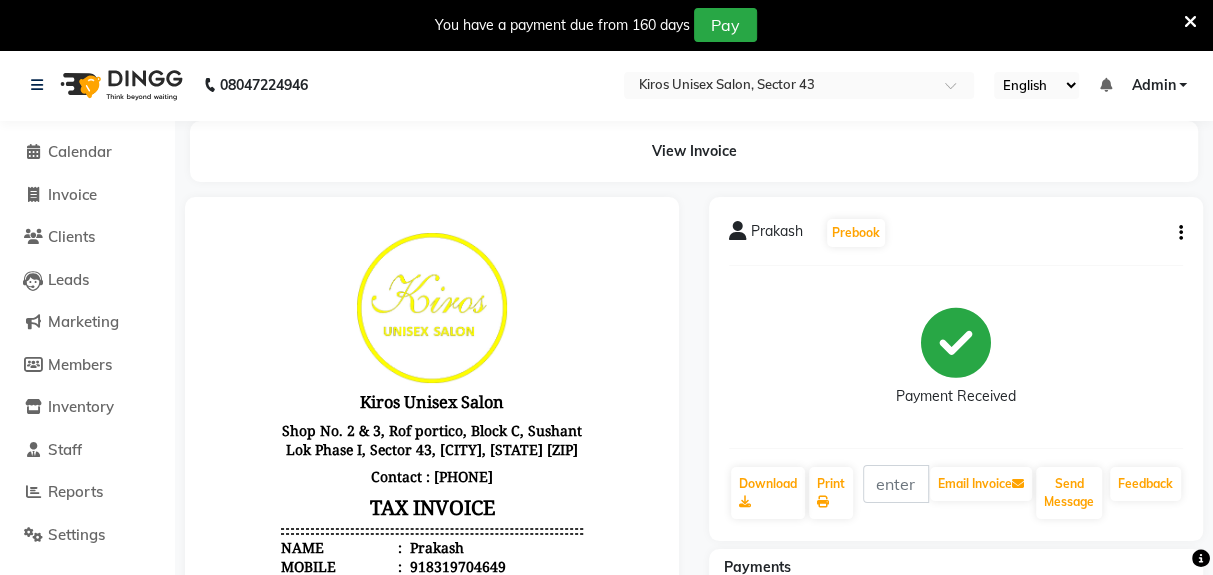 select on "service" 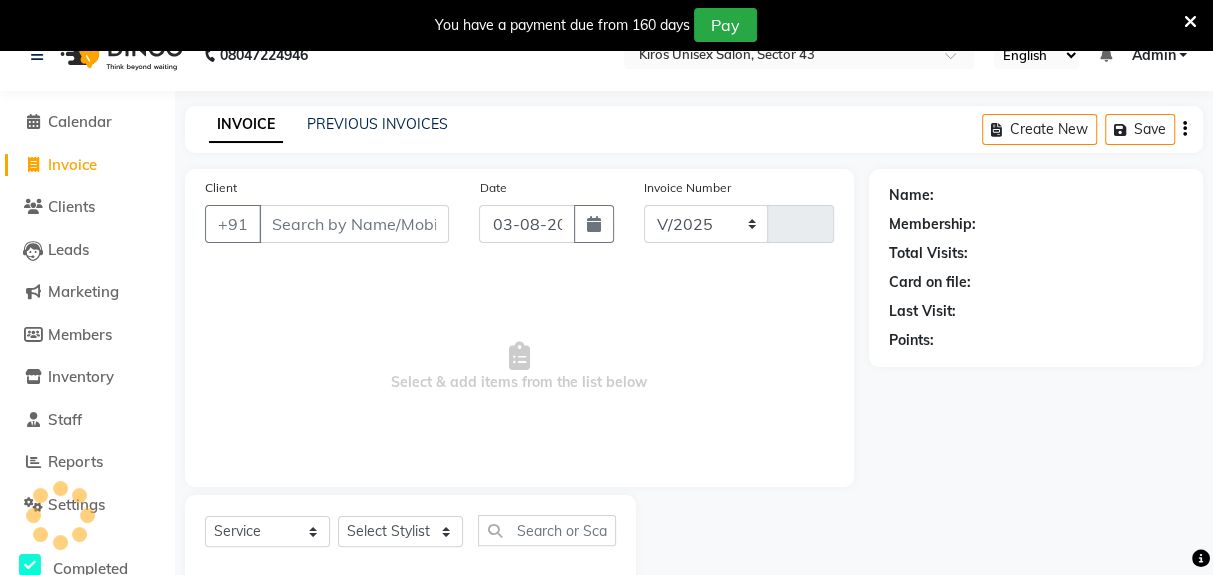 select on "5694" 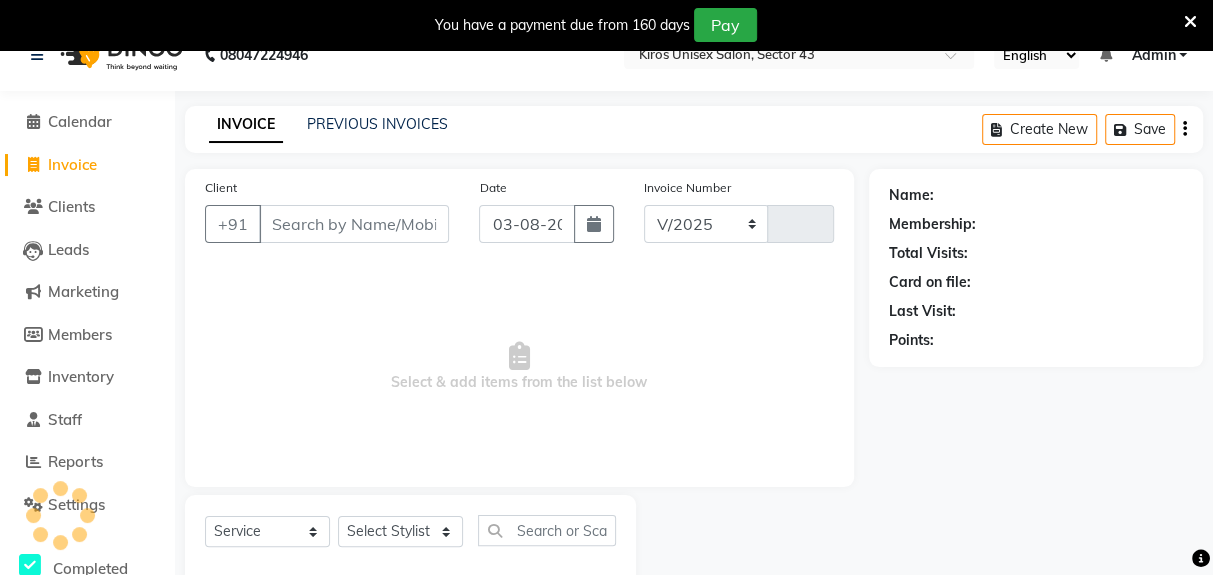 type on "3163" 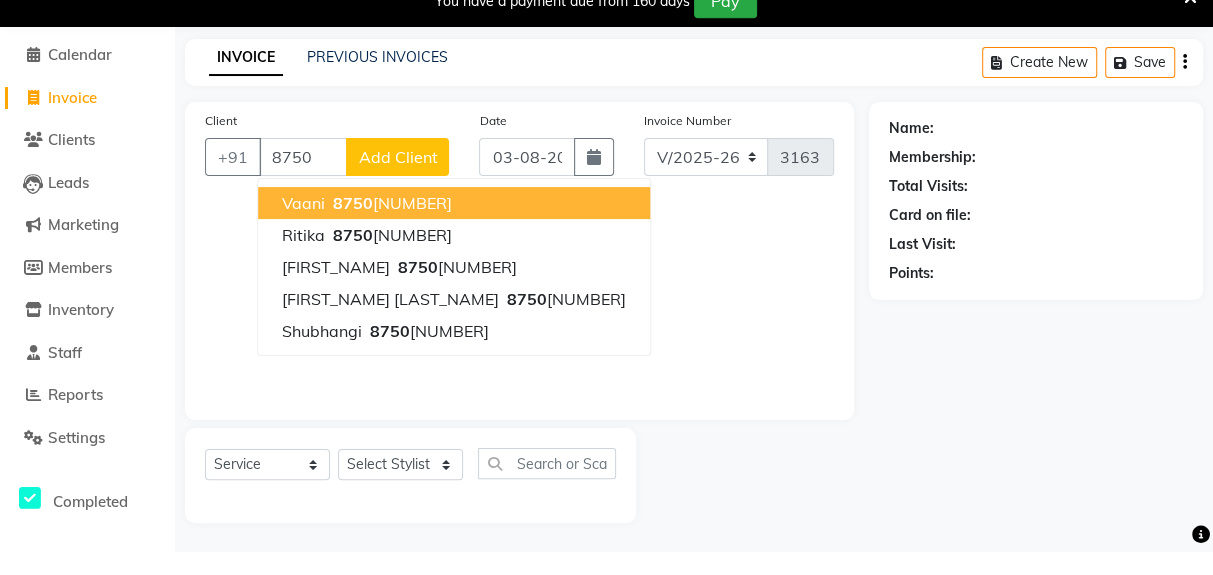 scroll, scrollTop: 73, scrollLeft: 0, axis: vertical 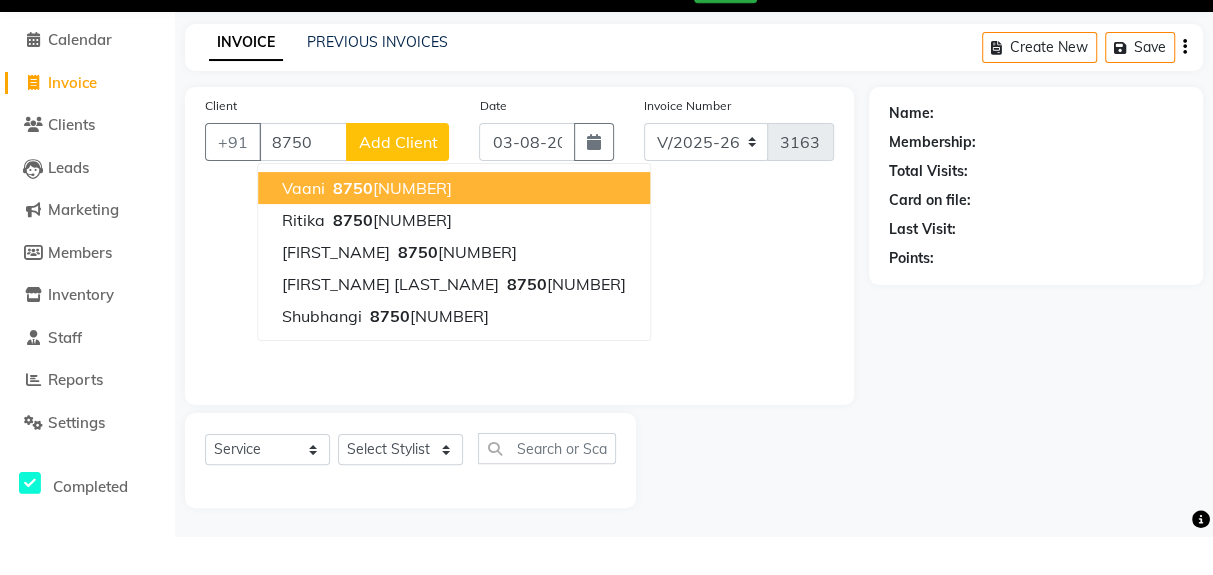 click on "[FIRST_NAME] [PHONE]" at bounding box center [454, 227] 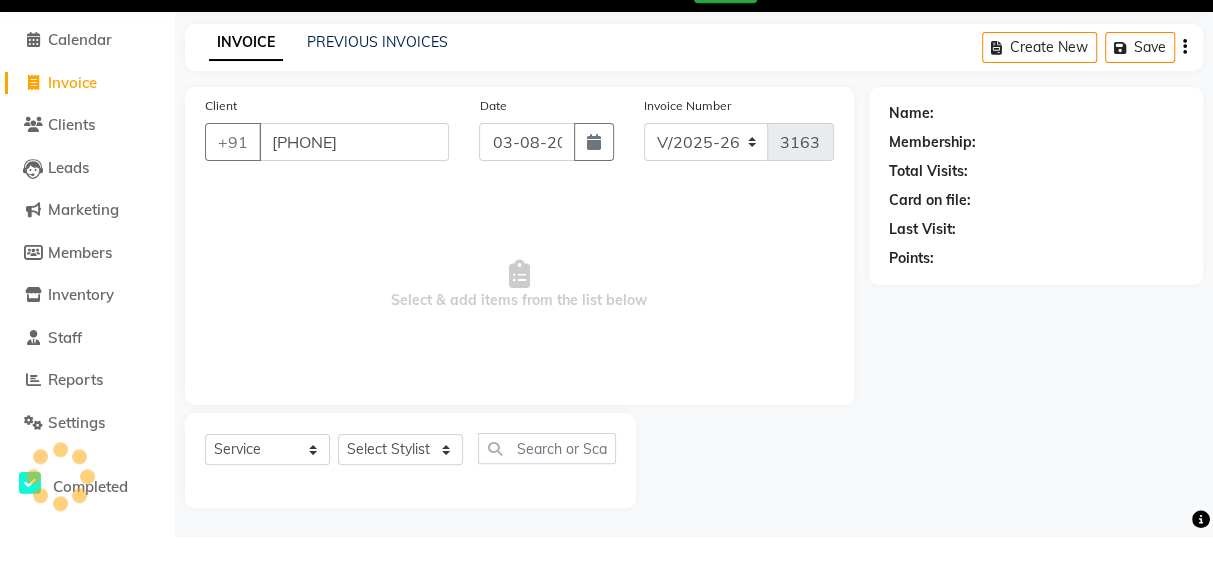 type on "[PHONE]" 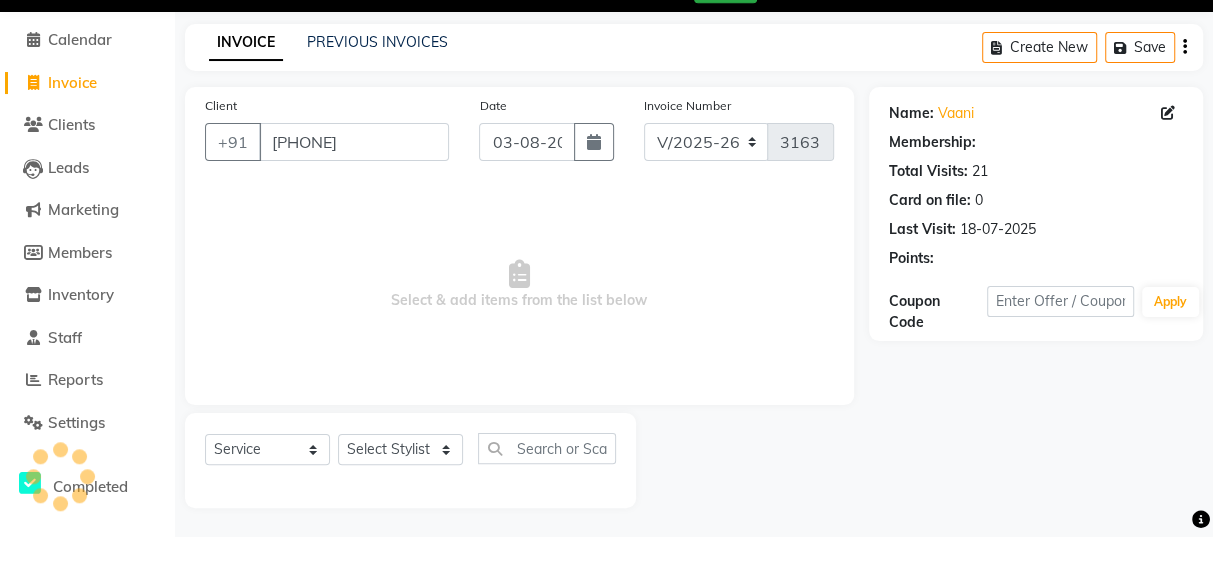 scroll, scrollTop: 73, scrollLeft: 0, axis: vertical 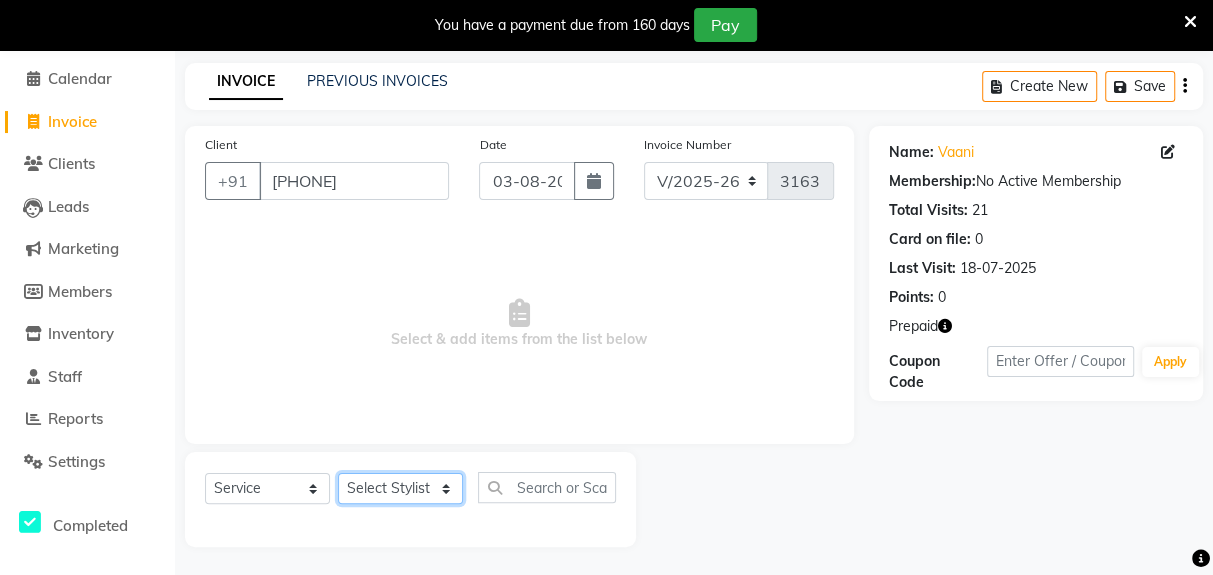 click on "Select Stylist [NAME] [NAME] [NAME] [NAME] [NAME] [NAME] [NAME] [NAME] [NAME] [NAME] [NAME]" 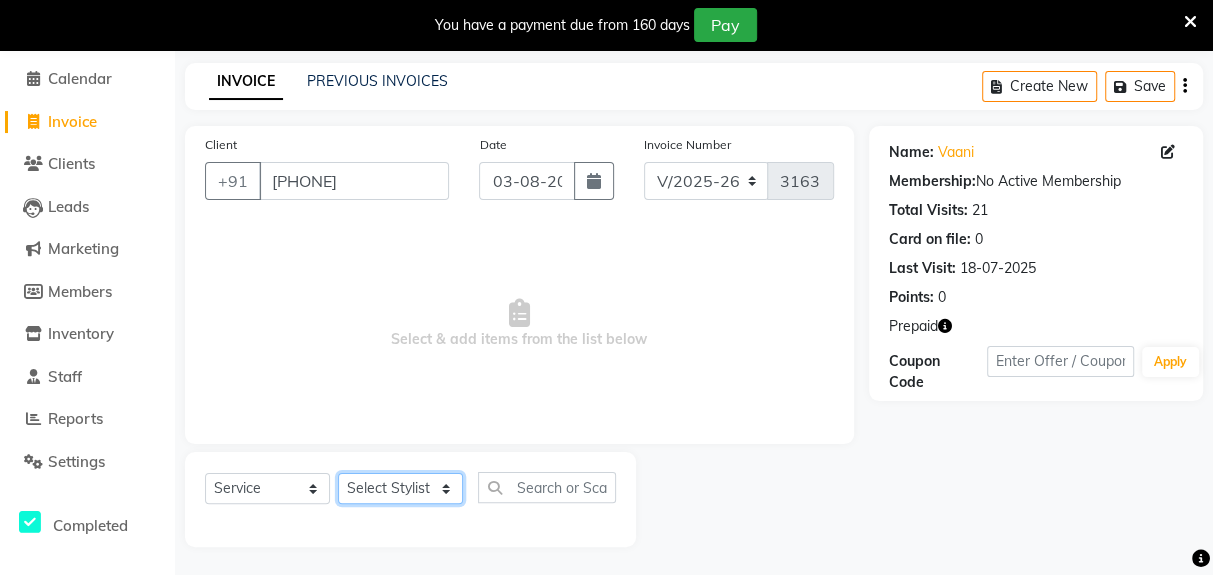 select on "69096" 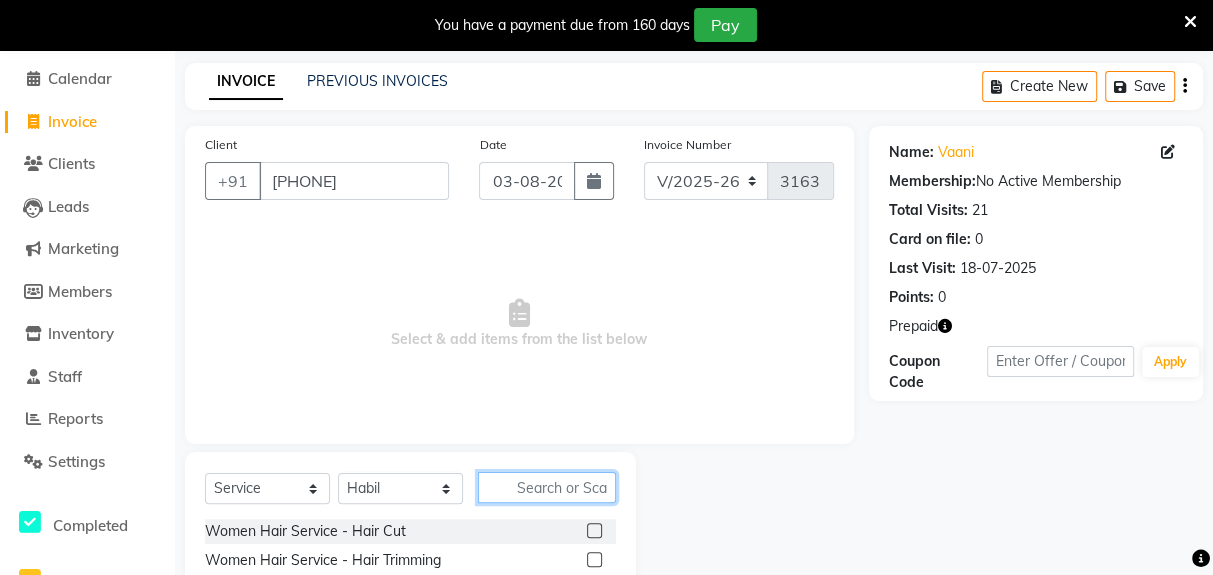 click 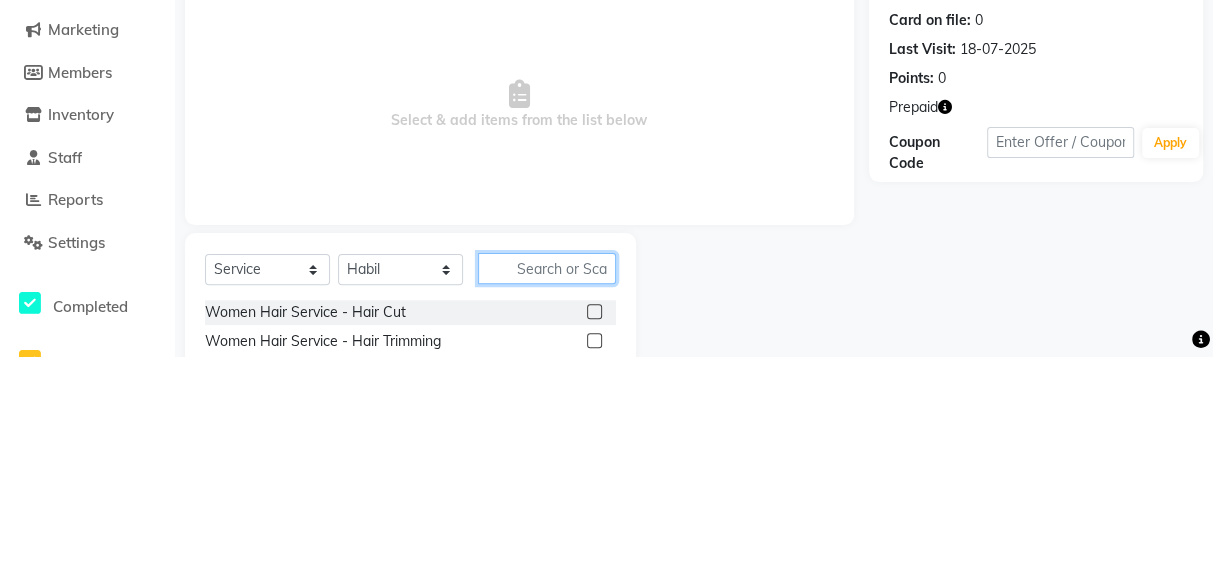 scroll, scrollTop: 123, scrollLeft: 0, axis: vertical 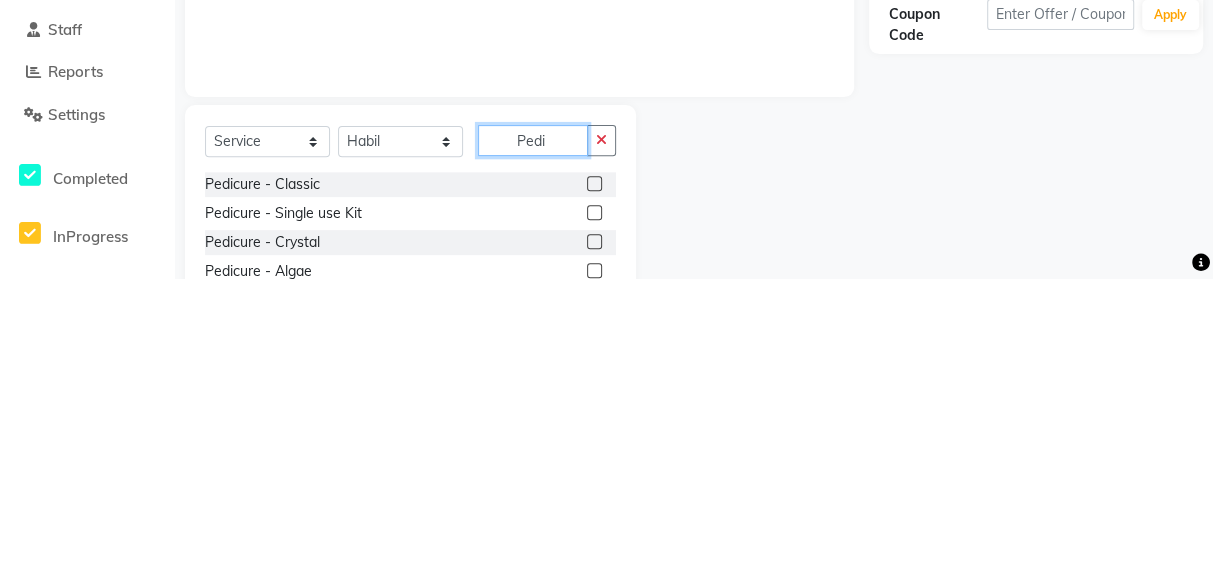 type on "Pedi" 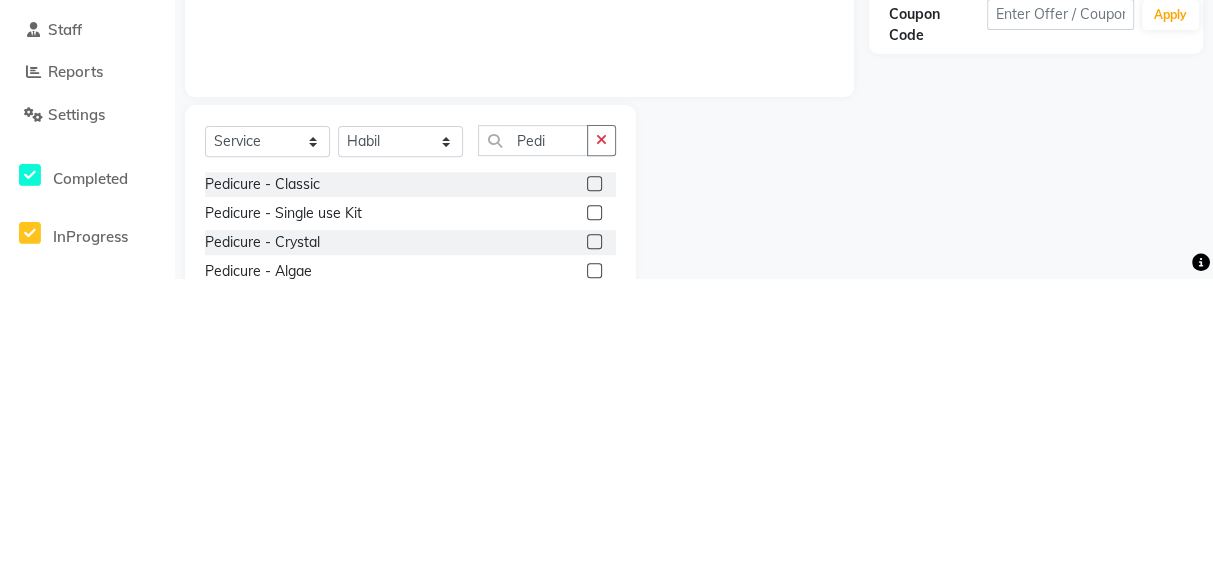 click 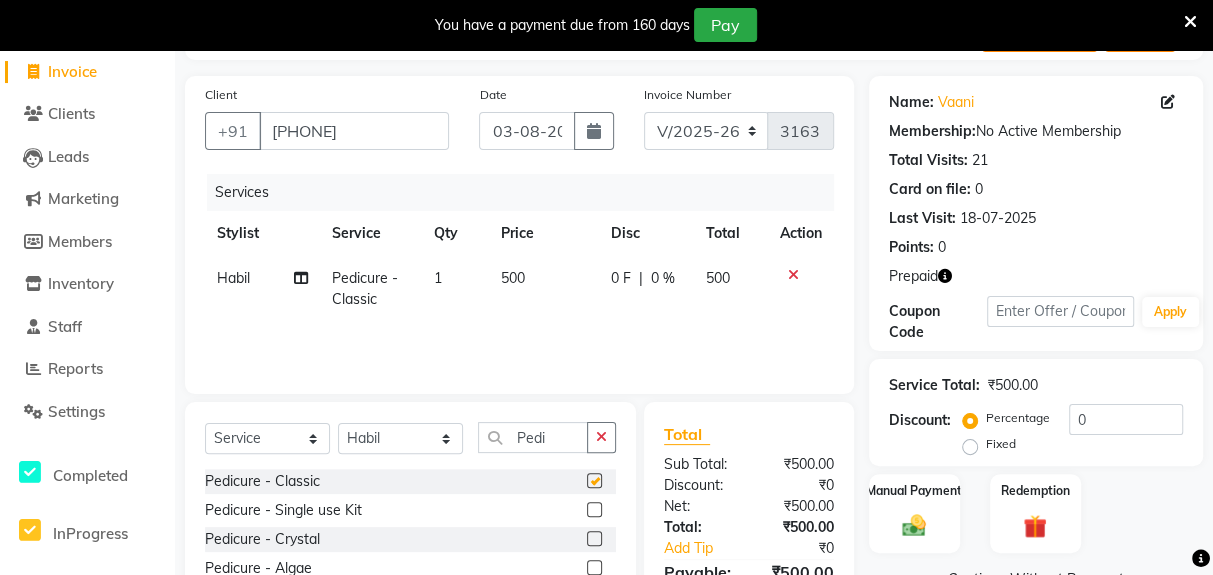 checkbox on "false" 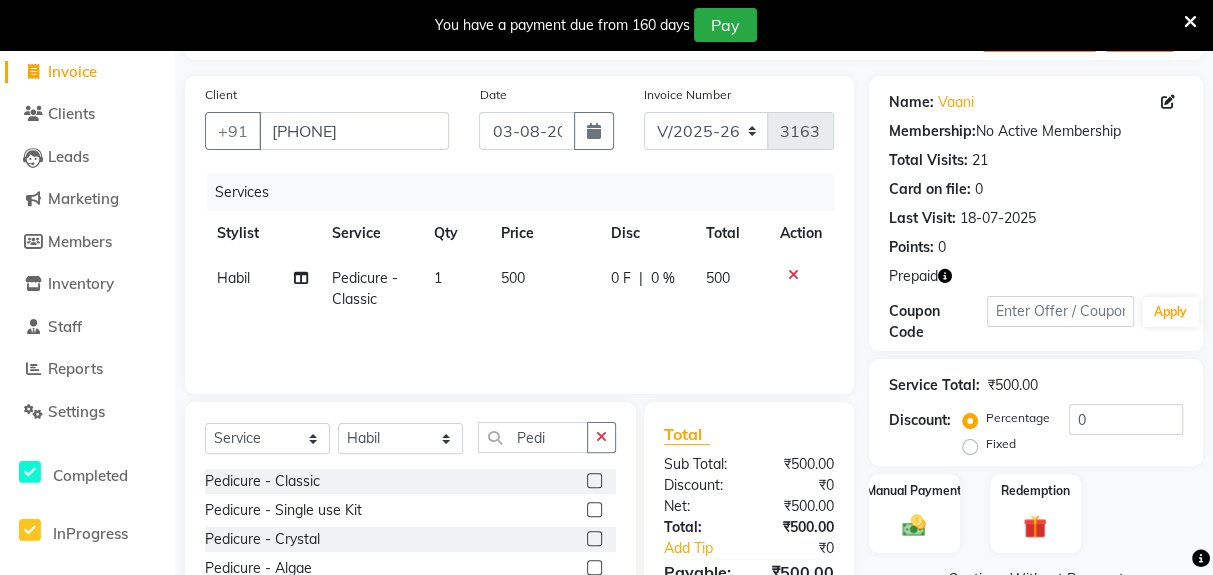 scroll, scrollTop: 143, scrollLeft: 0, axis: vertical 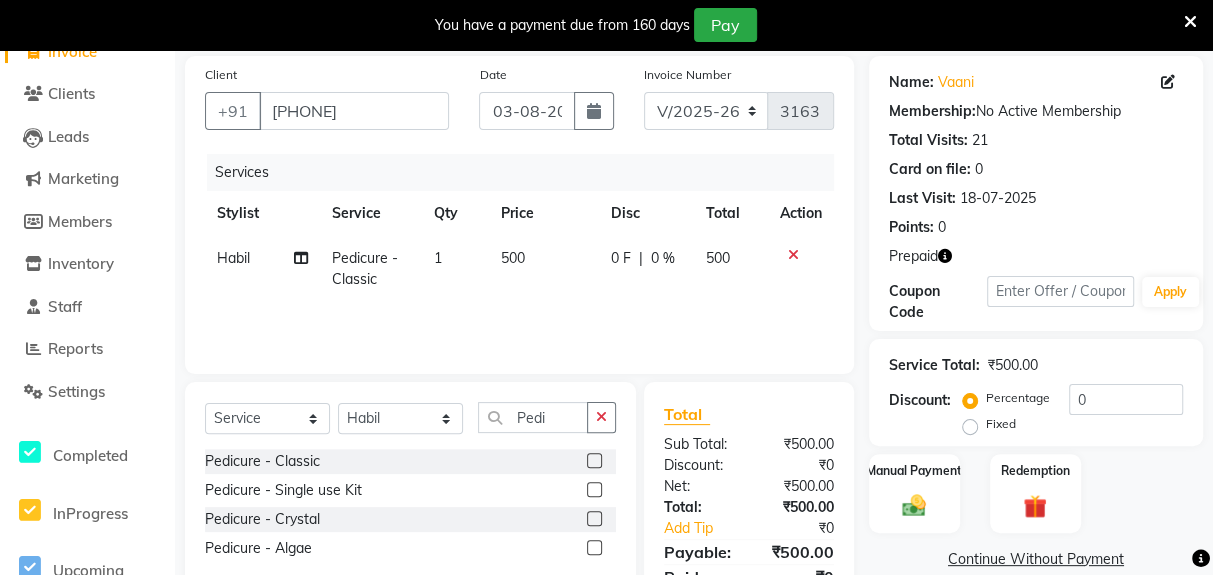 click 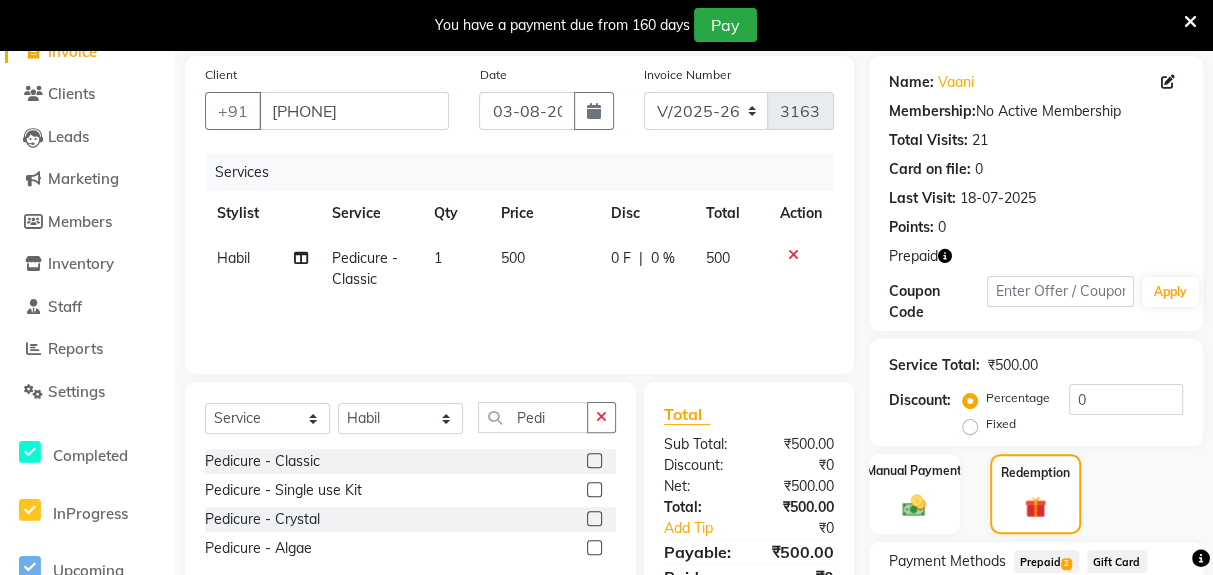 click on "Prepaid  2" 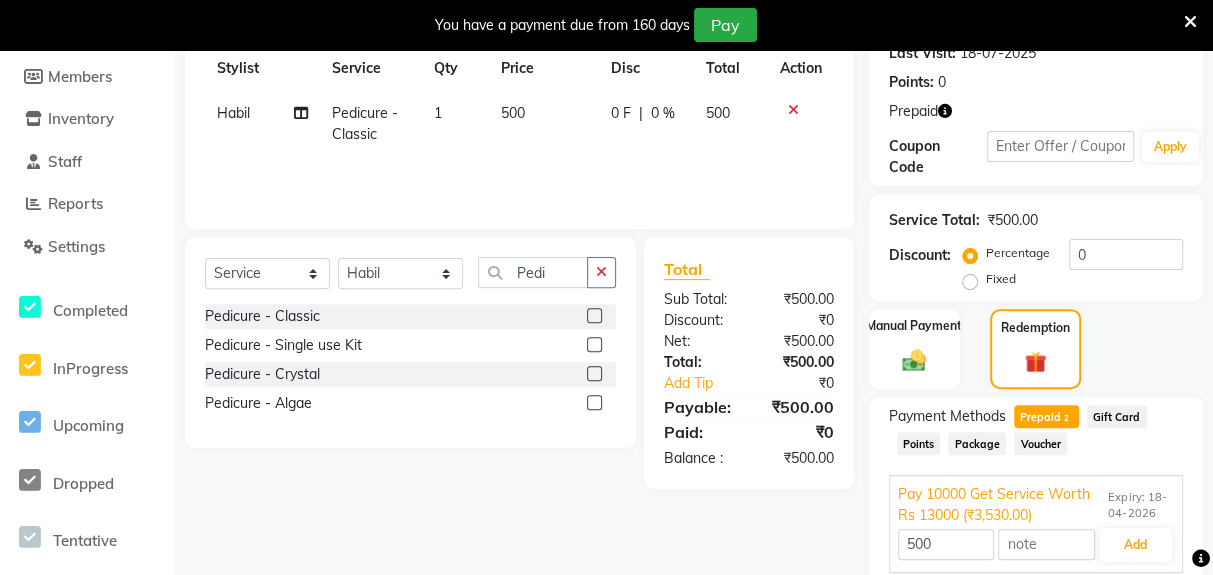 scroll, scrollTop: 344, scrollLeft: 0, axis: vertical 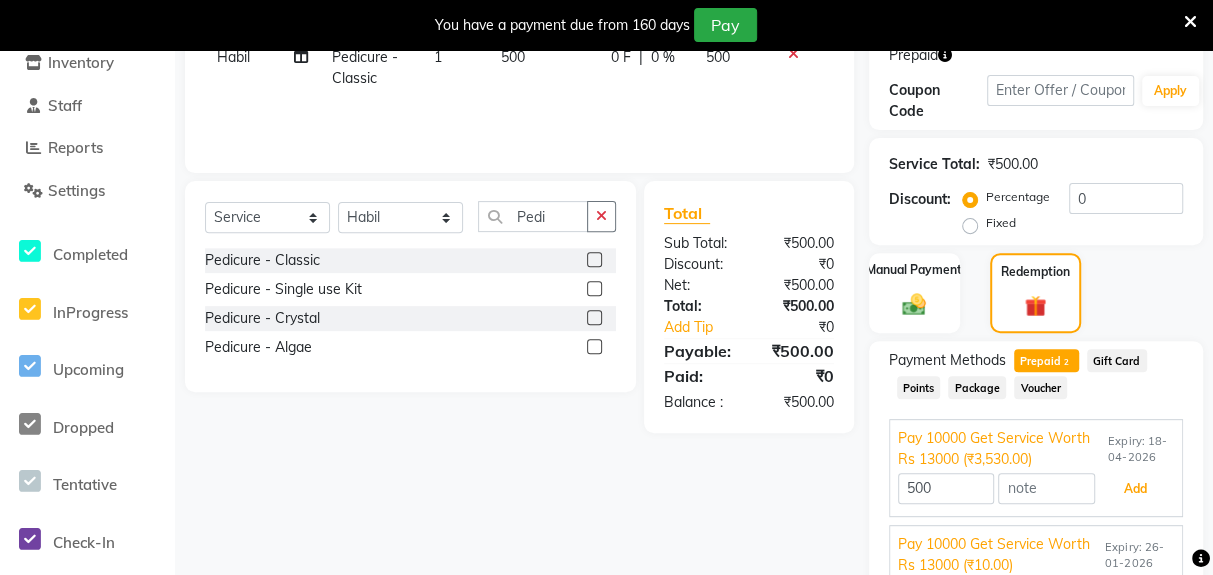 click on "Add" at bounding box center [1135, 489] 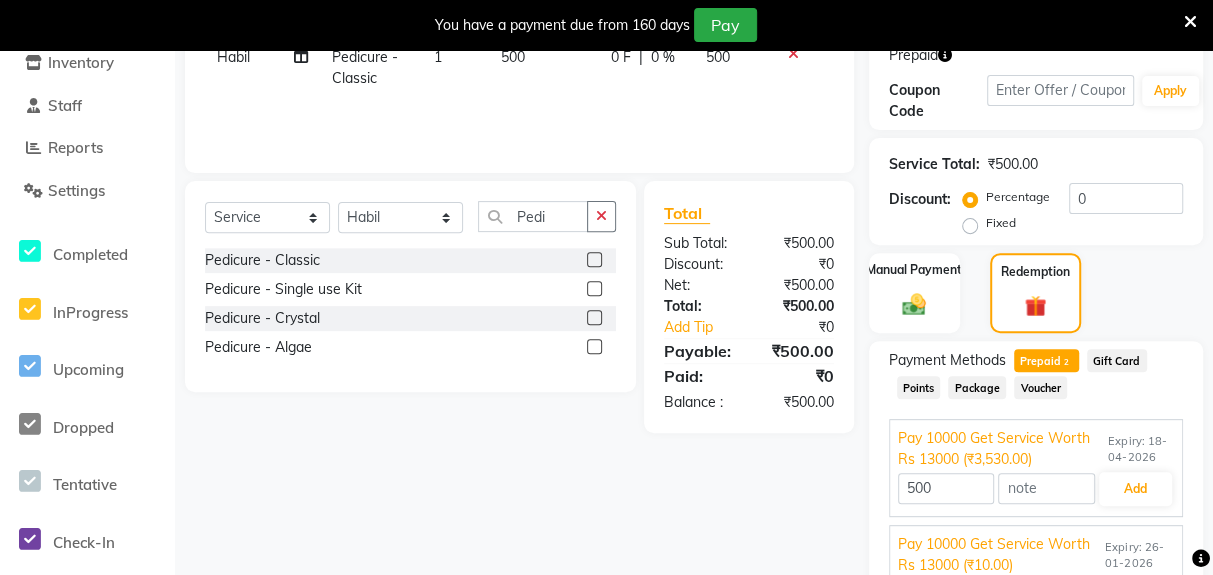 scroll, scrollTop: 325, scrollLeft: 0, axis: vertical 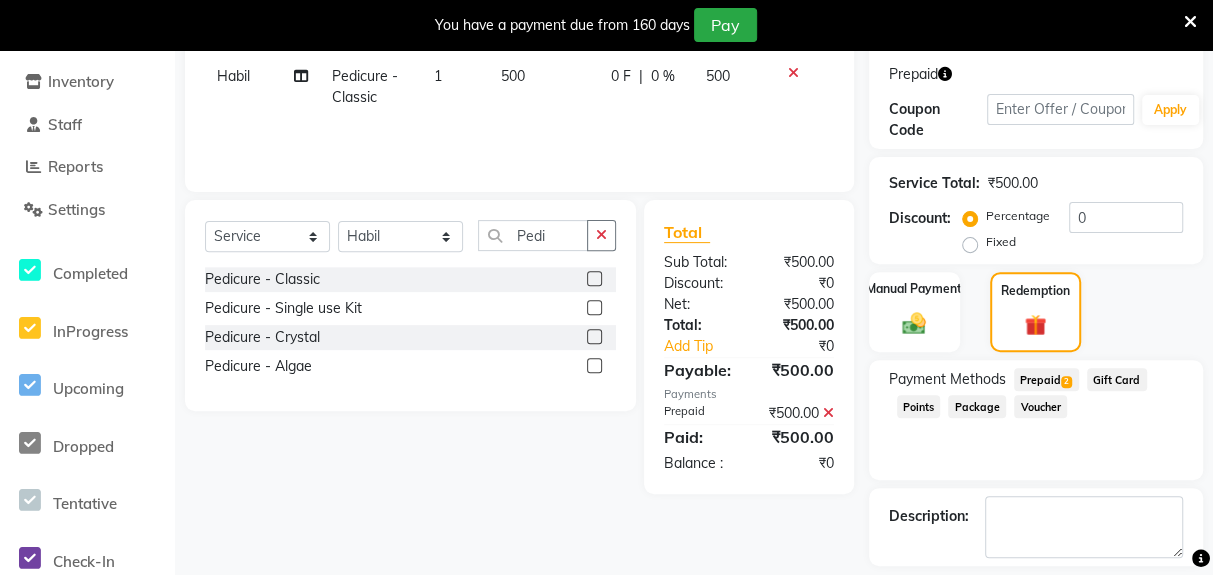 click on "Checkout" 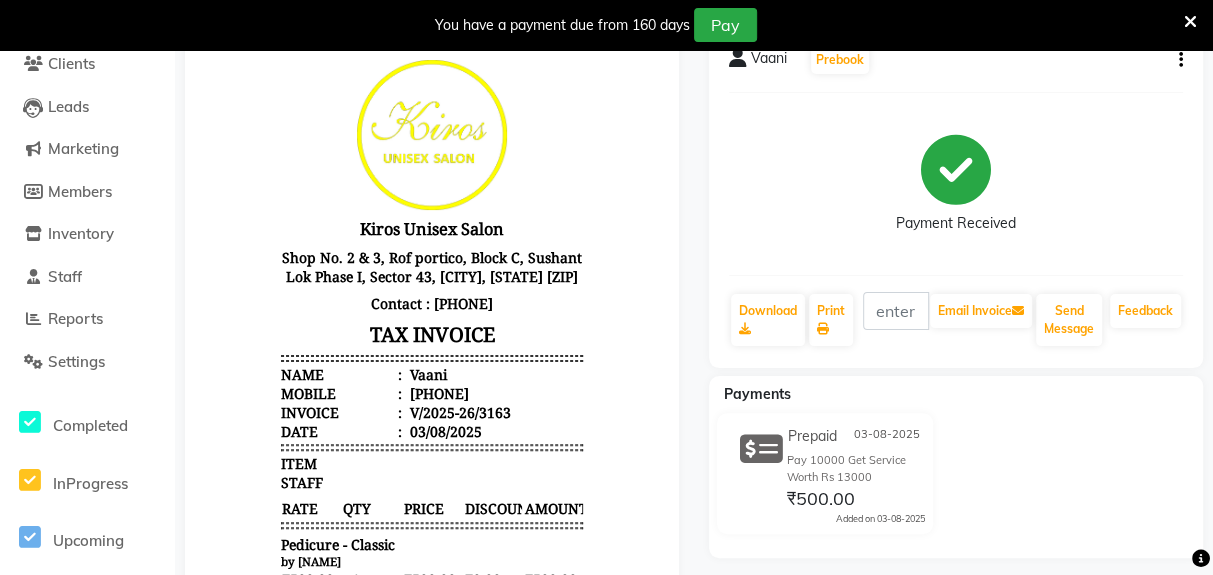 scroll, scrollTop: 0, scrollLeft: 0, axis: both 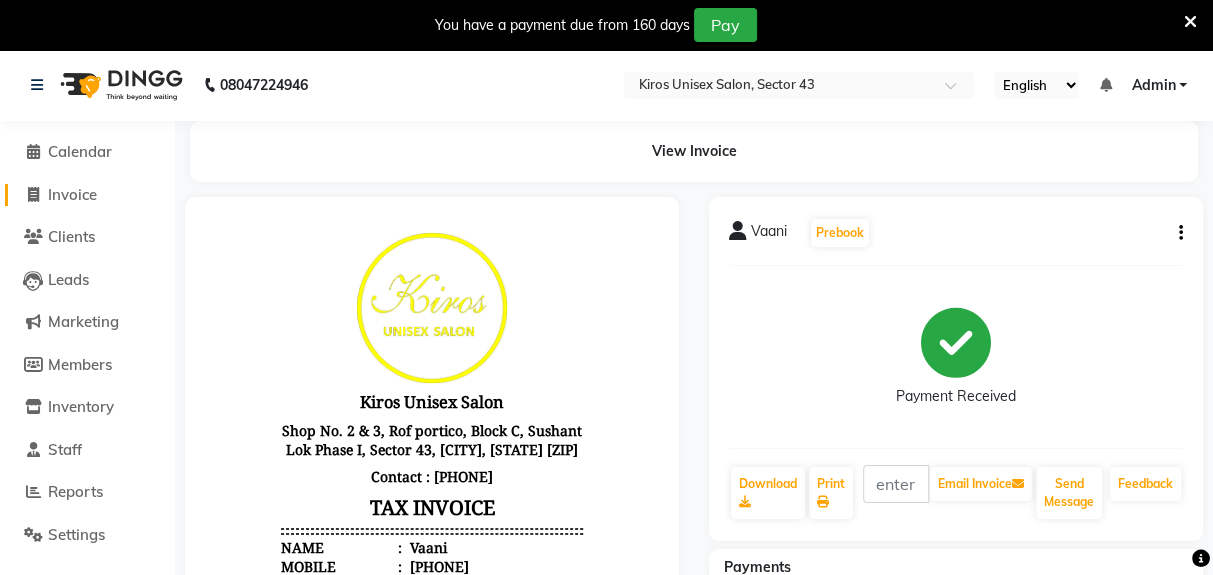 click on "Invoice" 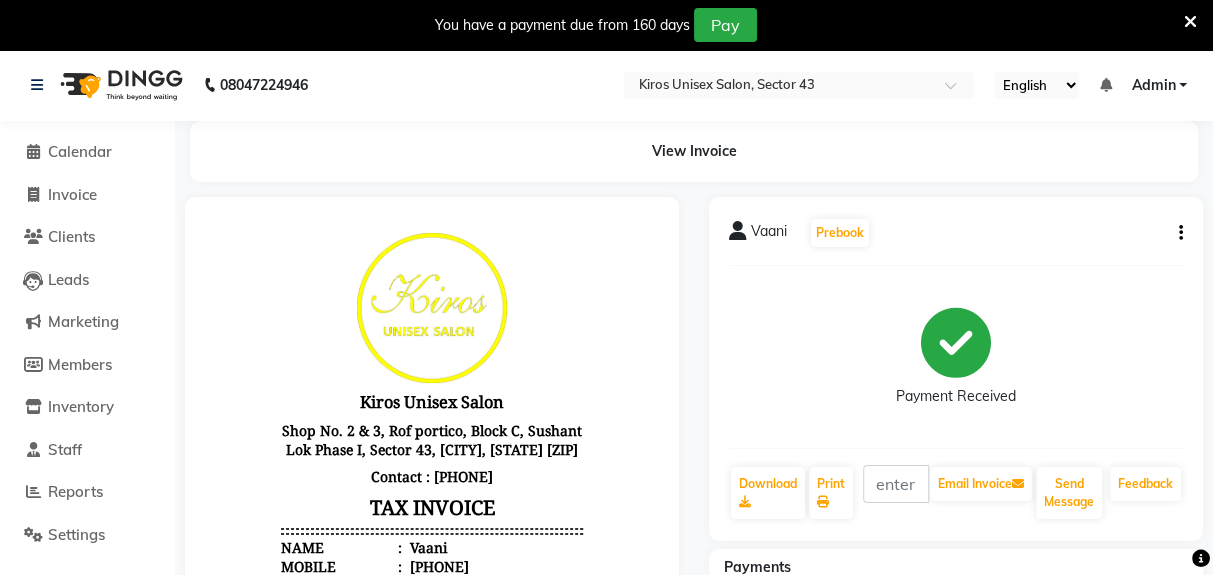 select on "service" 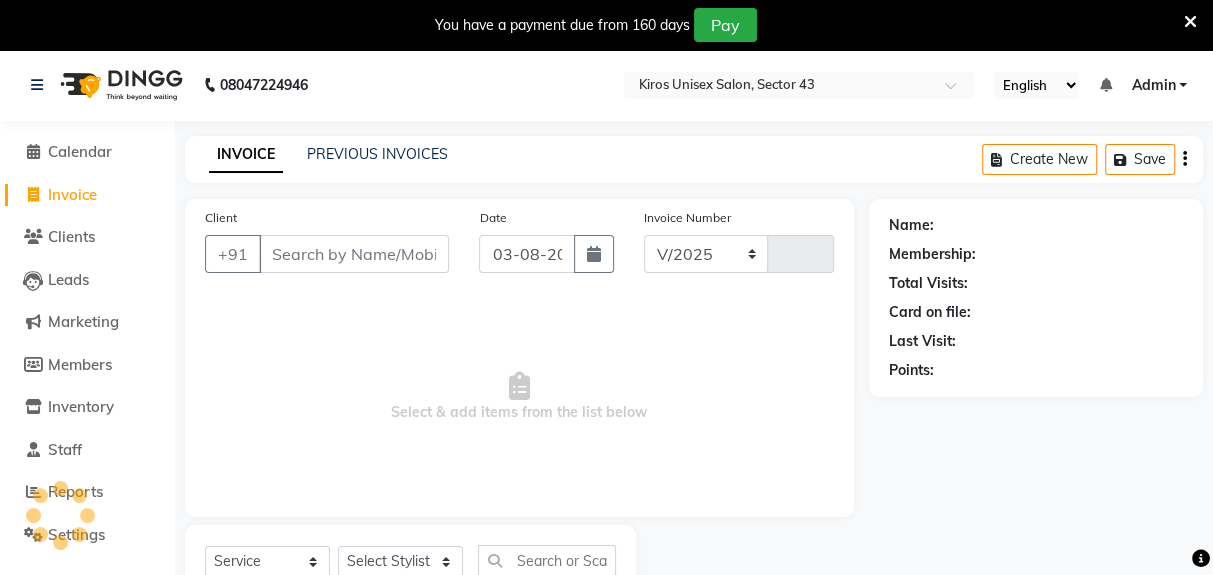 select on "5694" 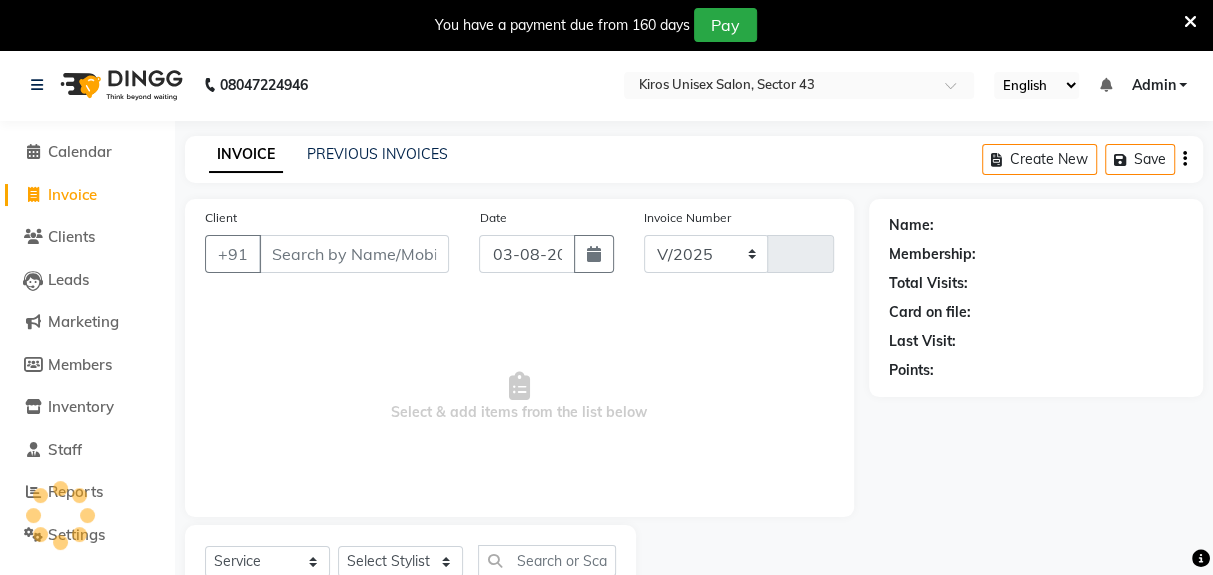 type on "3164" 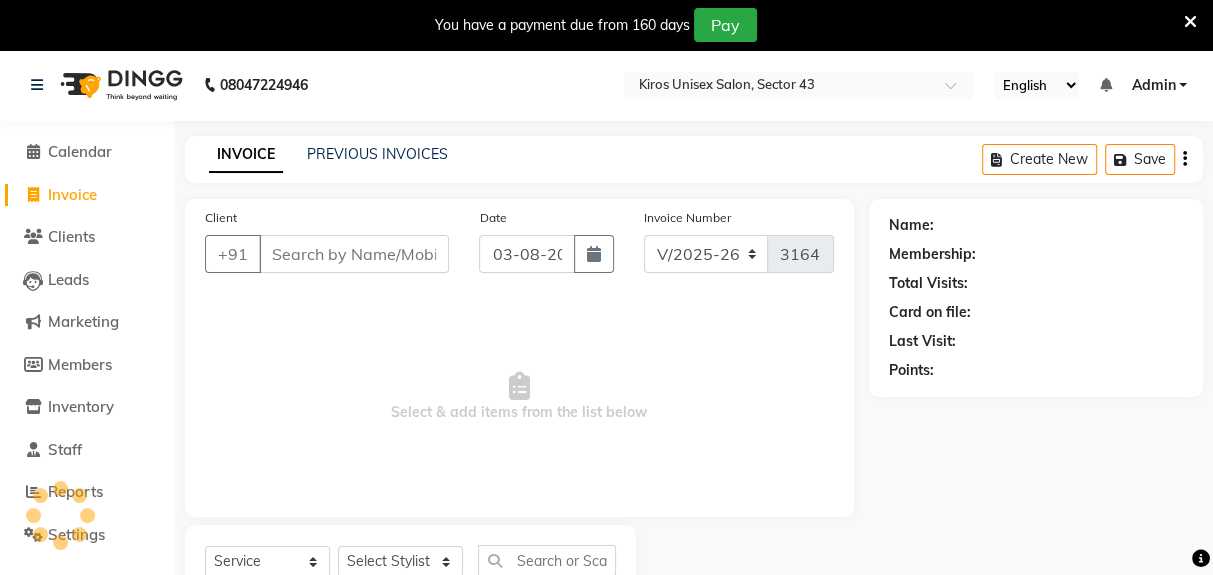 scroll, scrollTop: 73, scrollLeft: 0, axis: vertical 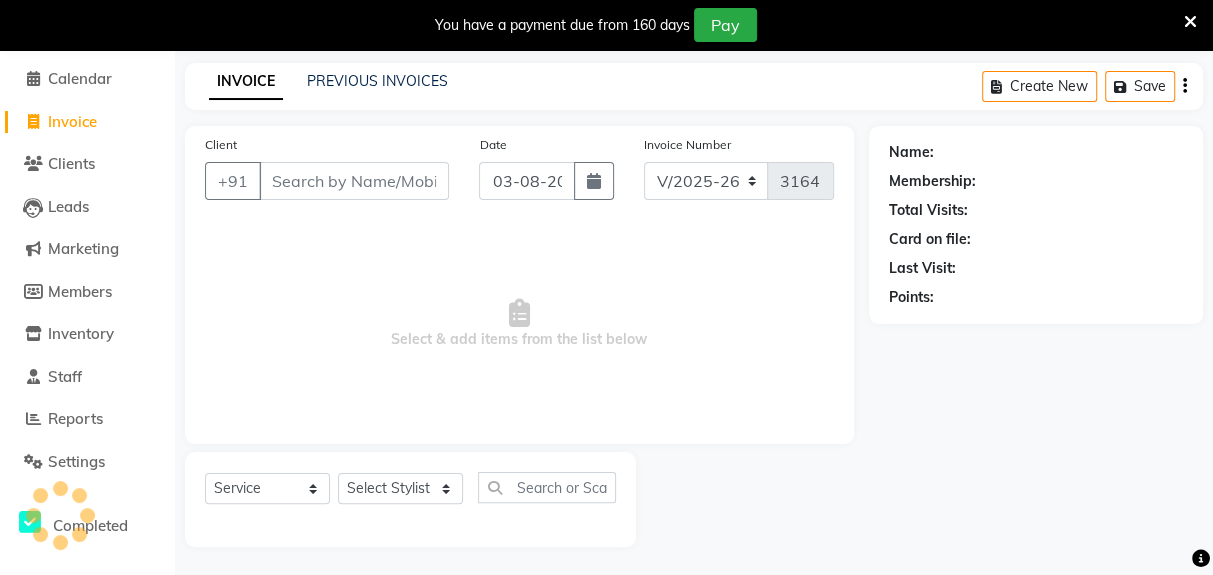 click on "INVOICE PREVIOUS INVOICES Create New   Save" 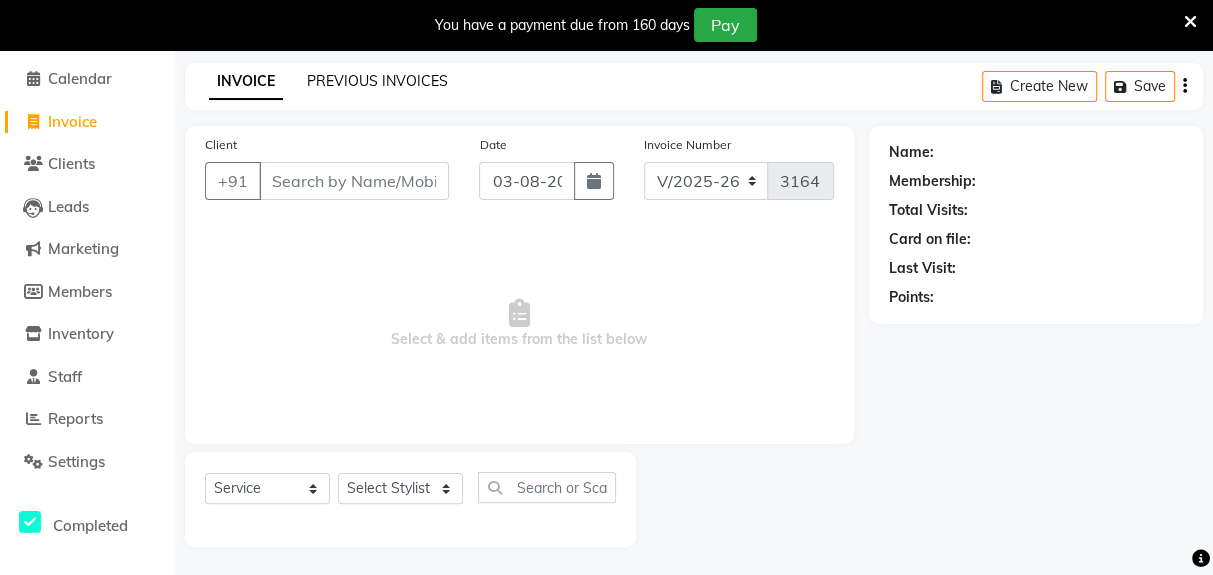 click on "PREVIOUS INVOICES" 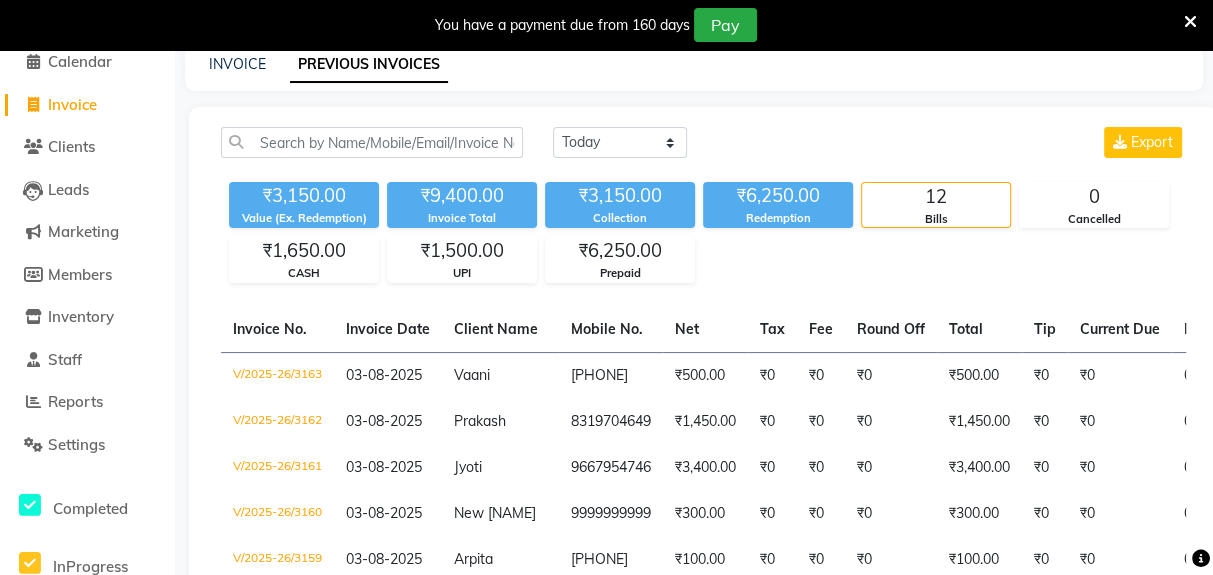 scroll, scrollTop: 135, scrollLeft: 0, axis: vertical 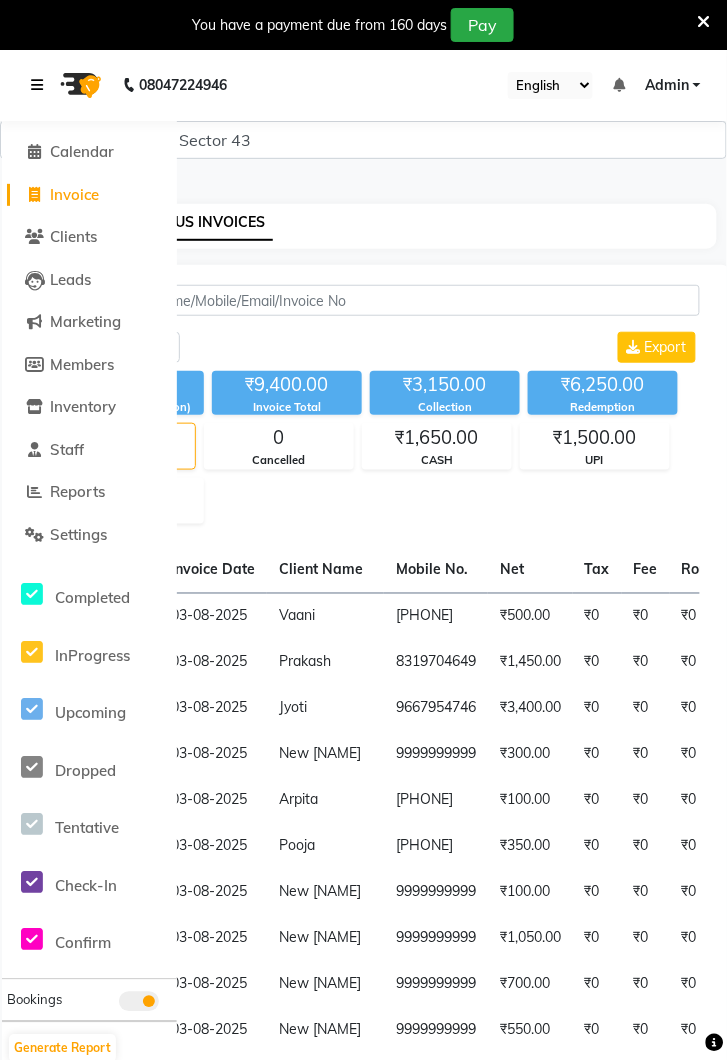click at bounding box center [41, 85] 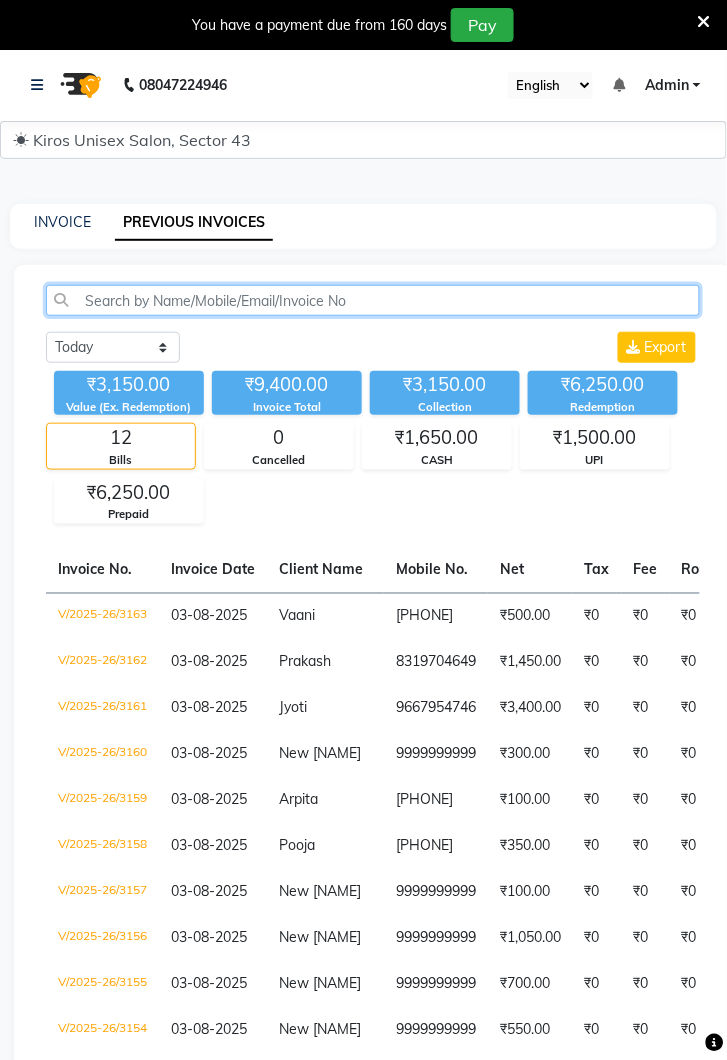 click 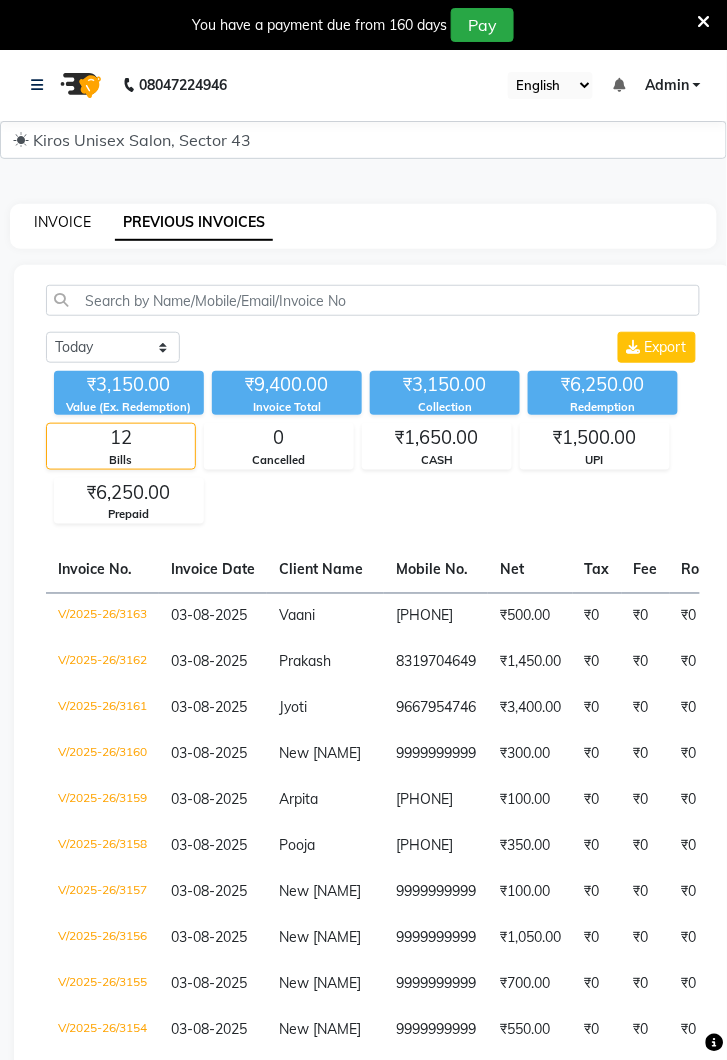 click on "INVOICE" 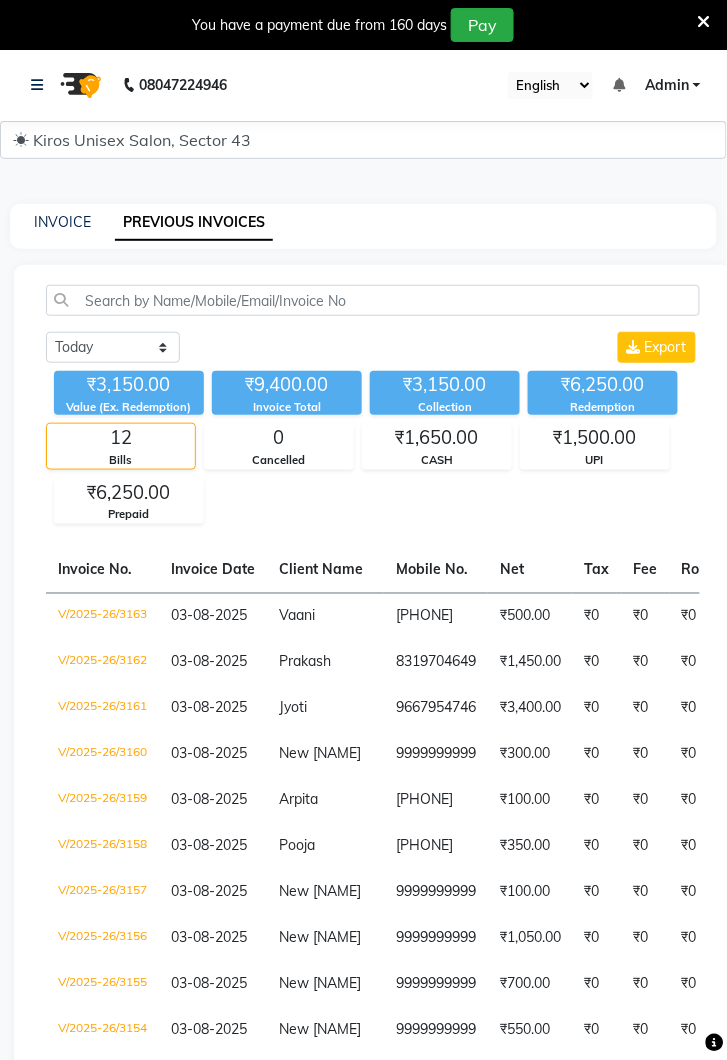 select on "service" 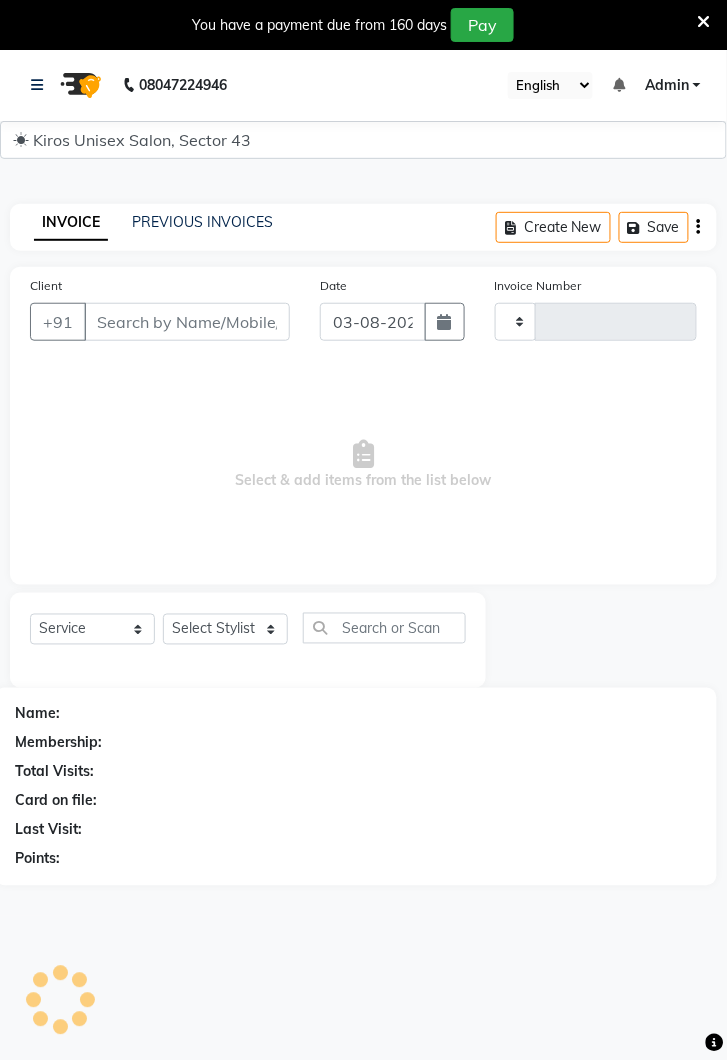 type on "3164" 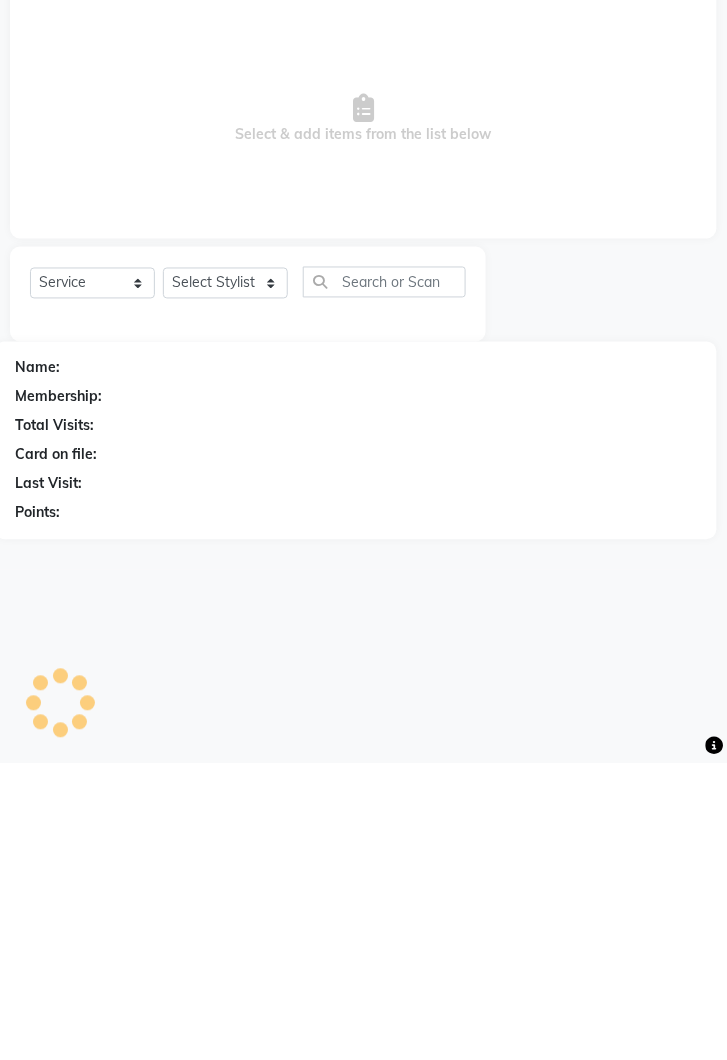 select on "5694" 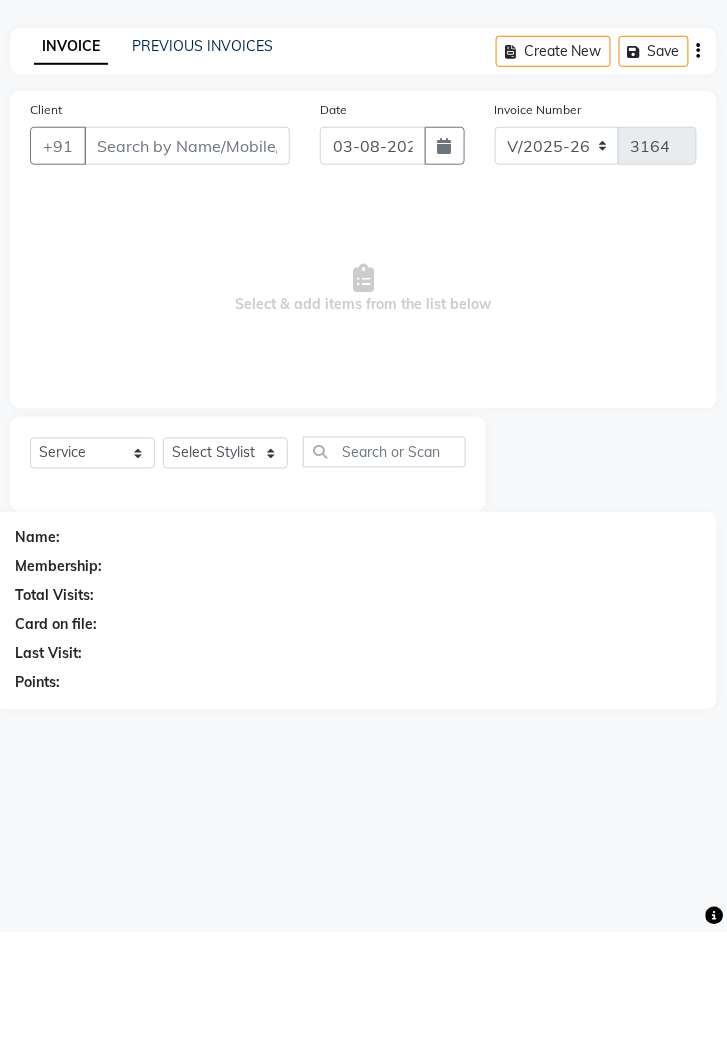 scroll, scrollTop: 0, scrollLeft: 0, axis: both 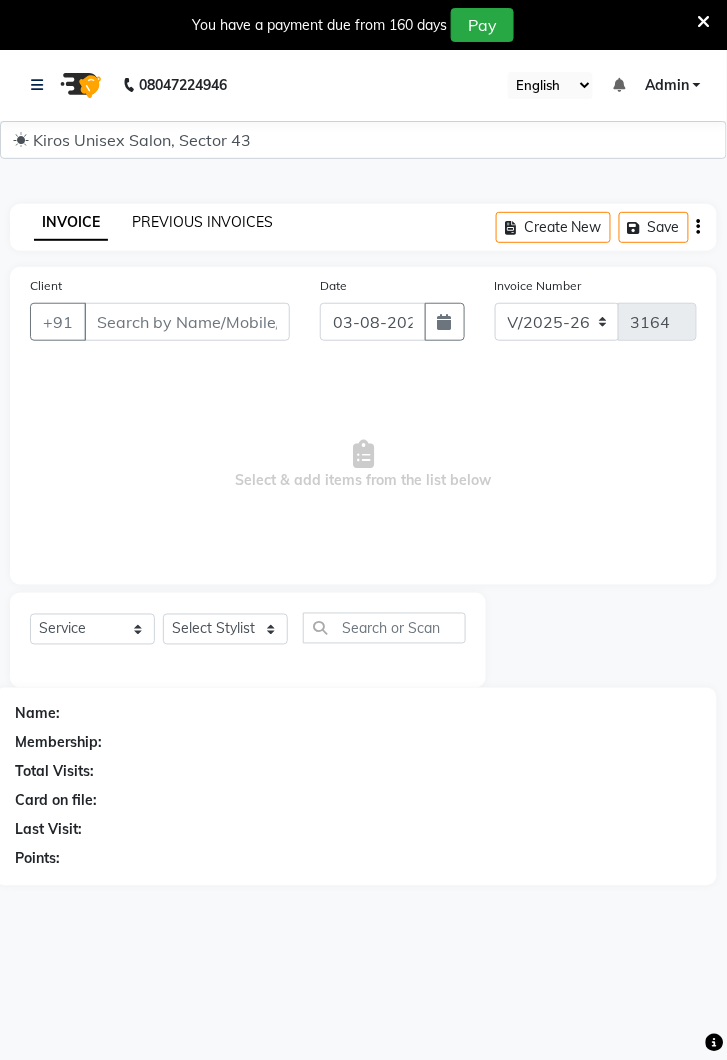 click on "PREVIOUS INVOICES" 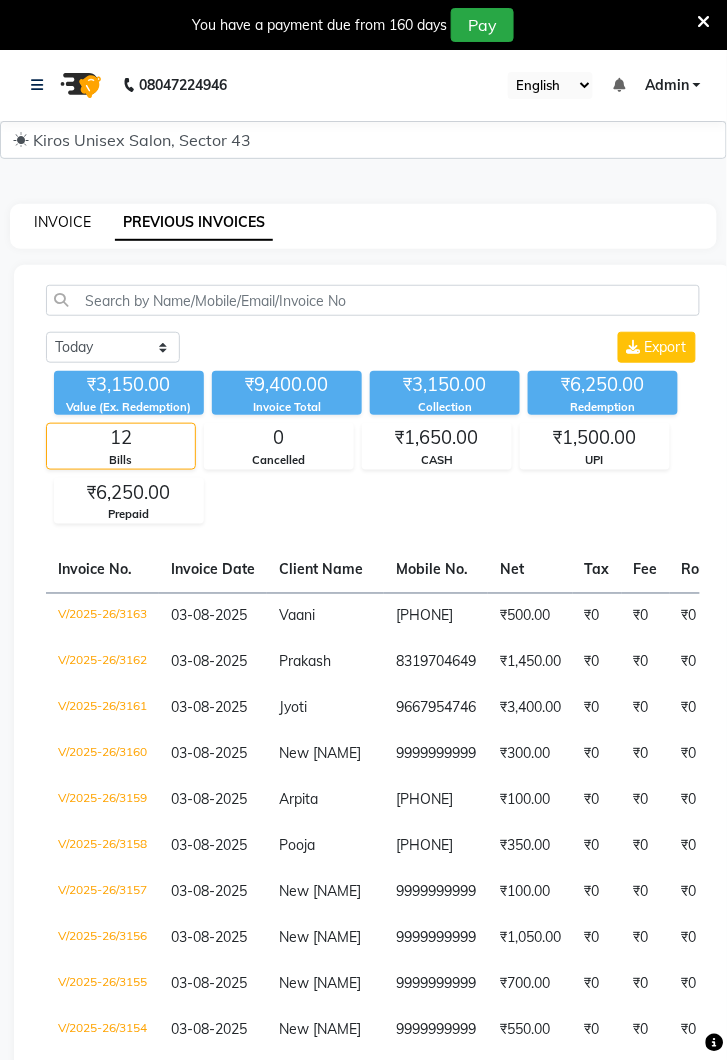 click on "INVOICE" 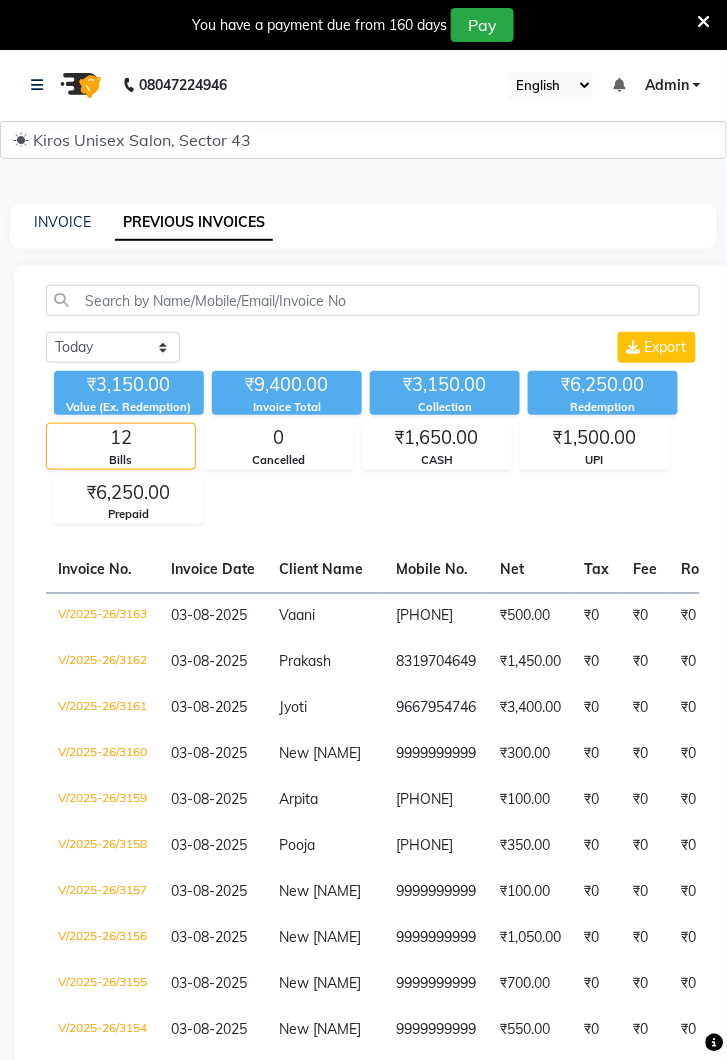 select on "service" 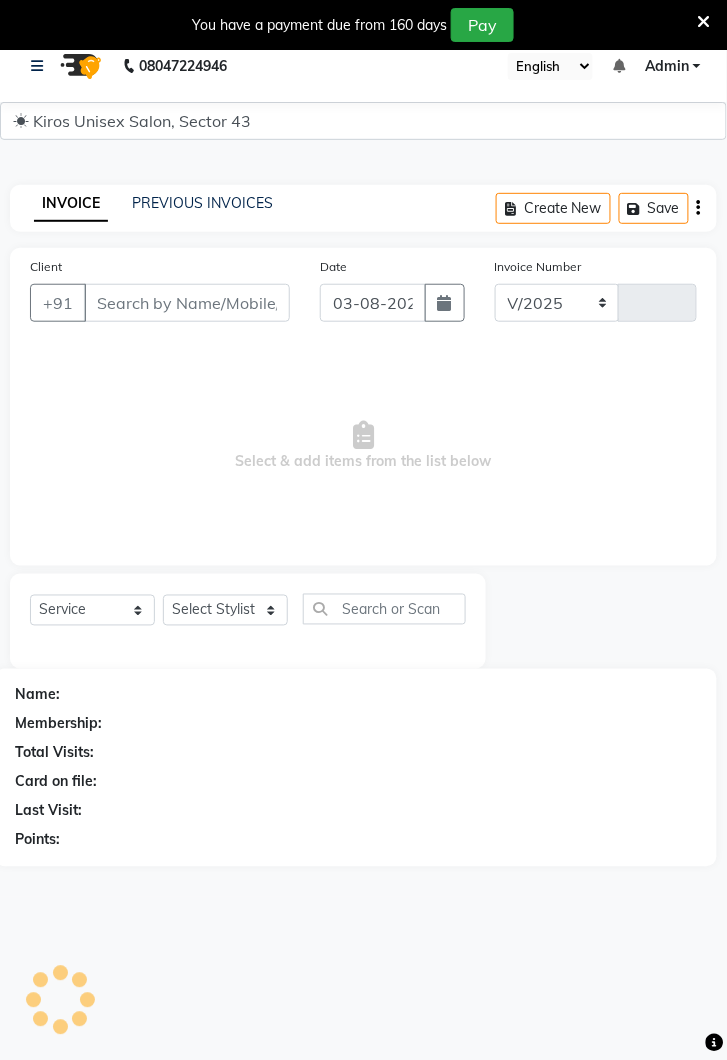 select on "5694" 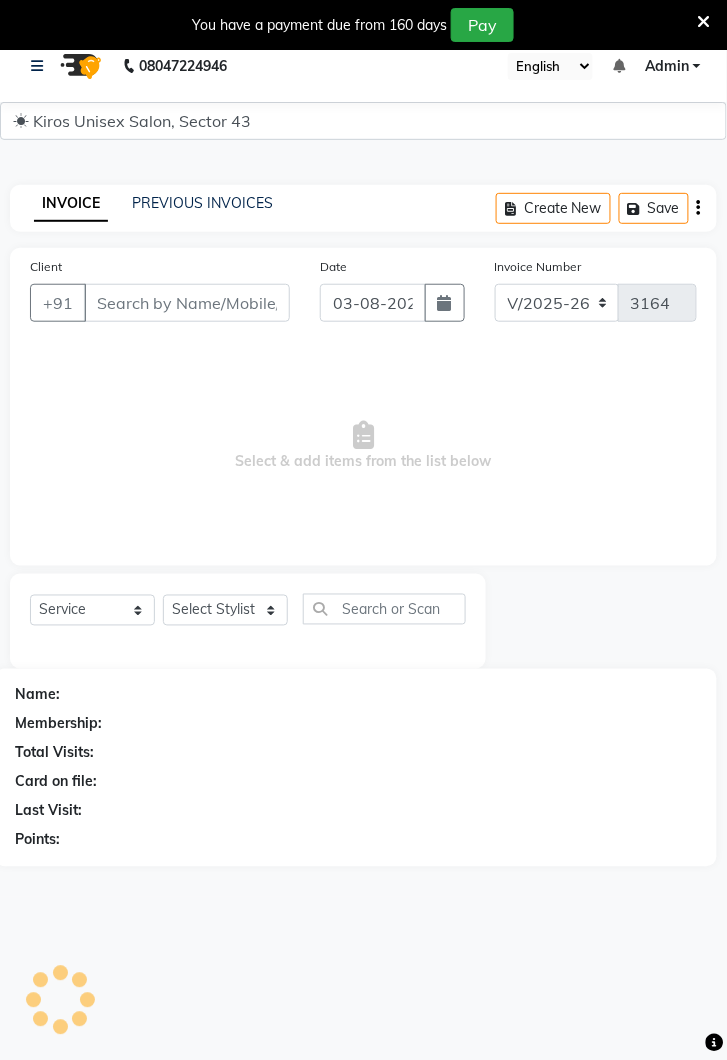 scroll, scrollTop: 49, scrollLeft: 0, axis: vertical 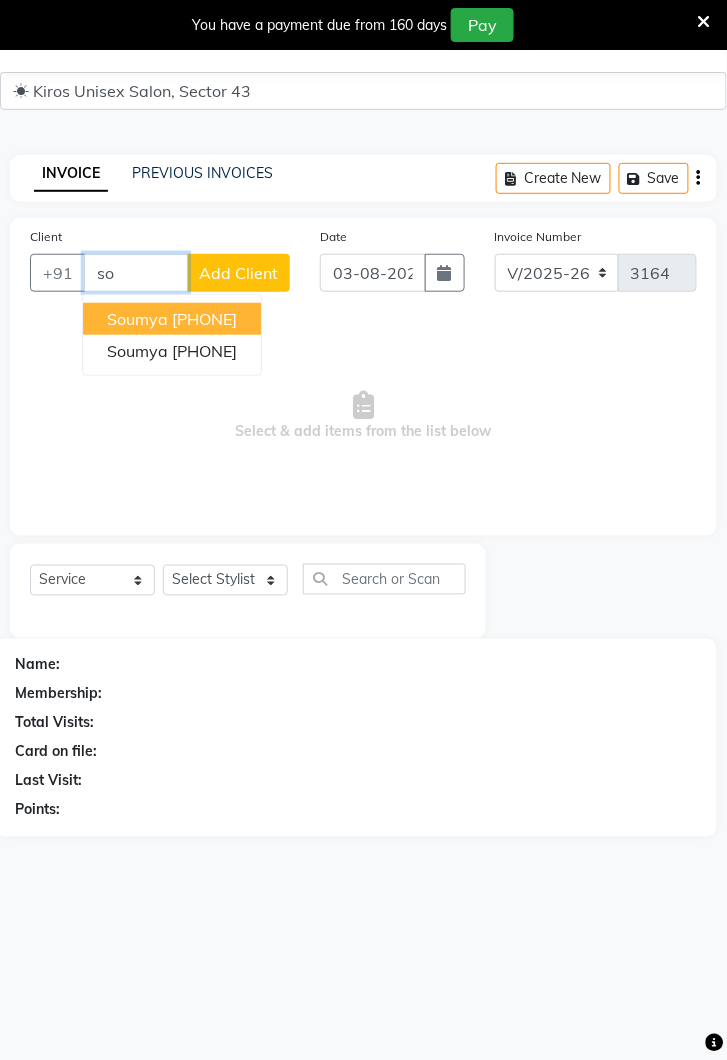 type on "s" 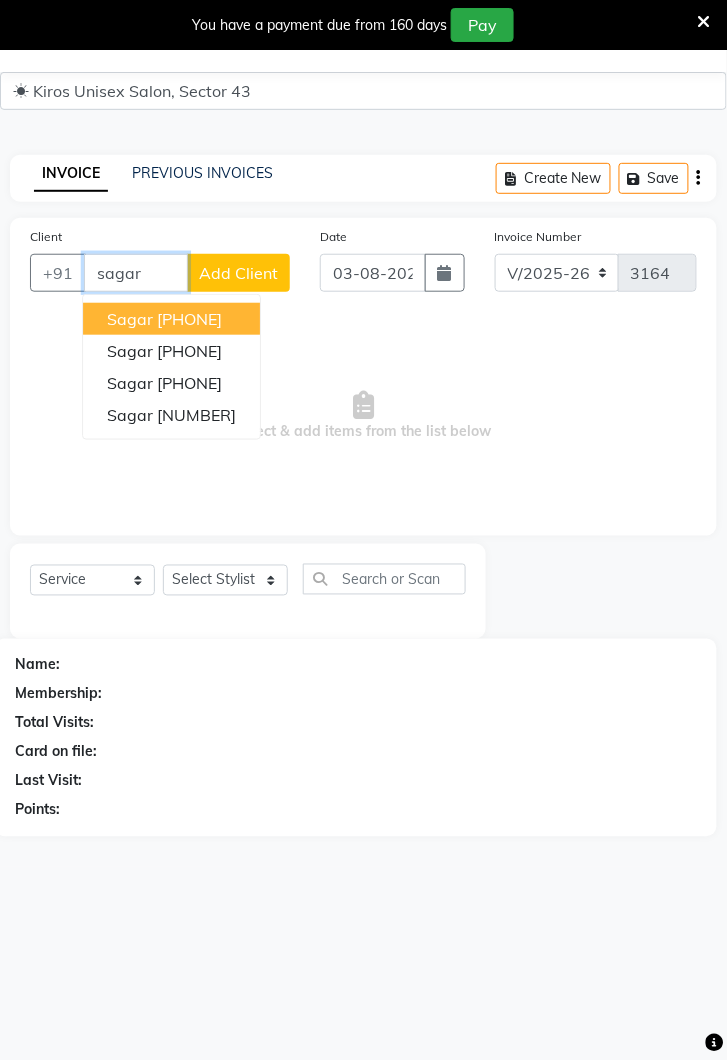 click on "[FIRST_NAME] [PHONE]" at bounding box center [171, 319] 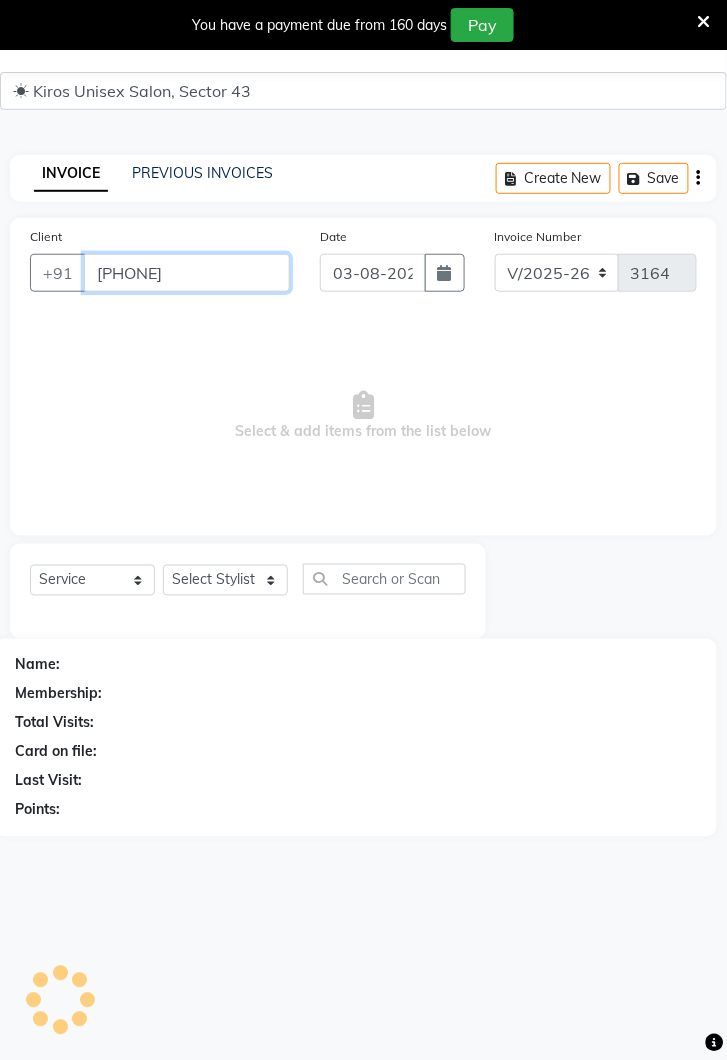 type on "[PHONE]" 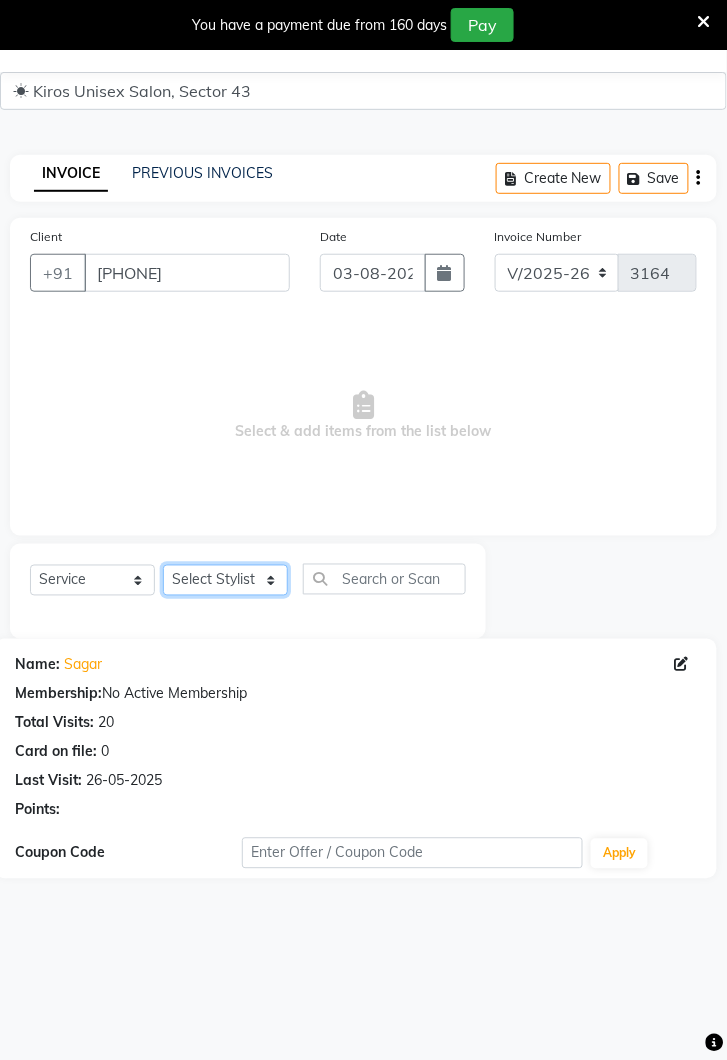 click on "Select Stylist [NAME] [NAME] [NAME] [NAME] [NAME] [NAME] [NAME] [NAME] [NAME] [NAME] [NAME]" 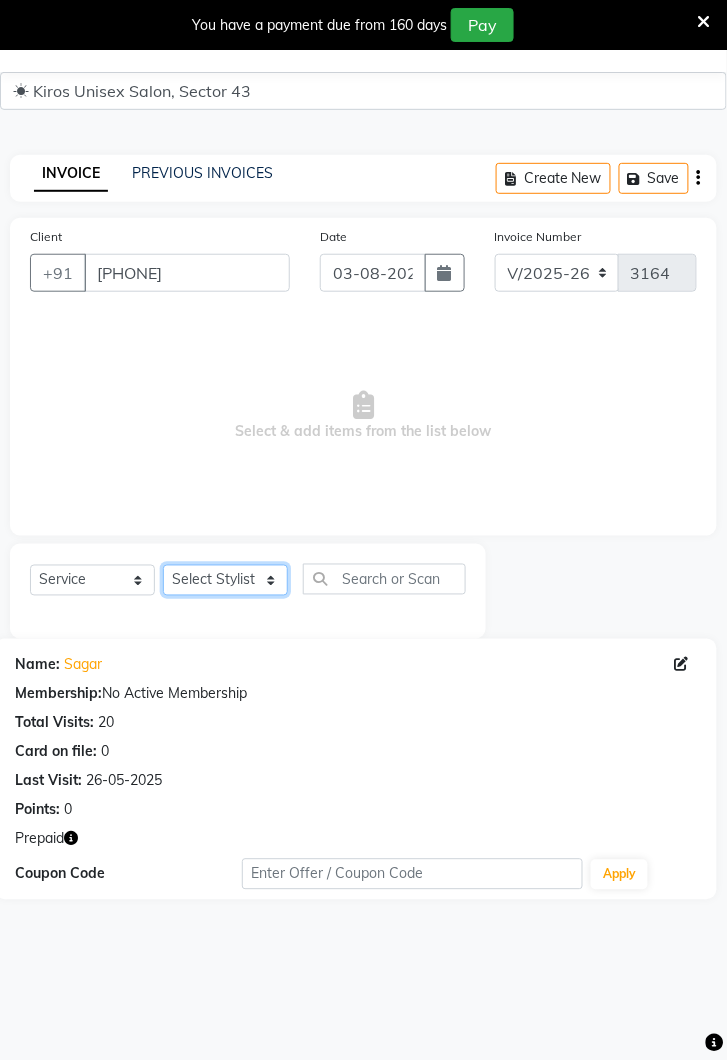 select on "67564" 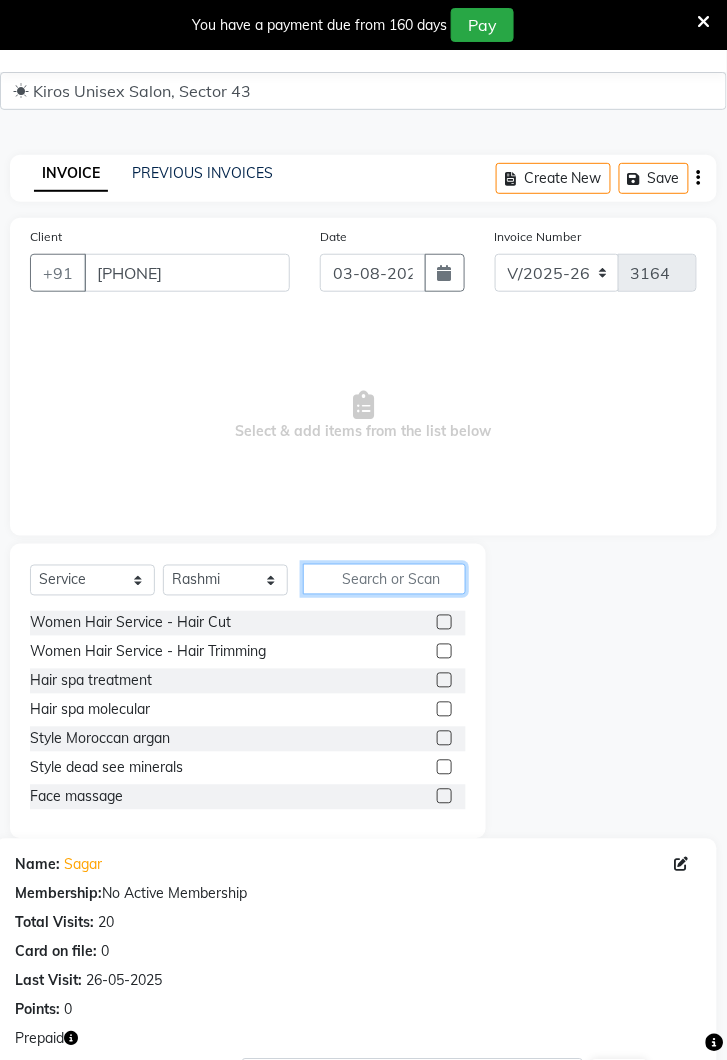 click 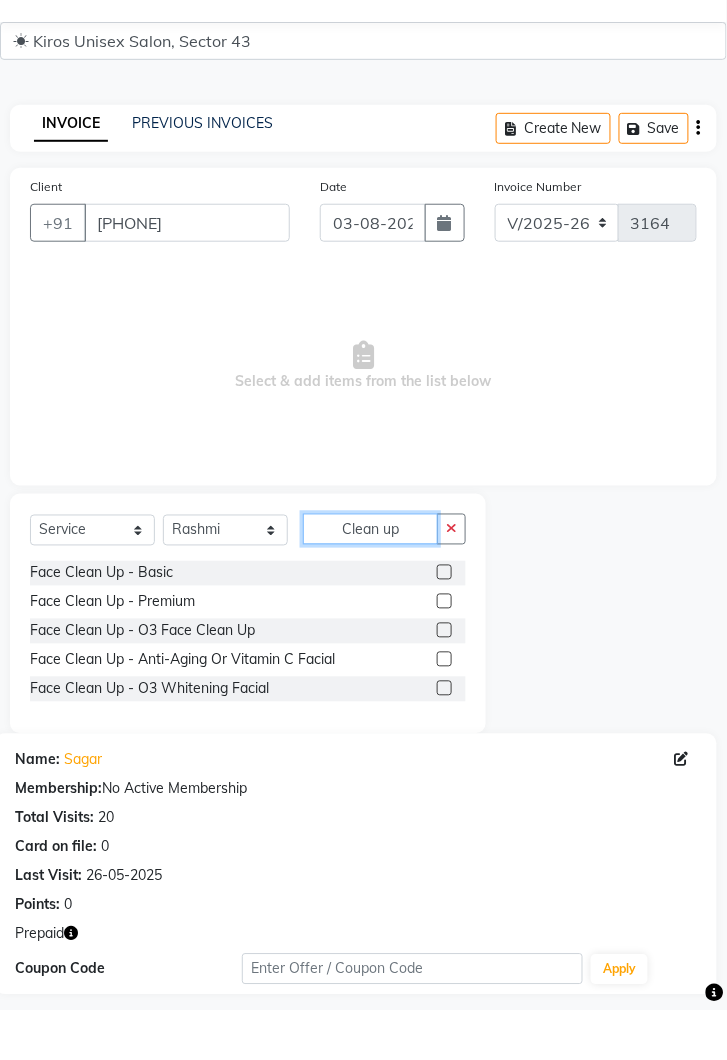type on "Clean up" 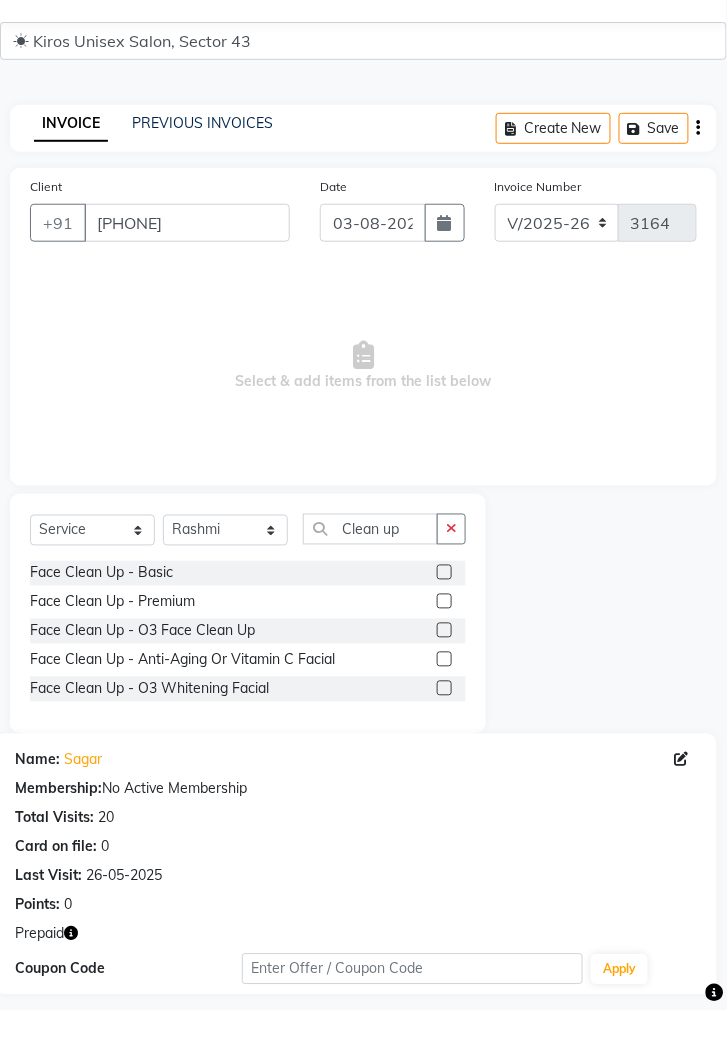 click 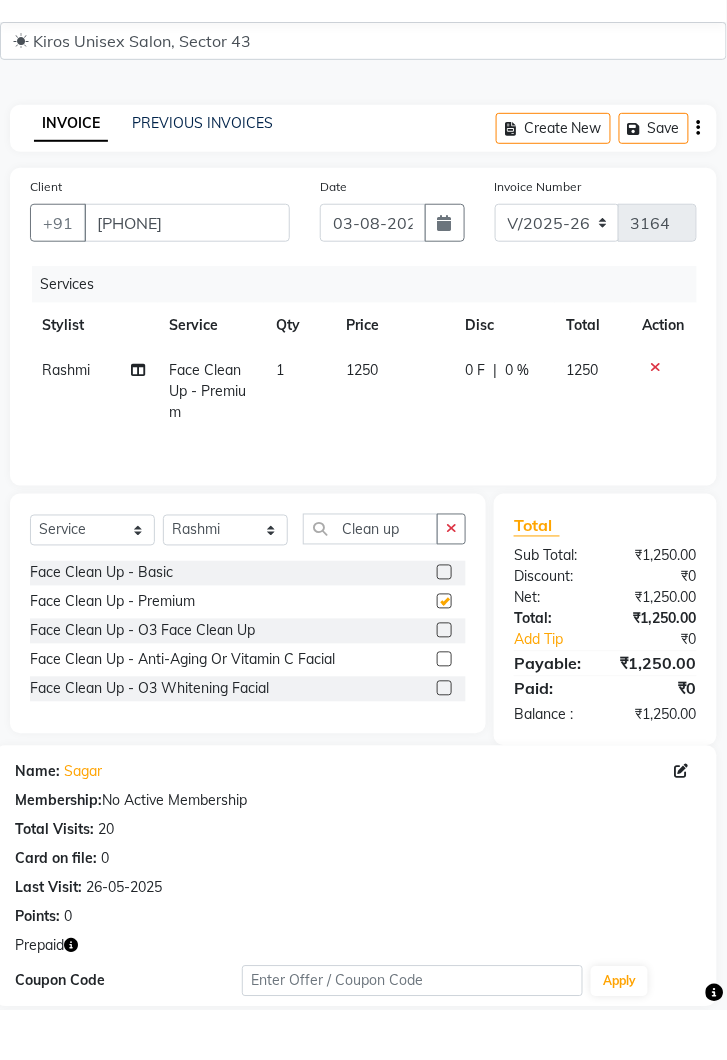 scroll, scrollTop: 49, scrollLeft: 0, axis: vertical 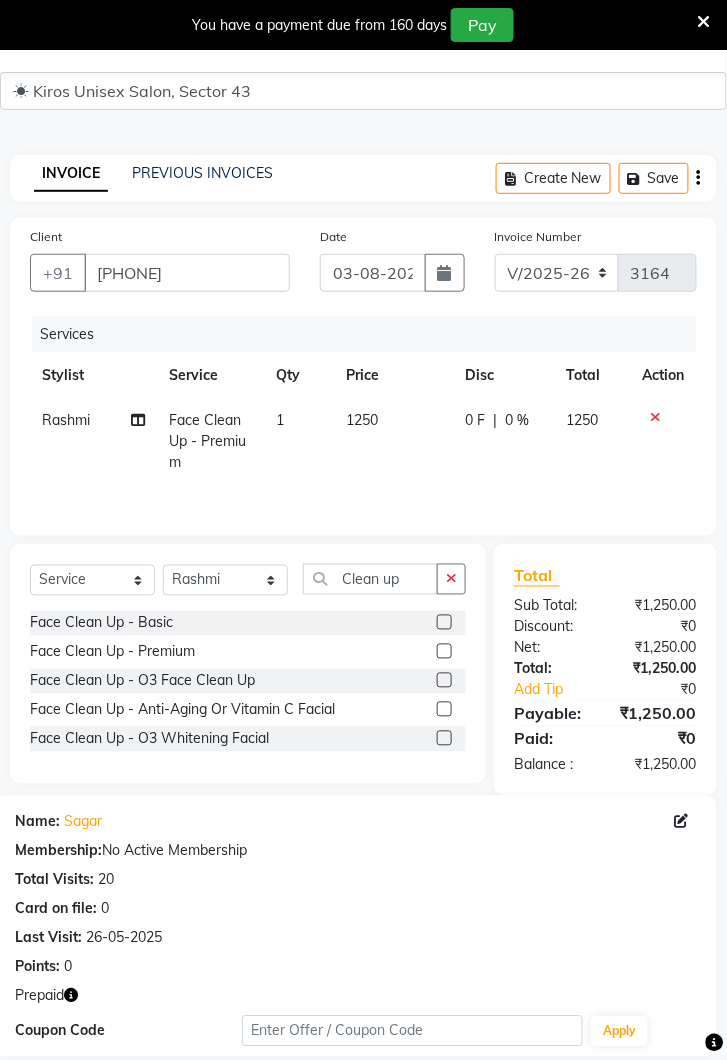 checkbox on "false" 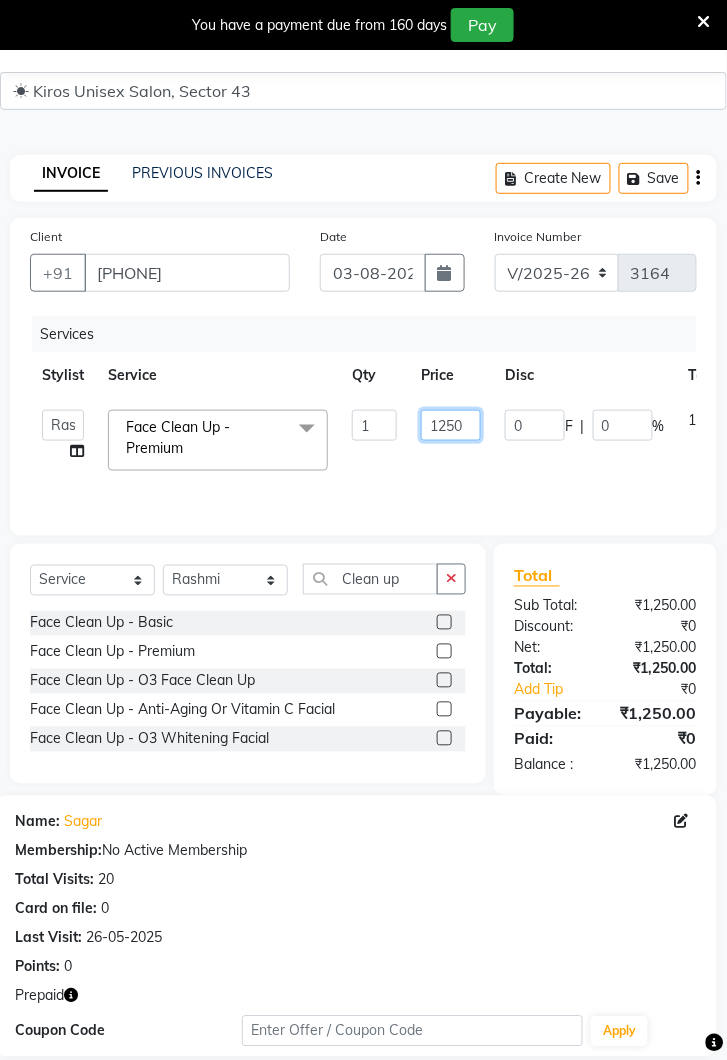 click on "1250" 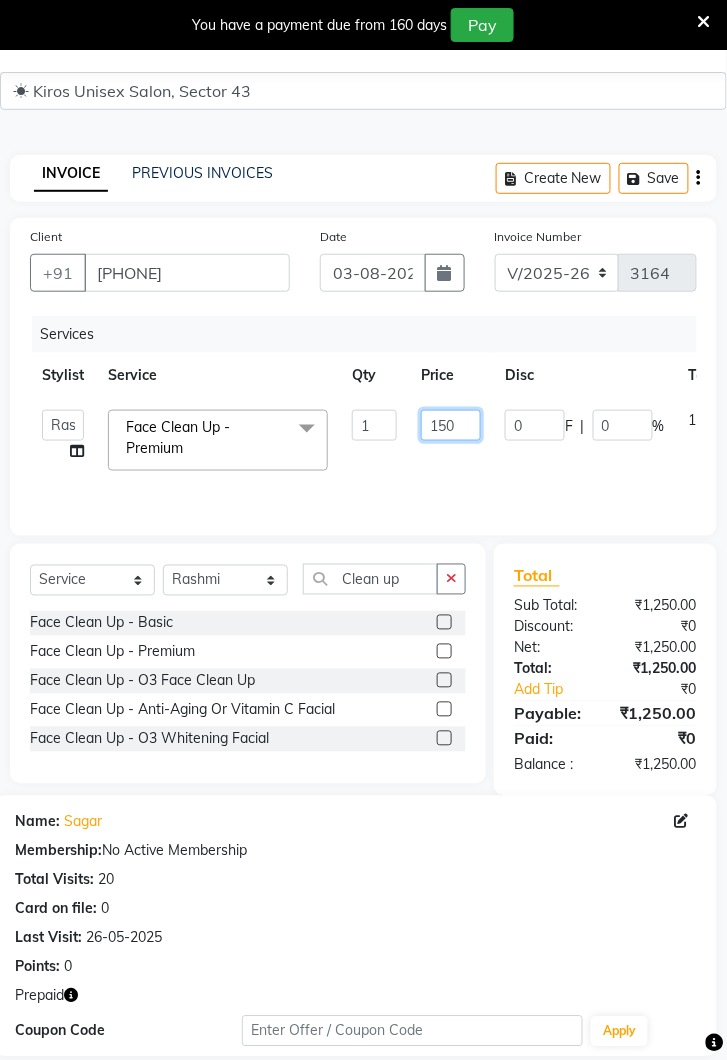 type on "1500" 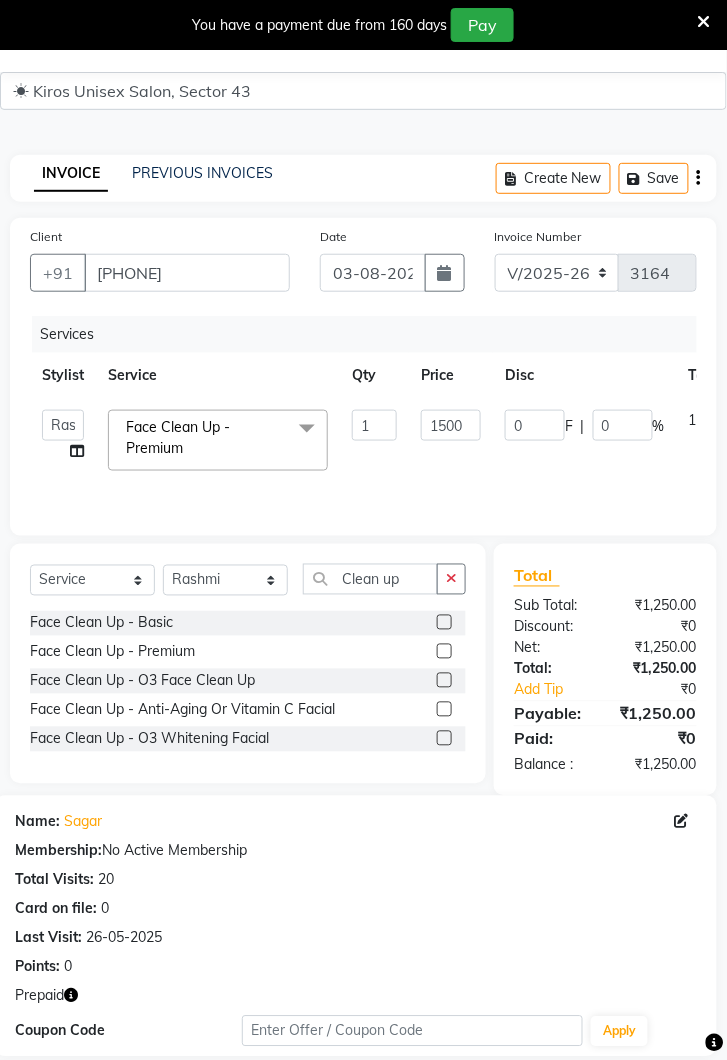 click on "0 F | 0 %" 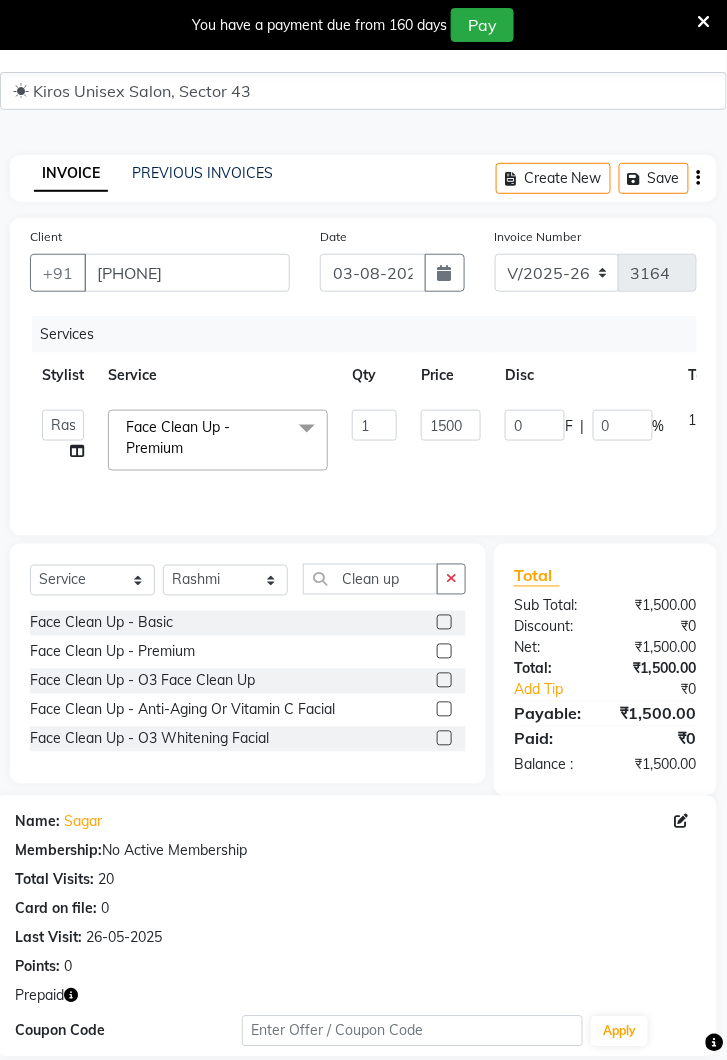 click 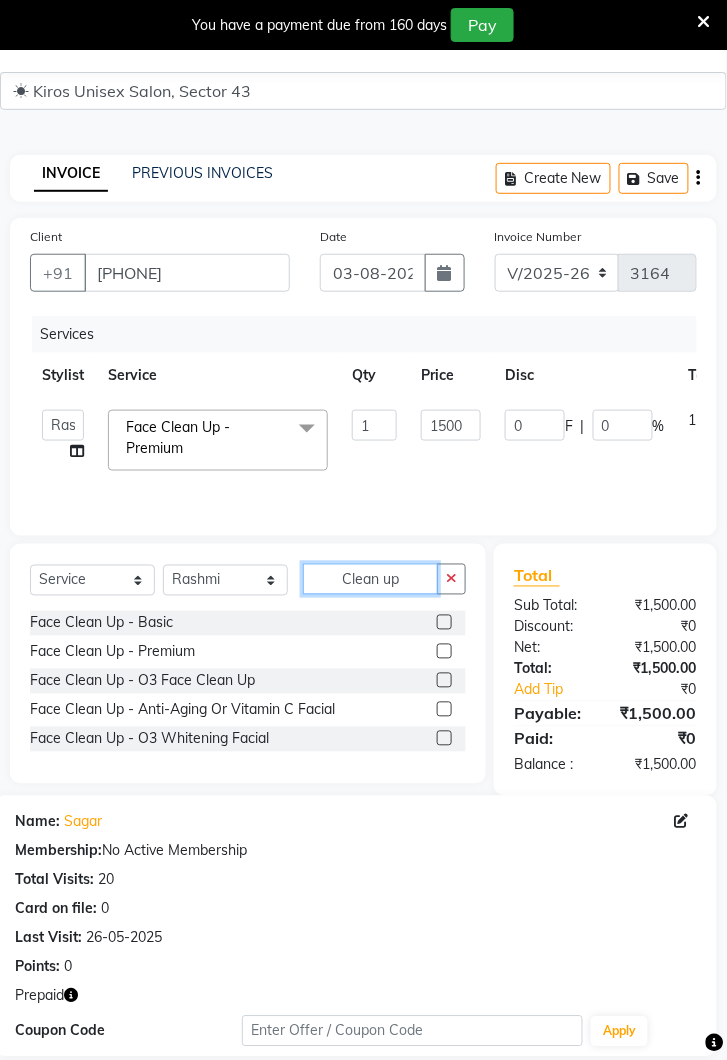 type 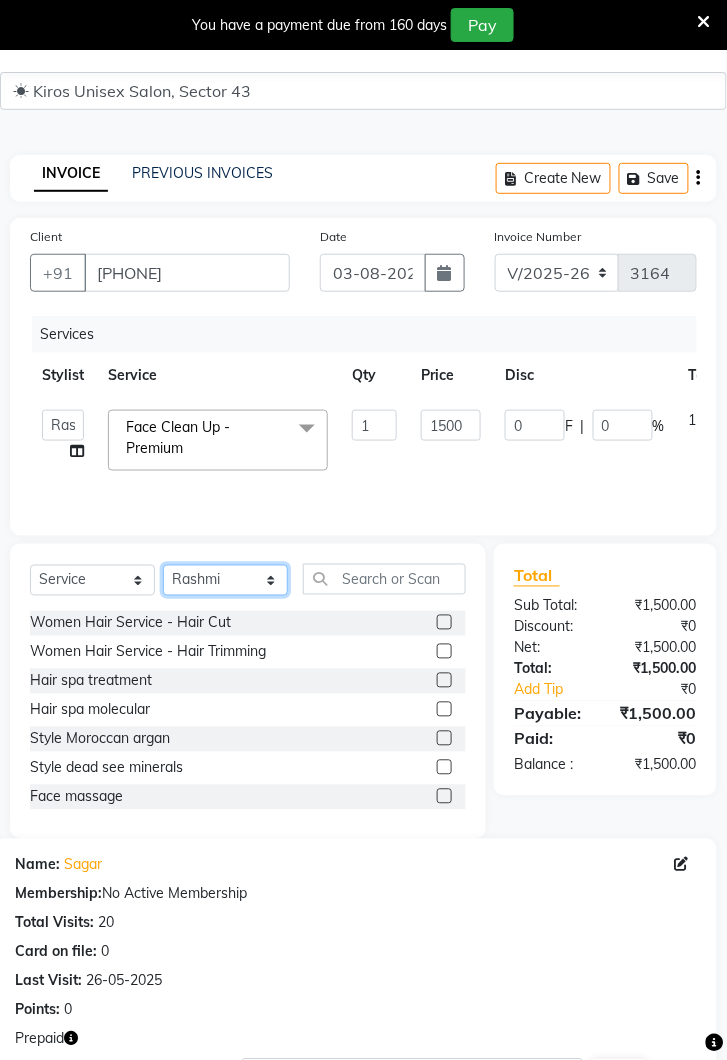click on "Select Stylist [NAME] [NAME] [NAME] [NAME] [NAME] [NAME] [NAME] [NAME] [NAME] [NAME] [NAME]" 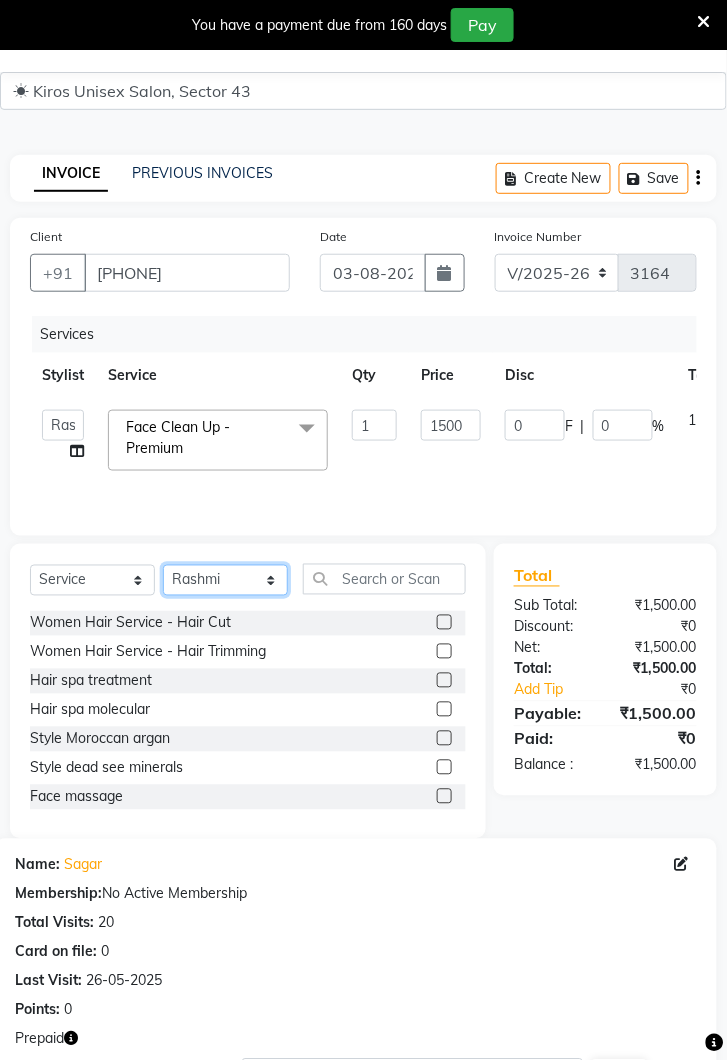 select on "65175" 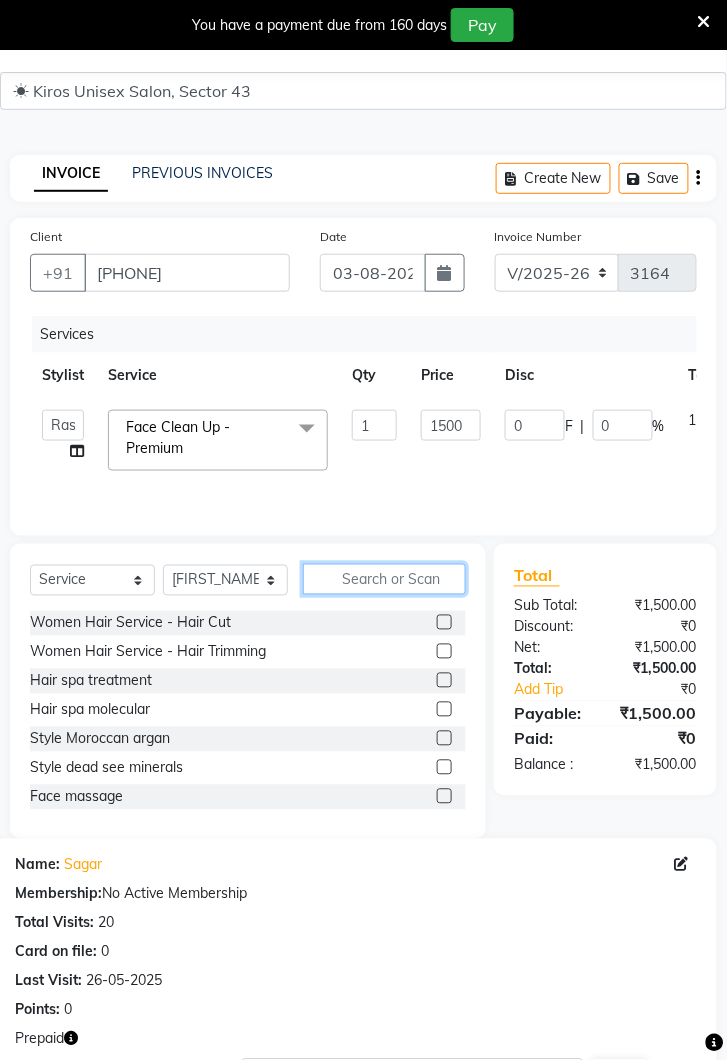 click 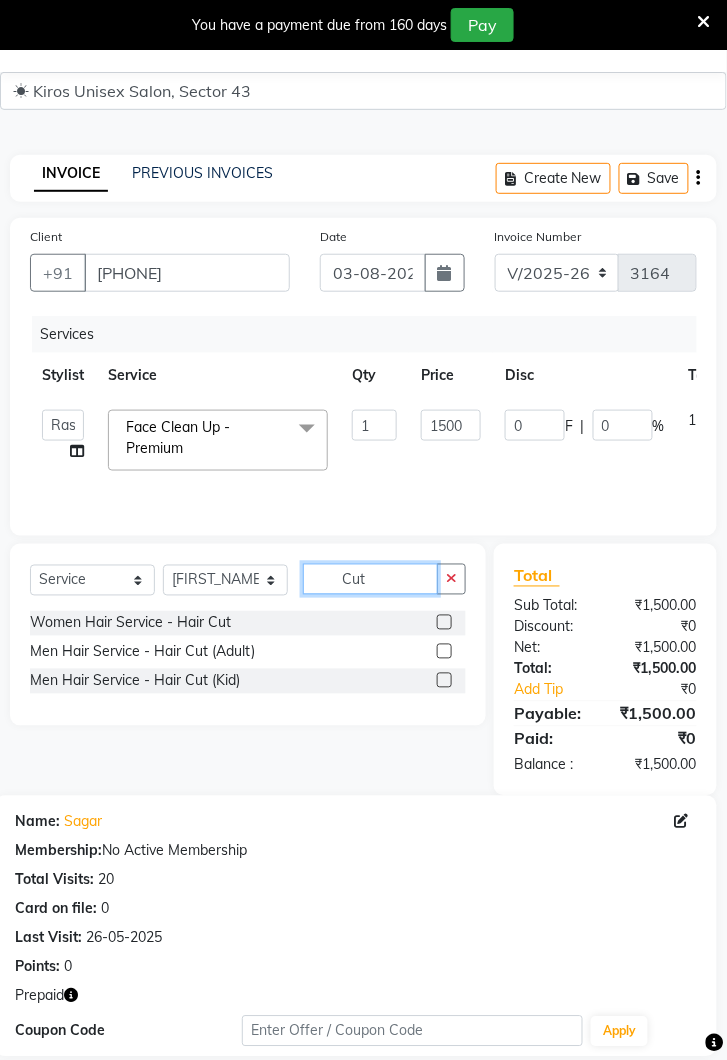 type on "Cut" 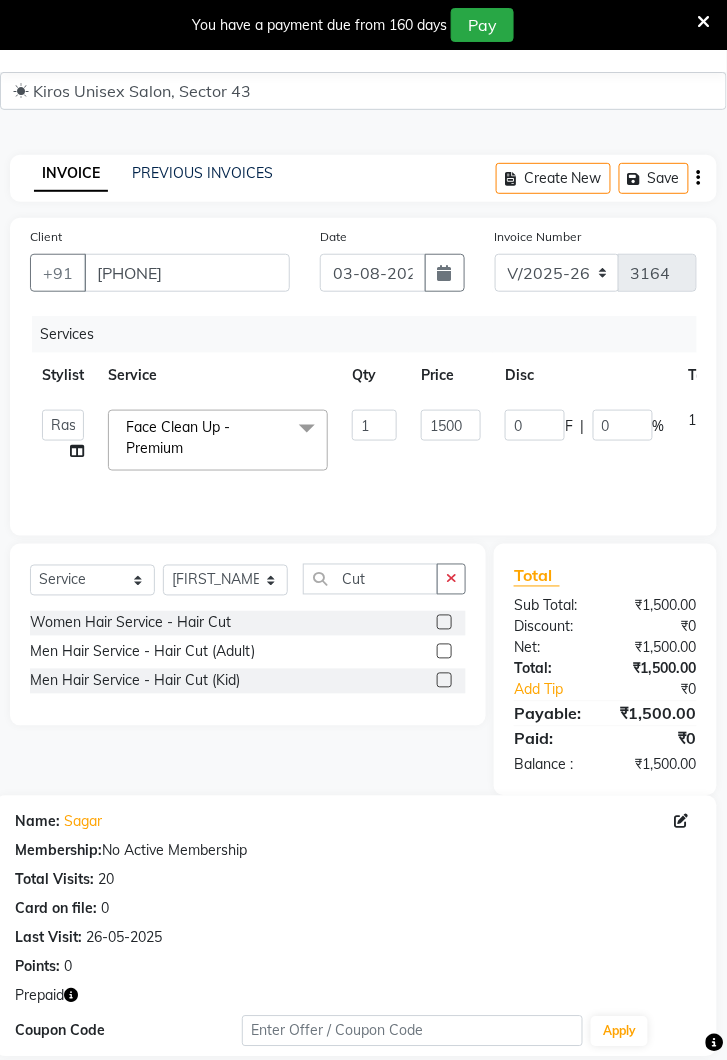 click 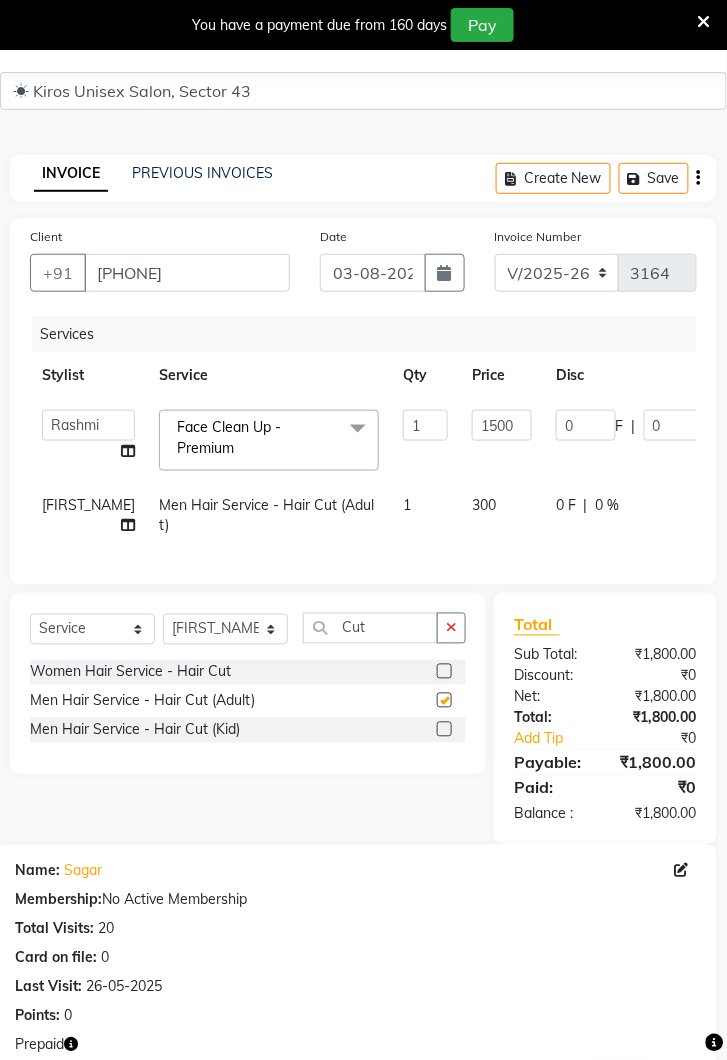 checkbox on "false" 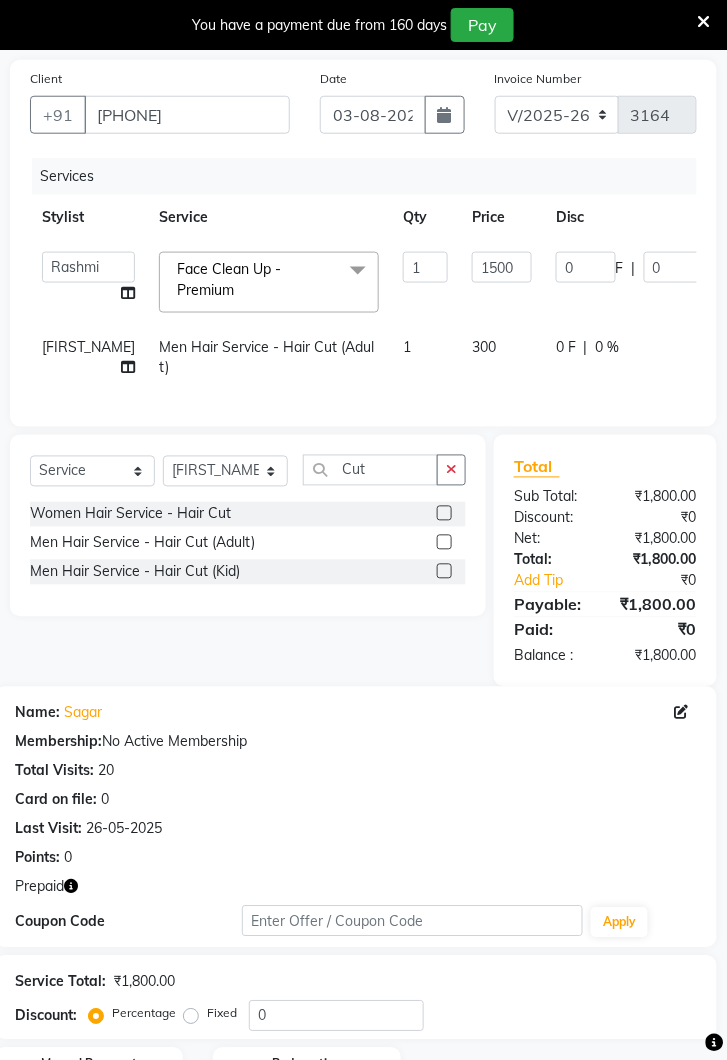 scroll, scrollTop: 311, scrollLeft: 0, axis: vertical 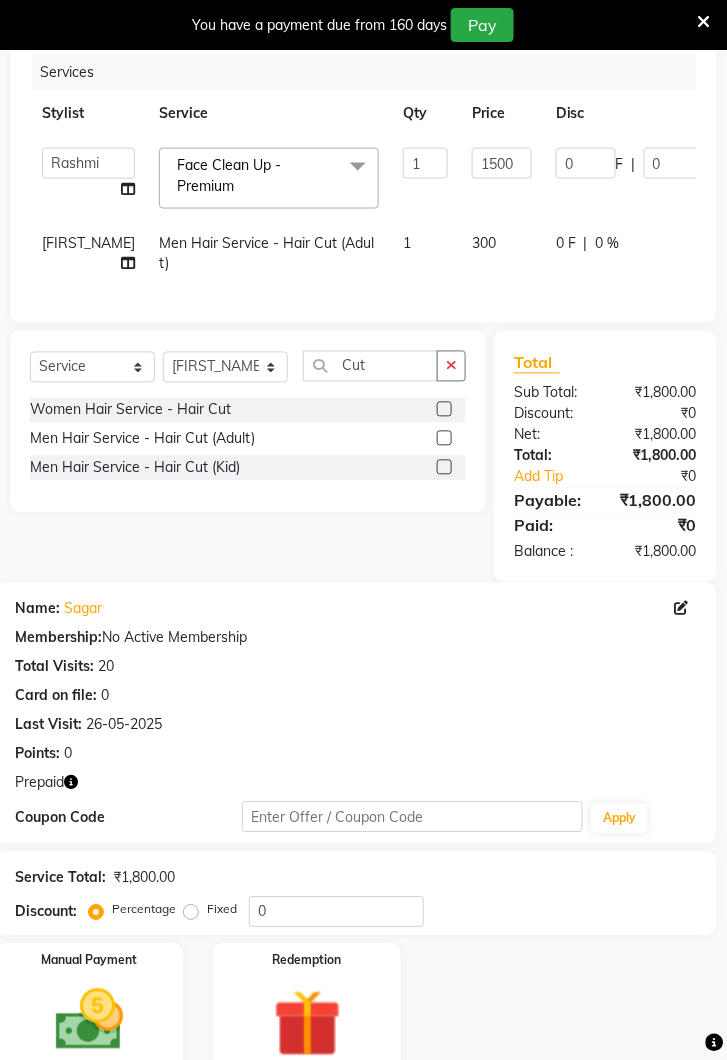 click 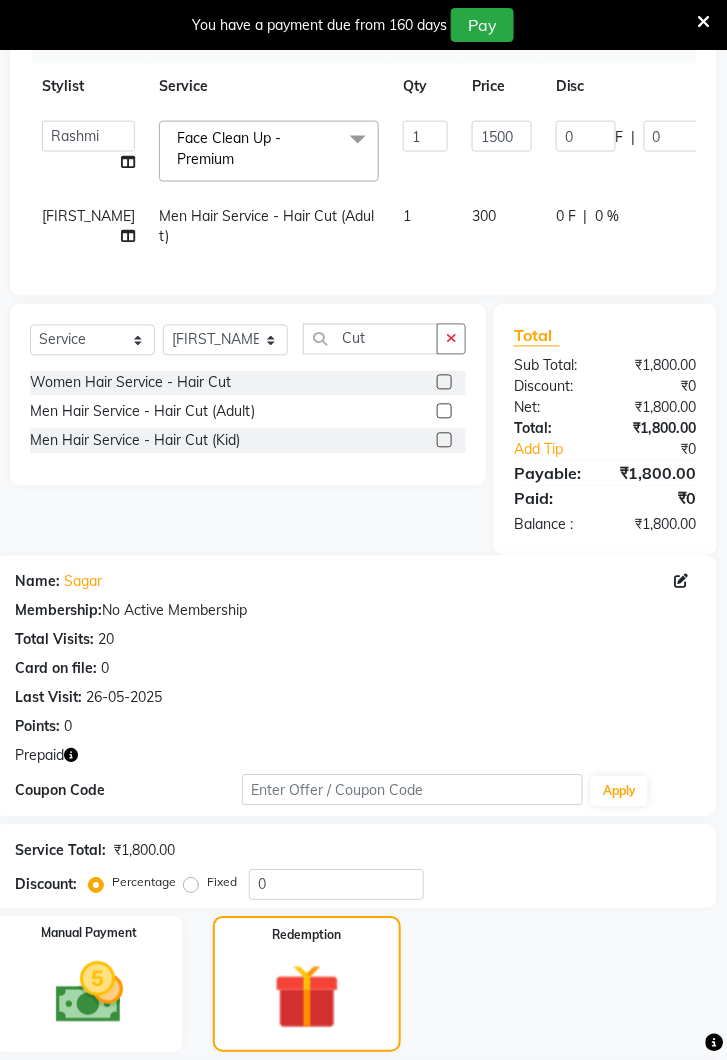 scroll, scrollTop: 440, scrollLeft: 0, axis: vertical 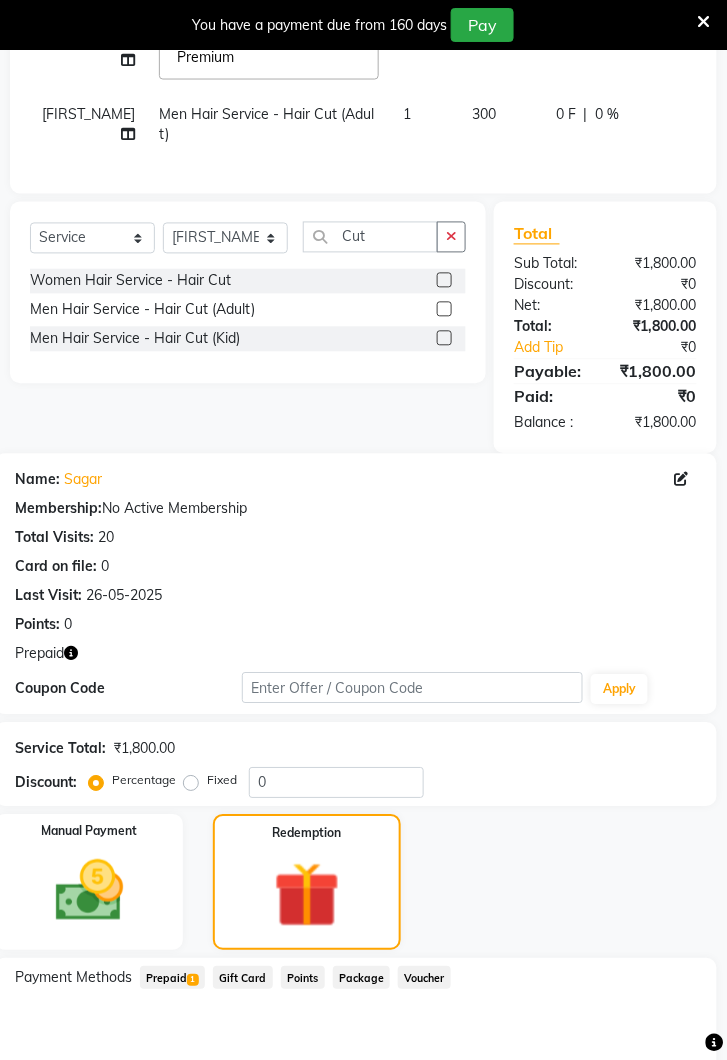 click on "Prepaid  1" 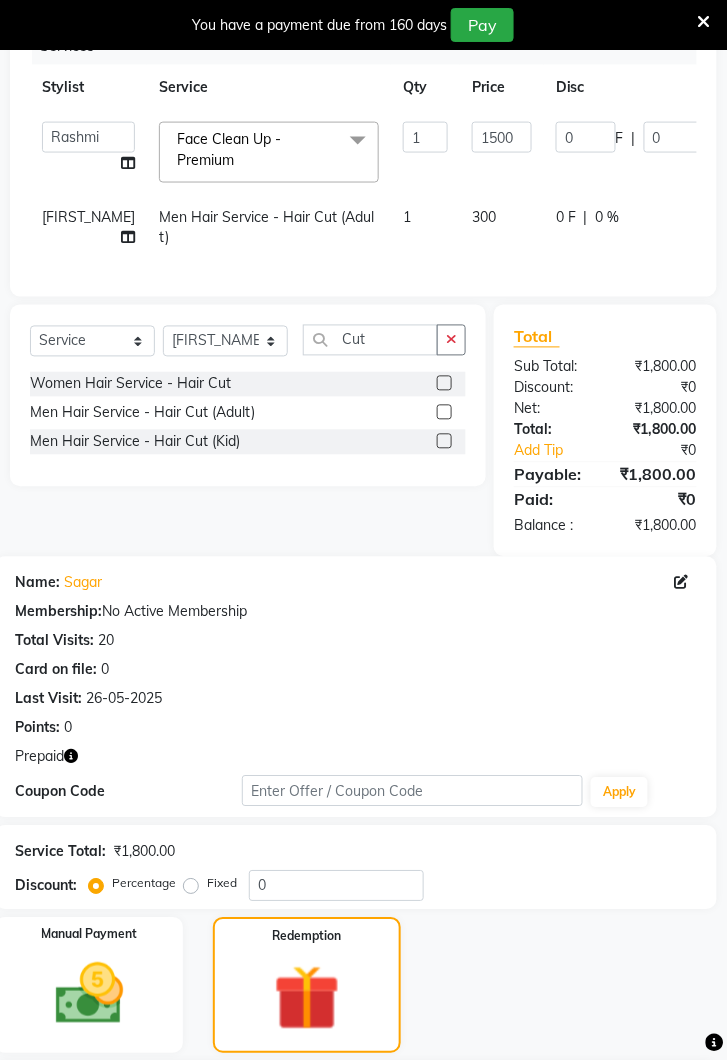 scroll, scrollTop: 455, scrollLeft: 0, axis: vertical 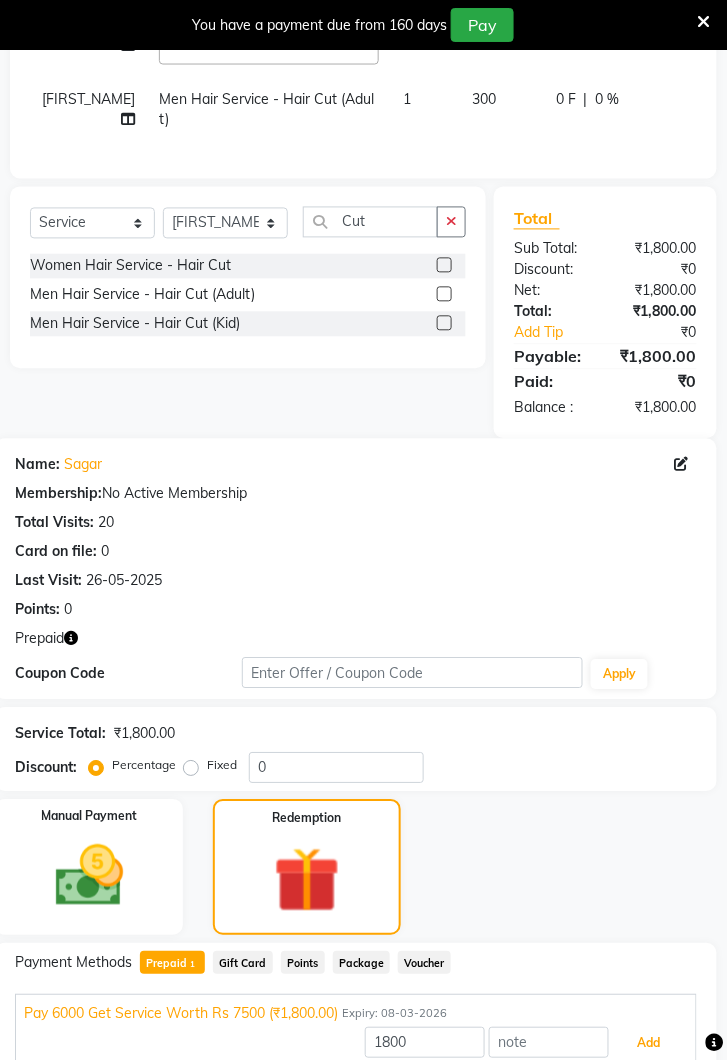 click on "Add" at bounding box center [649, 1044] 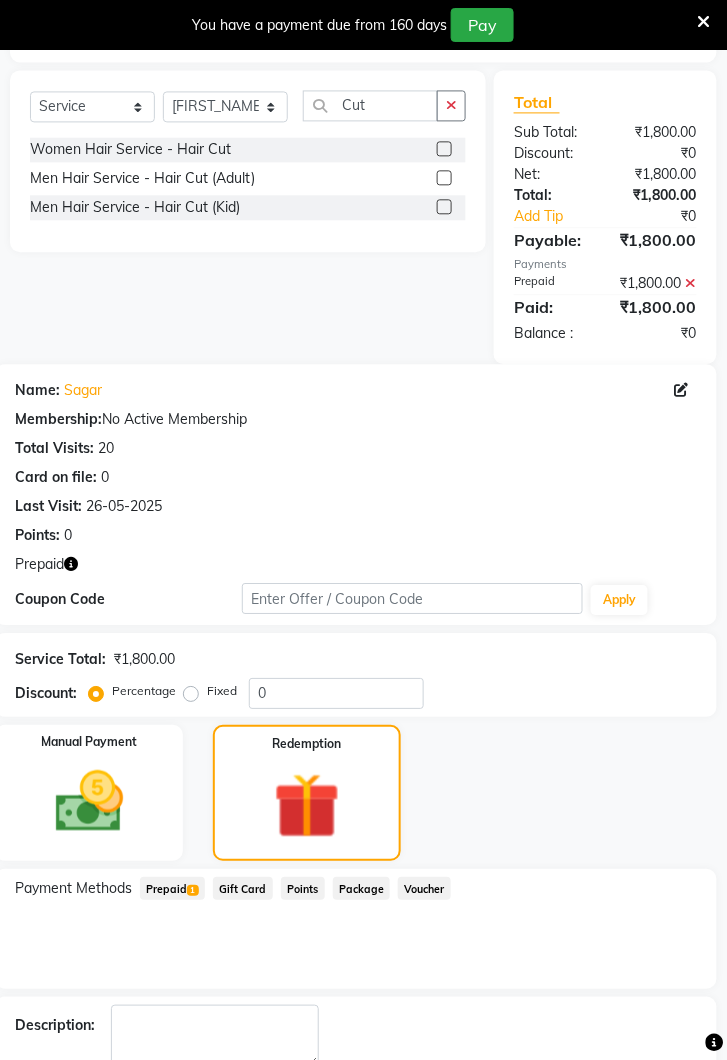 scroll, scrollTop: 615, scrollLeft: 0, axis: vertical 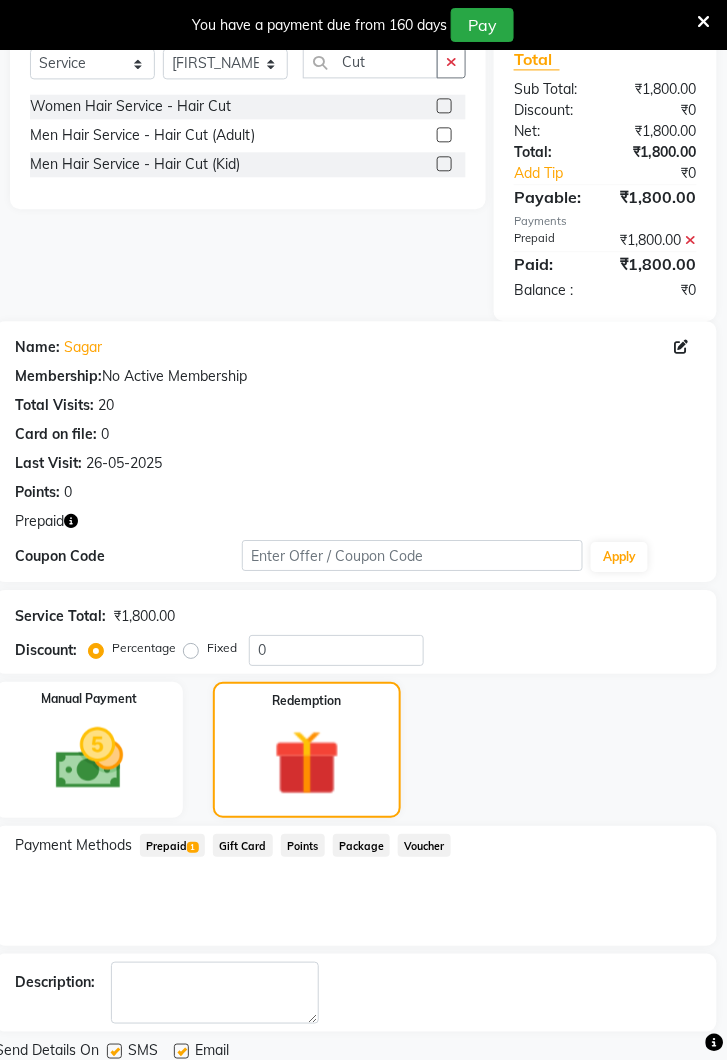 click on "Checkout" 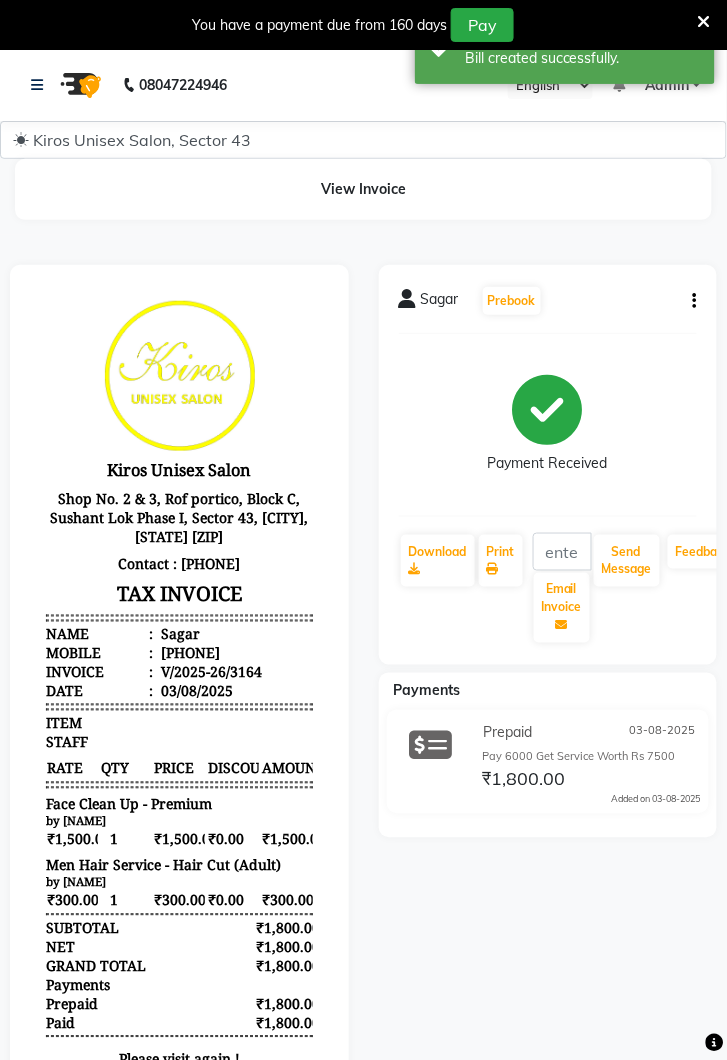 scroll, scrollTop: 0, scrollLeft: 0, axis: both 